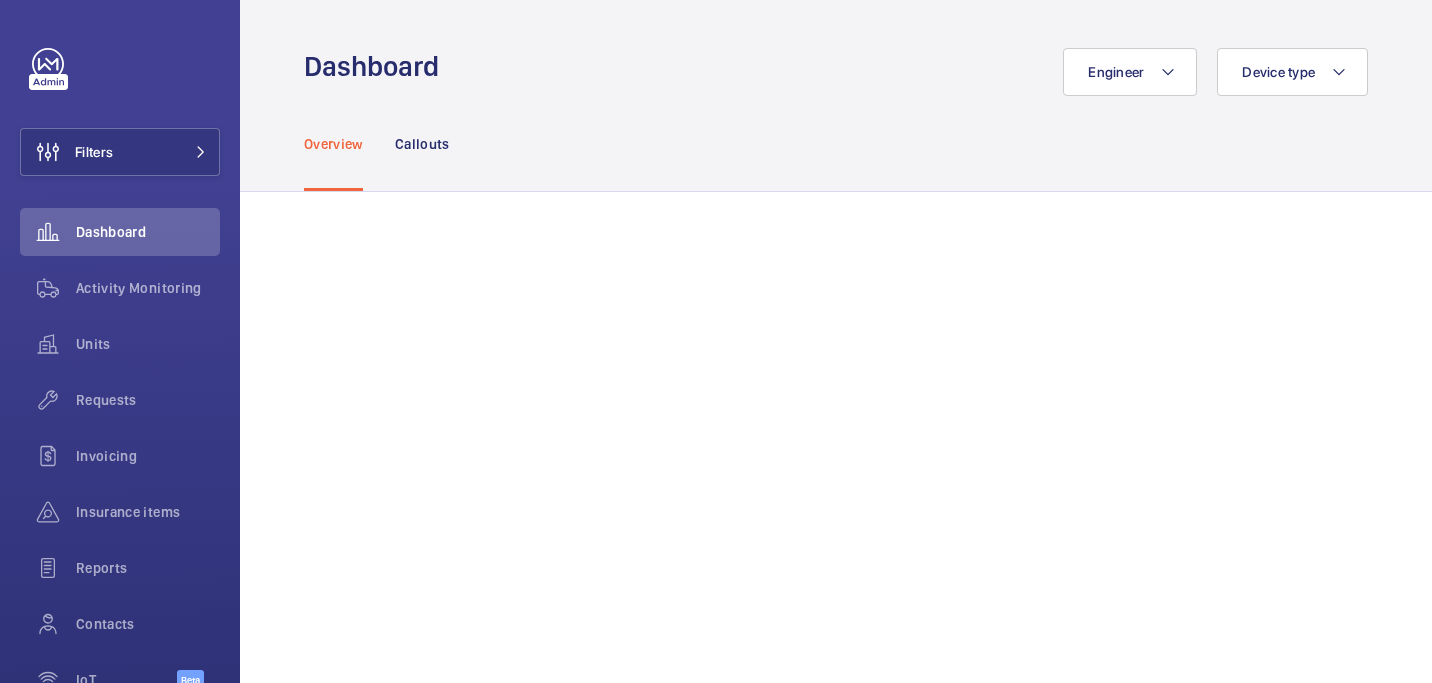 scroll, scrollTop: 0, scrollLeft: 0, axis: both 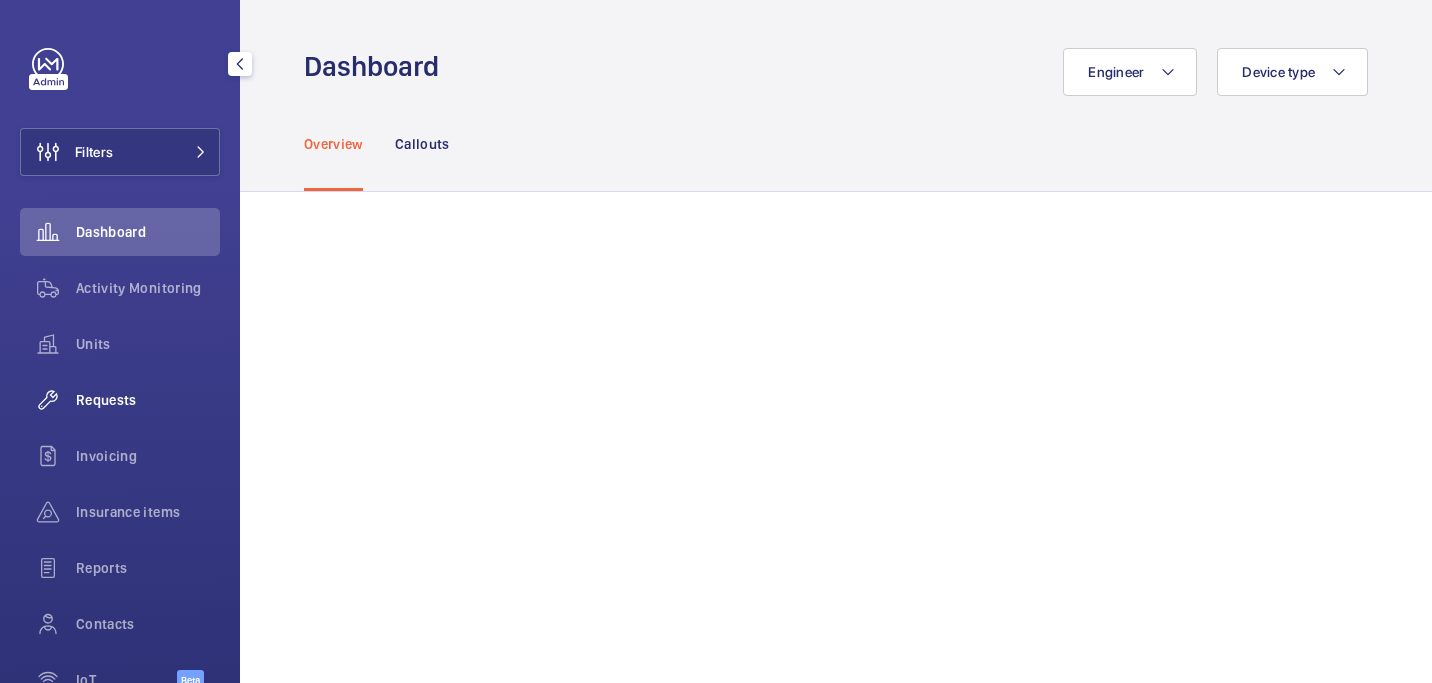 click on "Requests" 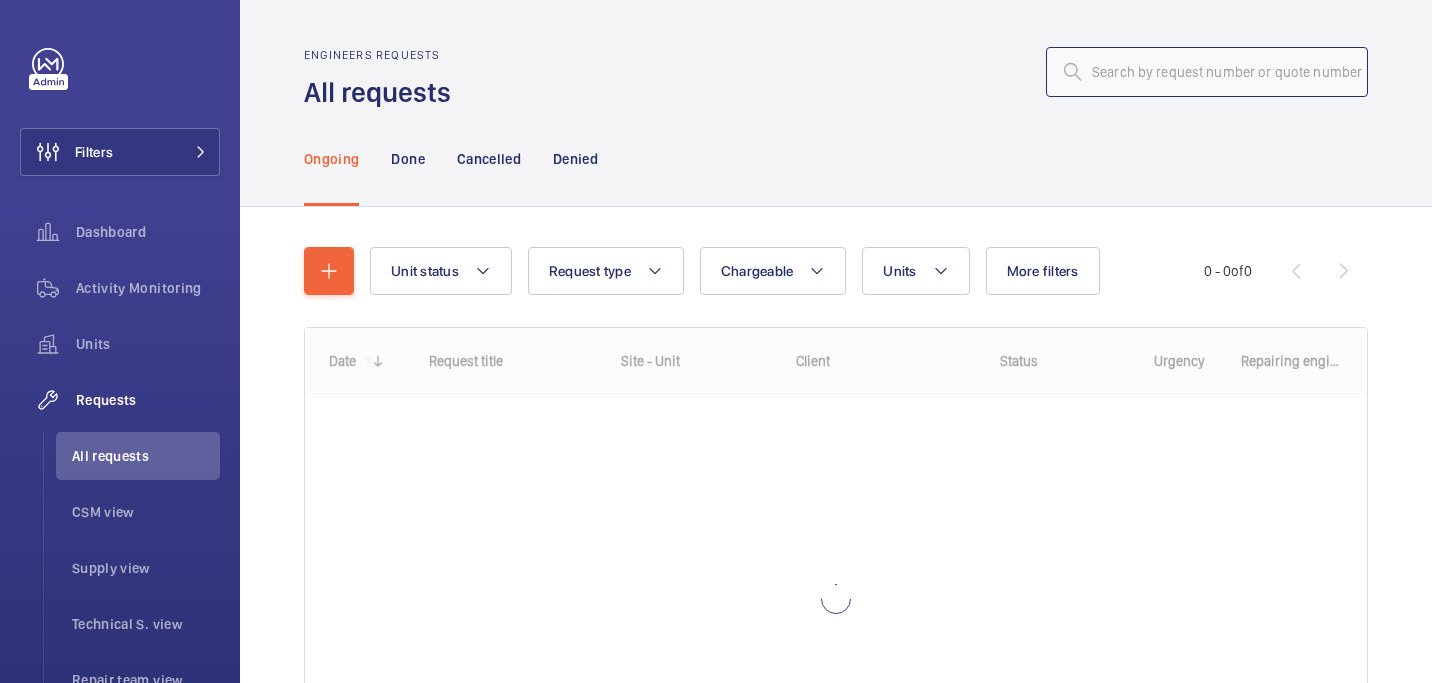 click 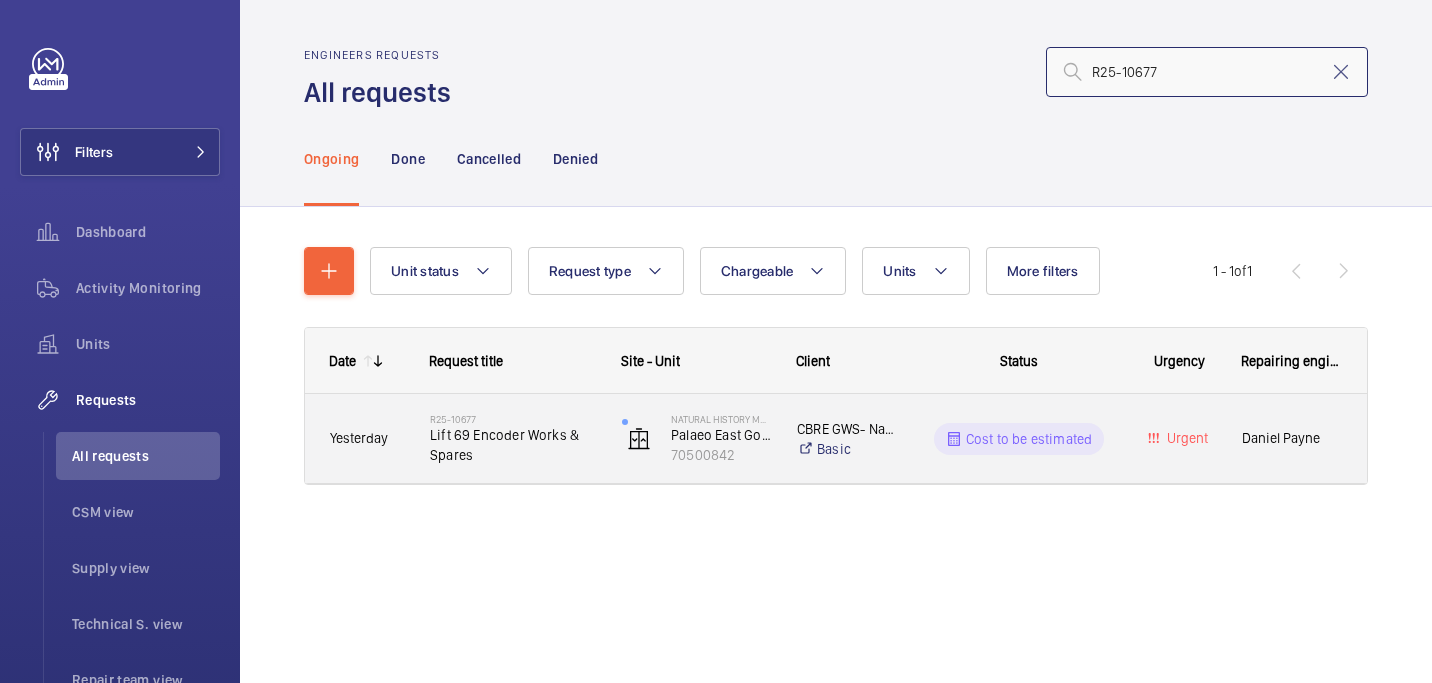 type on "R25-10677" 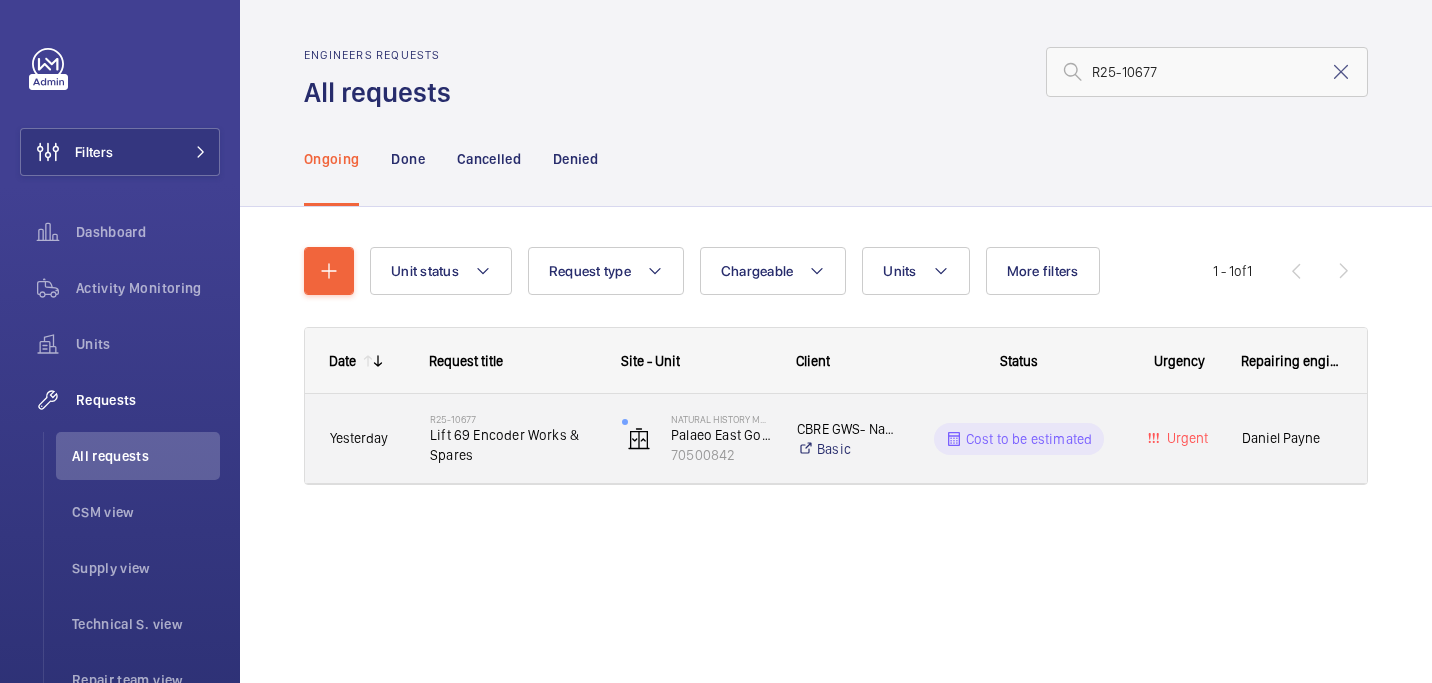 click on "Lift 69 Encoder Works & Spares" 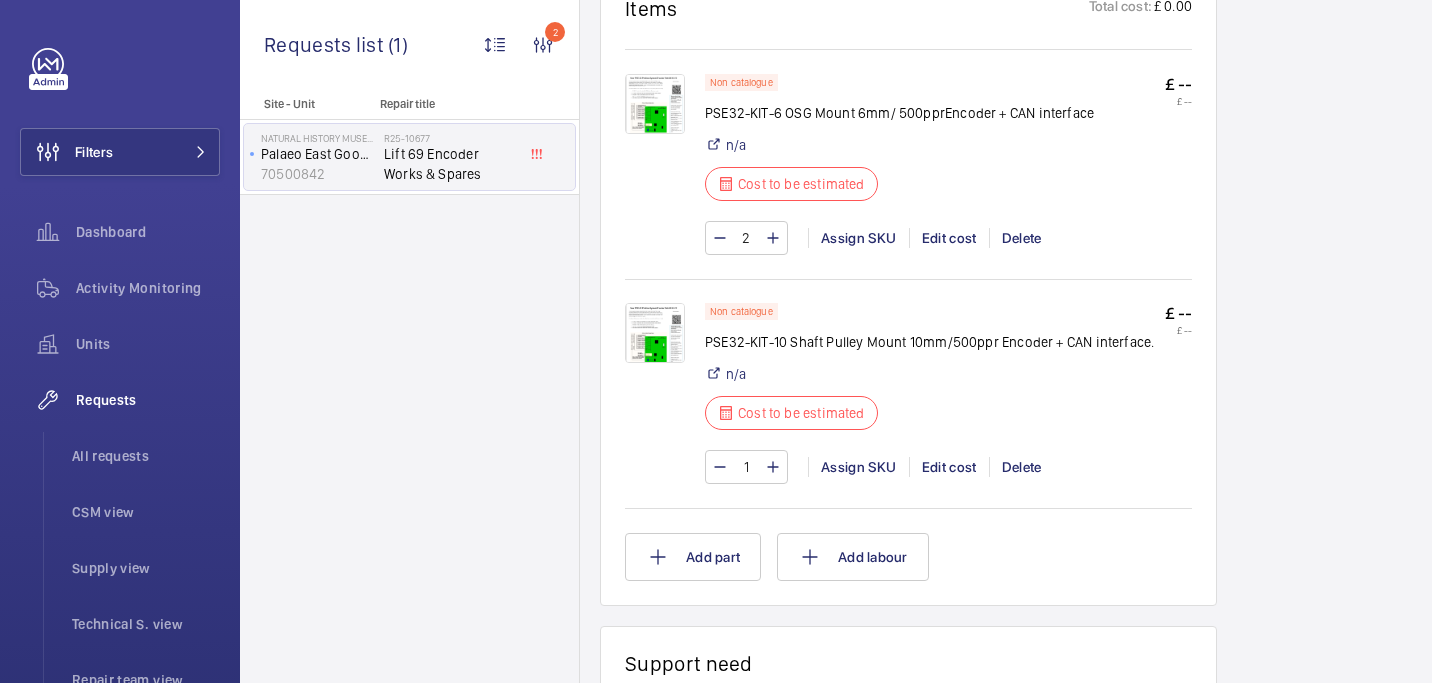scroll, scrollTop: 1237, scrollLeft: 0, axis: vertical 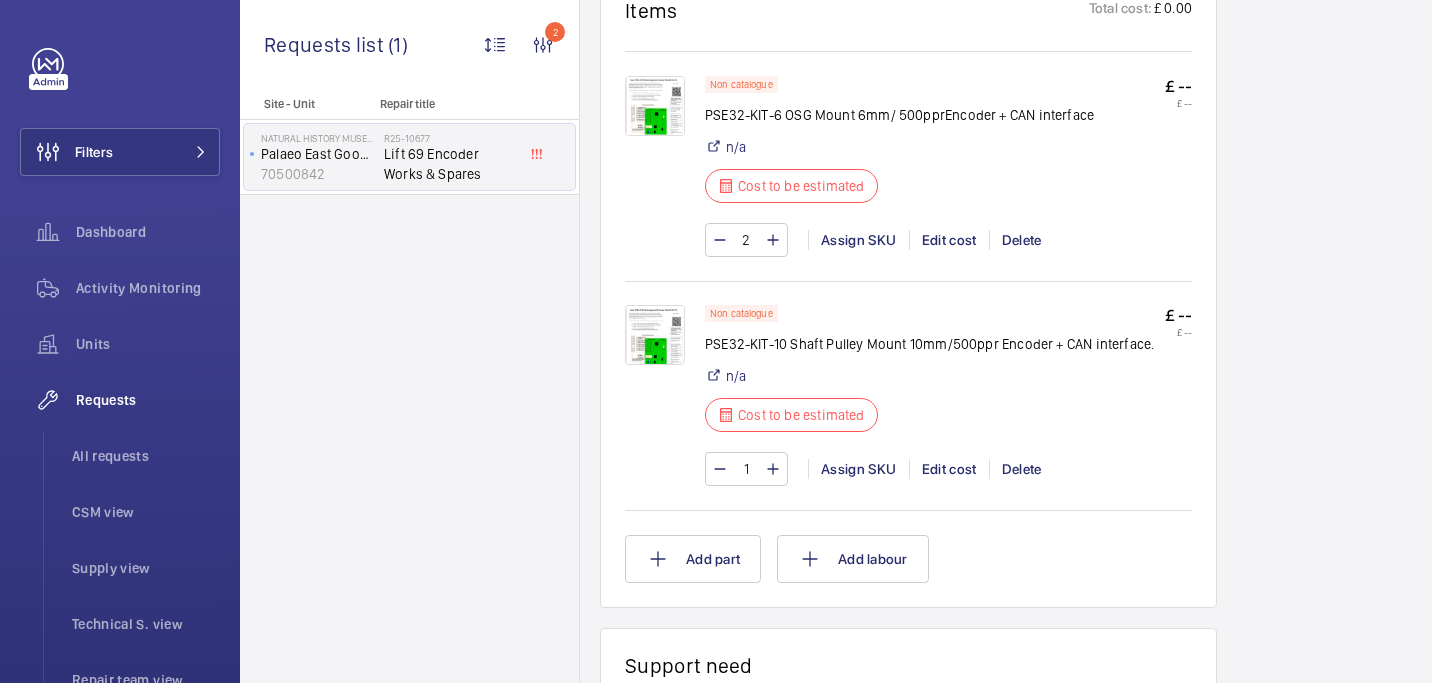 click 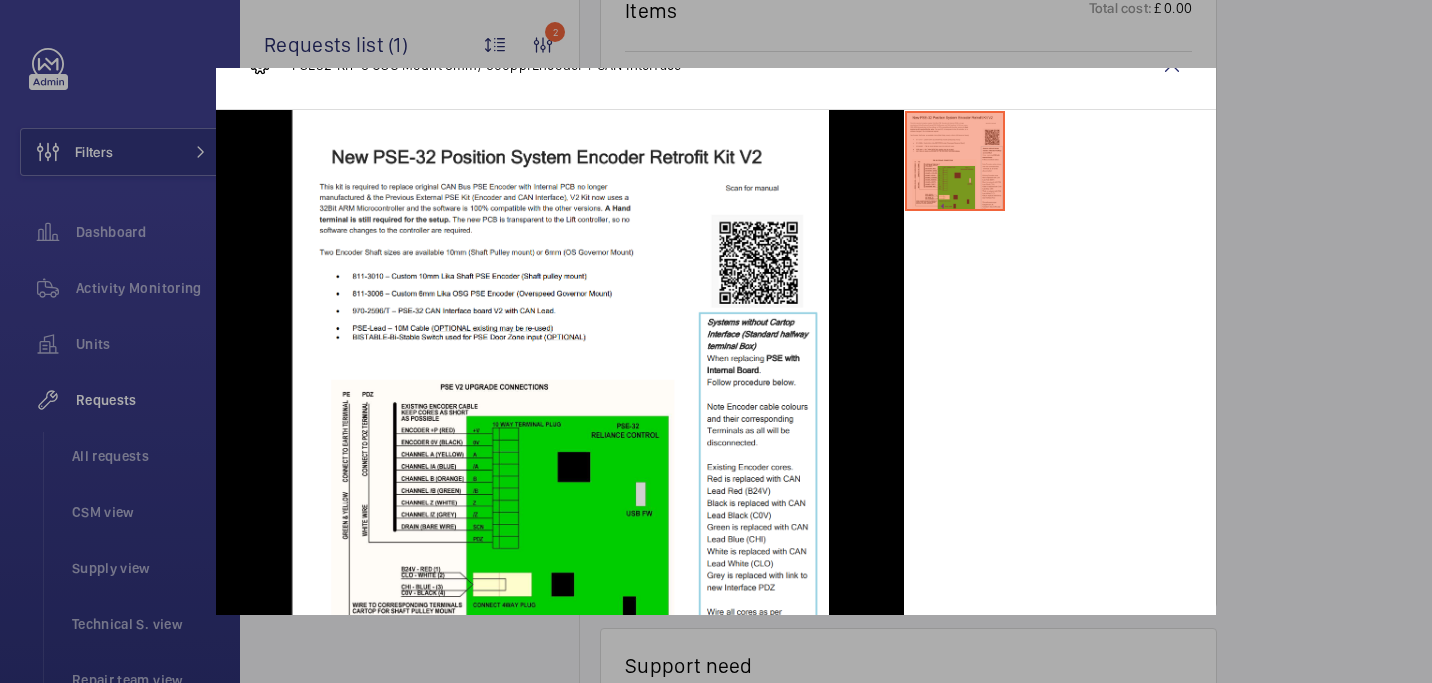 scroll, scrollTop: 0, scrollLeft: 0, axis: both 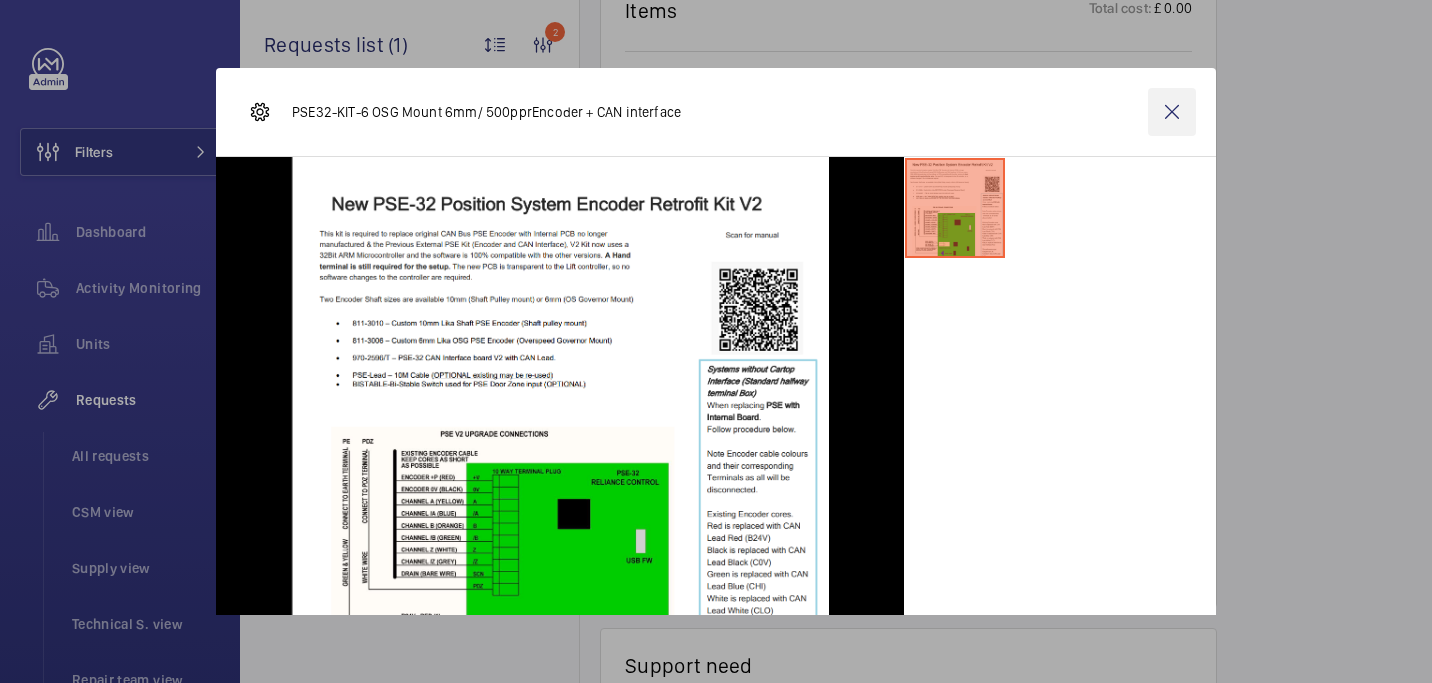 click at bounding box center (1172, 112) 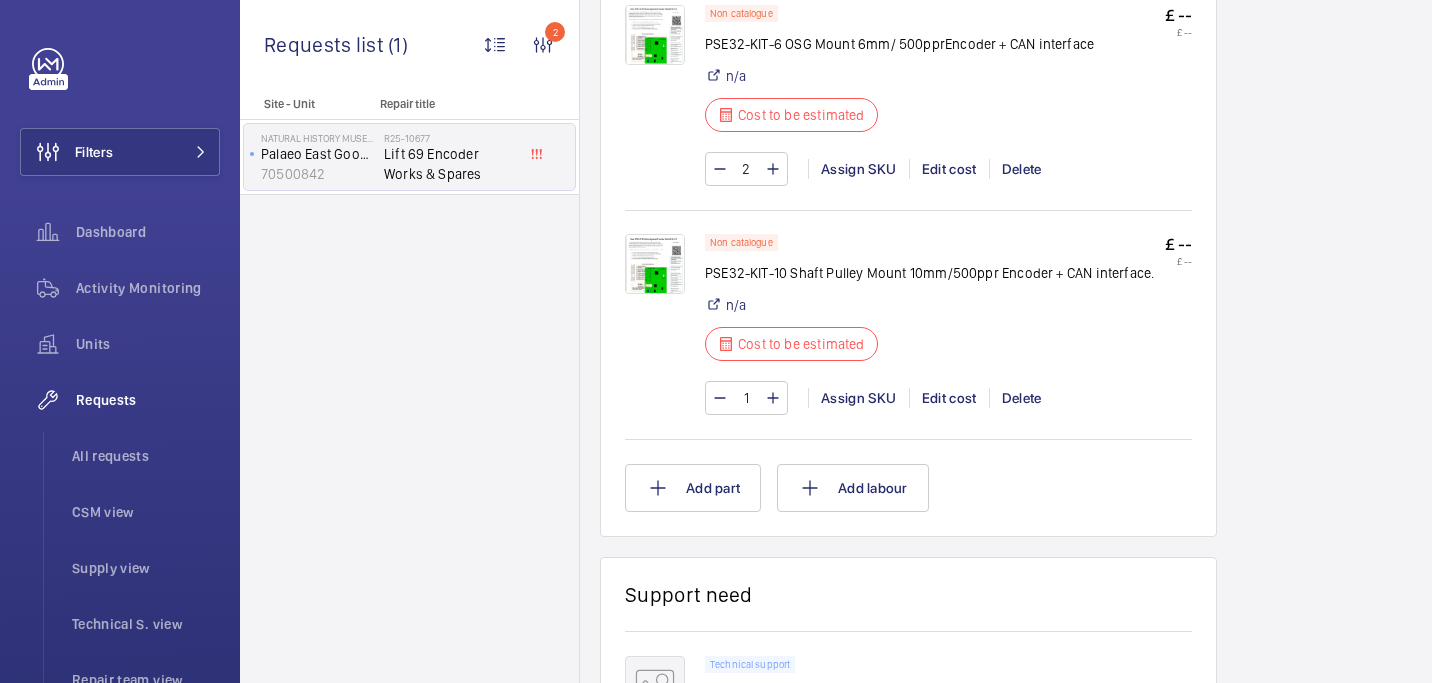 scroll, scrollTop: 1277, scrollLeft: 0, axis: vertical 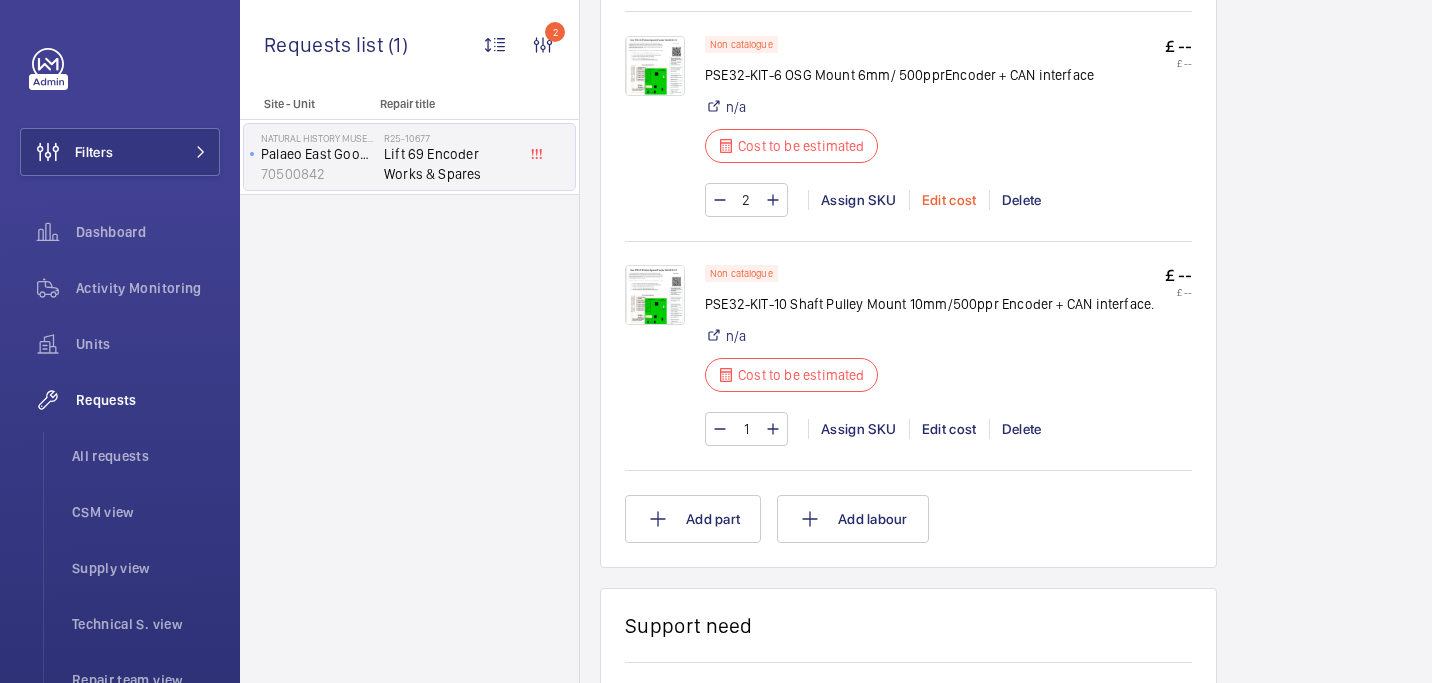 click on "Edit cost" 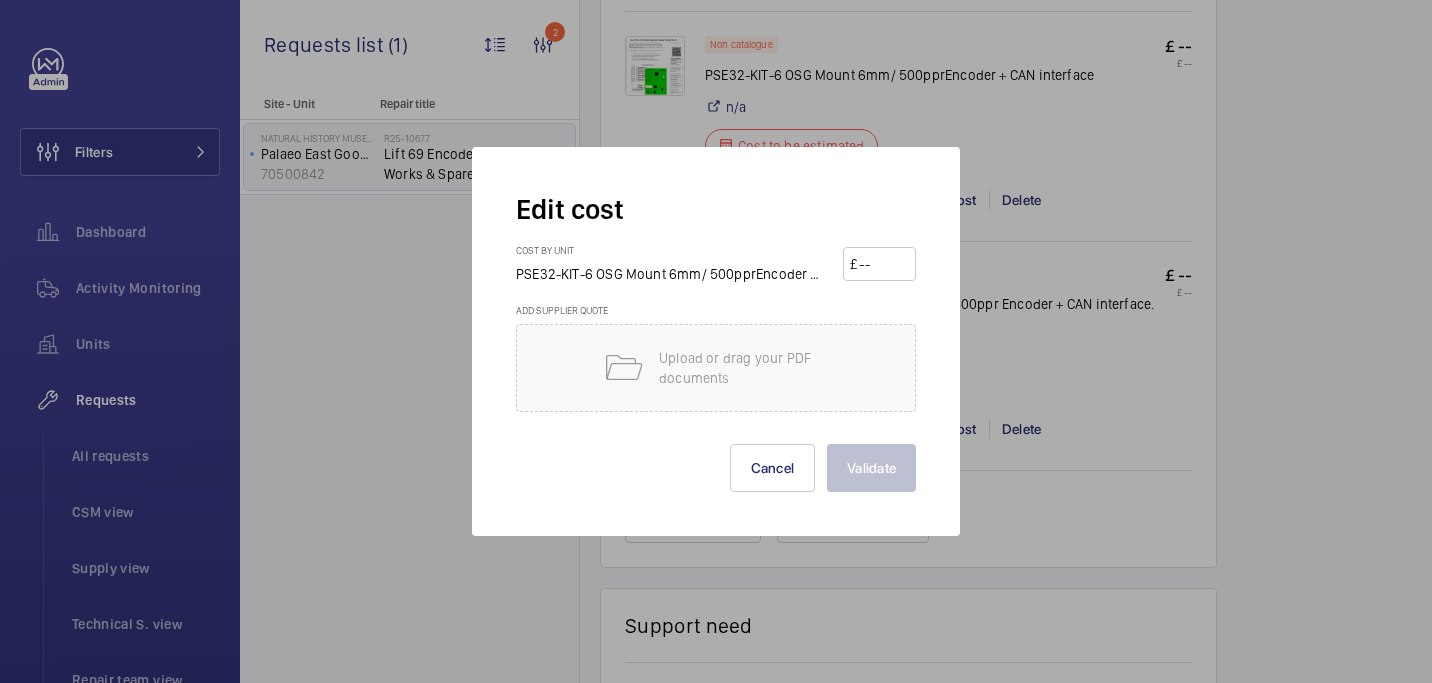 click at bounding box center [883, 264] 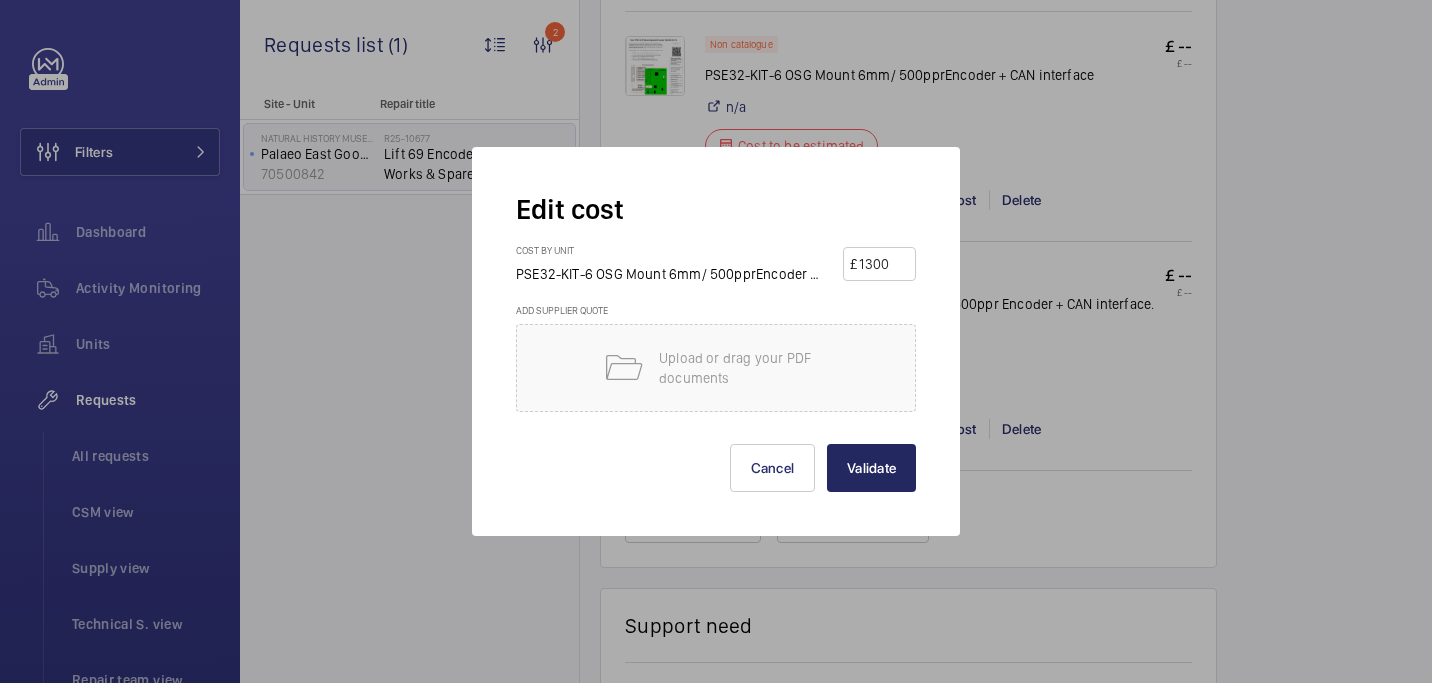 type on "1300" 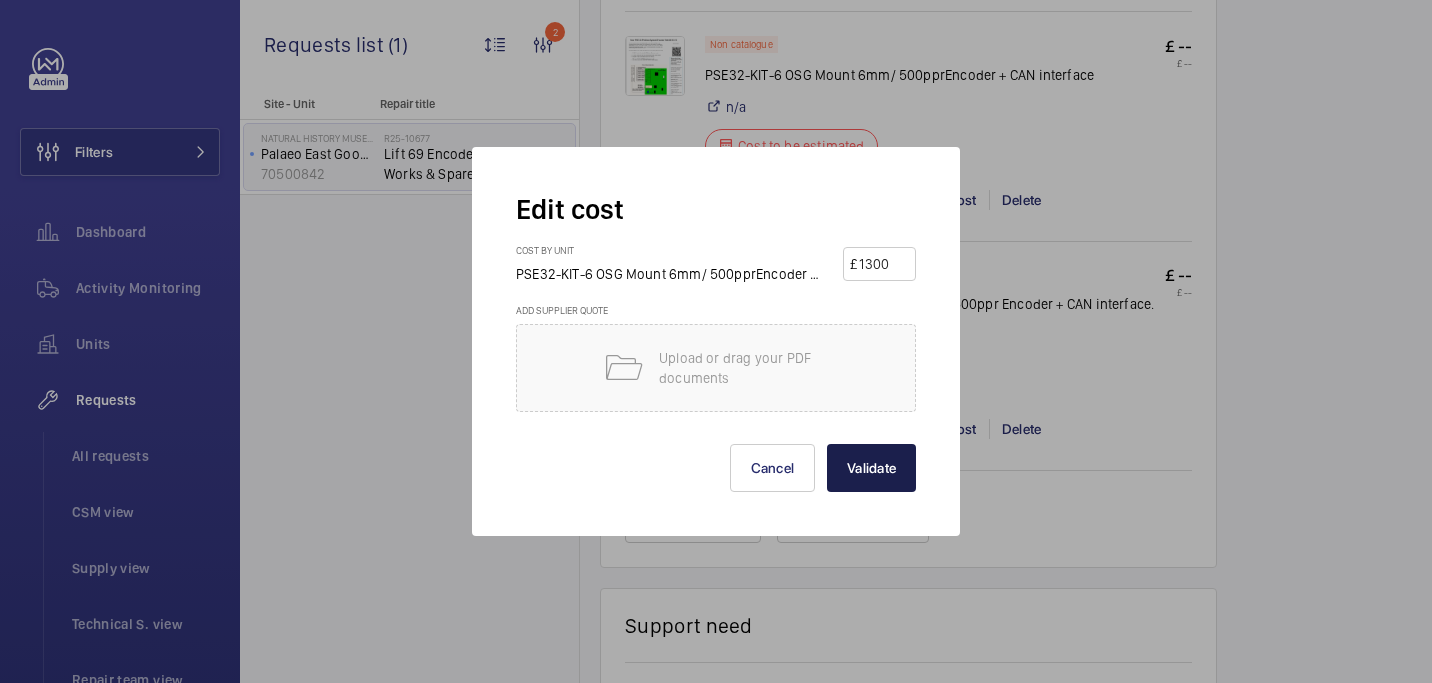 click on "Validate" at bounding box center [871, 468] 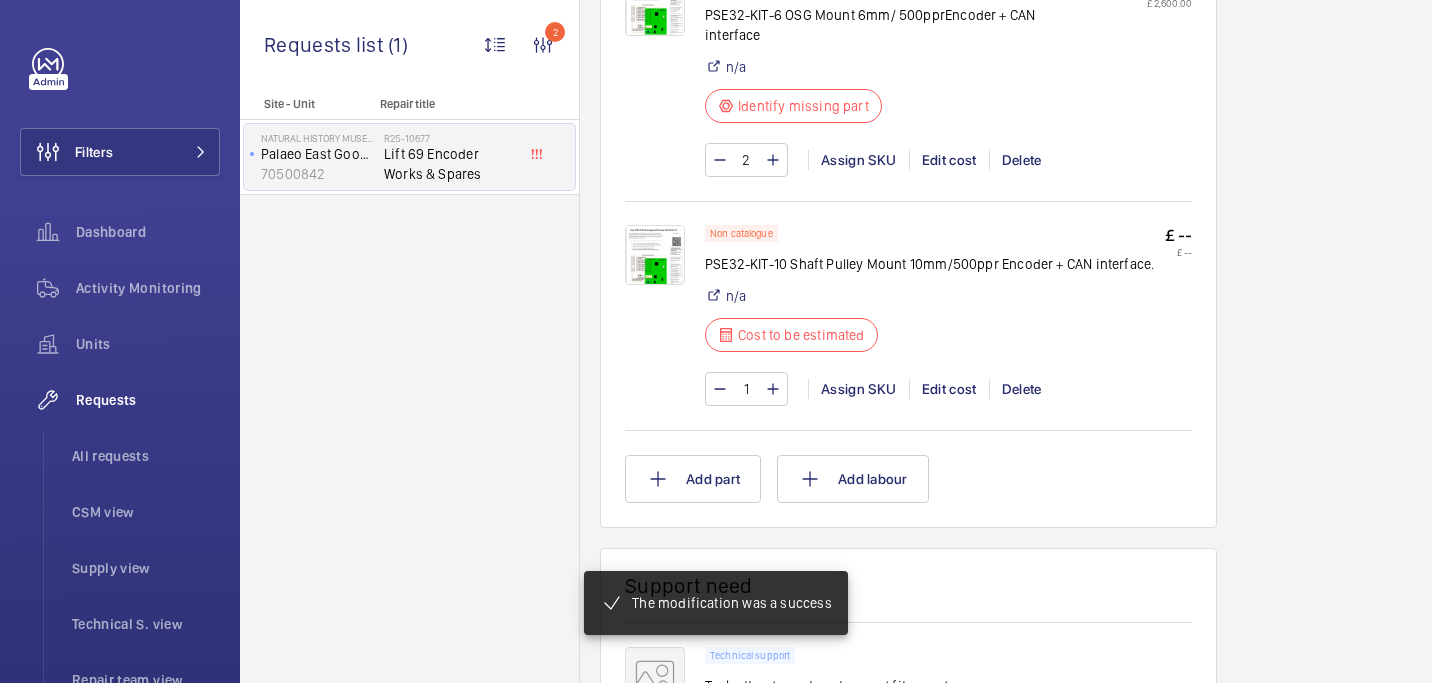scroll, scrollTop: 1337, scrollLeft: 0, axis: vertical 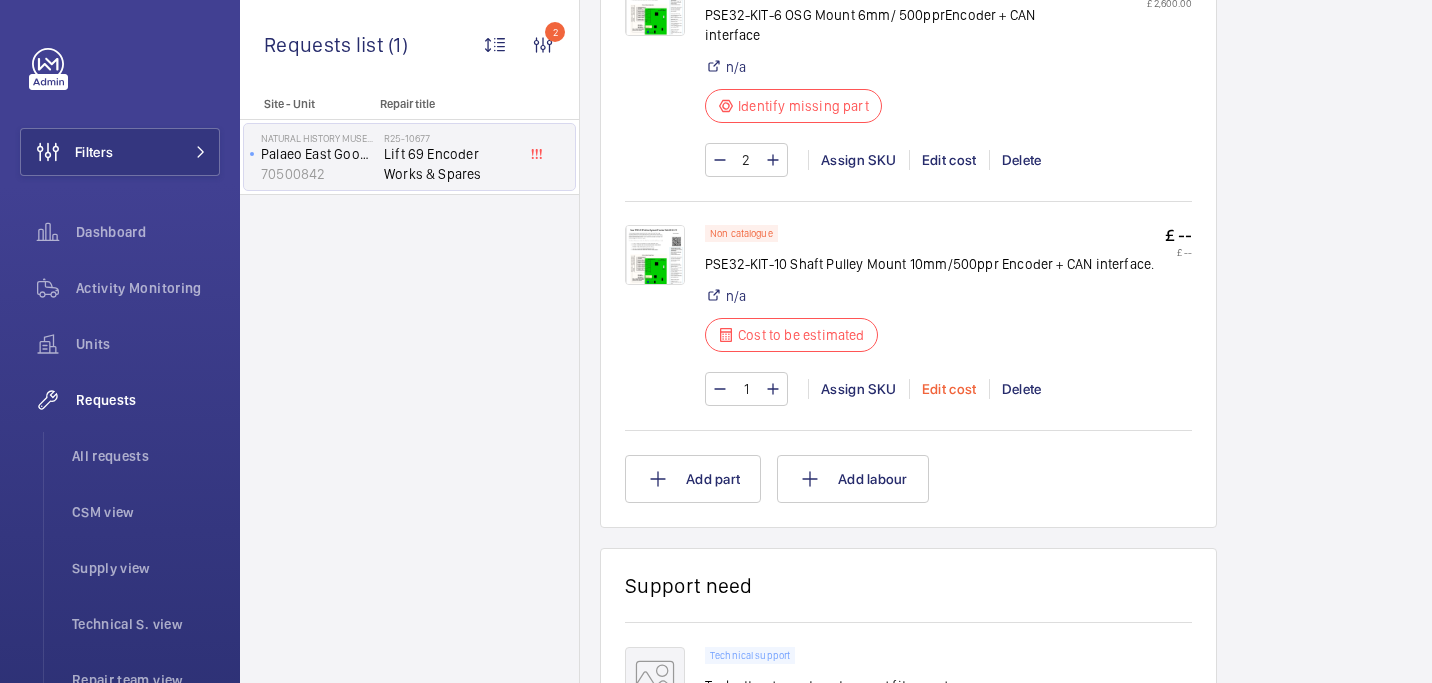 click on "Edit cost" 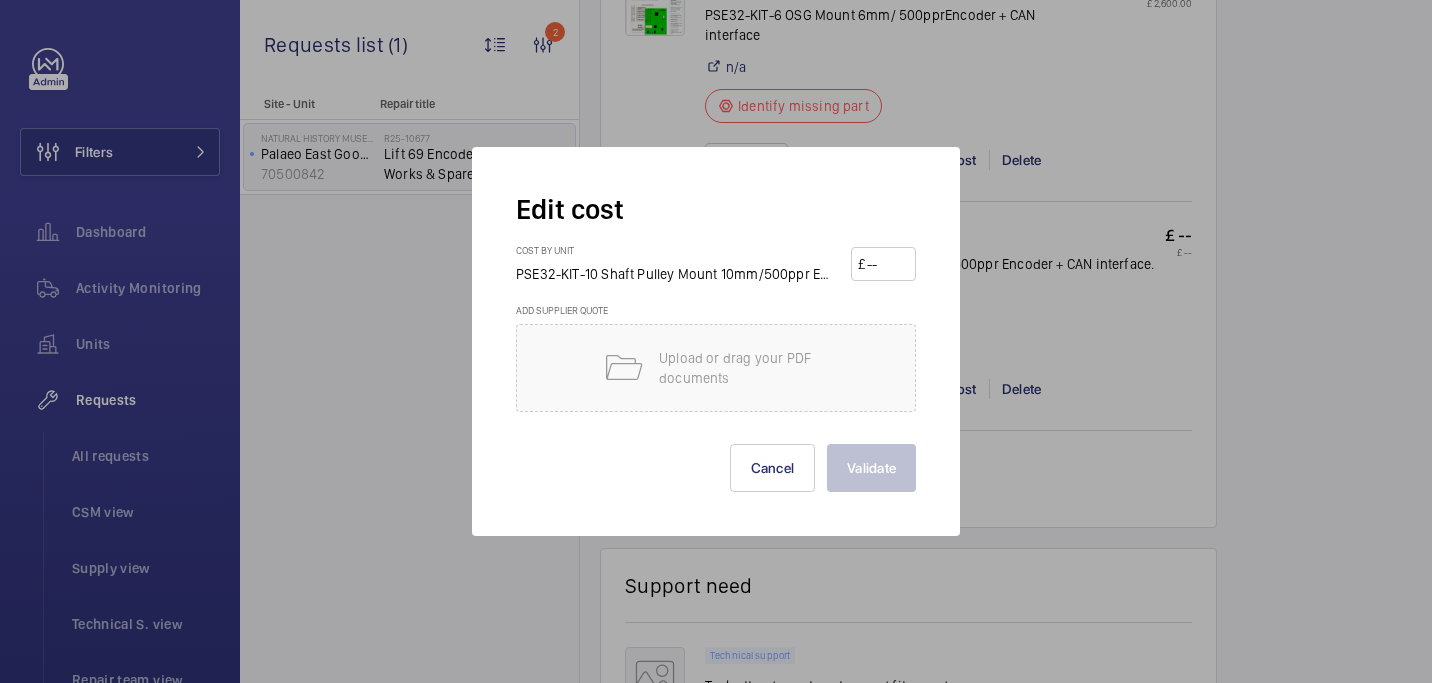 click at bounding box center (887, 264) 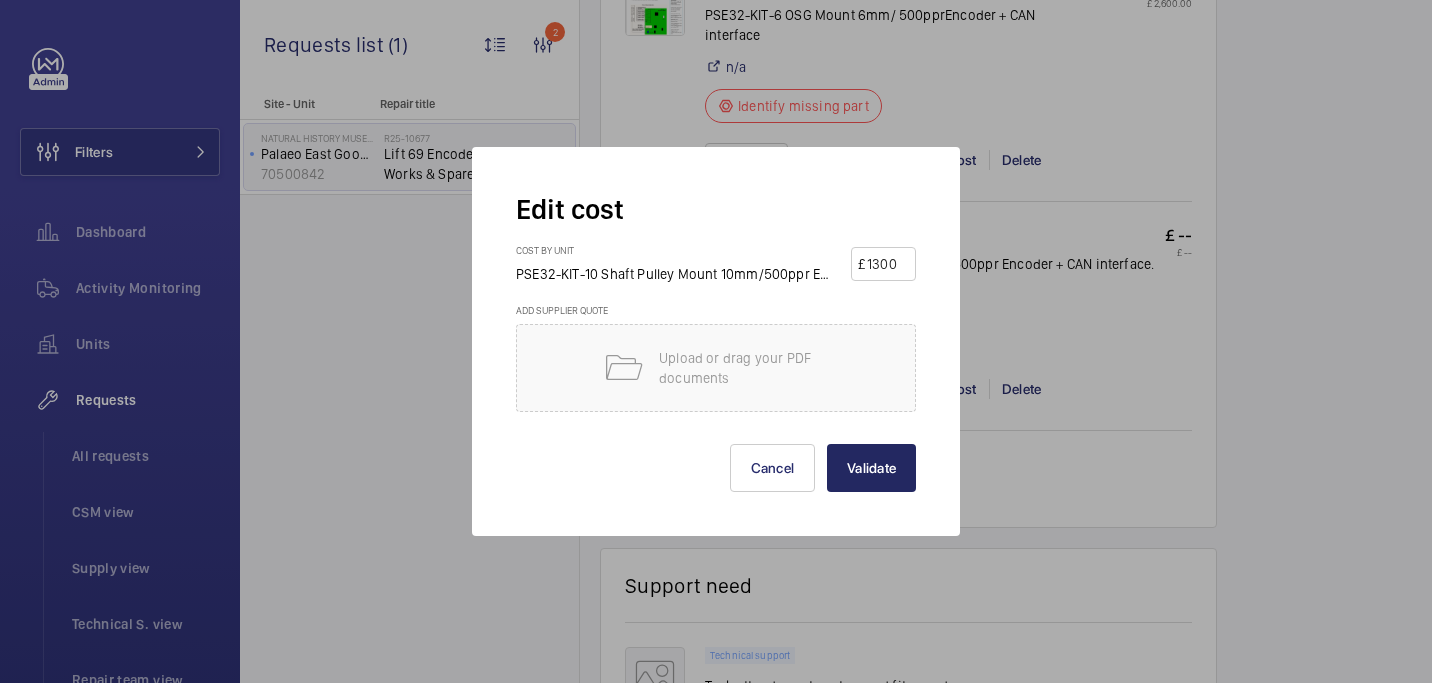 type on "1300" 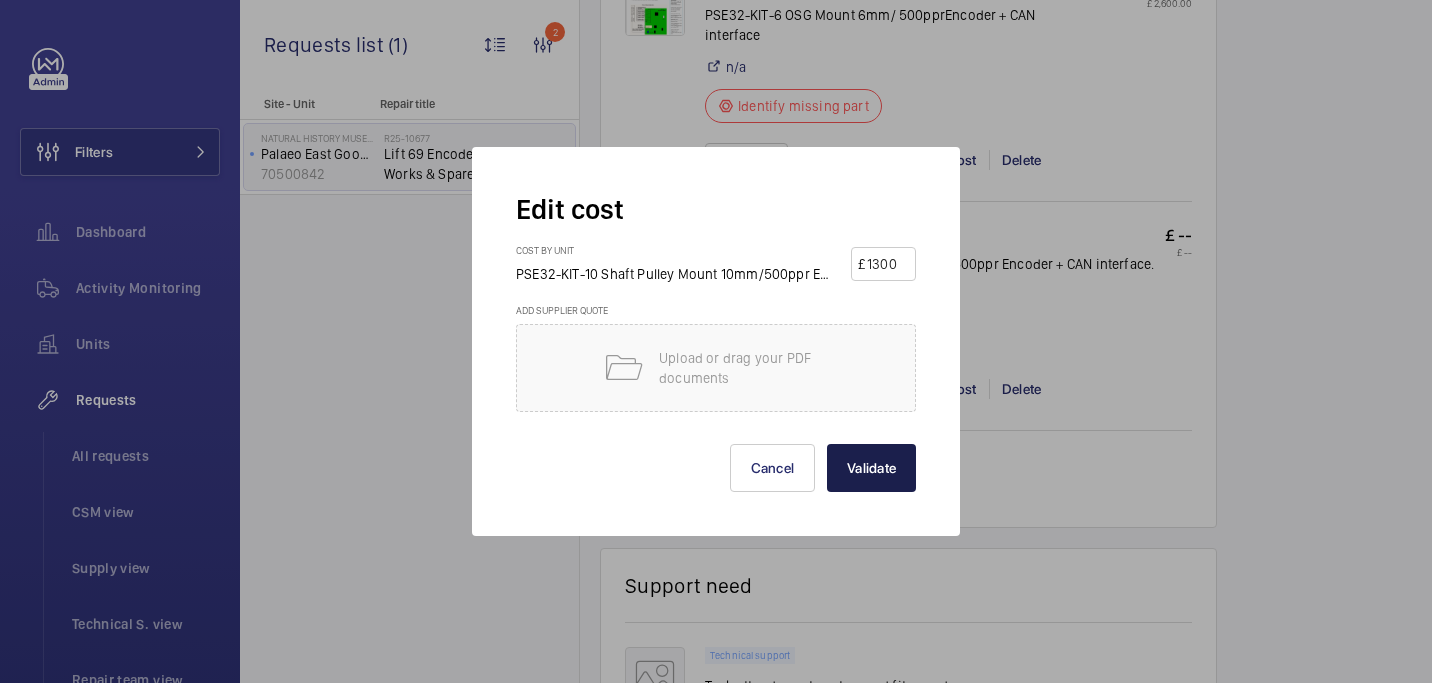 click on "Validate" at bounding box center [871, 468] 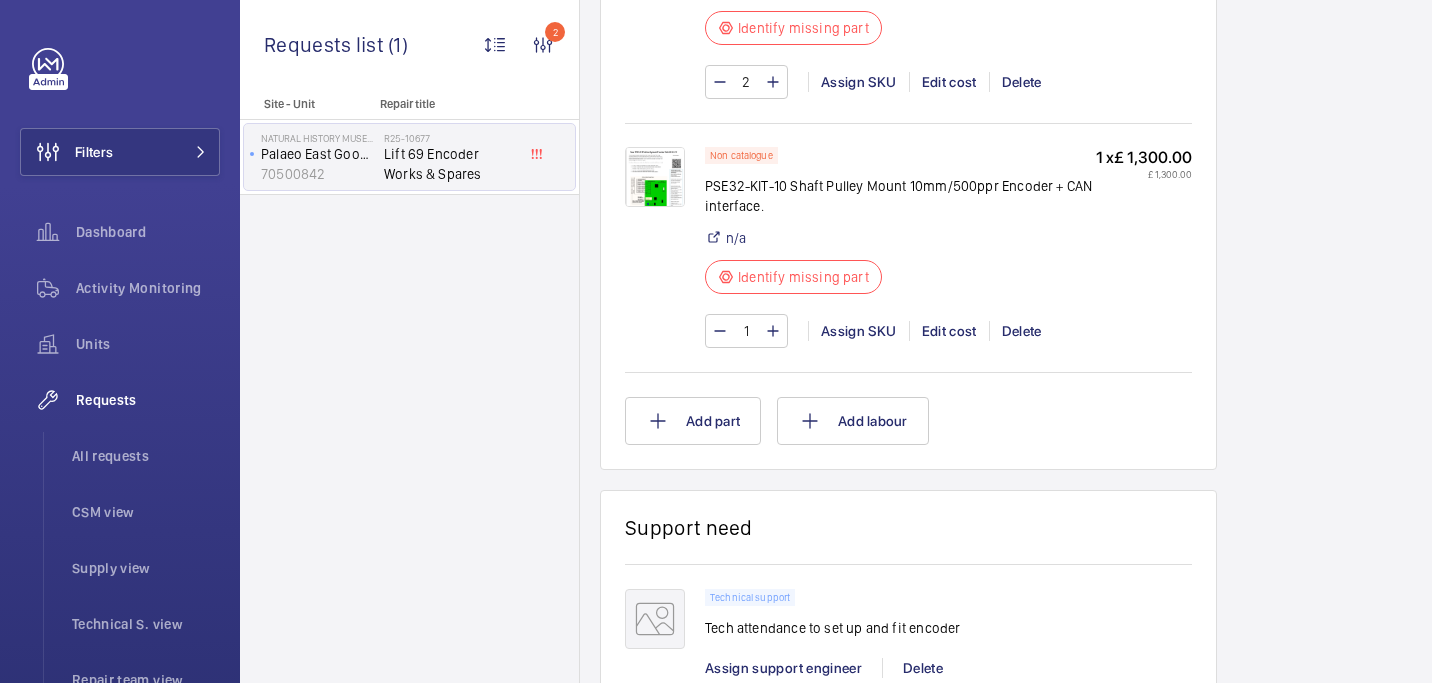 scroll, scrollTop: 1512, scrollLeft: 0, axis: vertical 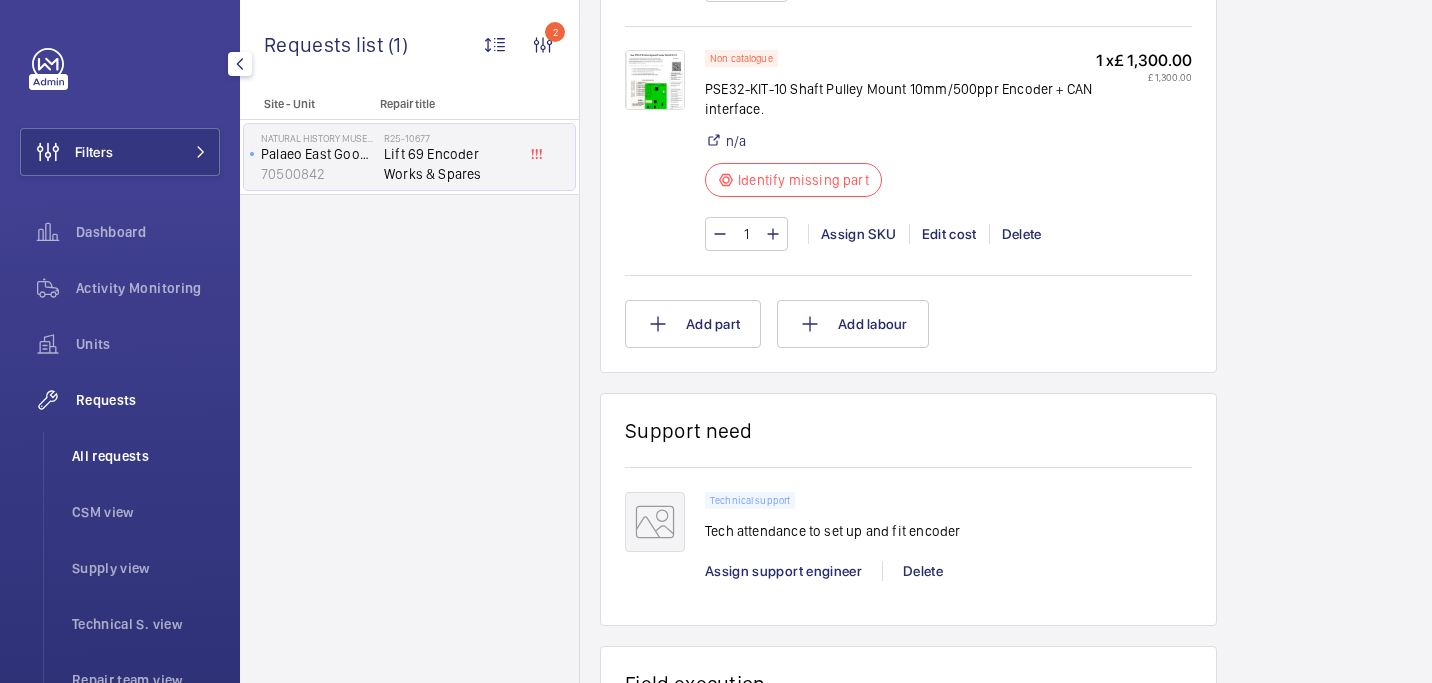 click on "All requests" 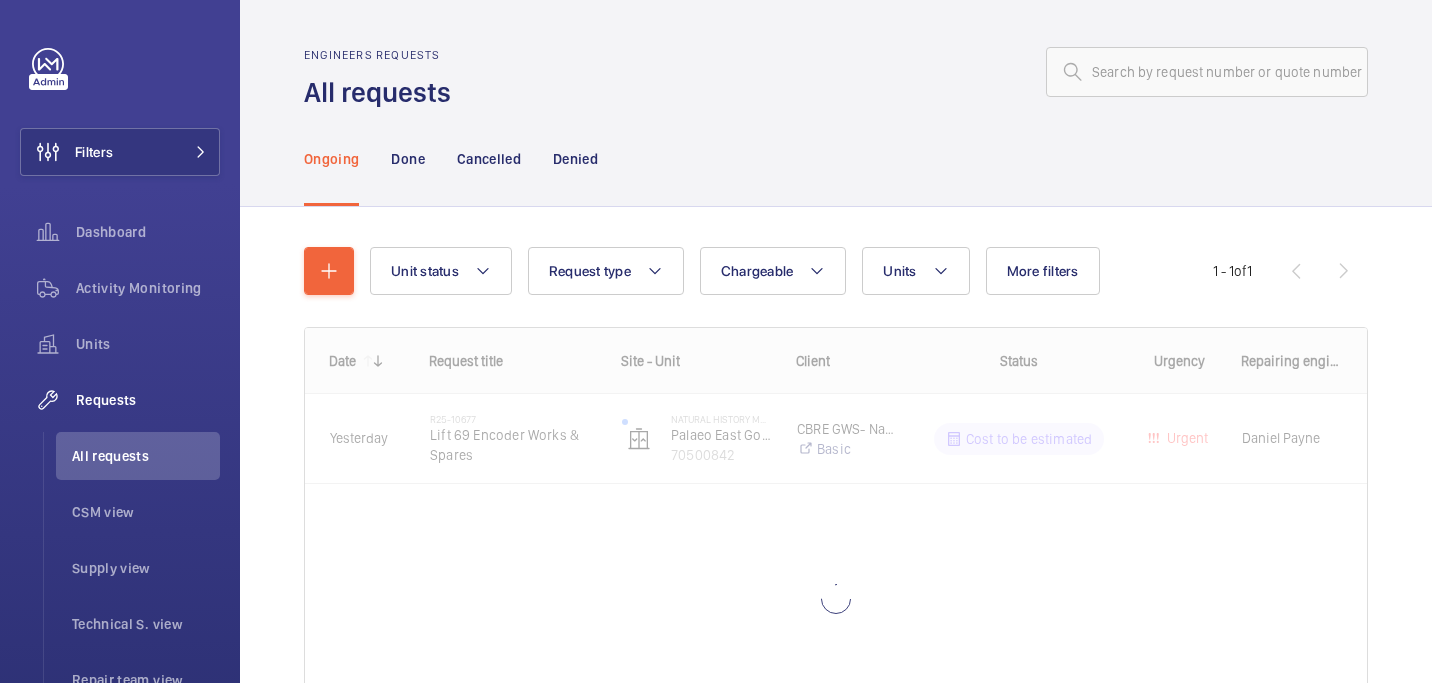 click on "Engineers requests All requests" 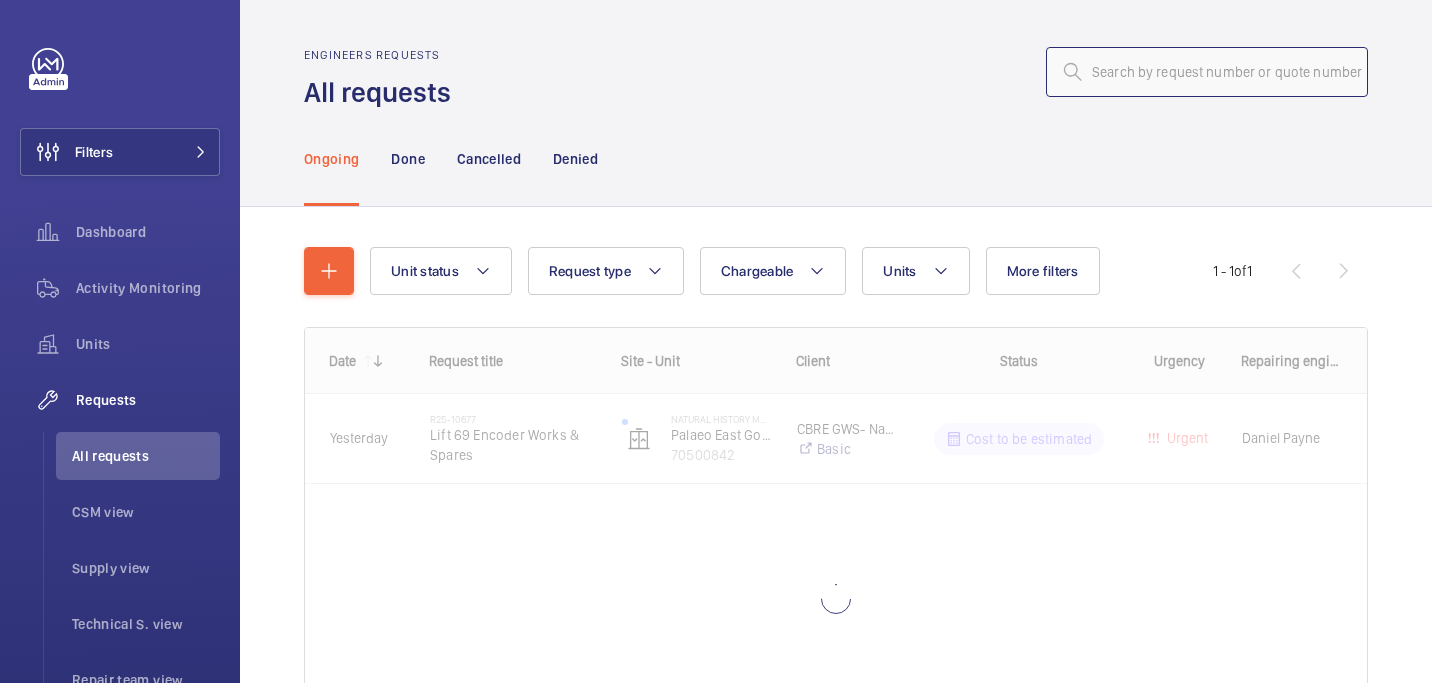 click 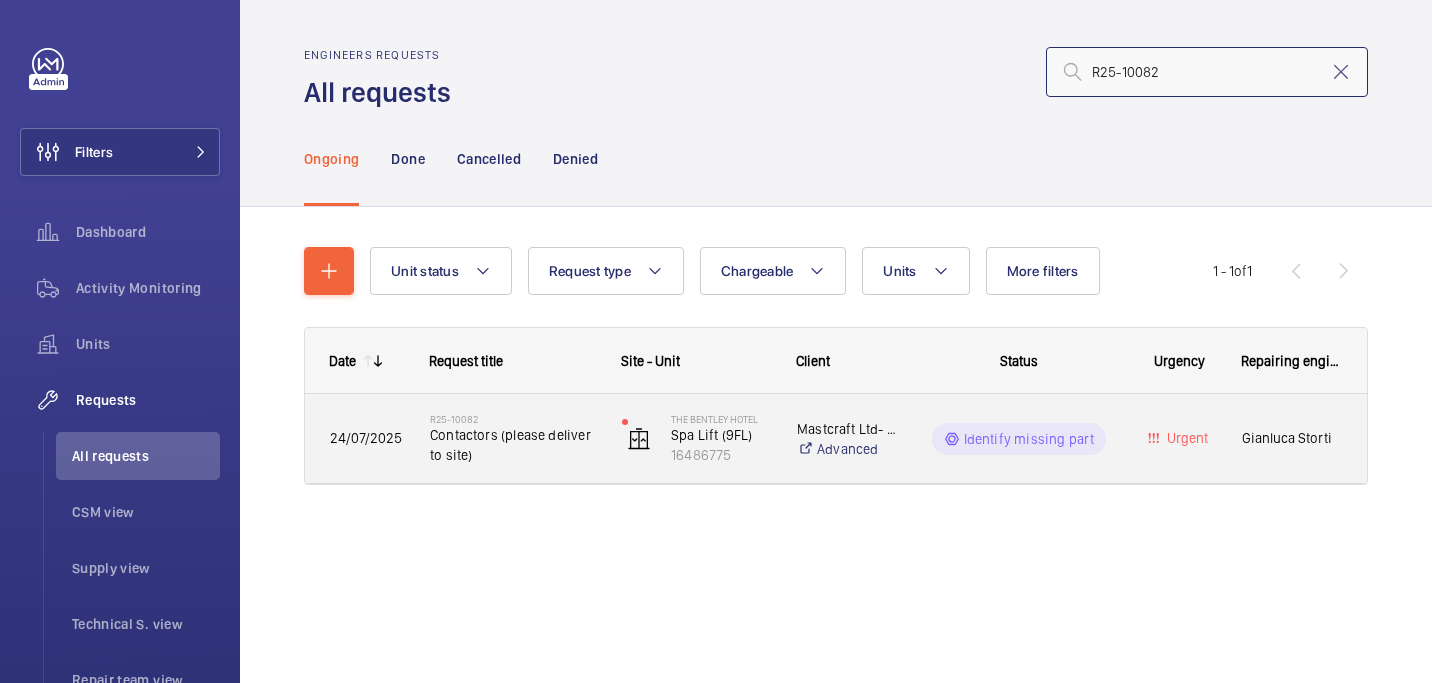 type on "R25-10082" 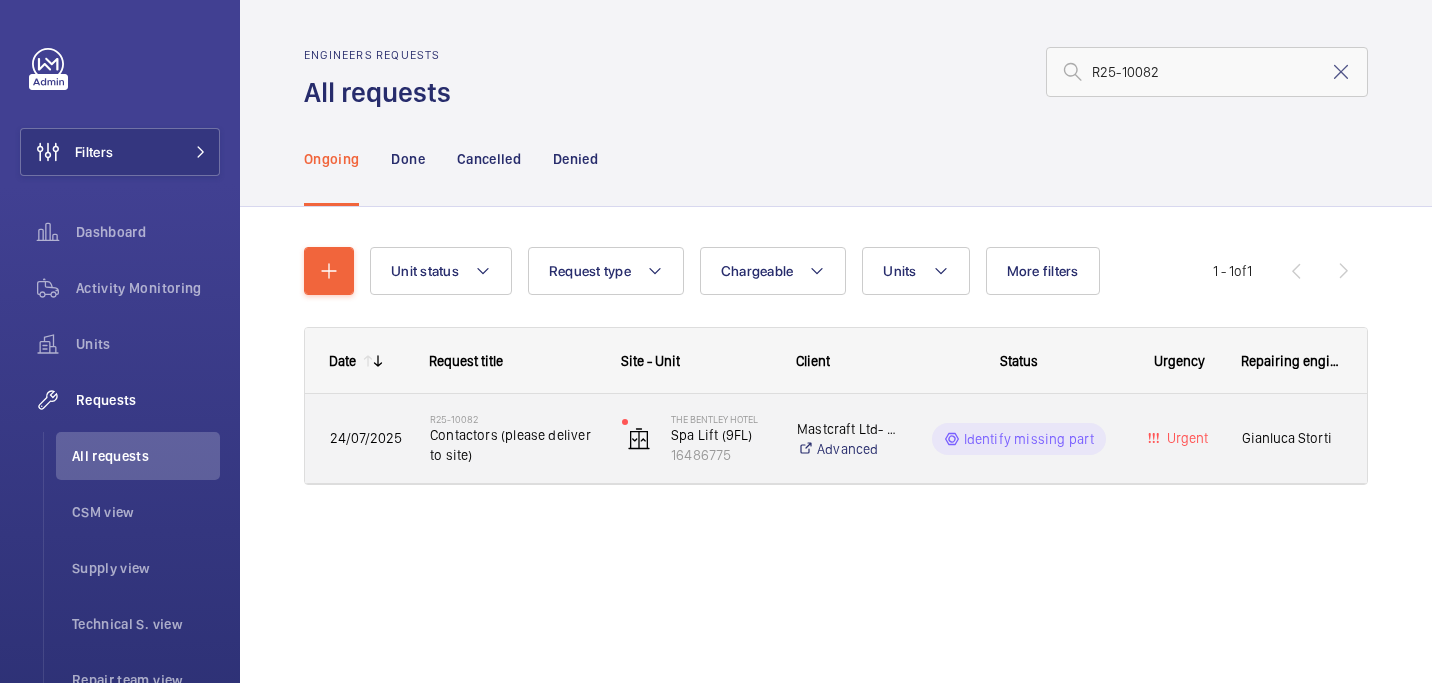 click on "Contactors (please deliver to site)" 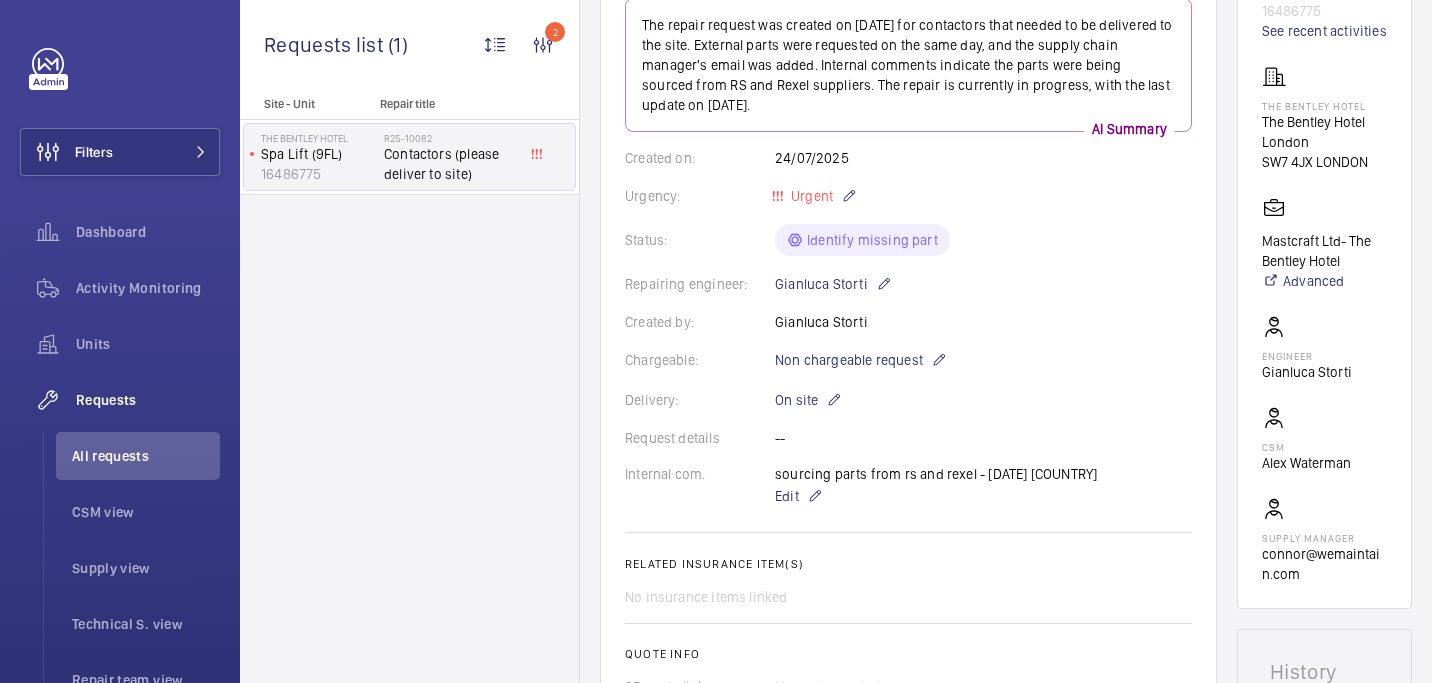 scroll, scrollTop: 0, scrollLeft: 0, axis: both 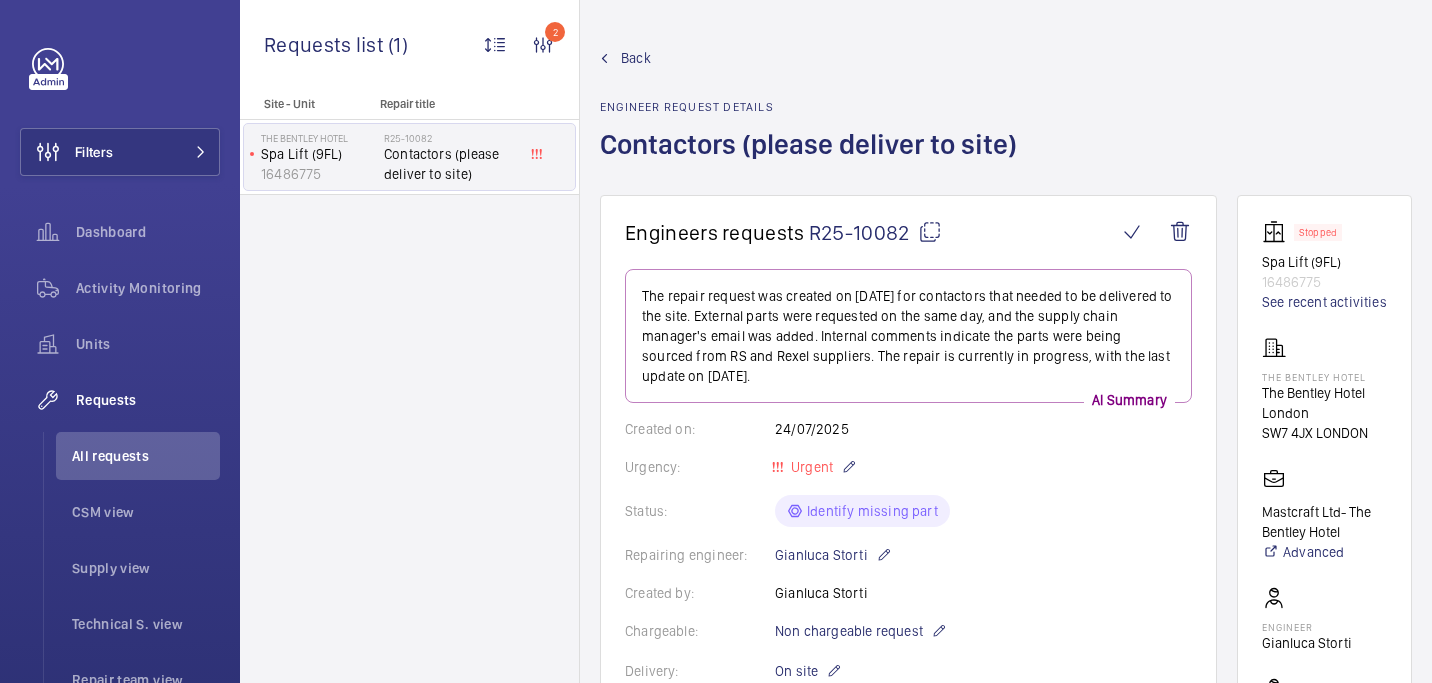 click on "R25-10082" 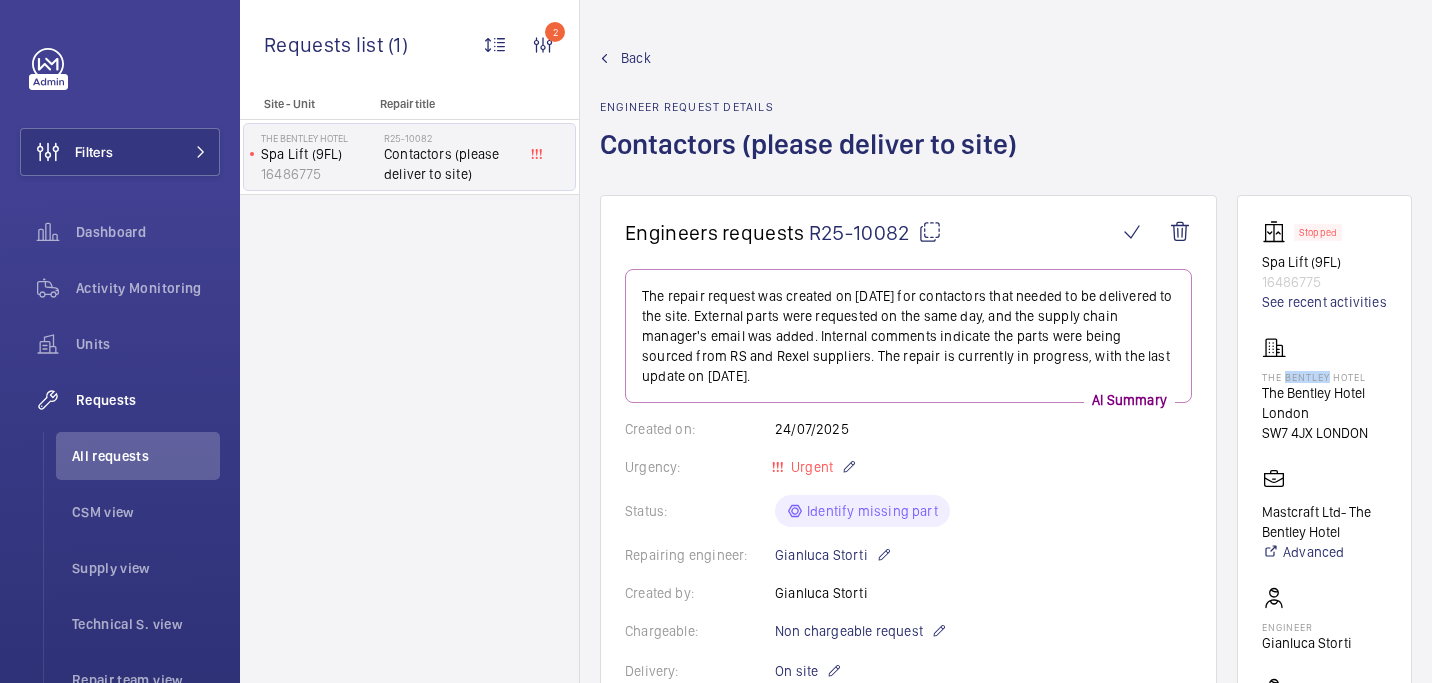 click on "The Bentley Hotel" 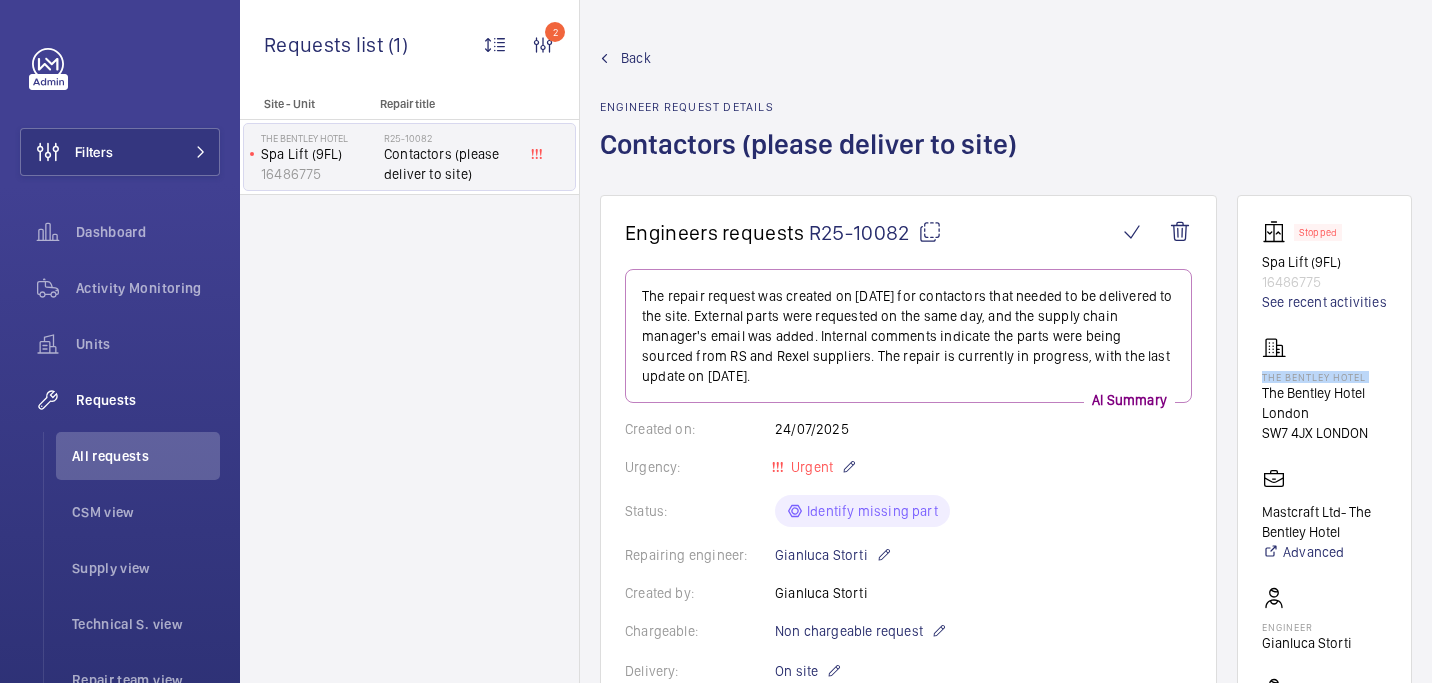 click on "The Bentley Hotel" 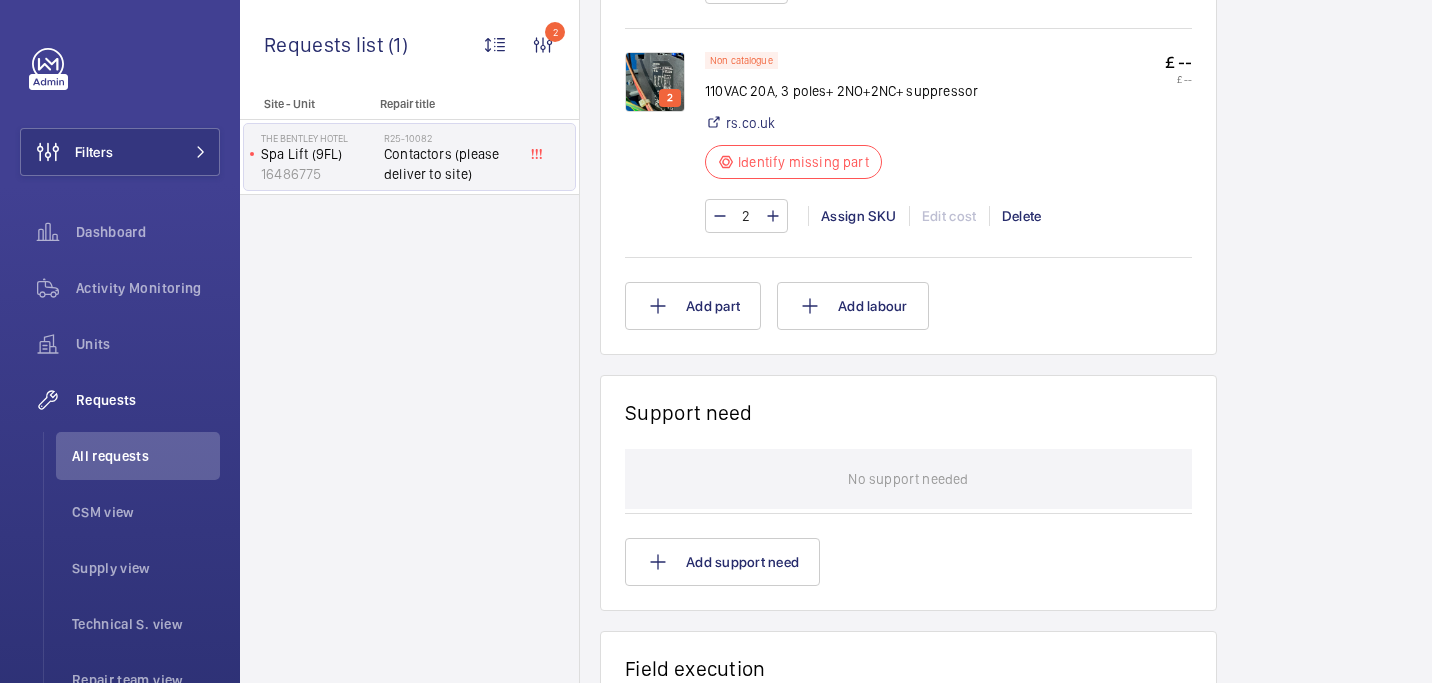 scroll, scrollTop: 1441, scrollLeft: 0, axis: vertical 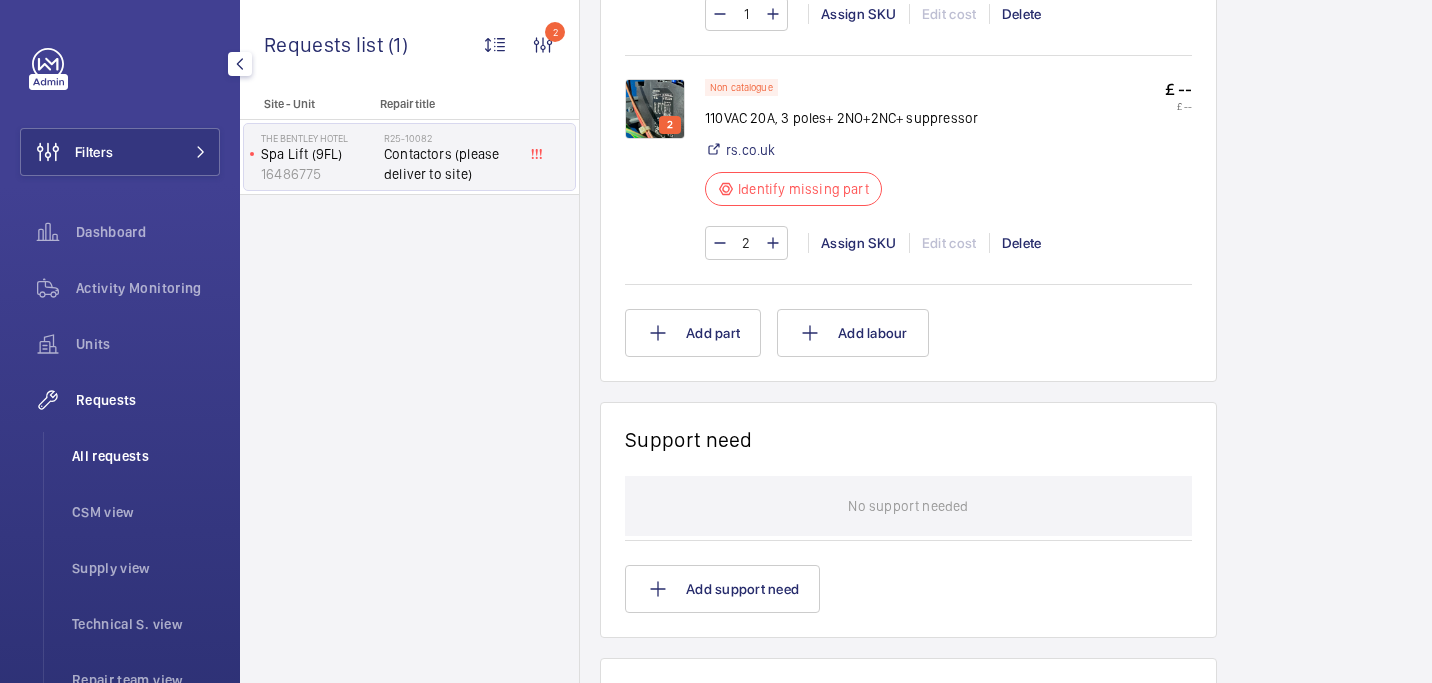 click on "All requests" 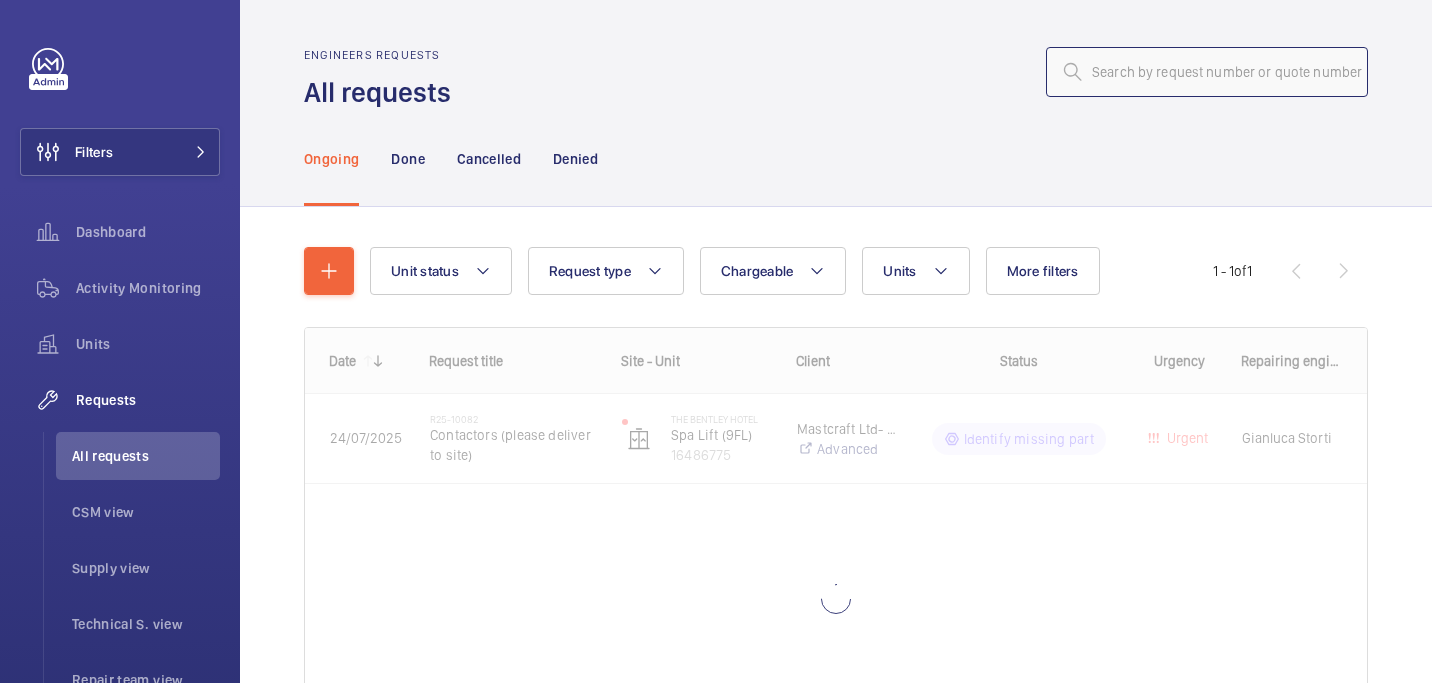 click 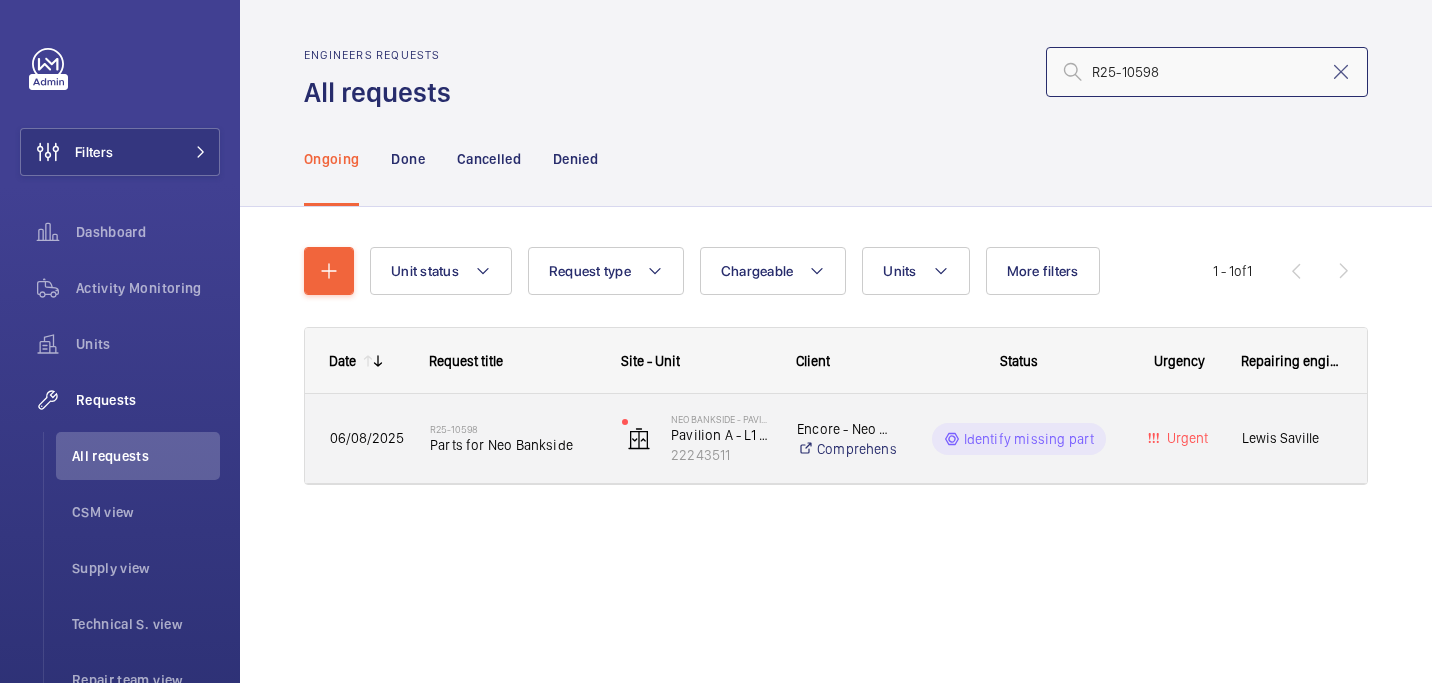 type on "R25-10598" 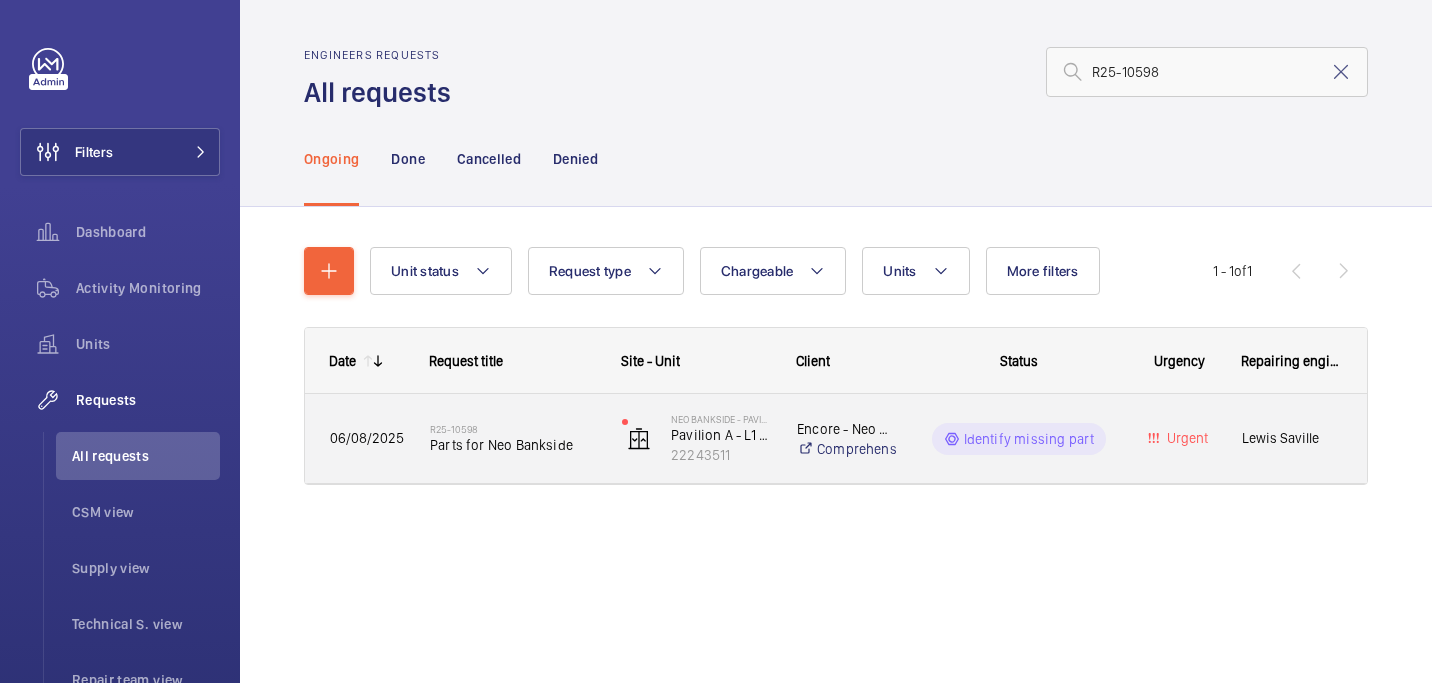 click on "R25-10598   Parts for Neo Bankside" 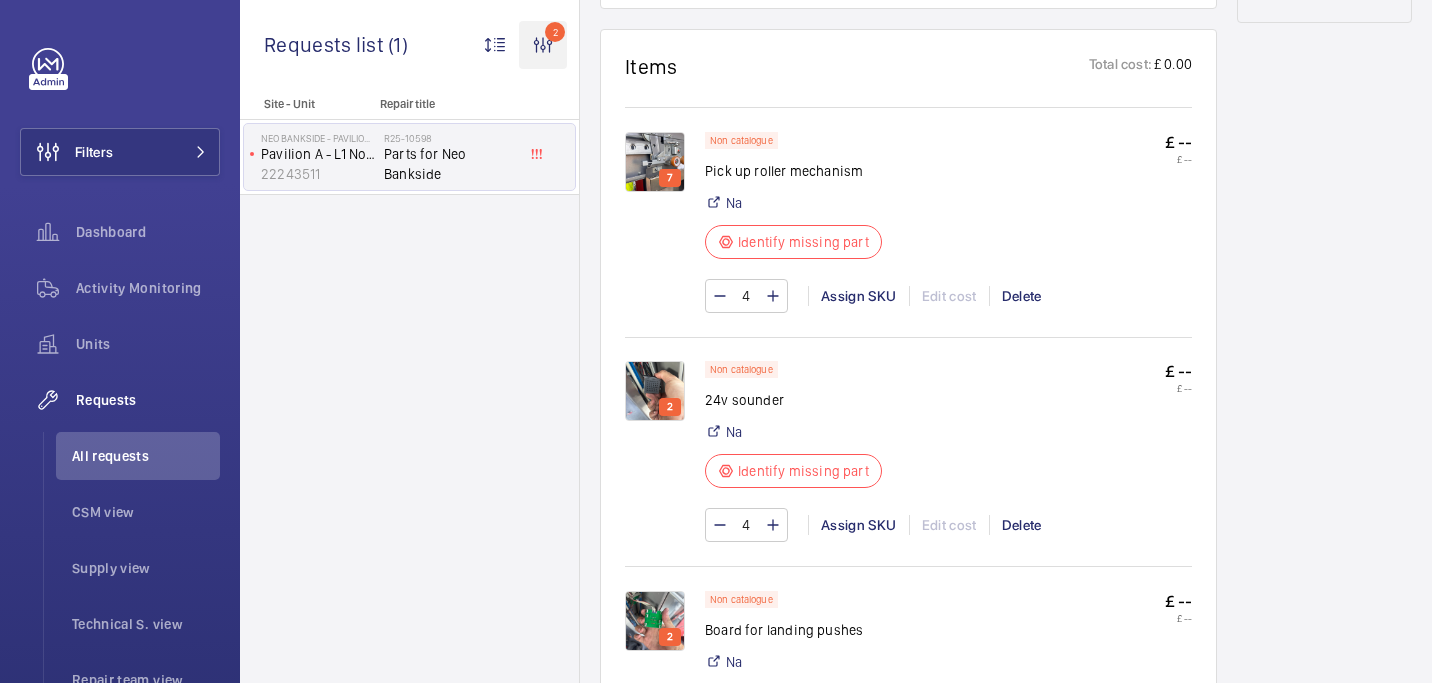 scroll, scrollTop: 1199, scrollLeft: 0, axis: vertical 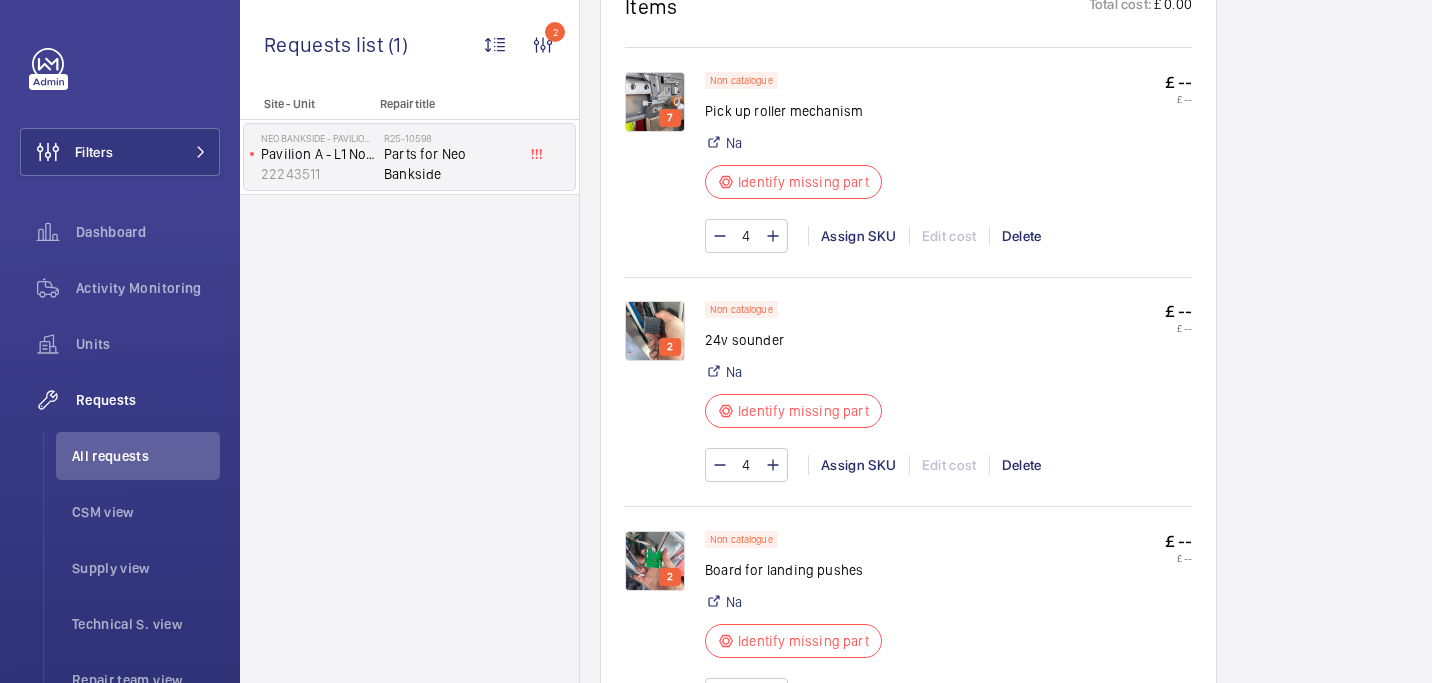 click 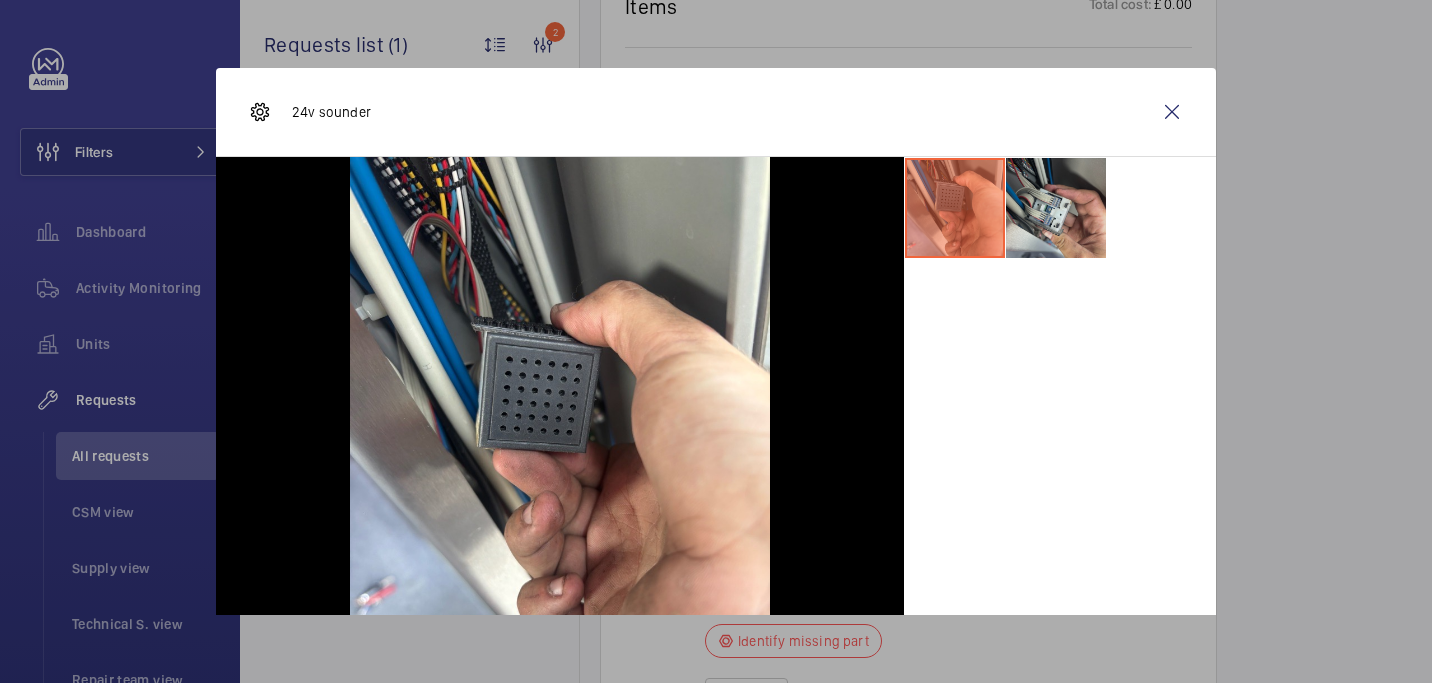 click at bounding box center [1056, 208] 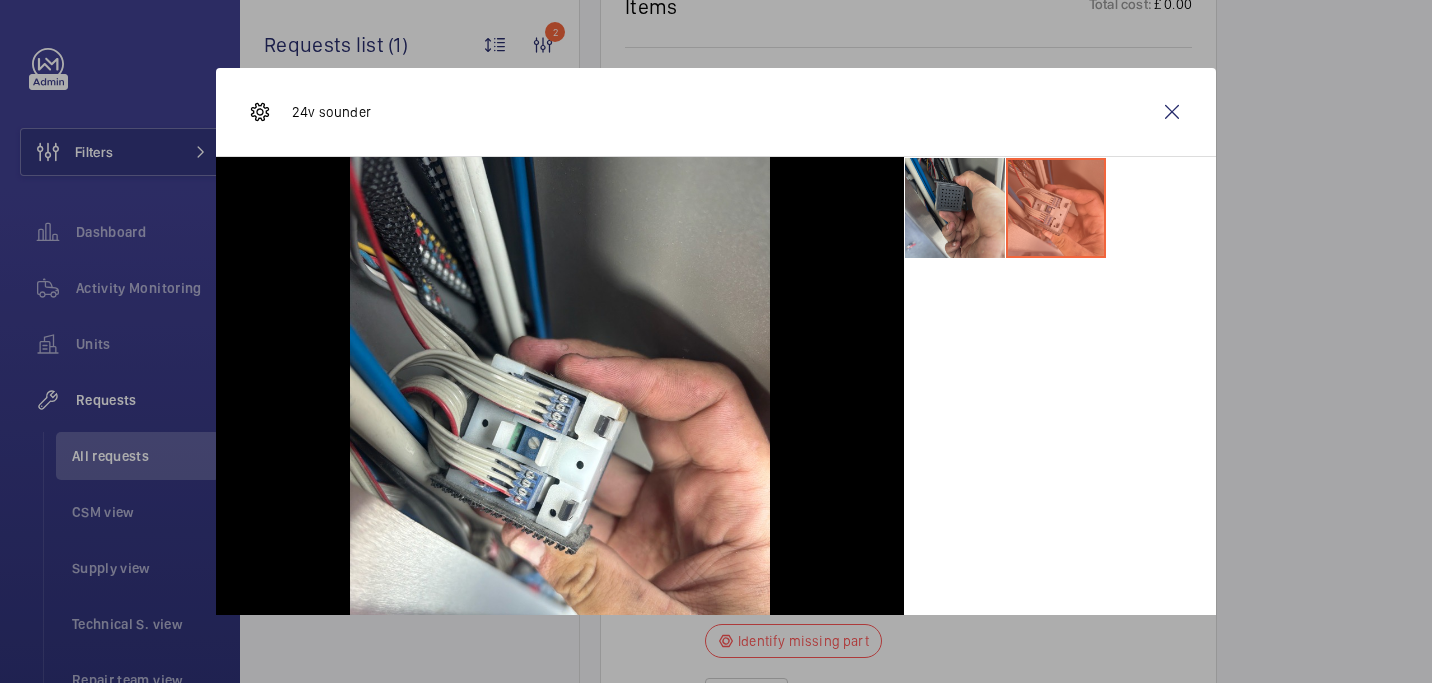 click at bounding box center [955, 208] 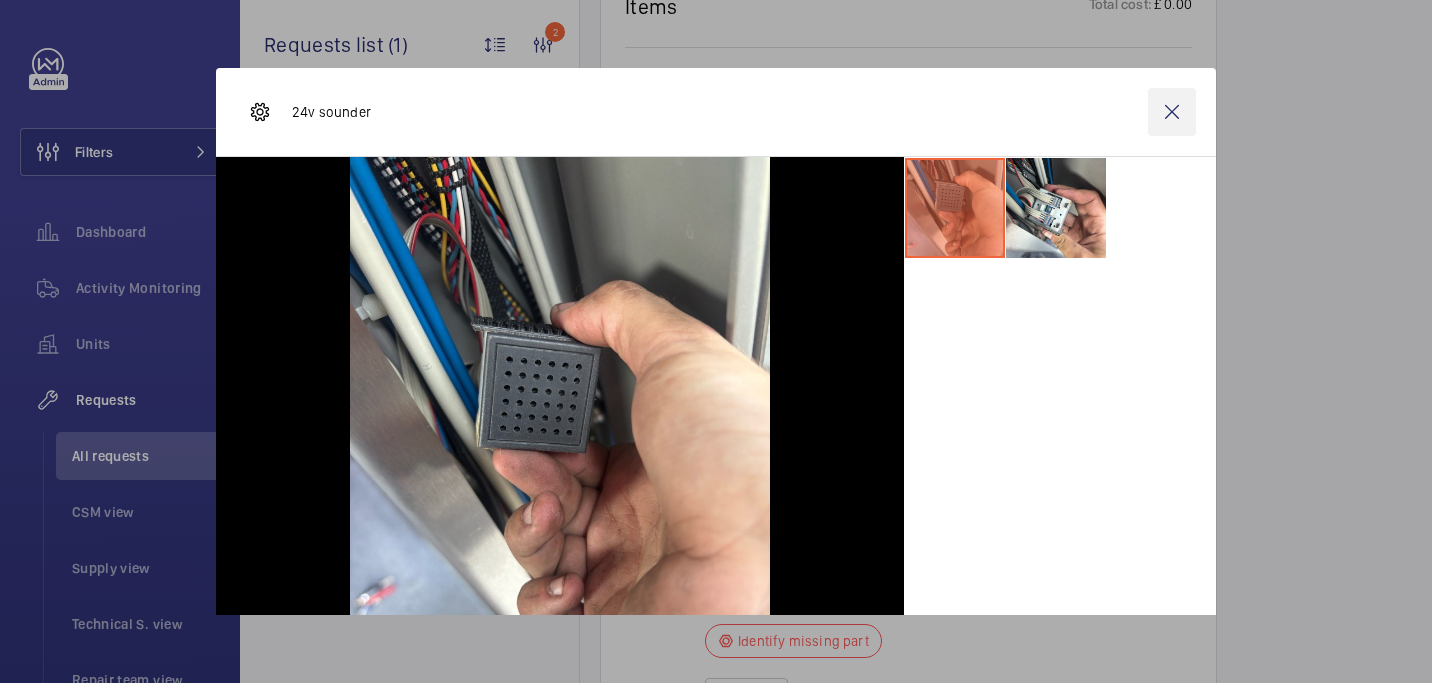 click at bounding box center [1172, 112] 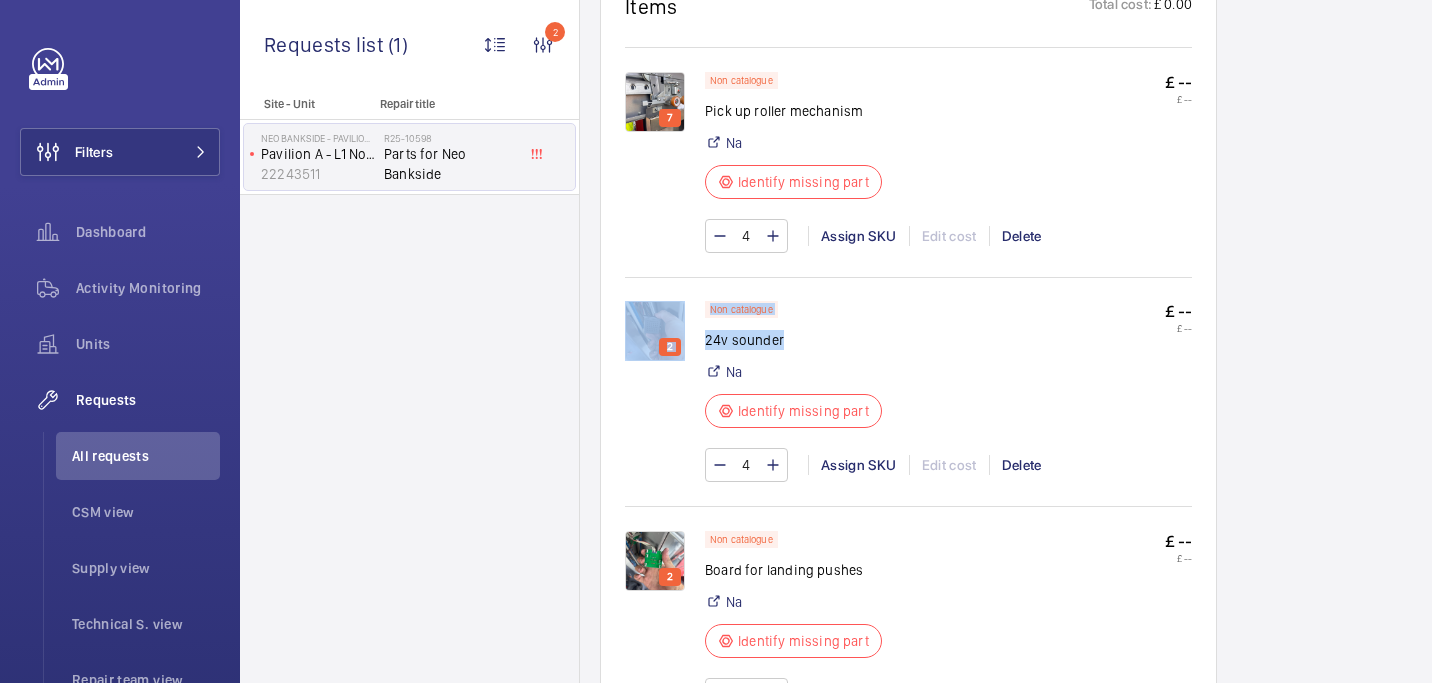drag, startPoint x: 703, startPoint y: 342, endPoint x: 789, endPoint y: 350, distance: 86.37129 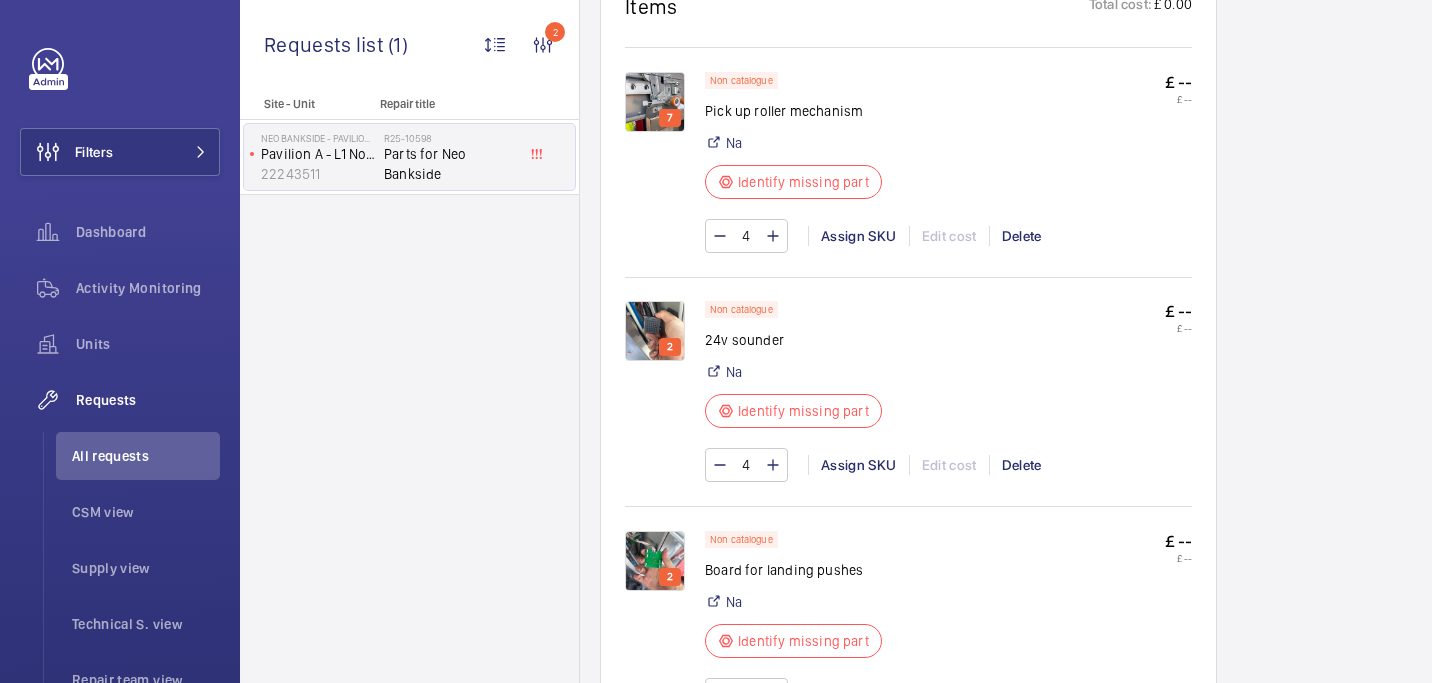 click on "24v sounder" 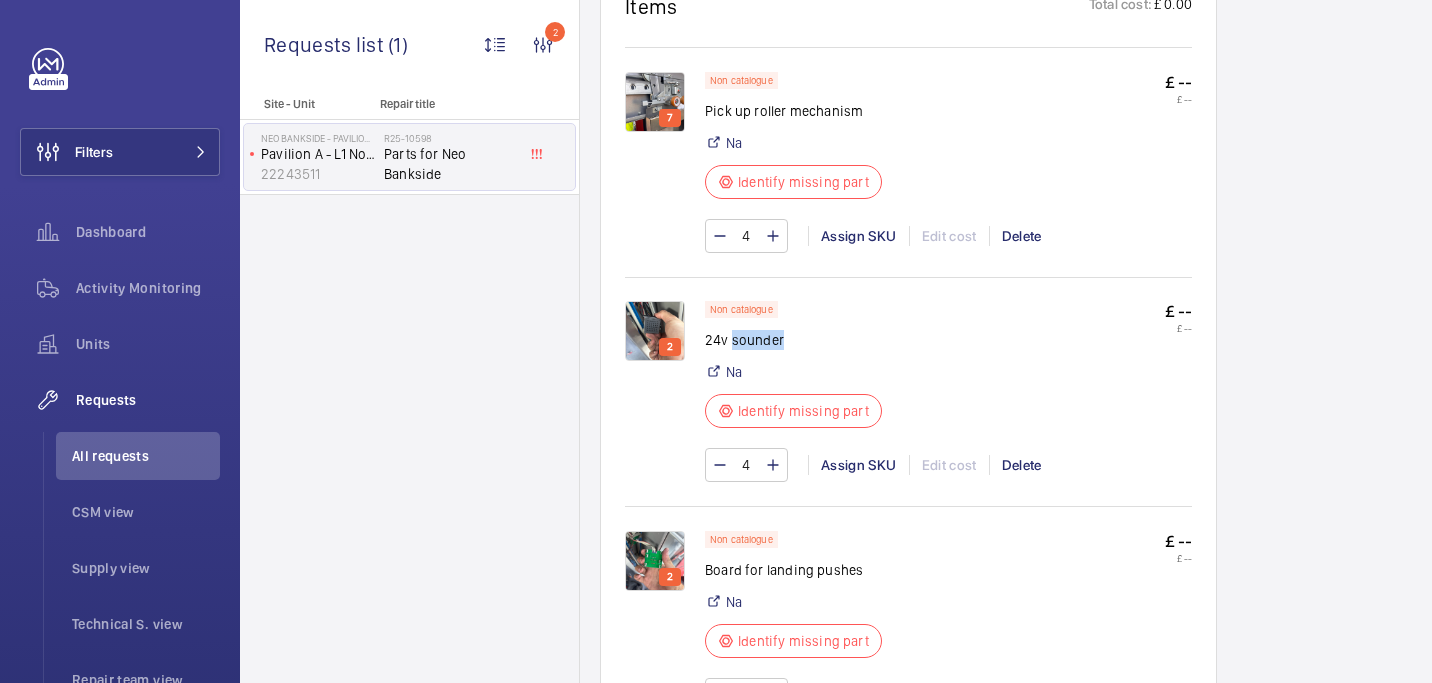 click on "24v sounder" 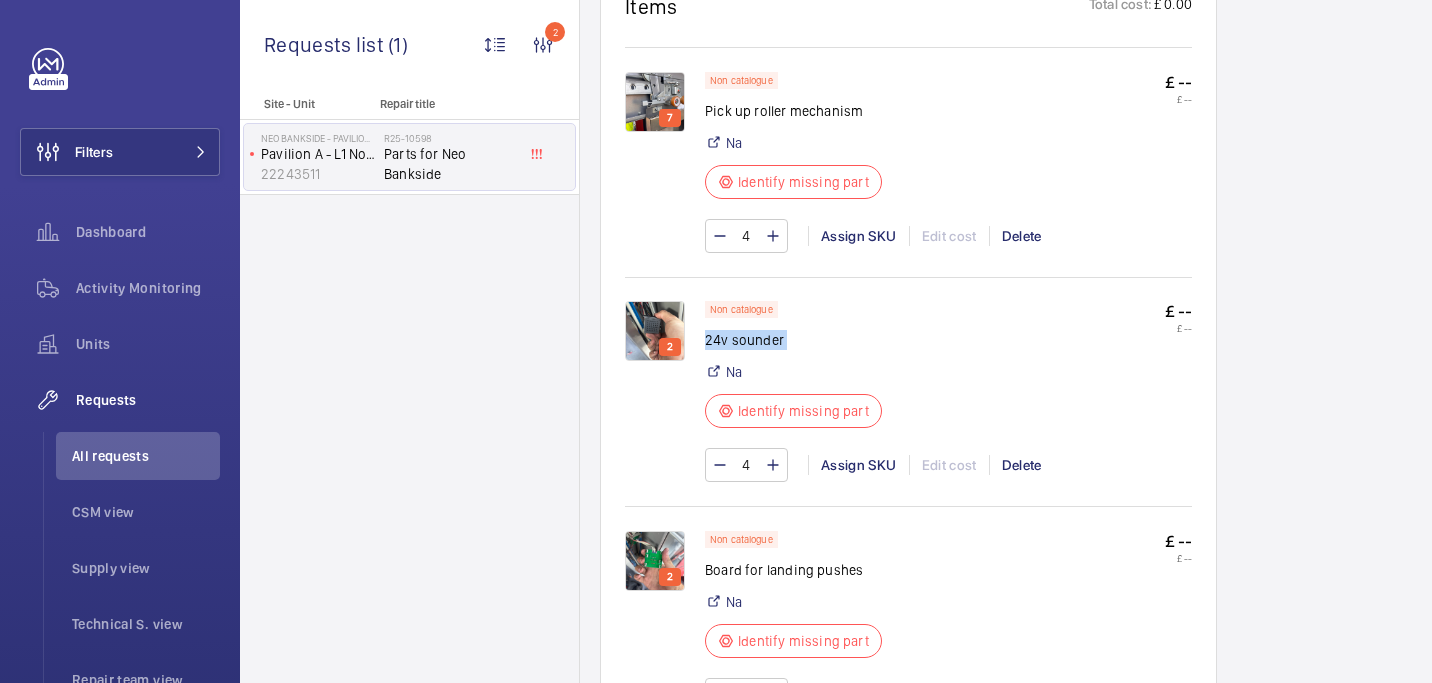 click on "24v sounder" 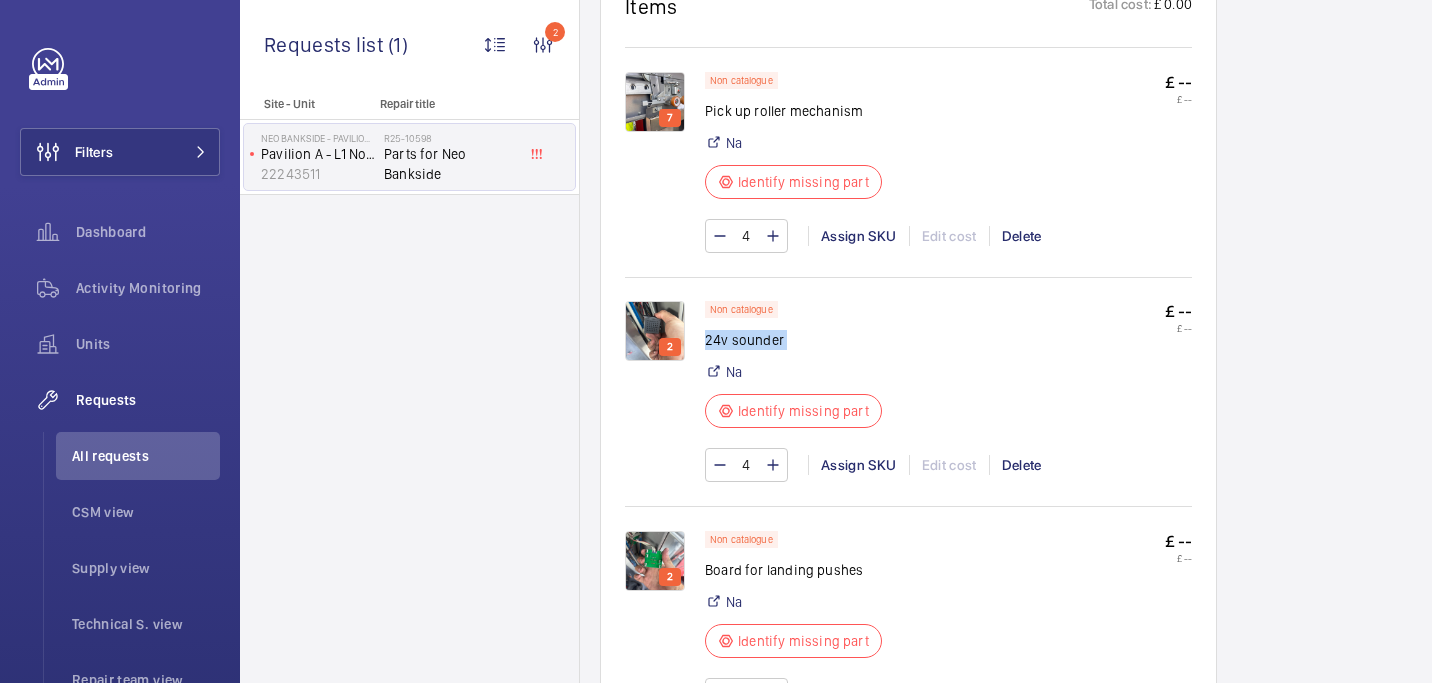 click 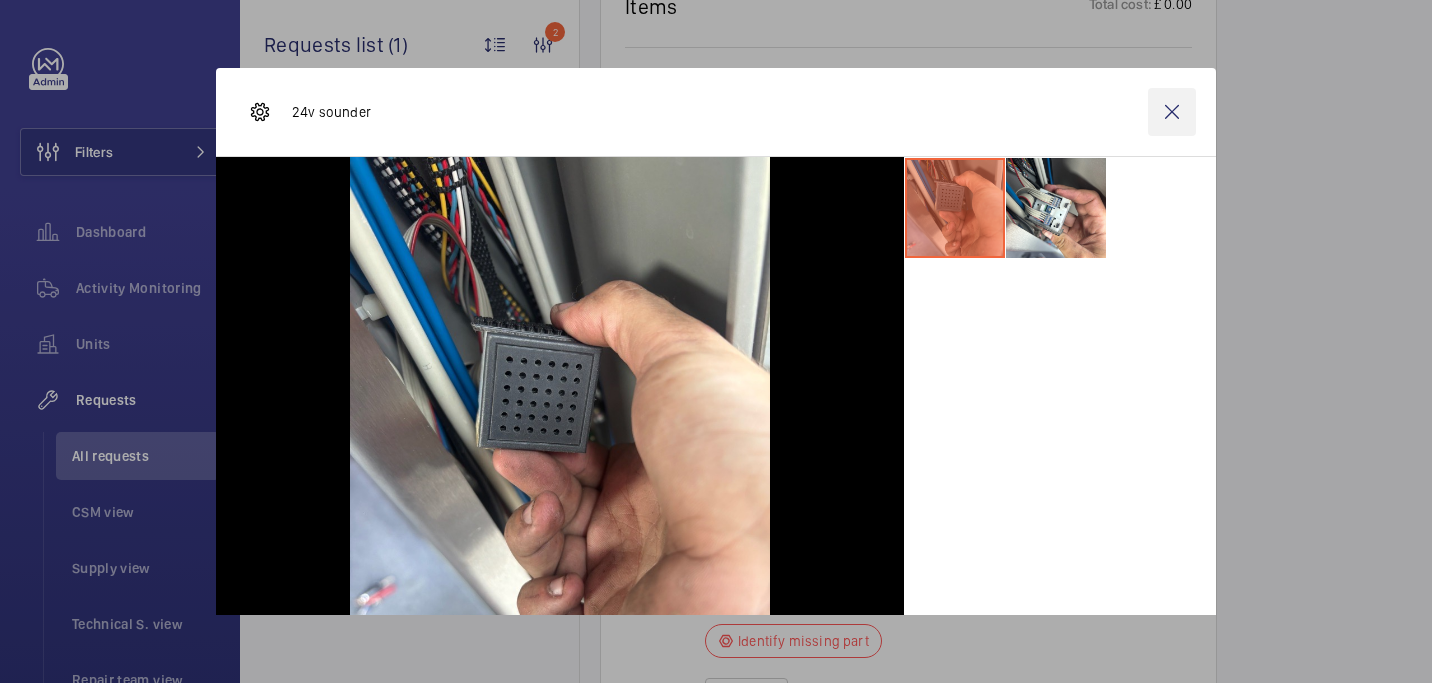 click at bounding box center (1172, 112) 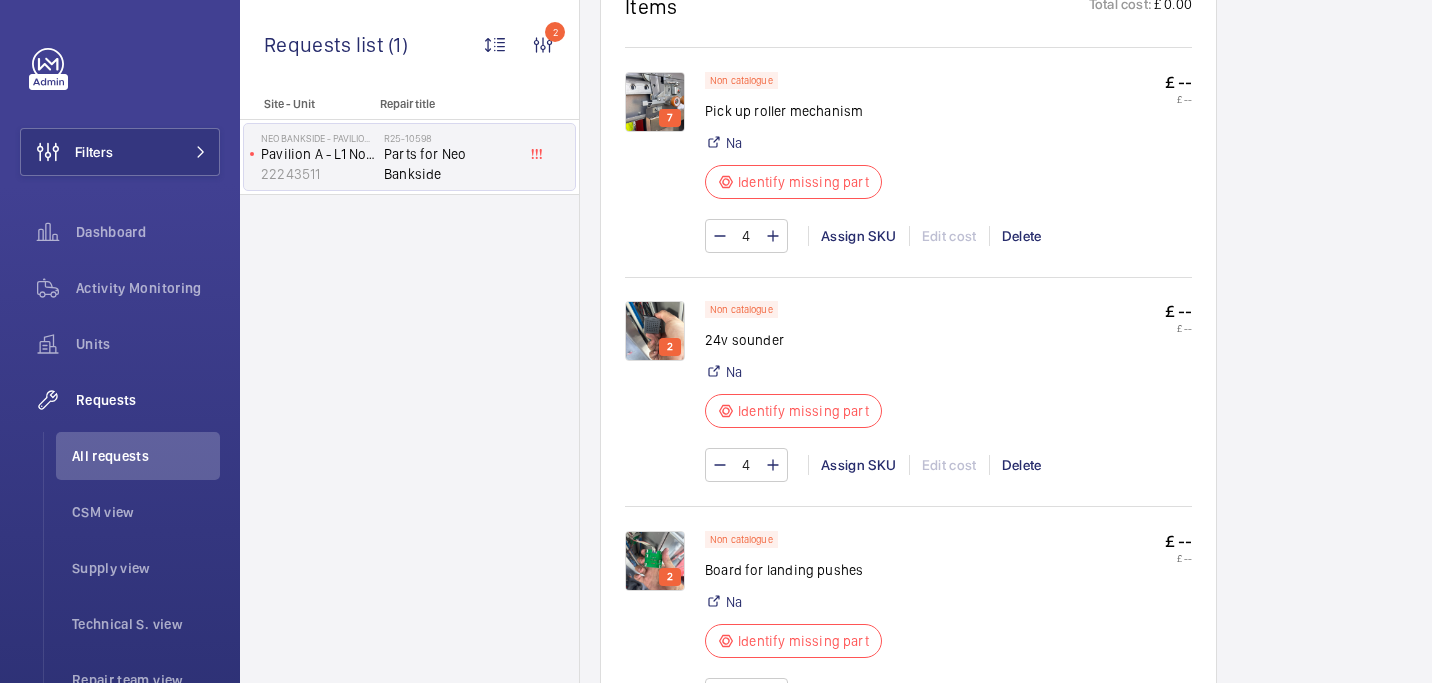 click 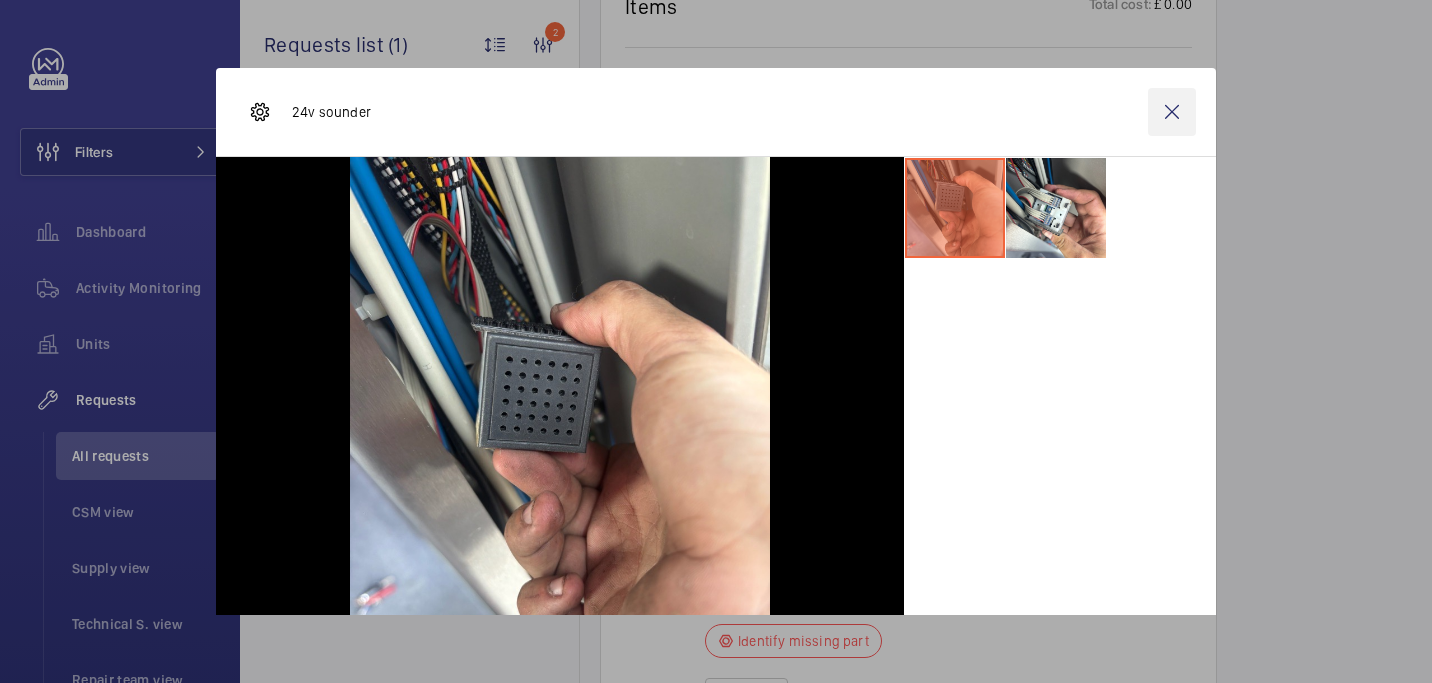 click at bounding box center (1172, 112) 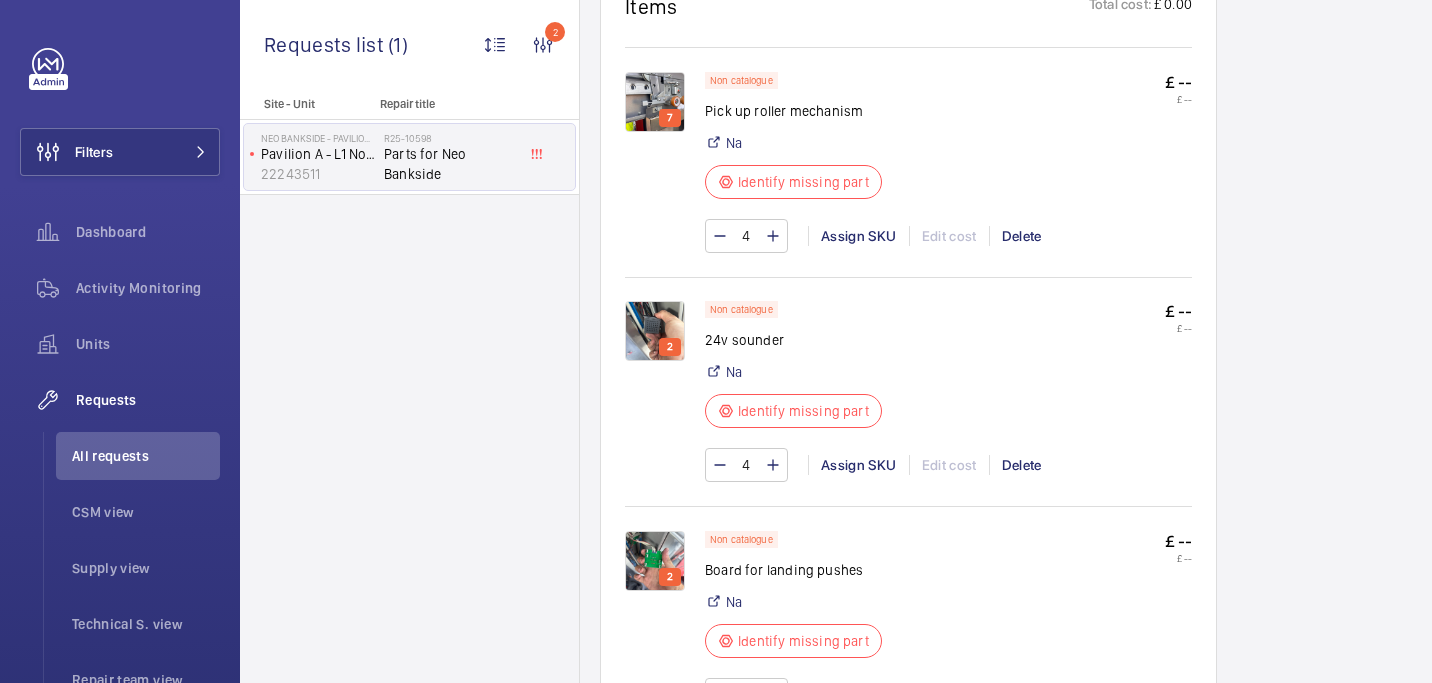 click 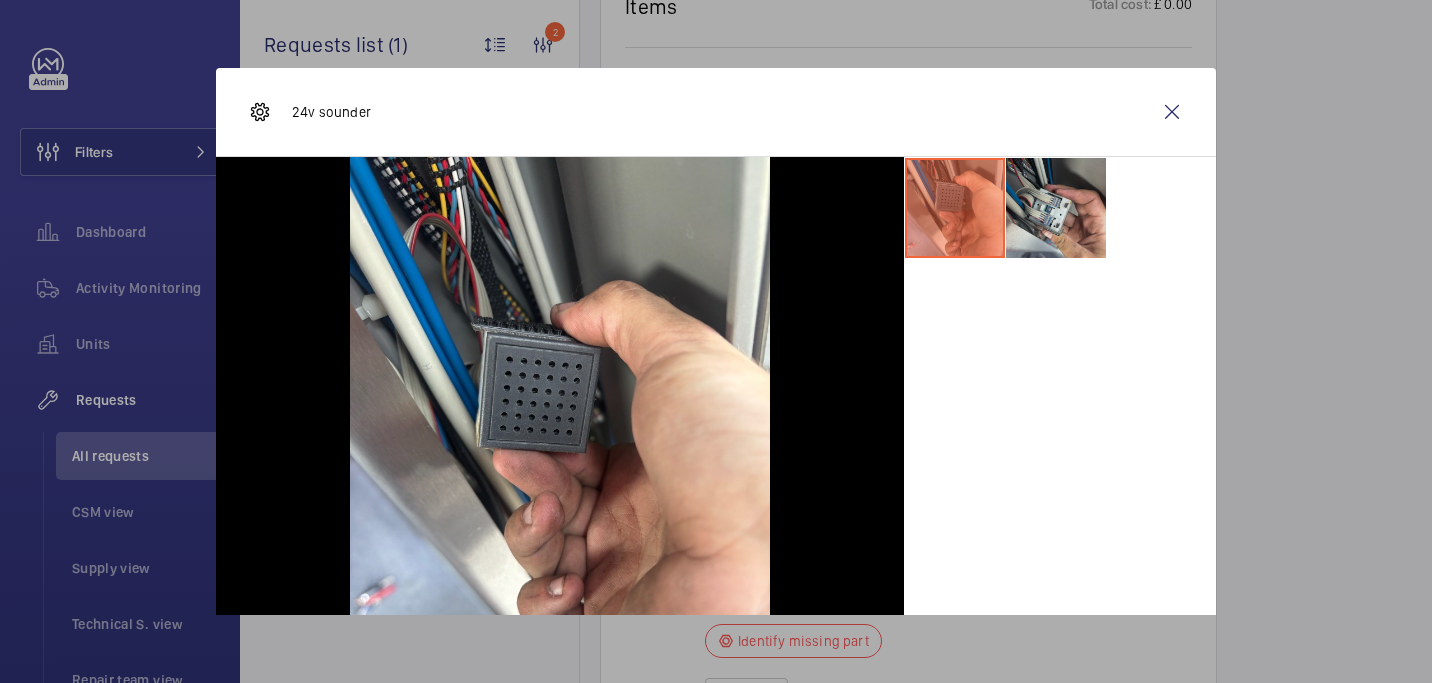 click at bounding box center [1056, 208] 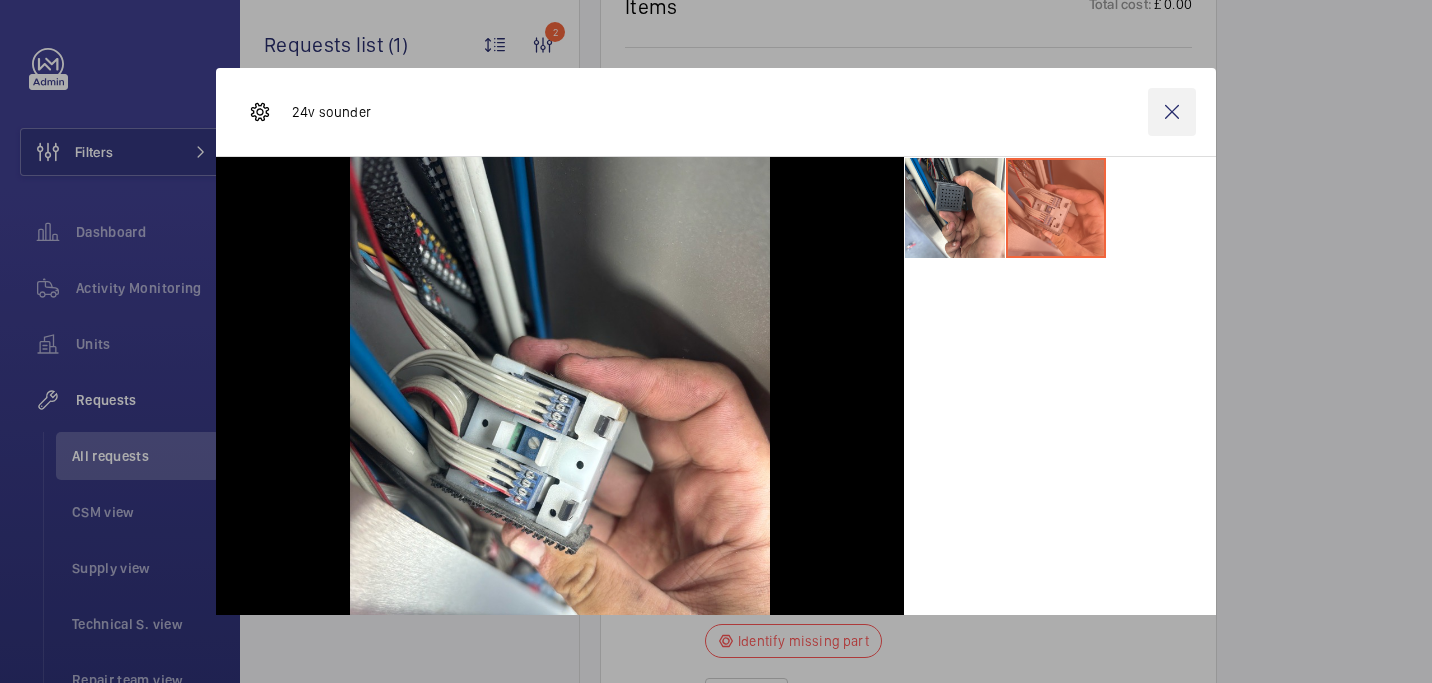 click at bounding box center (1172, 112) 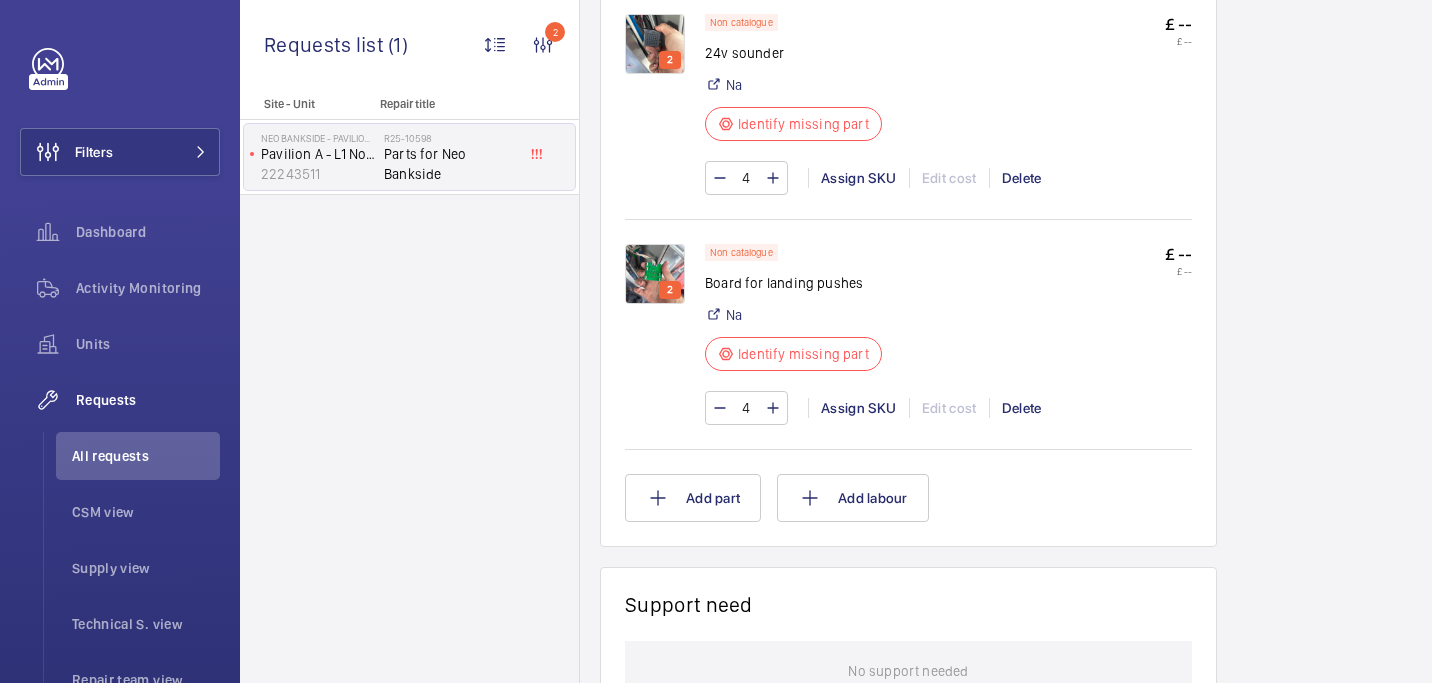 scroll, scrollTop: 1489, scrollLeft: 0, axis: vertical 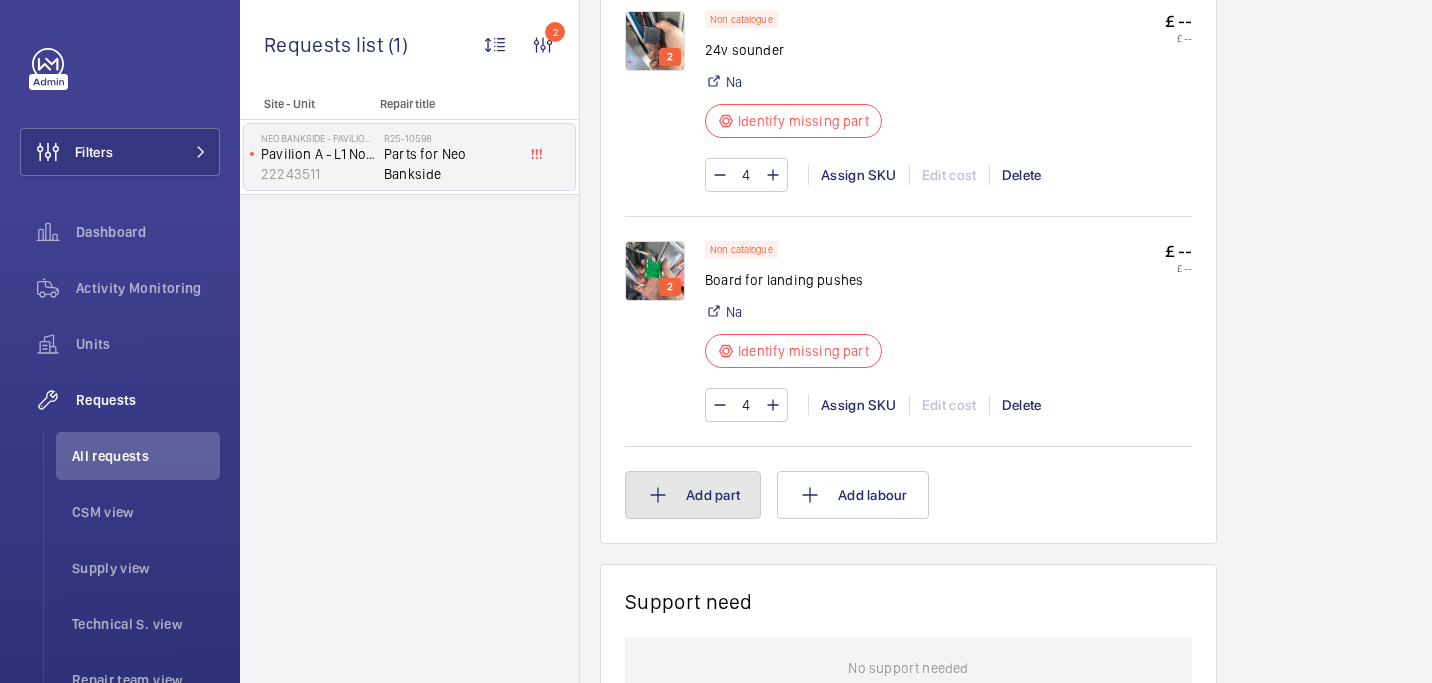 click on "Add part" 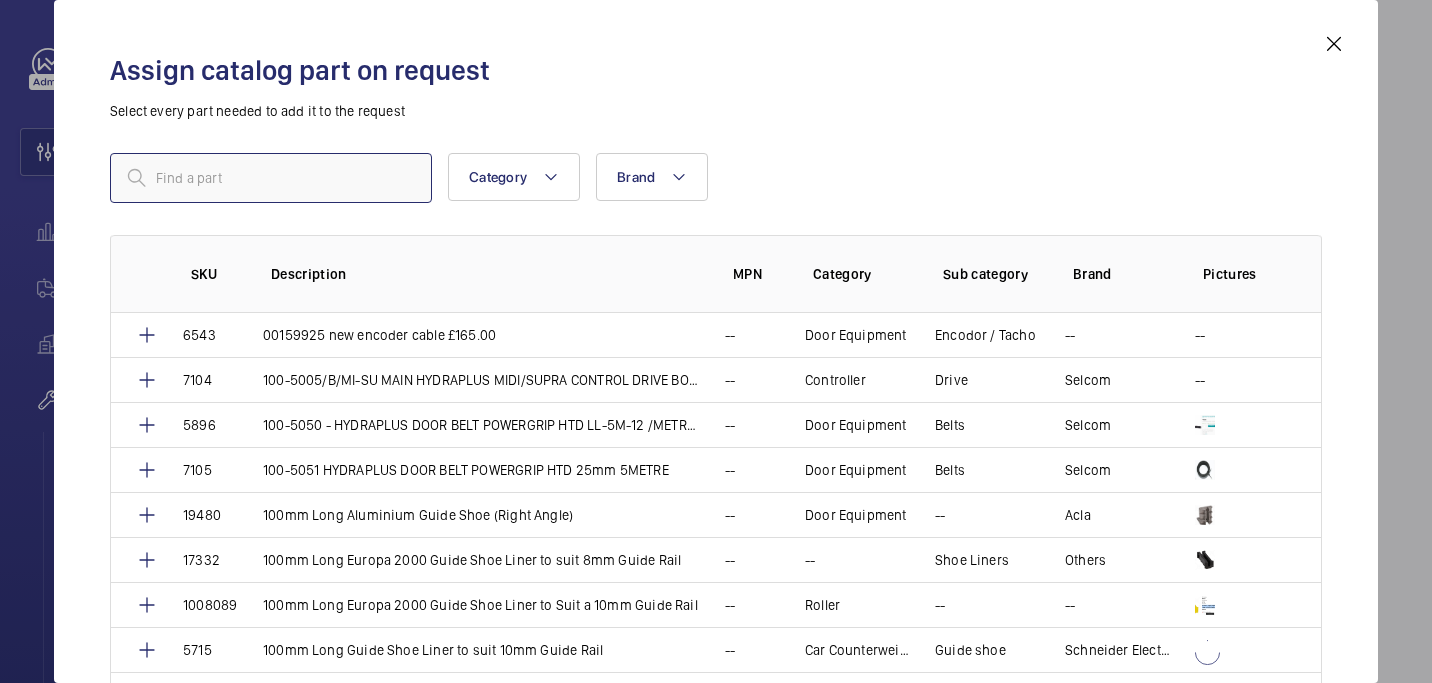 click at bounding box center [271, 178] 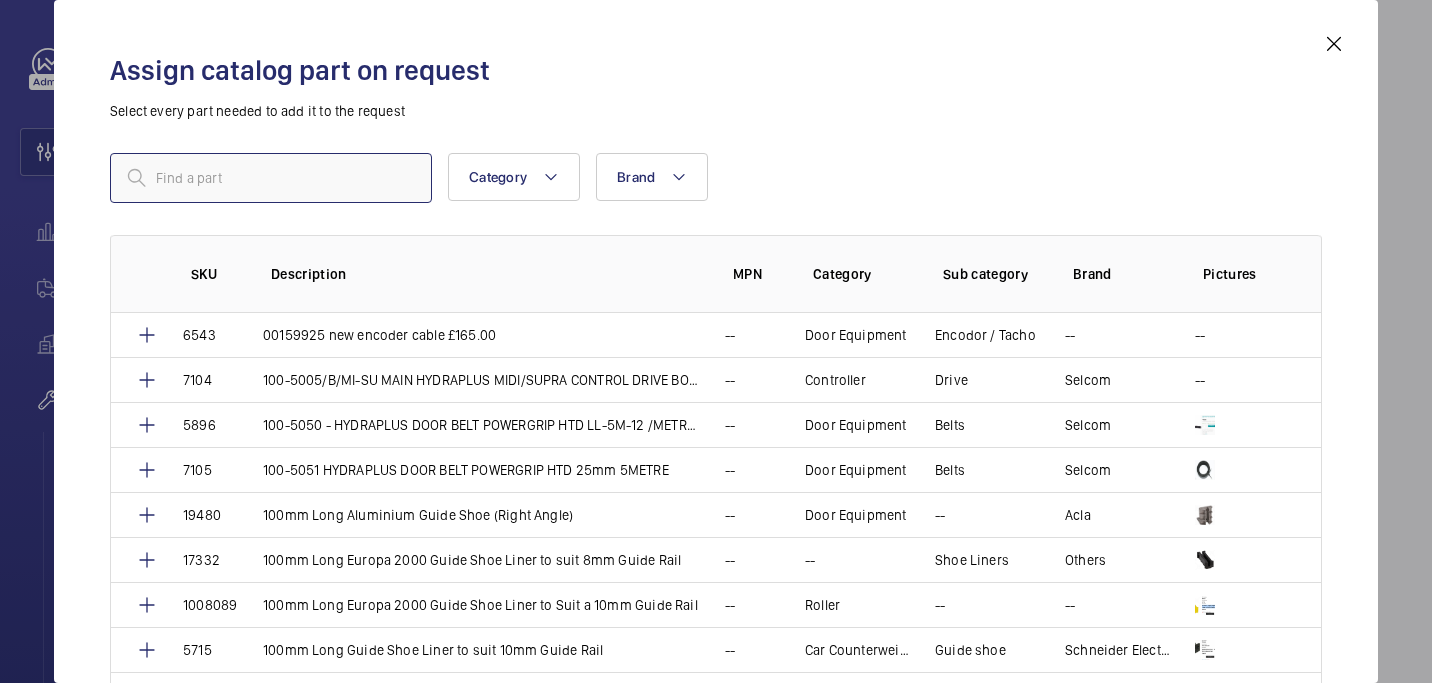 paste on "1009912" 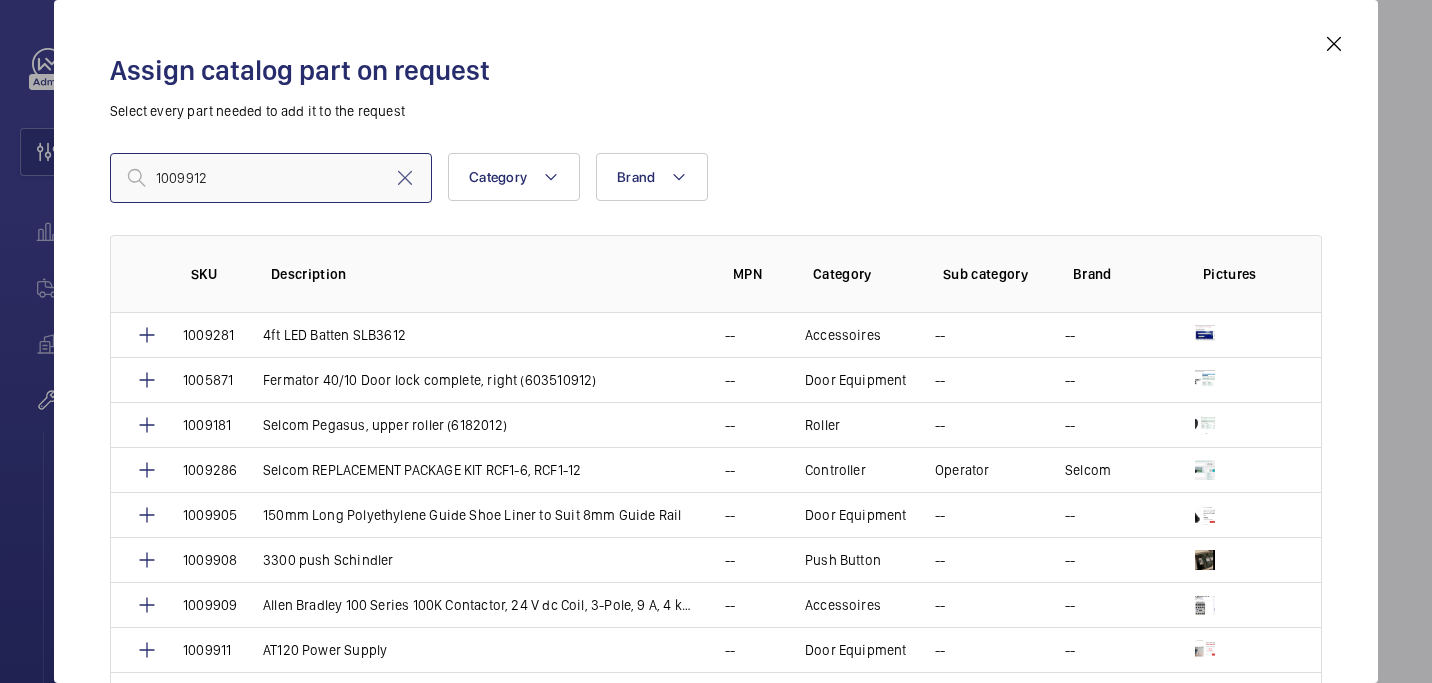 click on "1009912" at bounding box center (271, 178) 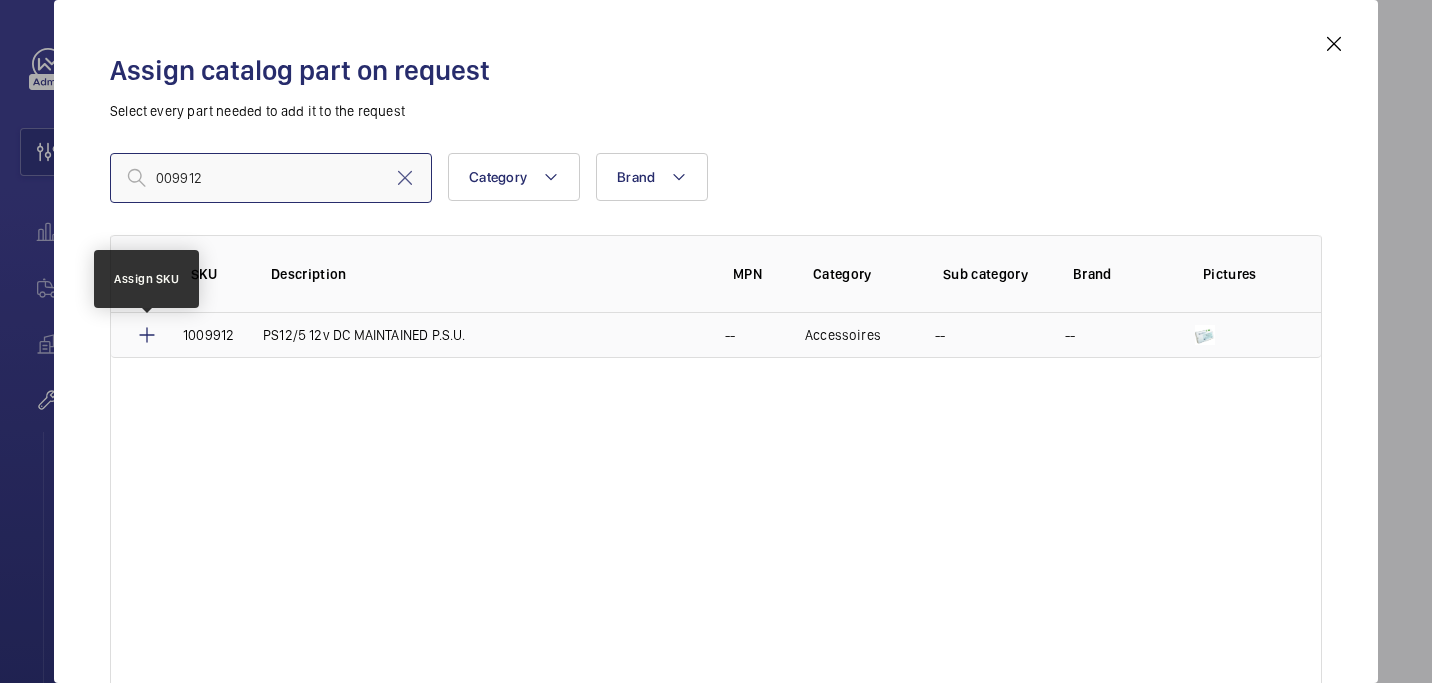 type on "009912" 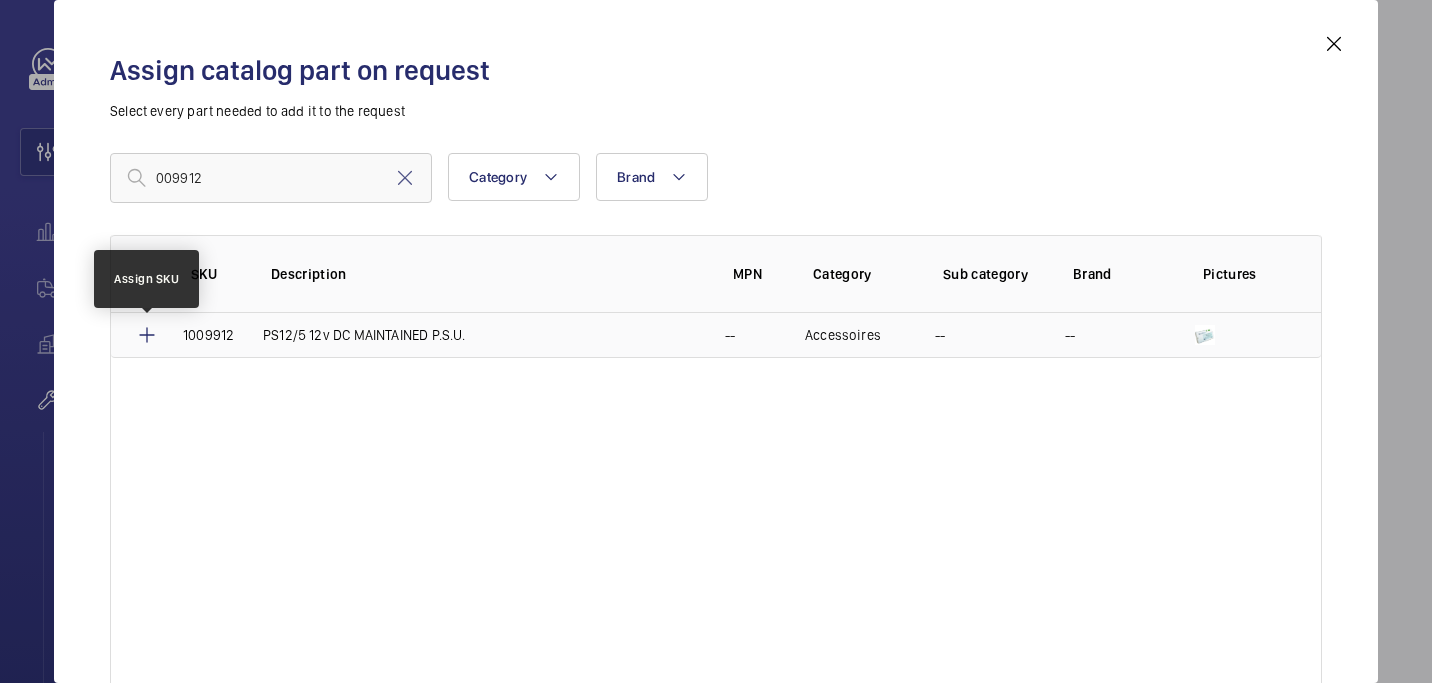 click at bounding box center [147, 335] 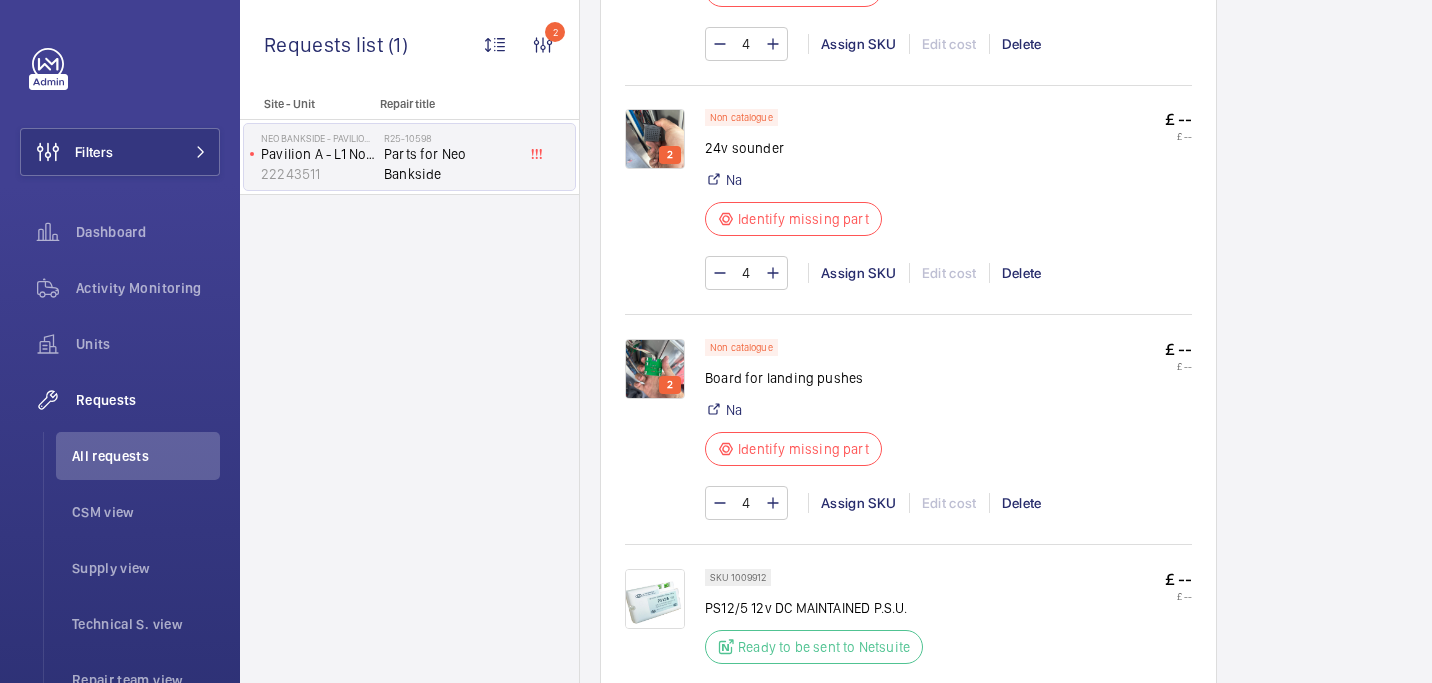 scroll, scrollTop: 1410, scrollLeft: 0, axis: vertical 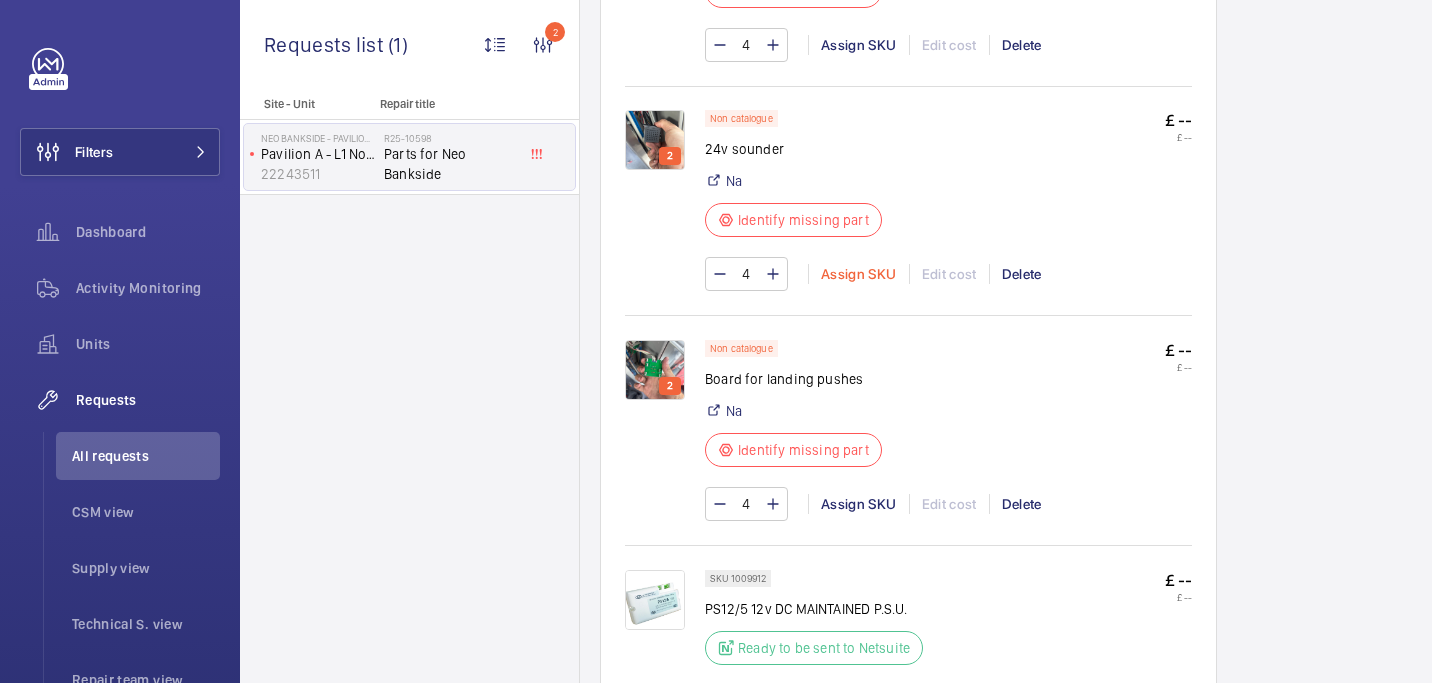 click on "Assign SKU" 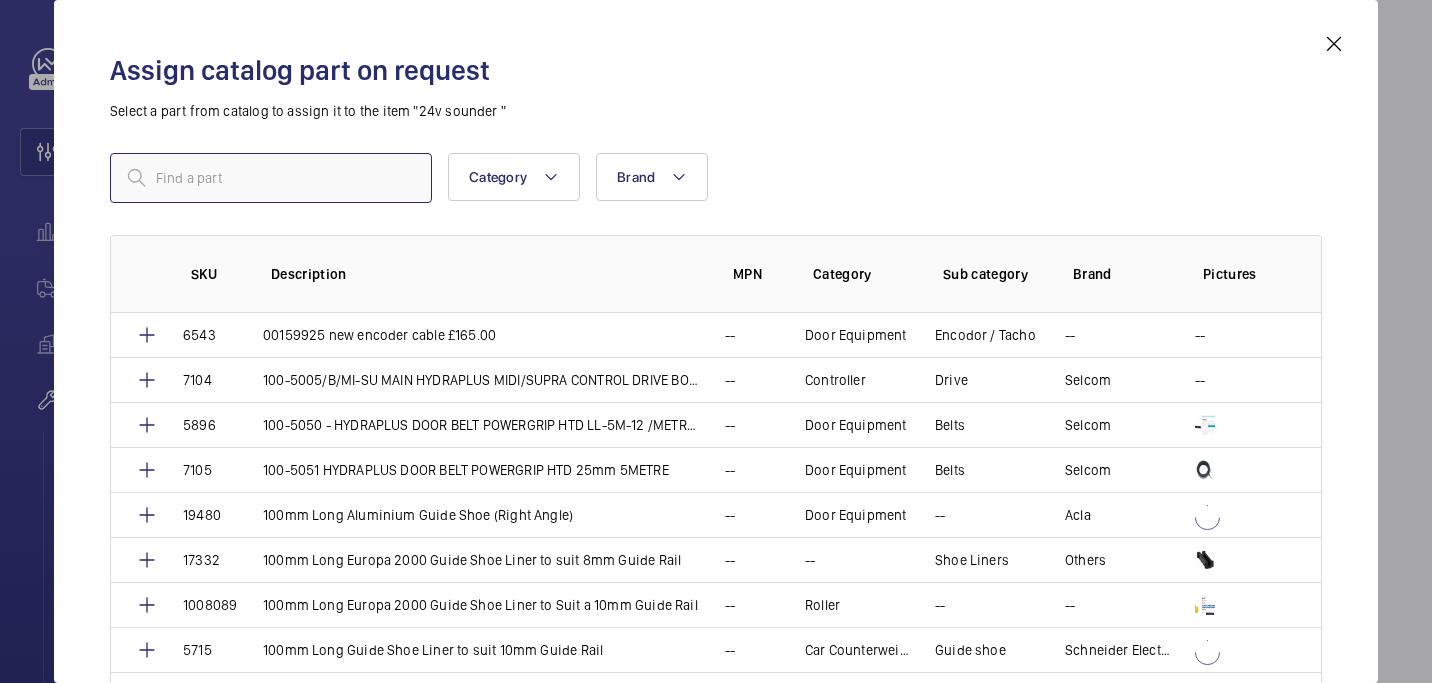 click at bounding box center (271, 178) 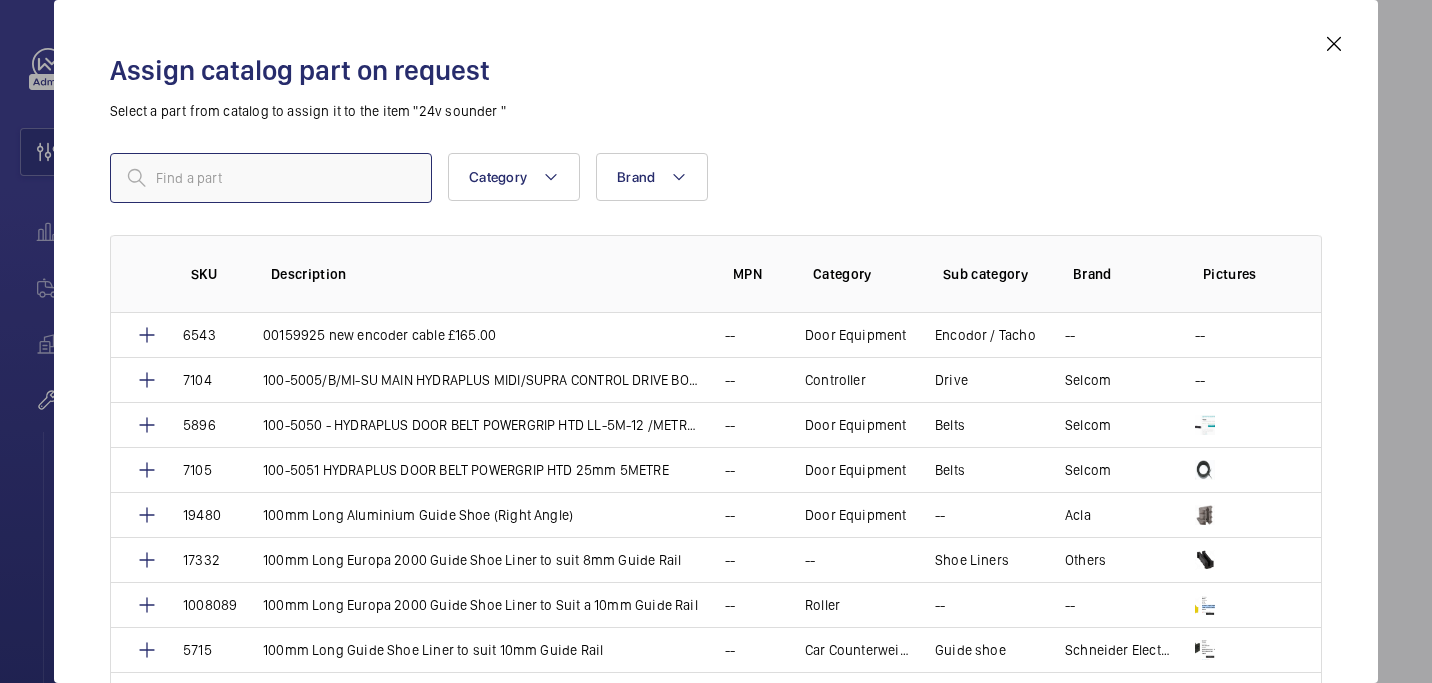 paste on "009913" 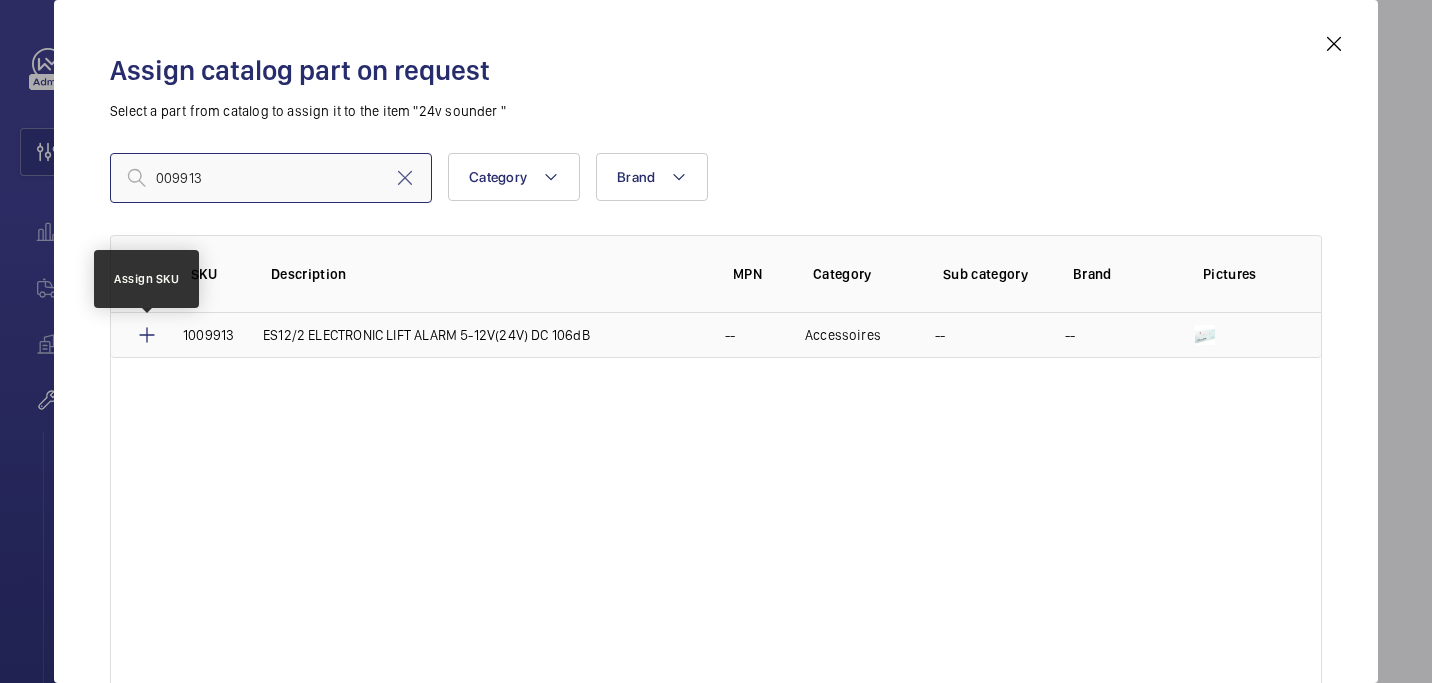 type on "009913" 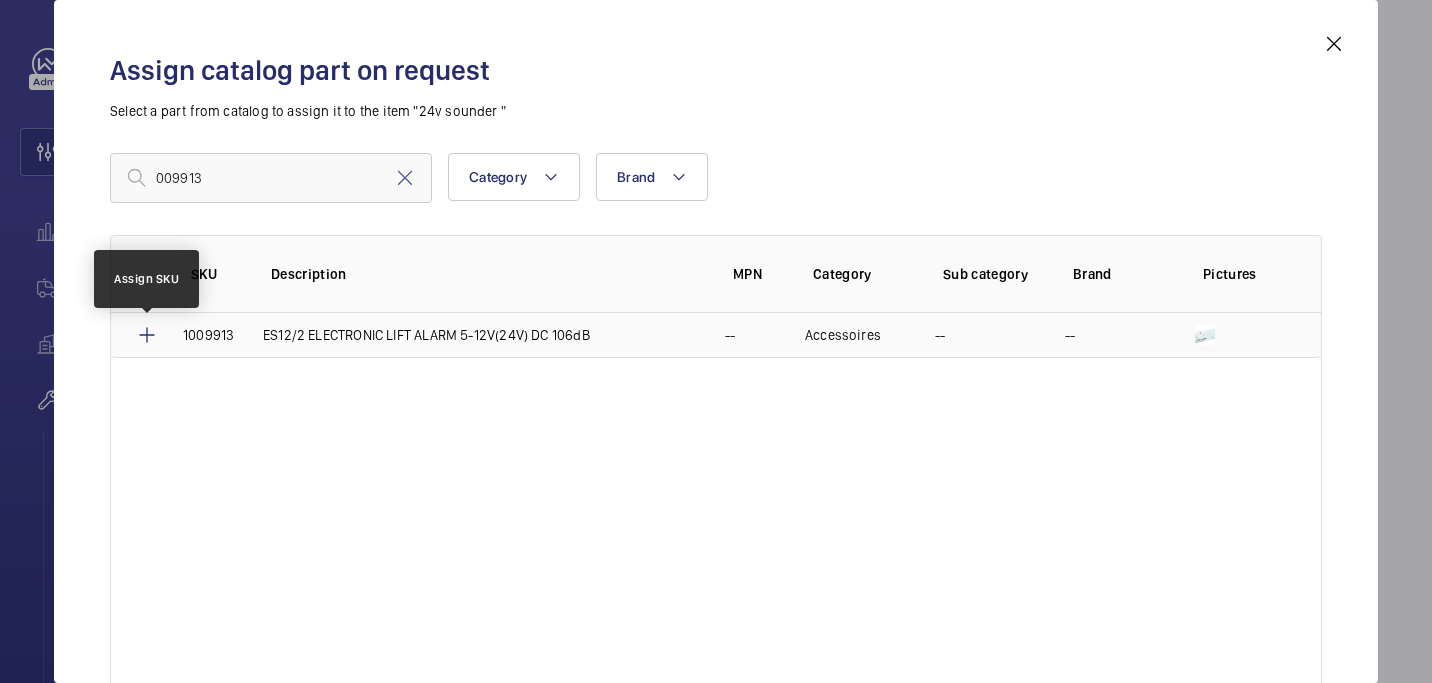click at bounding box center (147, 335) 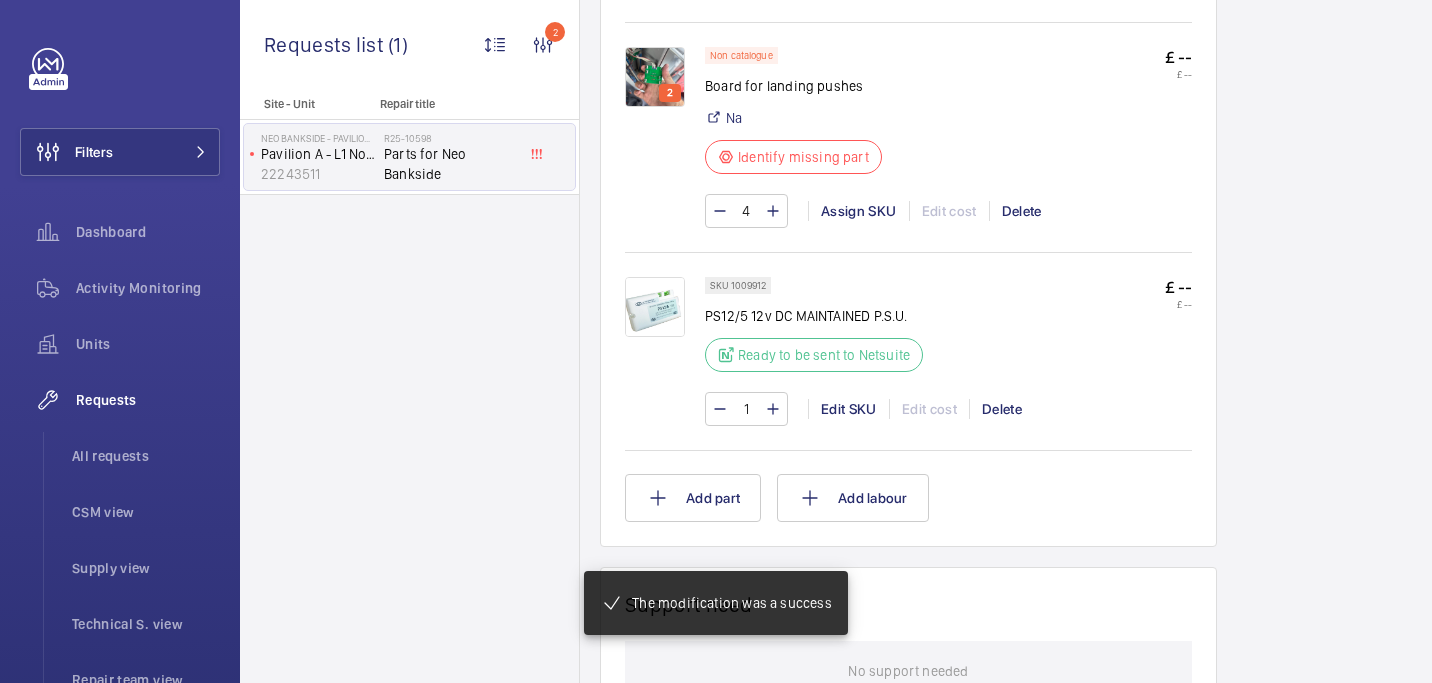 scroll, scrollTop: 1711, scrollLeft: 0, axis: vertical 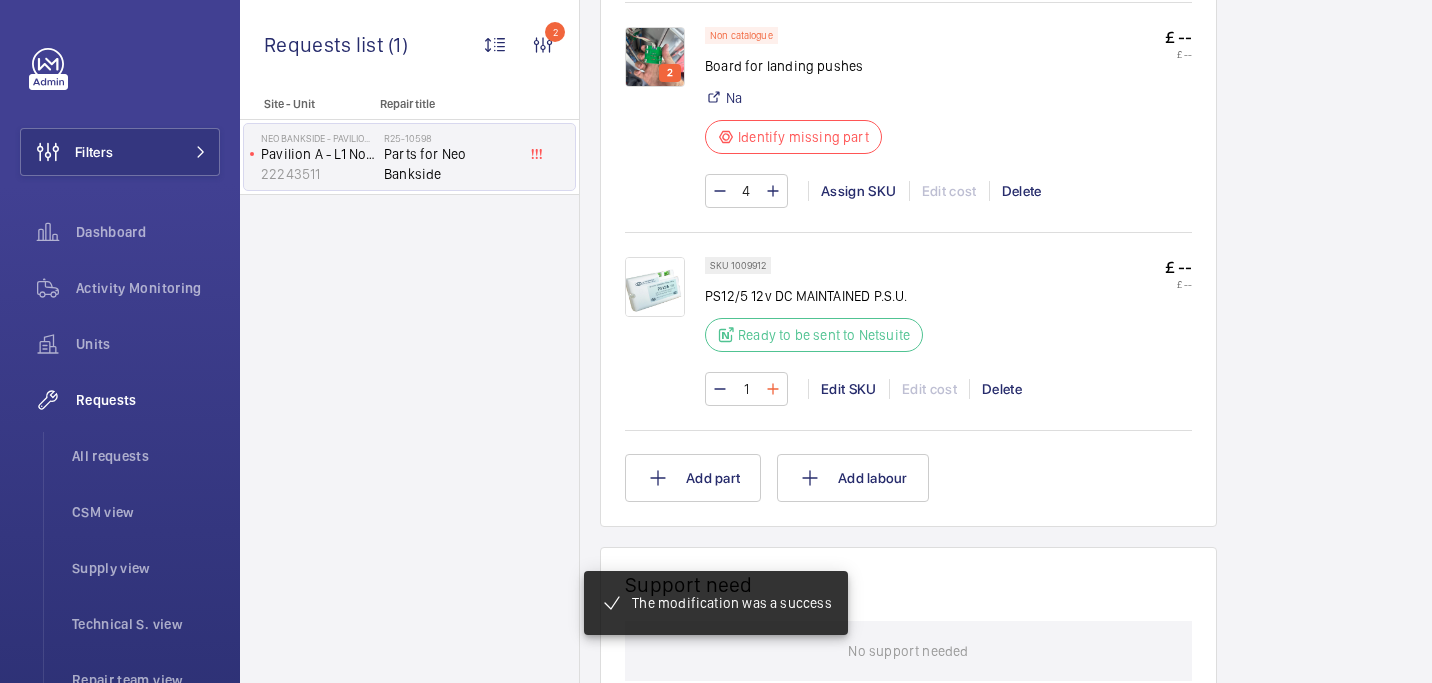 click 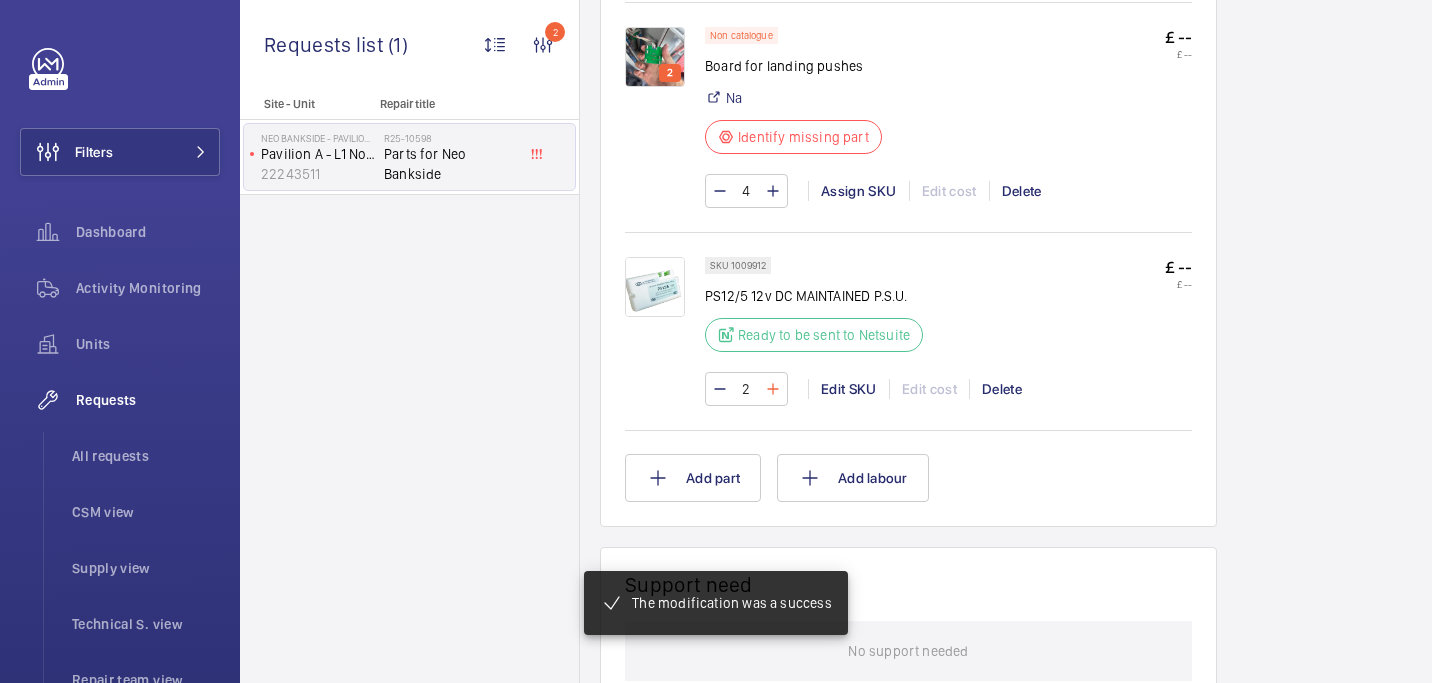 click 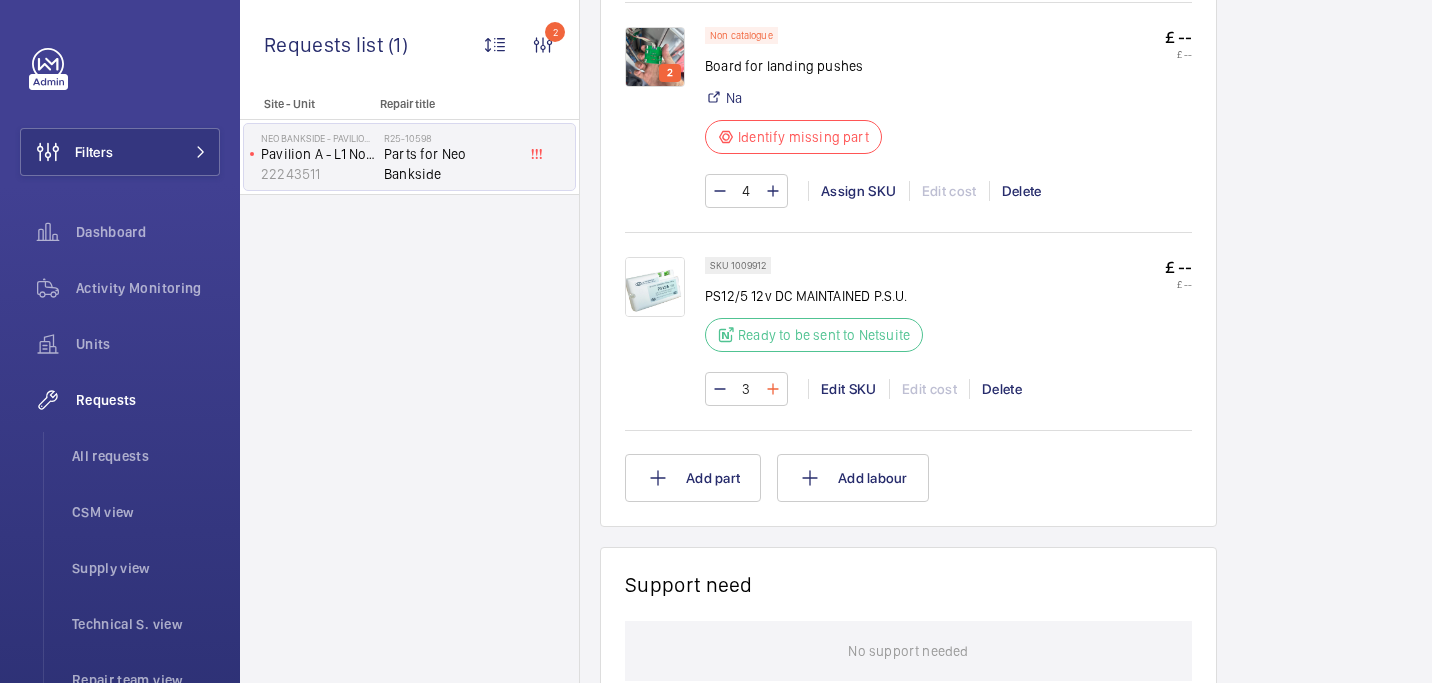 click 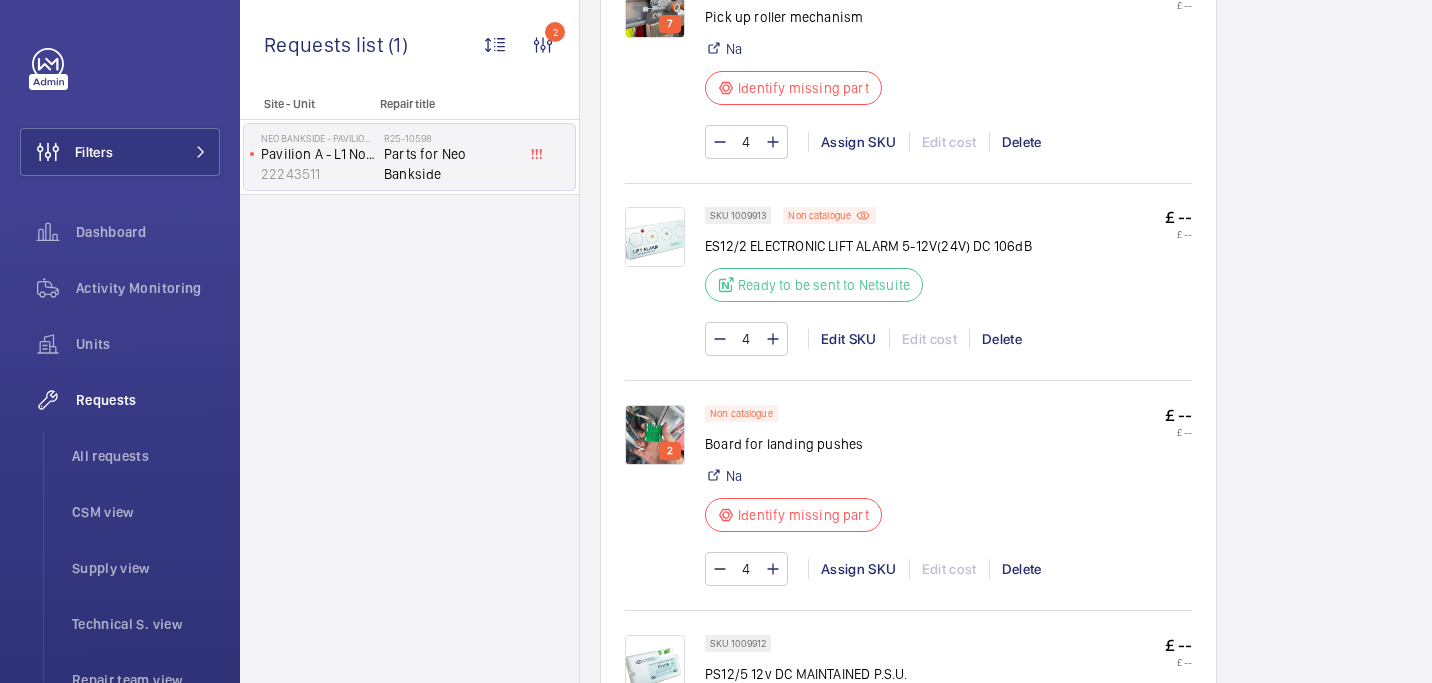 scroll, scrollTop: 1366, scrollLeft: 0, axis: vertical 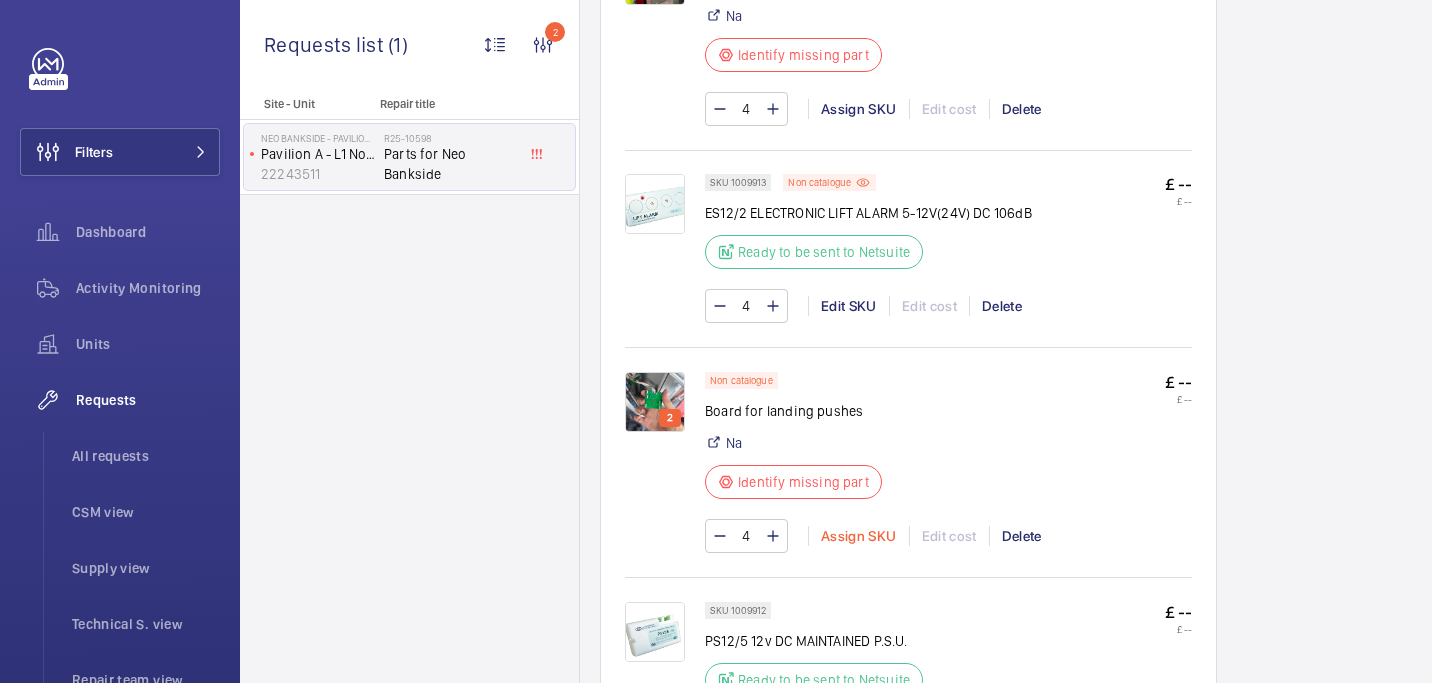 click on "Assign SKU" 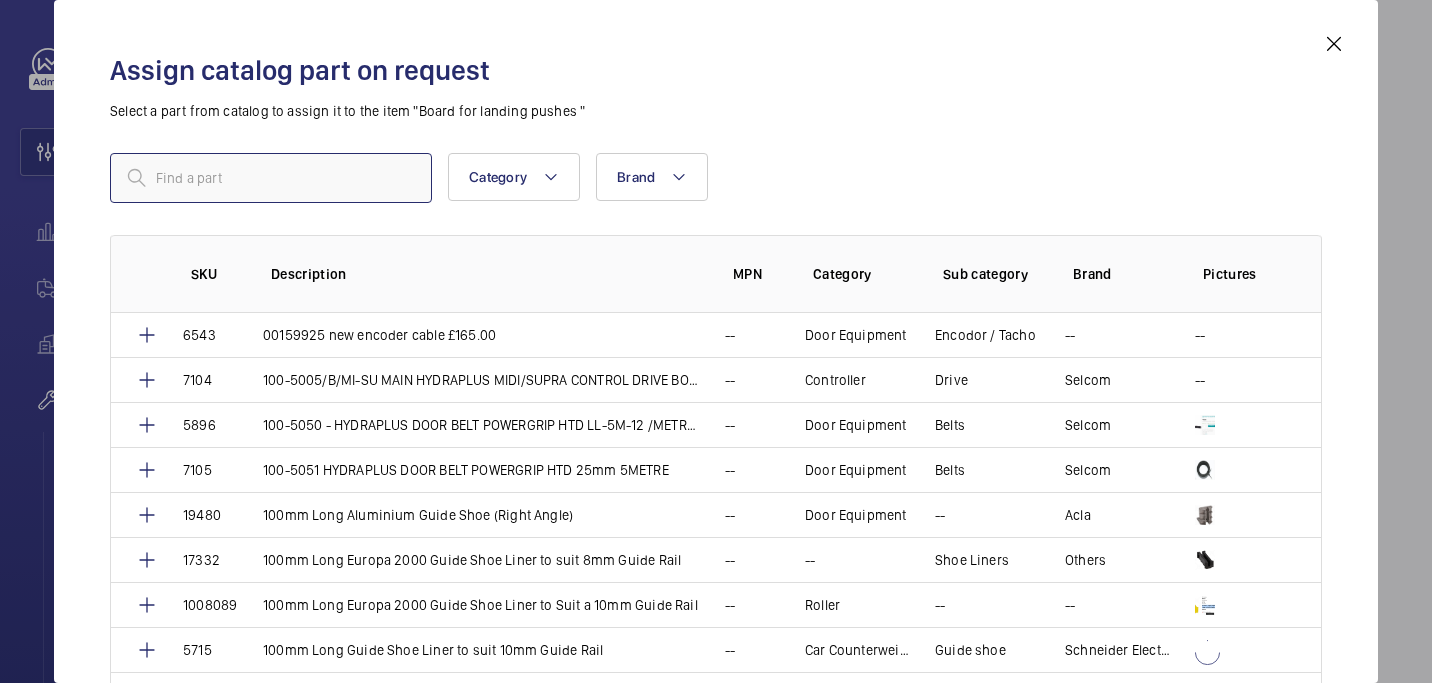 click at bounding box center (271, 178) 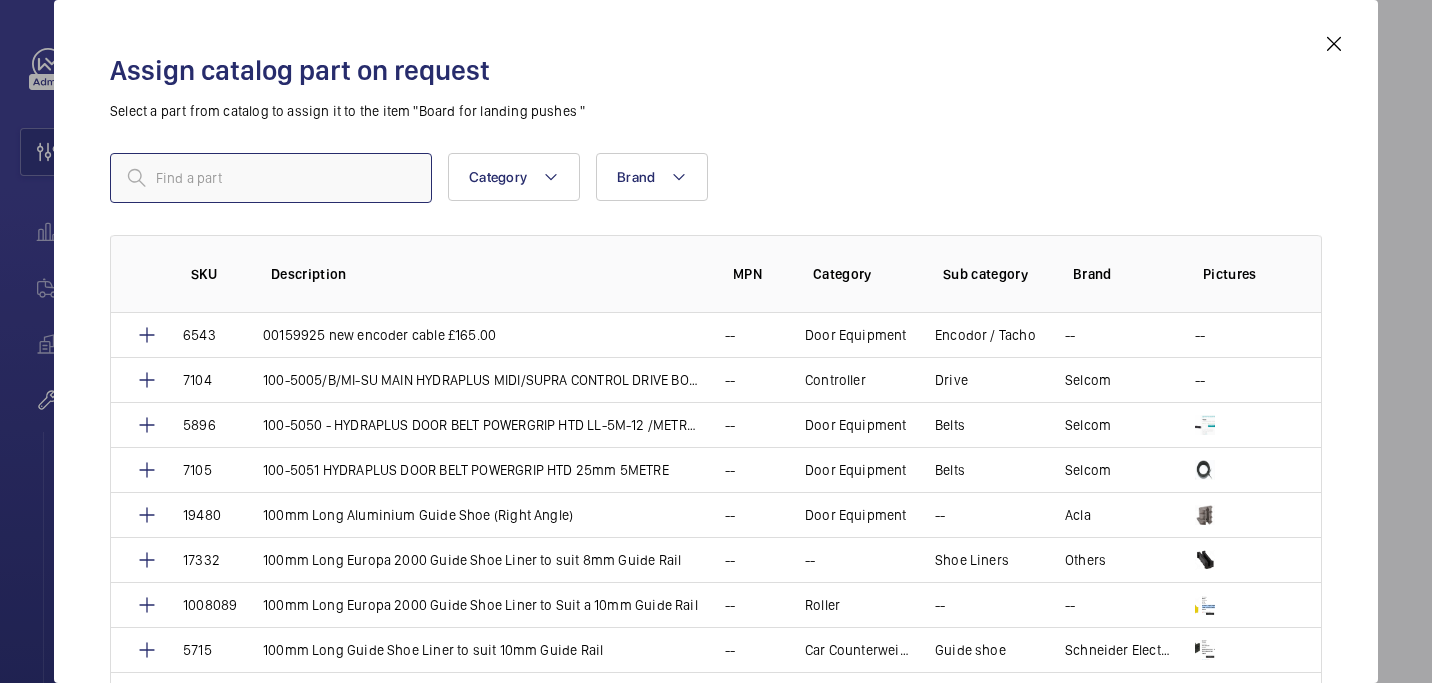 paste on "1008635" 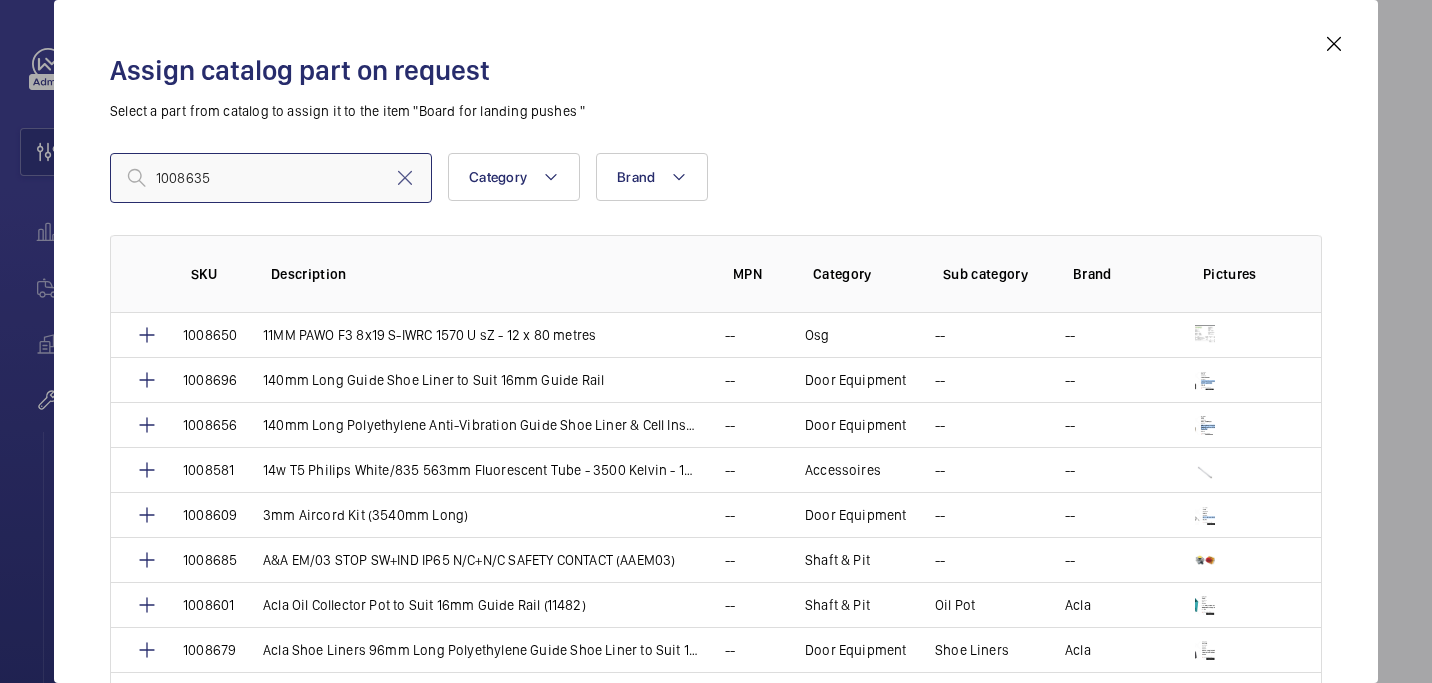 click on "1008635" at bounding box center (271, 178) 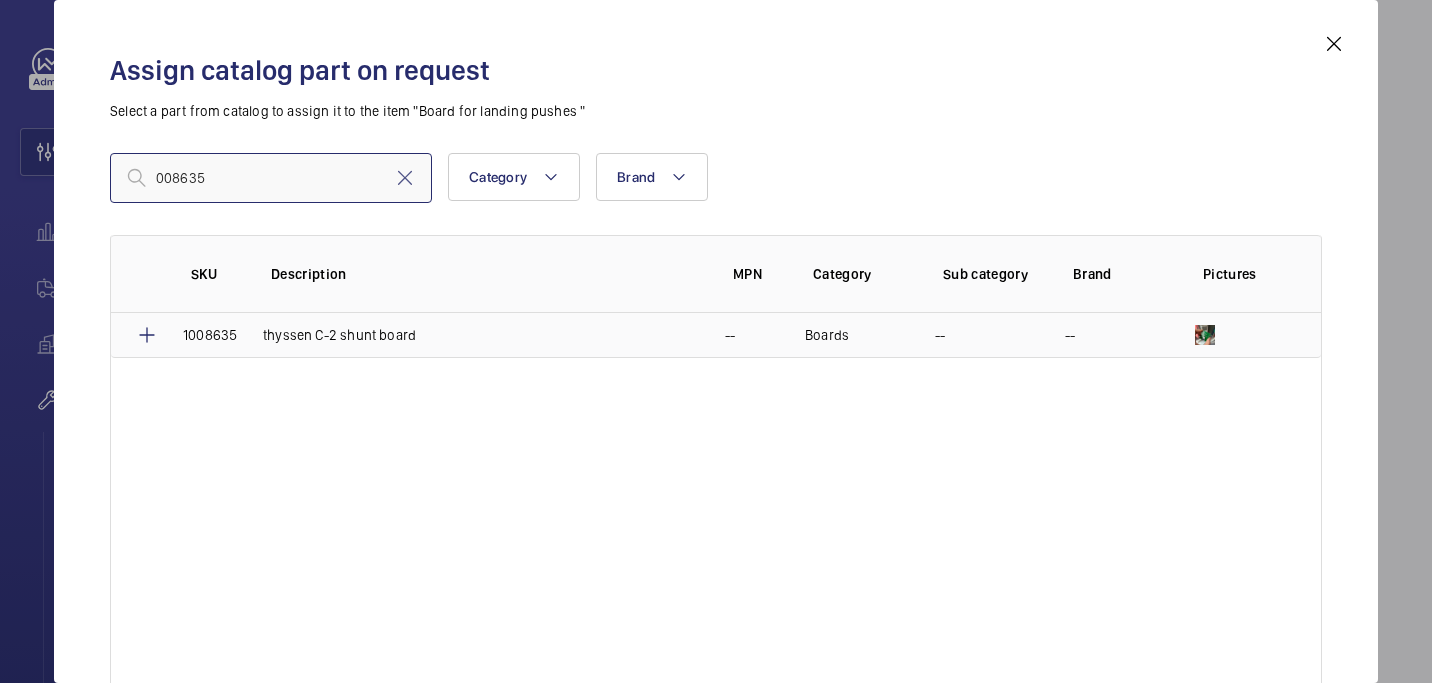 type on "008635" 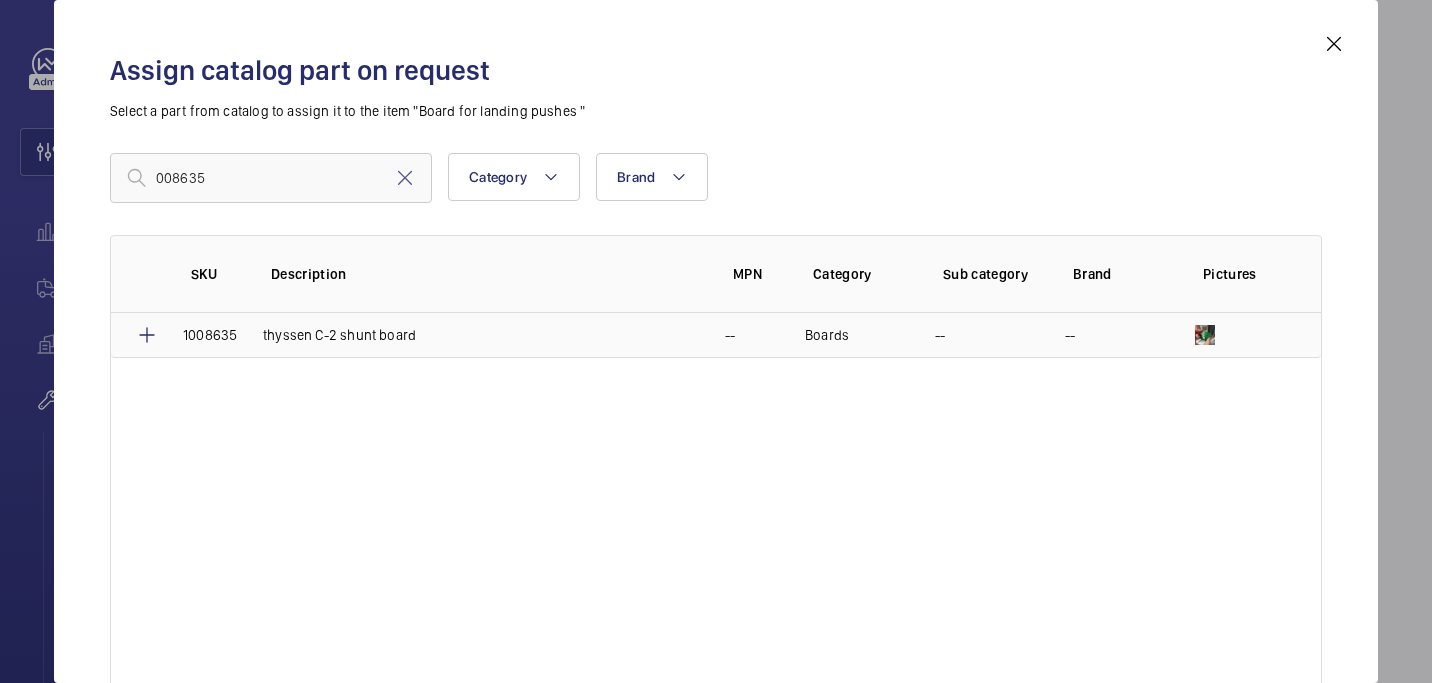 click on "1008635" at bounding box center [199, 335] 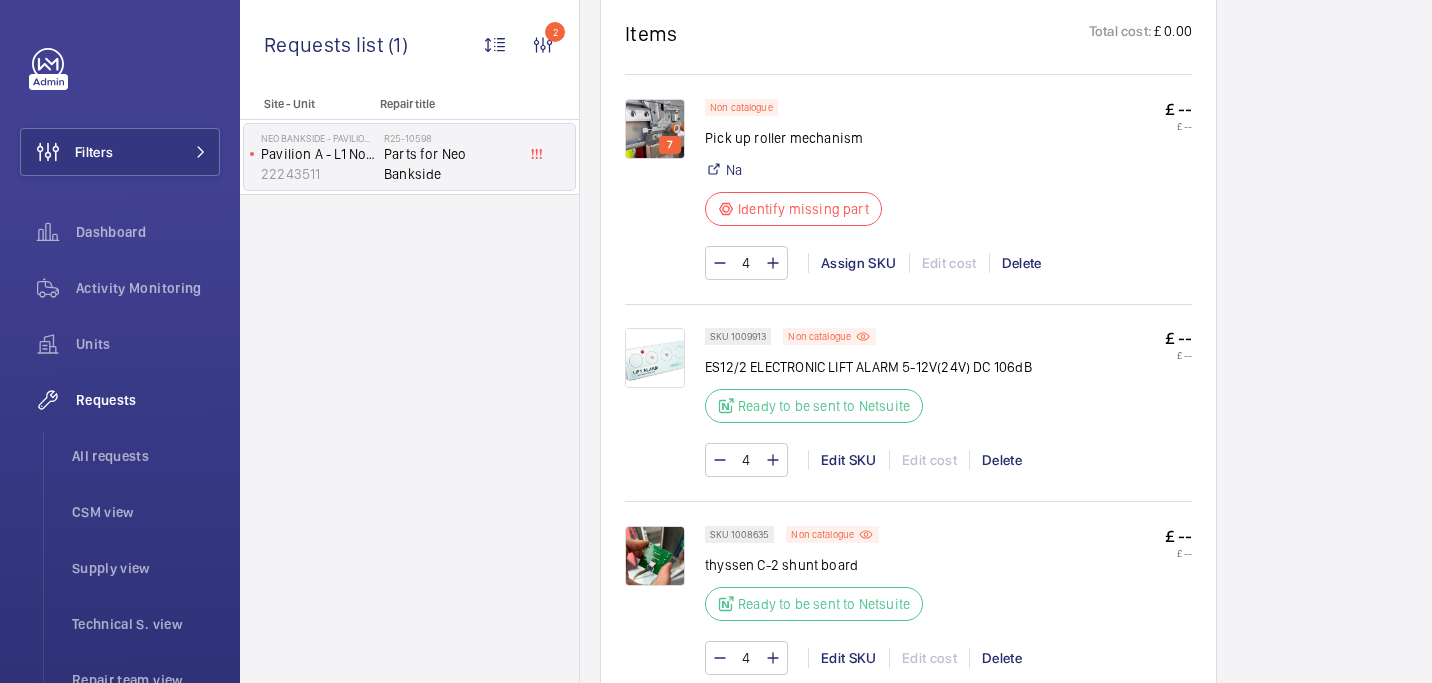 scroll, scrollTop: 1190, scrollLeft: 0, axis: vertical 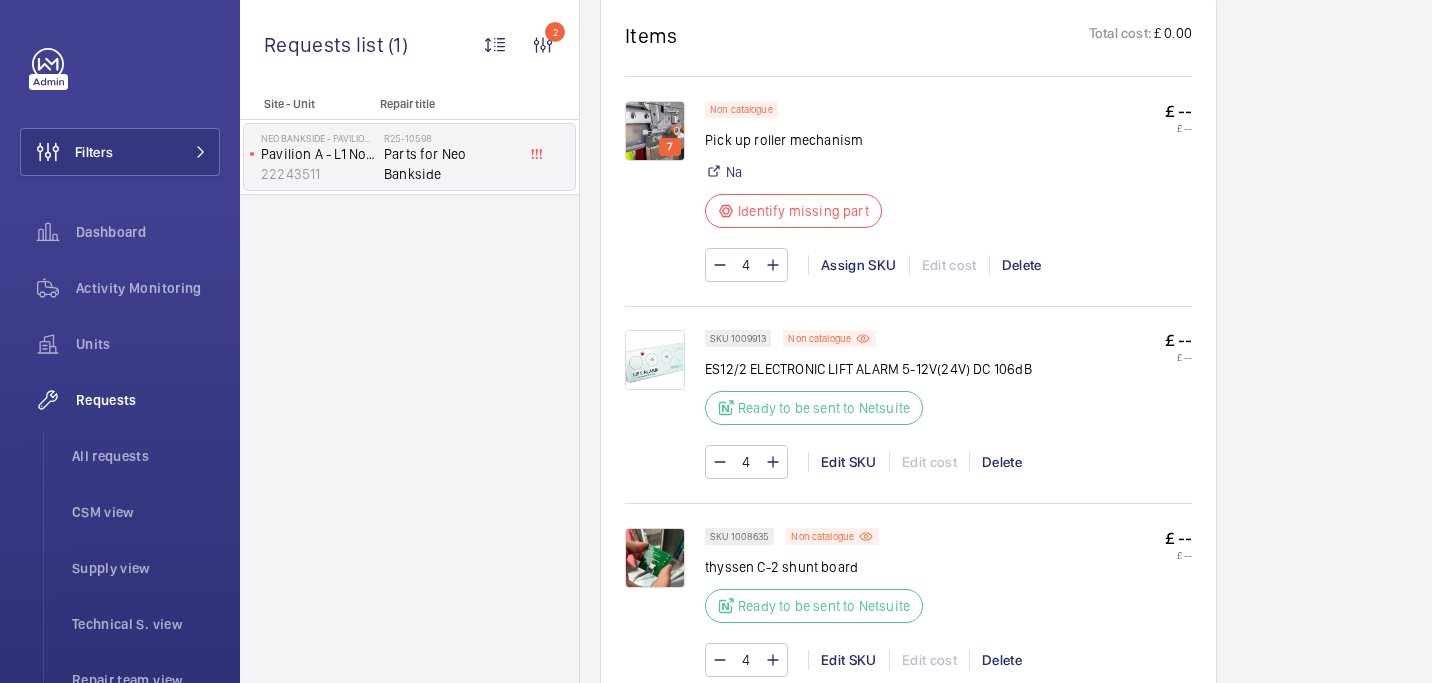 click 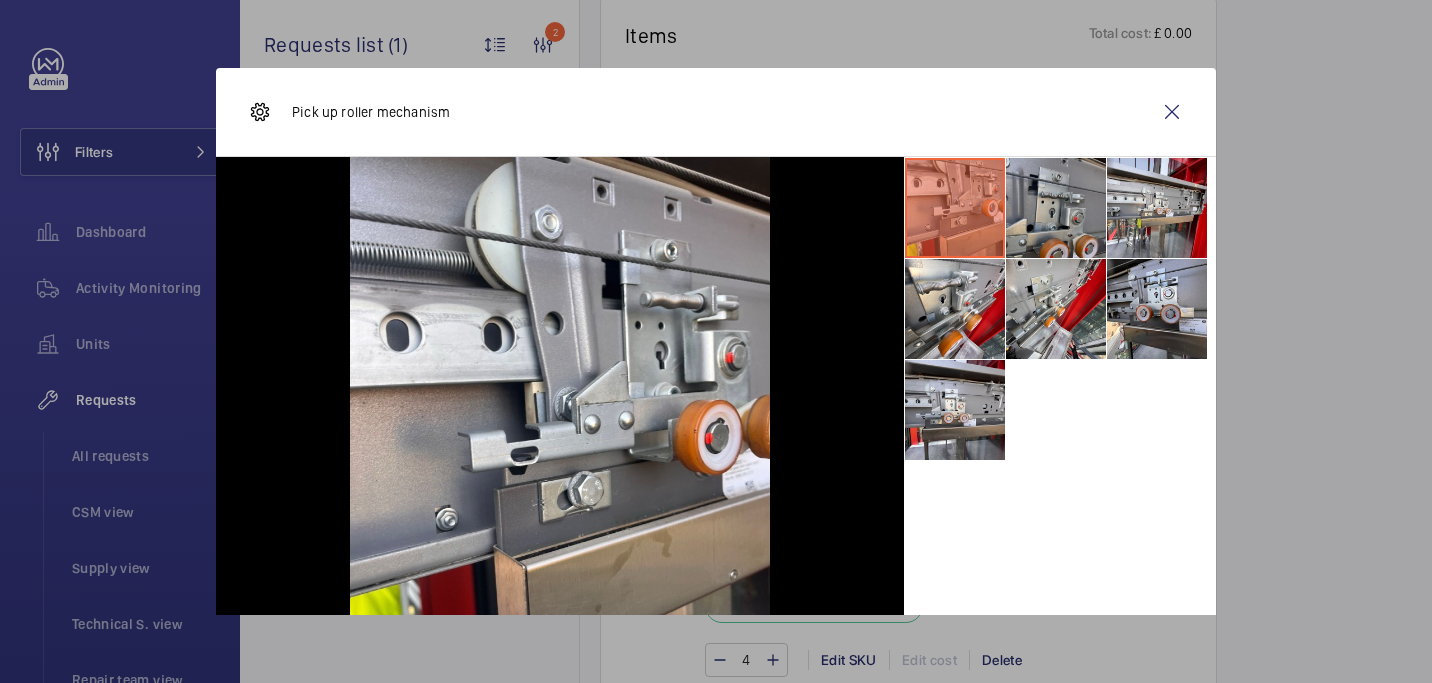 click at bounding box center (1056, 208) 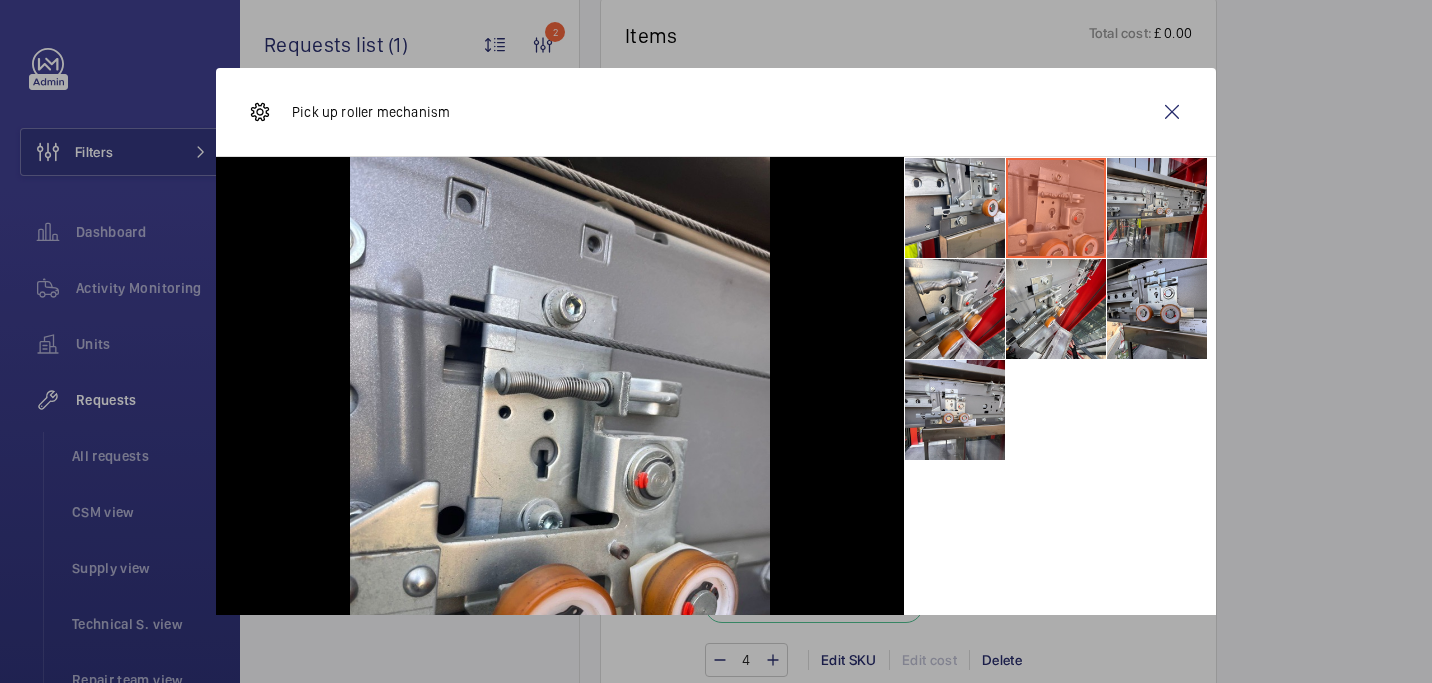 click at bounding box center (1157, 208) 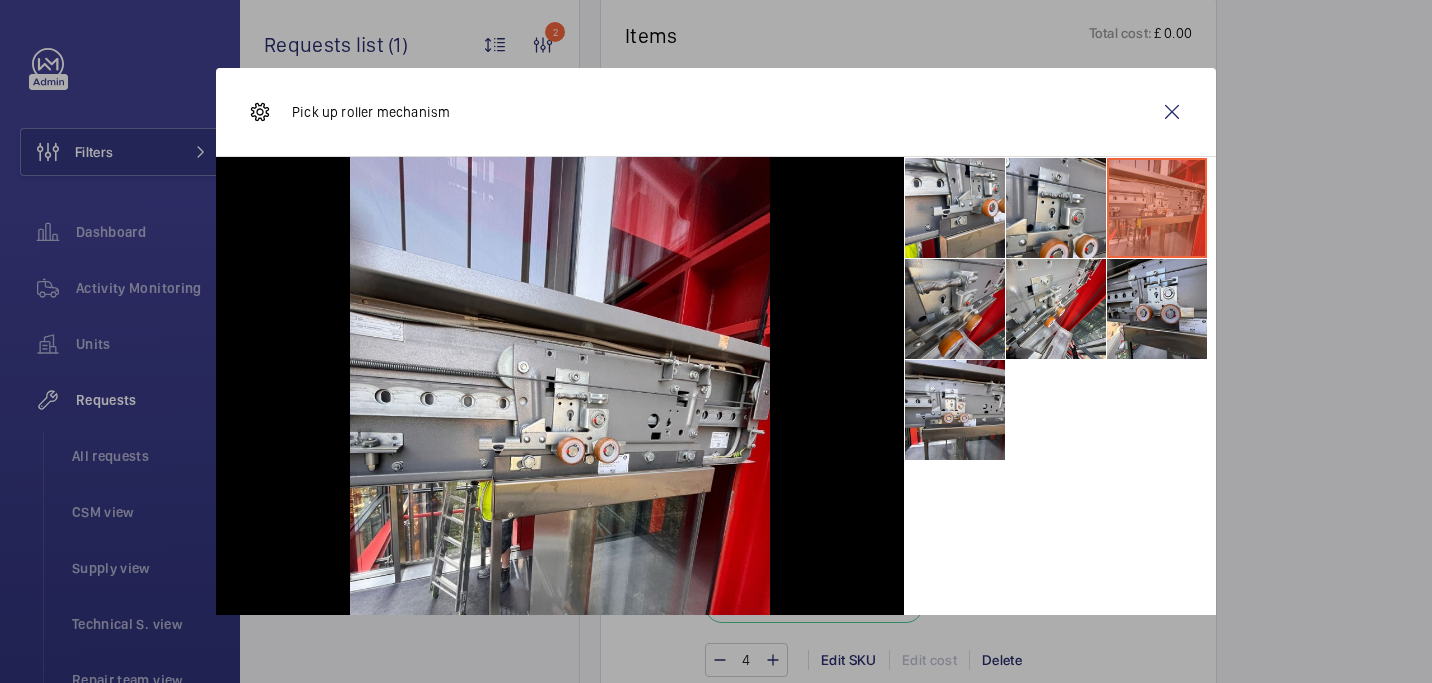 click at bounding box center [955, 309] 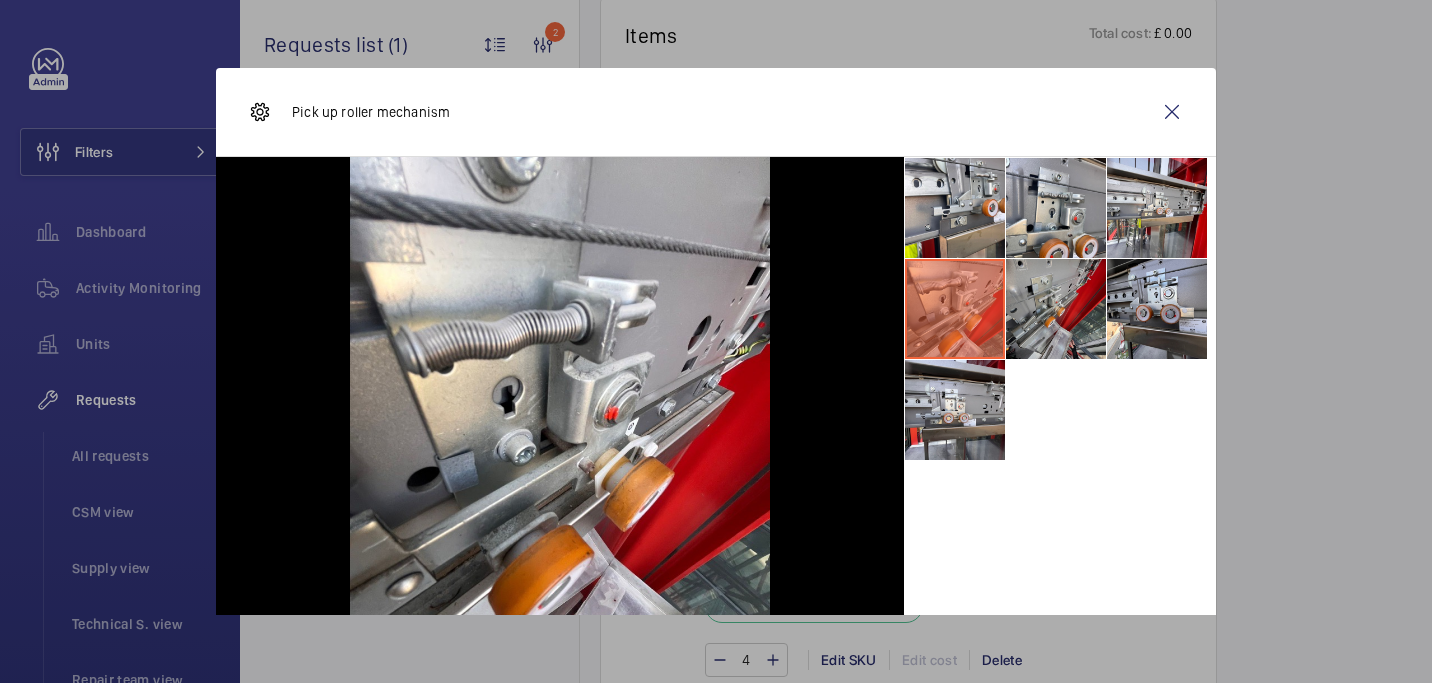 click at bounding box center (1056, 309) 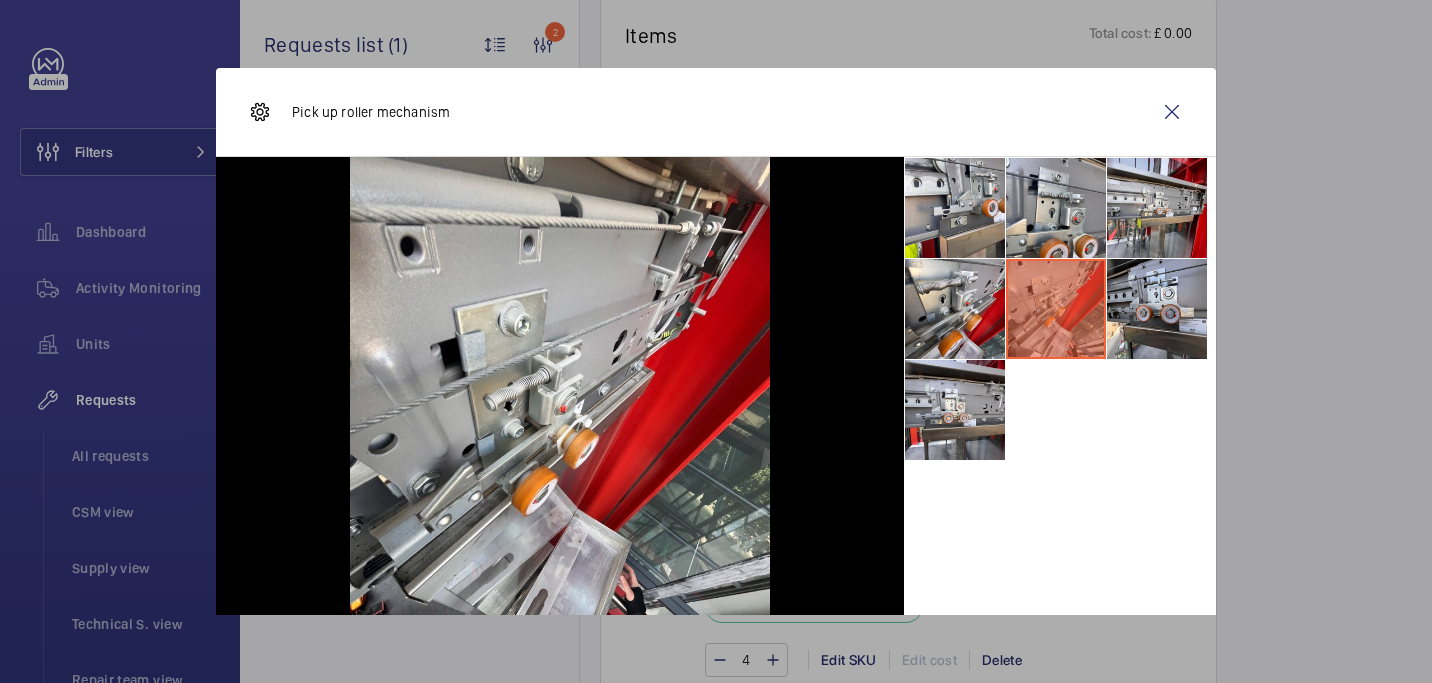 click at bounding box center (1056, 309) 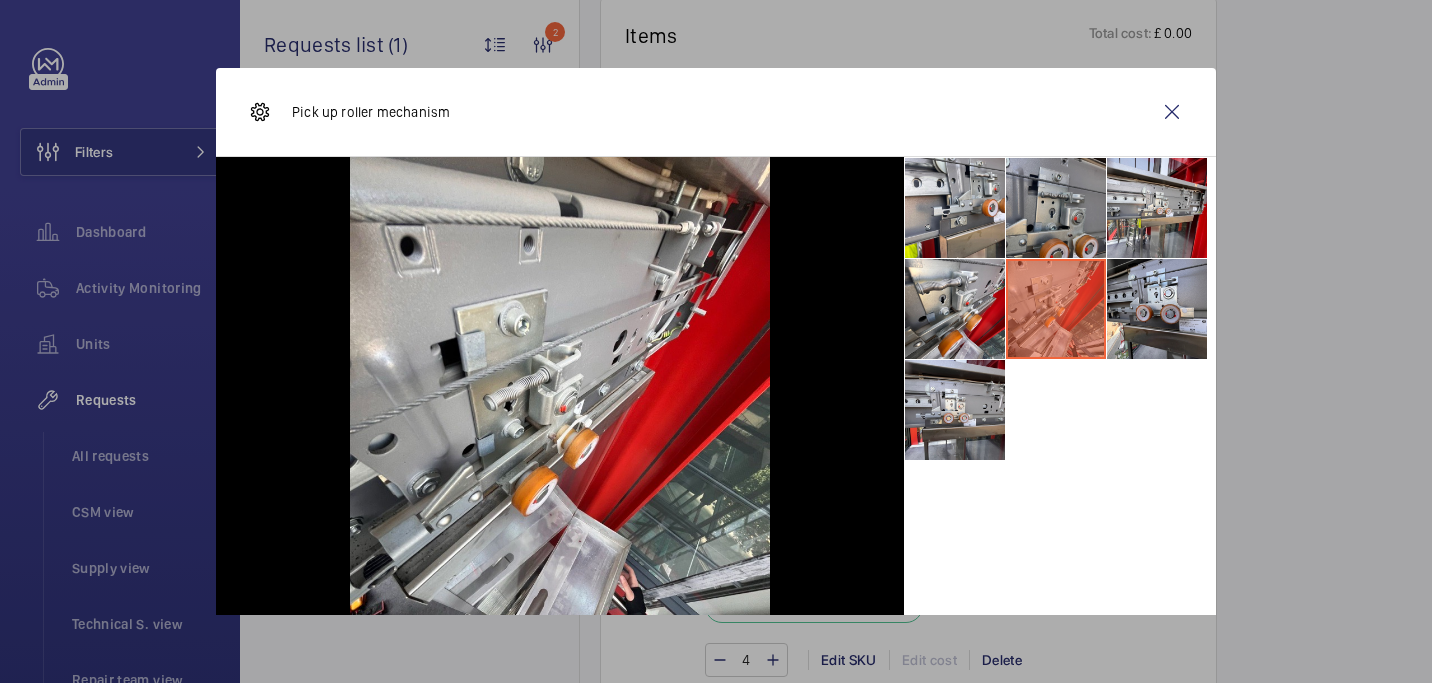 click at bounding box center (1056, 208) 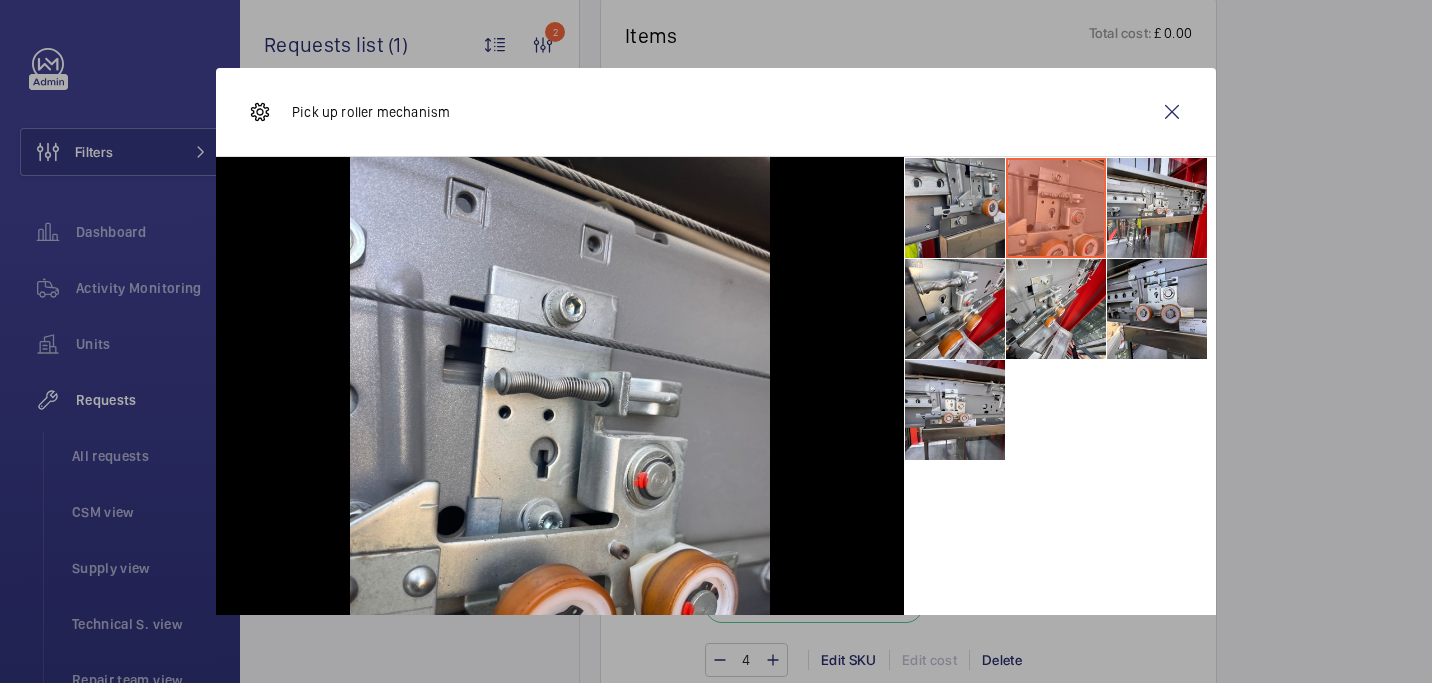 click at bounding box center (955, 208) 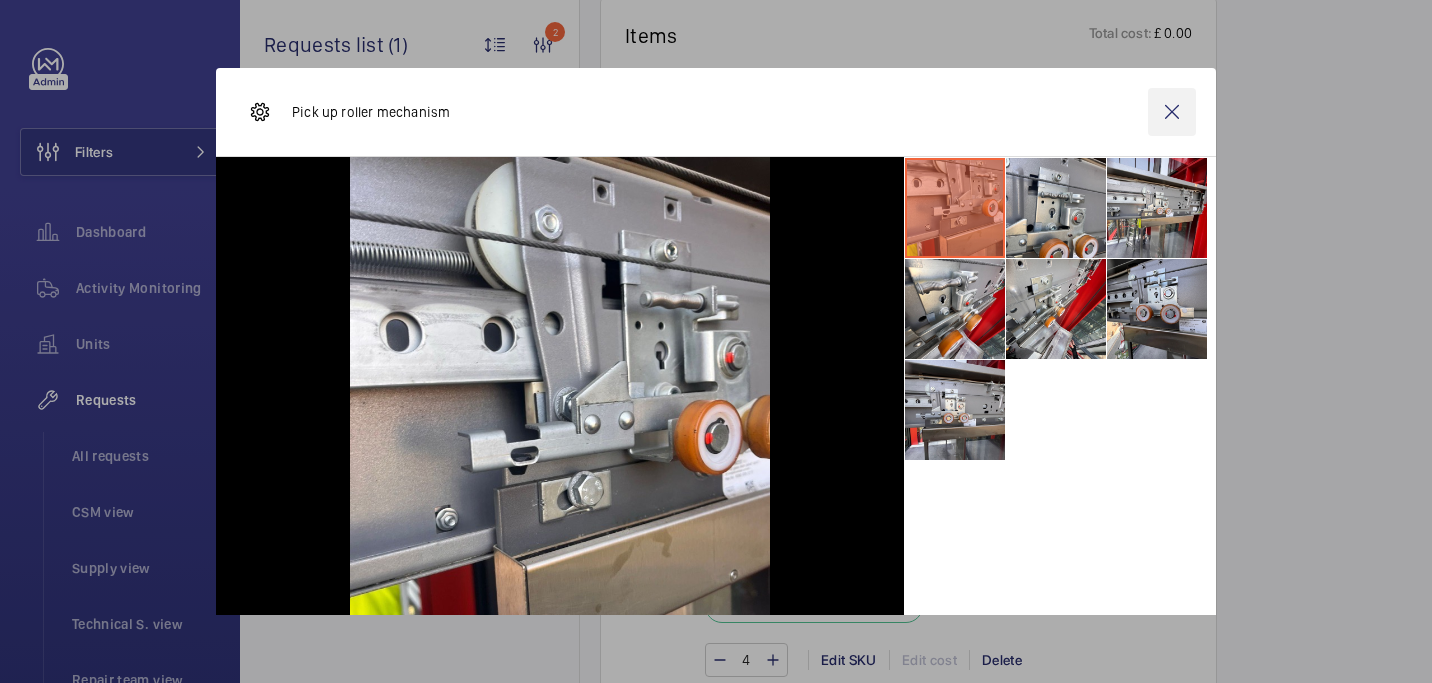 click at bounding box center (1172, 112) 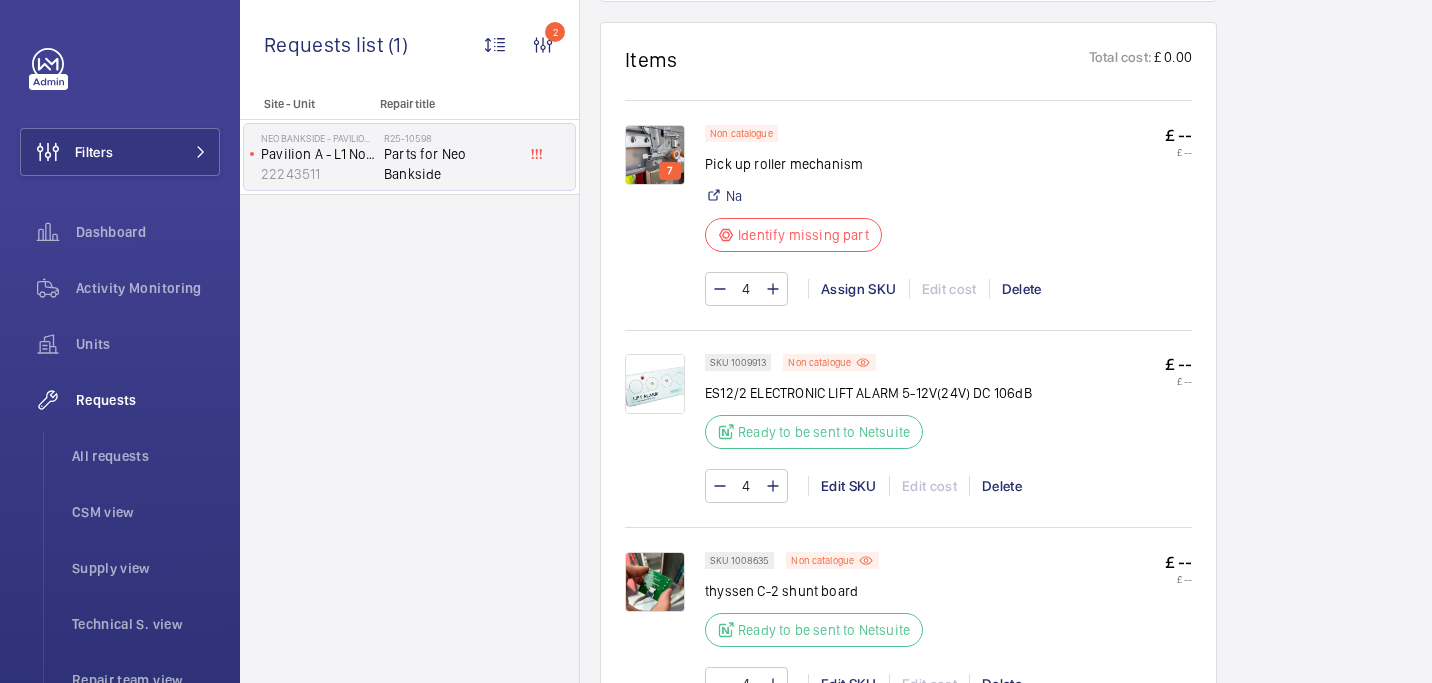 scroll, scrollTop: 22, scrollLeft: 0, axis: vertical 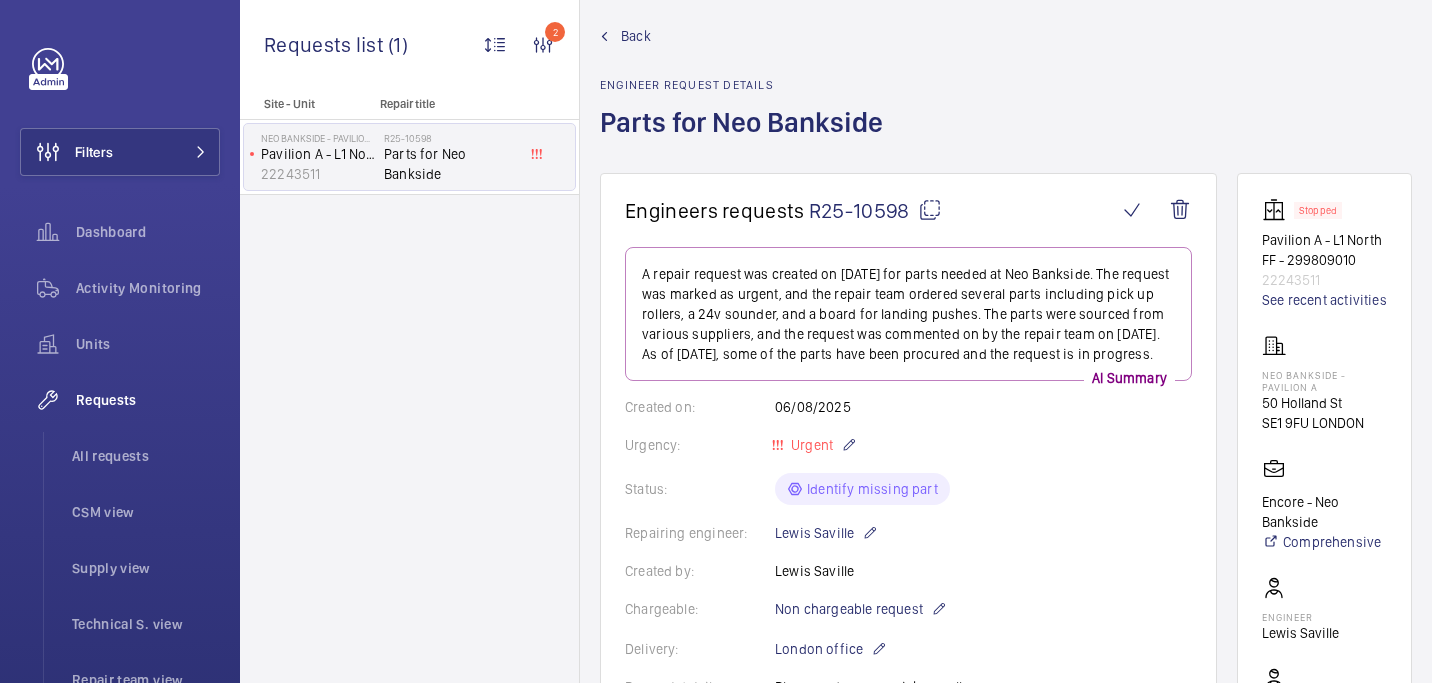 click 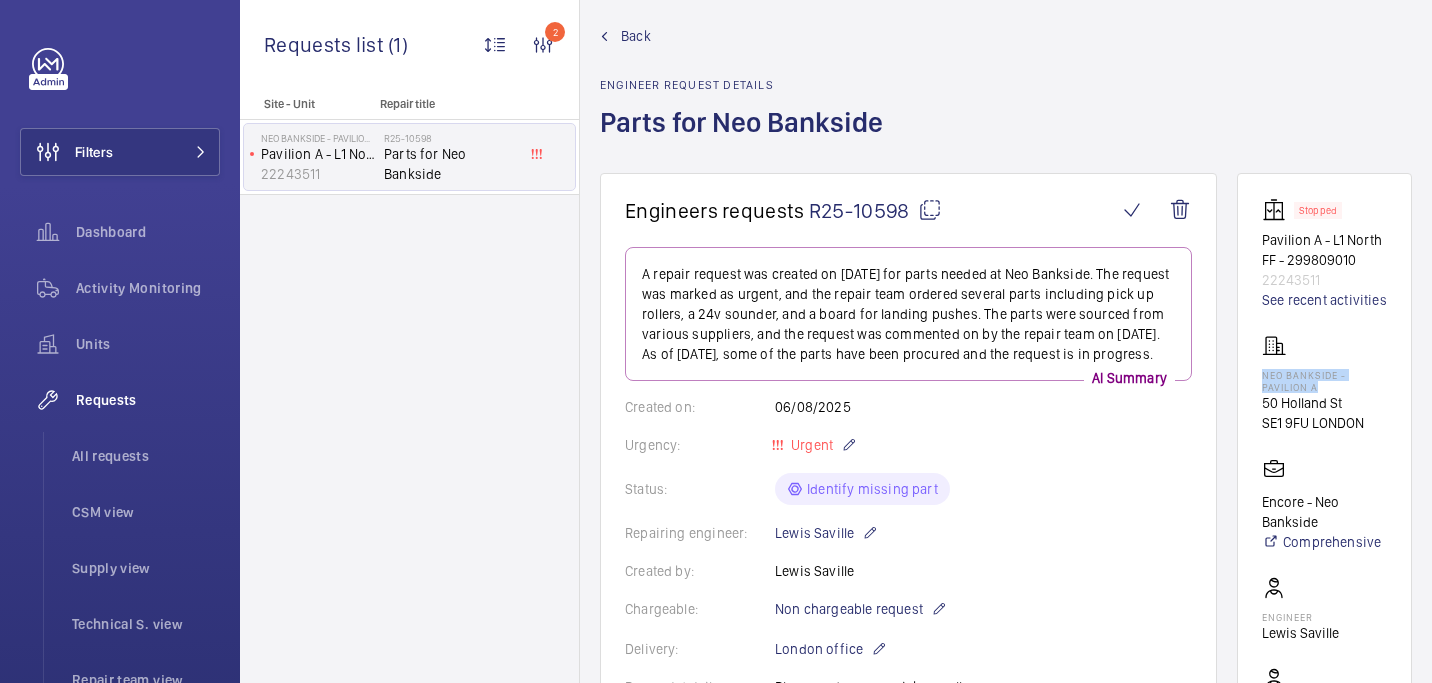 drag, startPoint x: 1265, startPoint y: 374, endPoint x: 1371, endPoint y: 389, distance: 107.05606 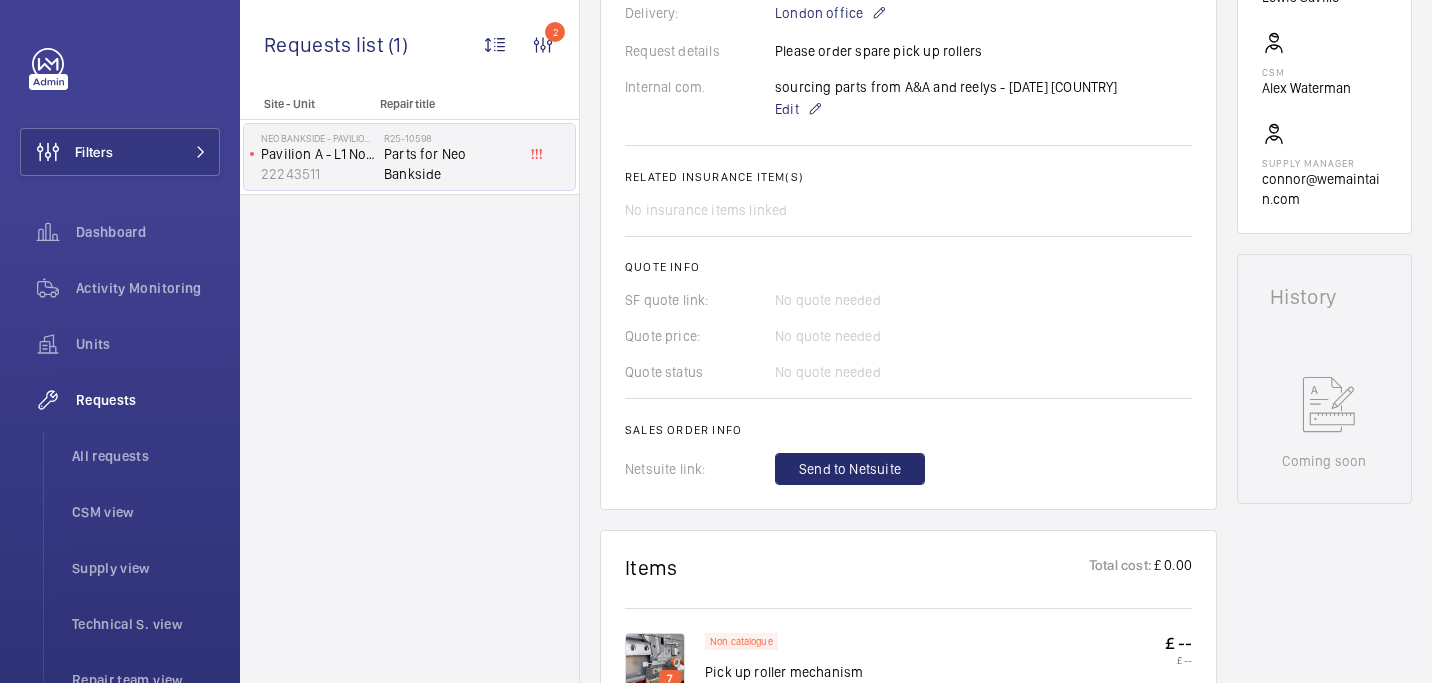 scroll, scrollTop: 639, scrollLeft: 0, axis: vertical 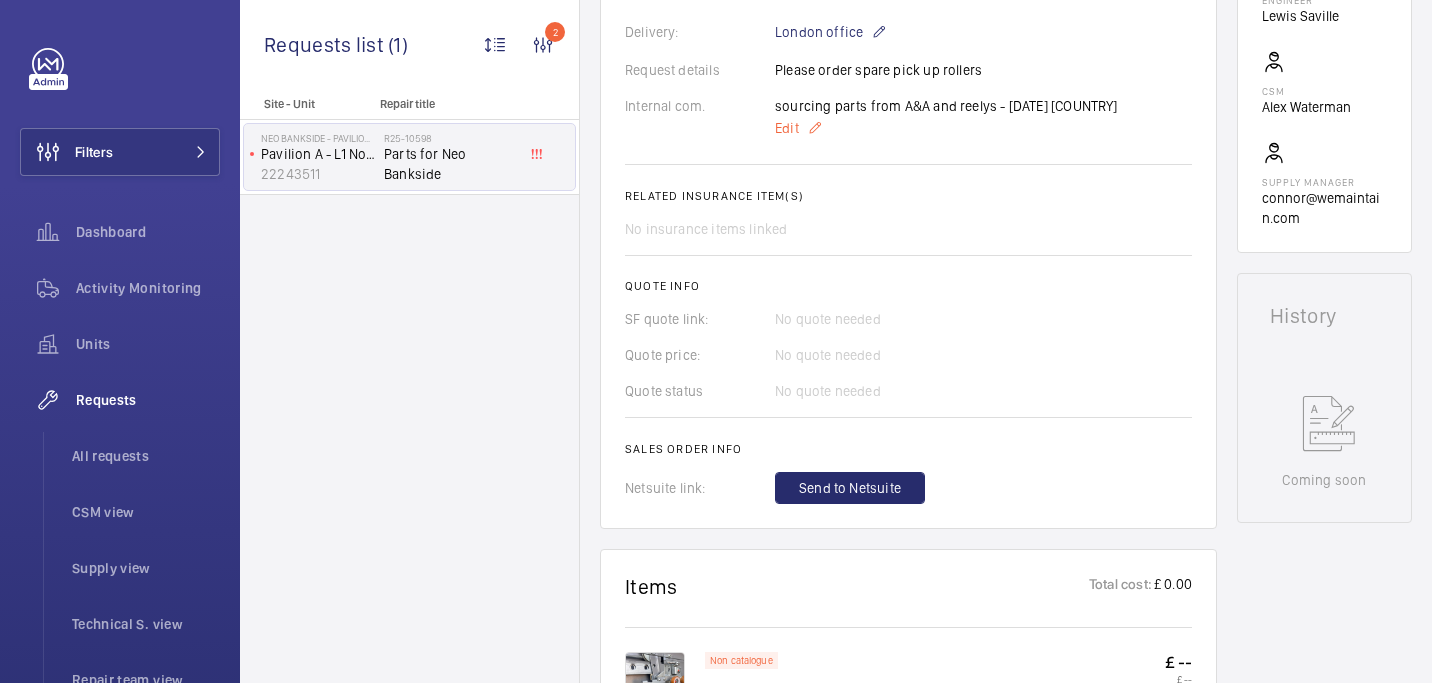 click on "Edit" 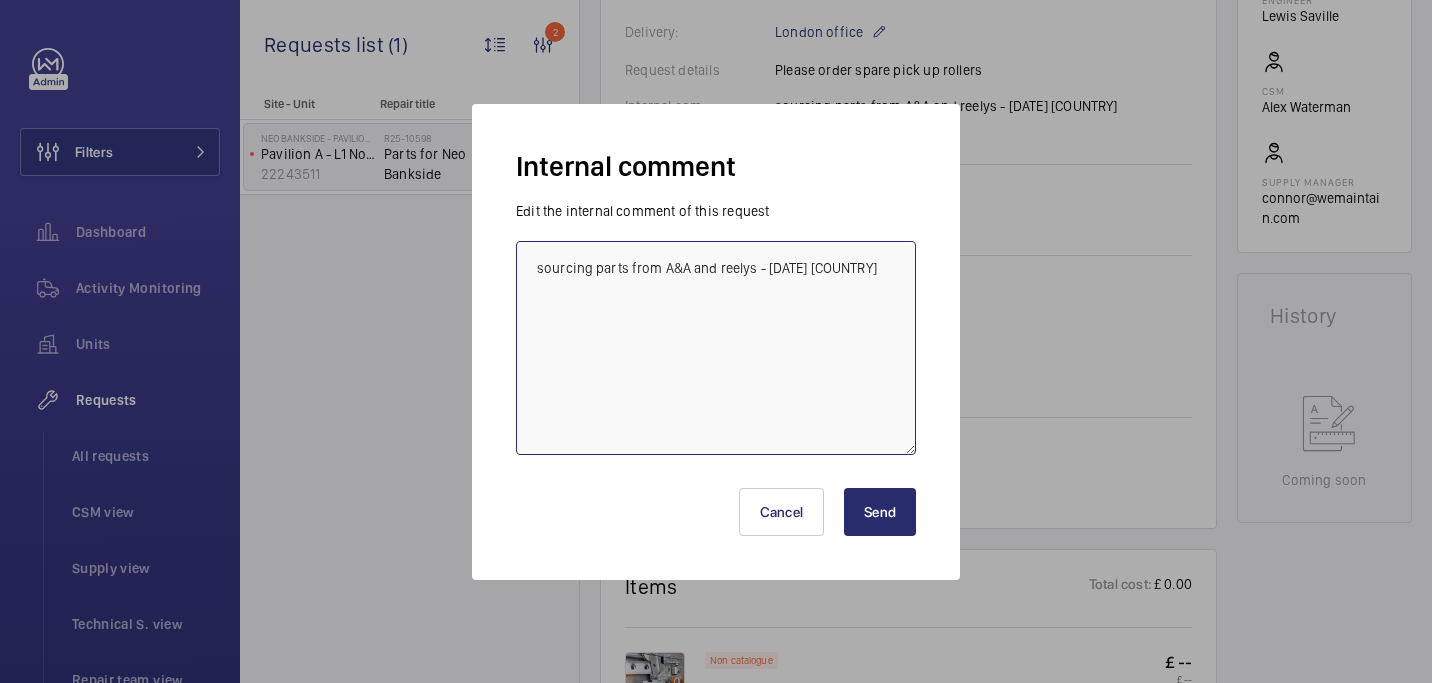 click on "sourcing parts from A&A and reelys - 07/08 india" at bounding box center [716, 348] 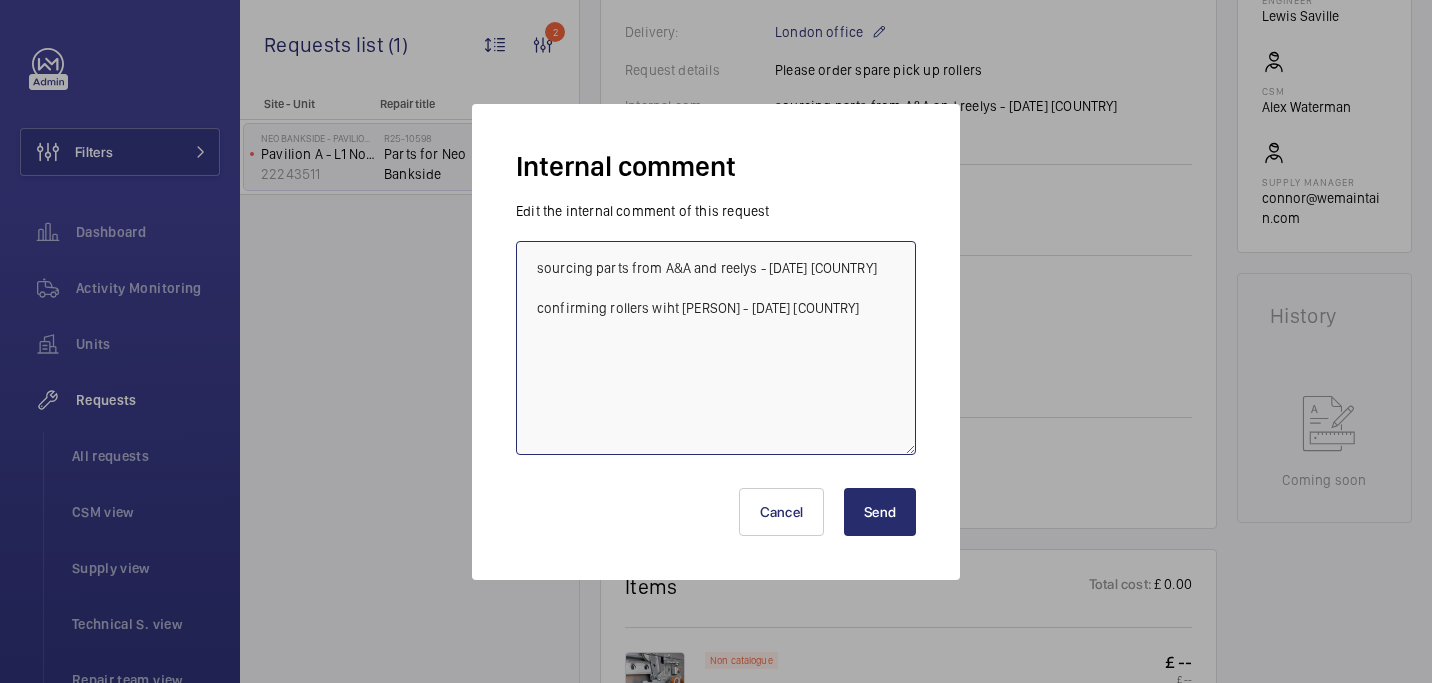 click on "sourcing parts from A&A and reelys - 07/08 india
confirming rollers wiht lewis - 08/09 india" at bounding box center (716, 348) 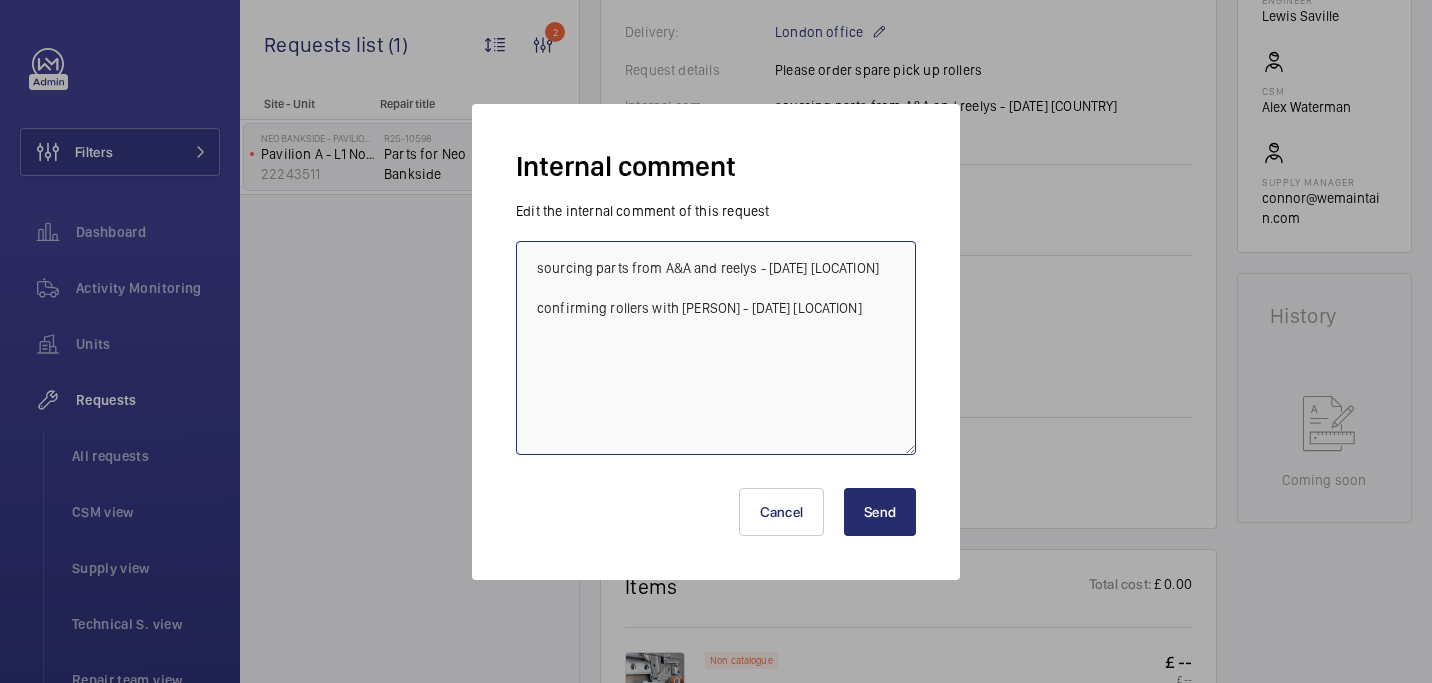 type on "sourcing parts from A&A and reelys - 07/08 india
confirming rollers with lewis - 08/09 india" 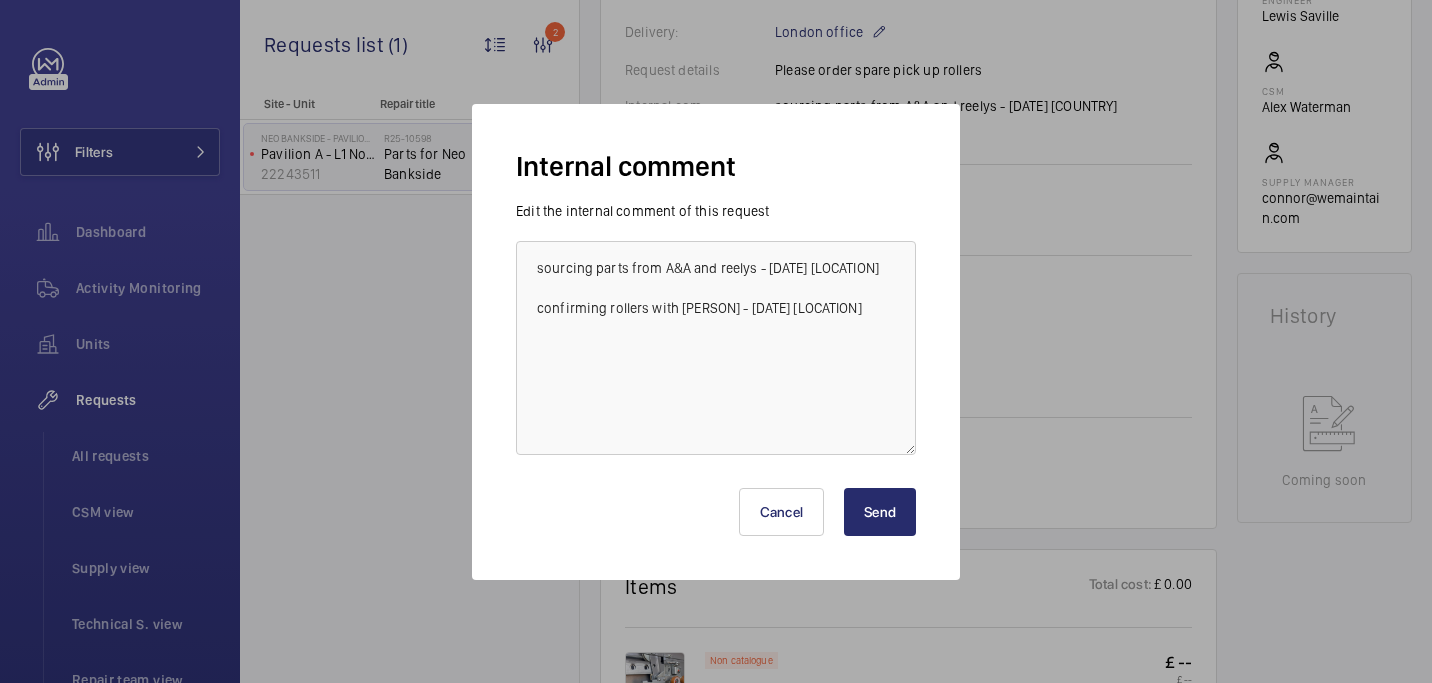 click on "Send" at bounding box center [880, 512] 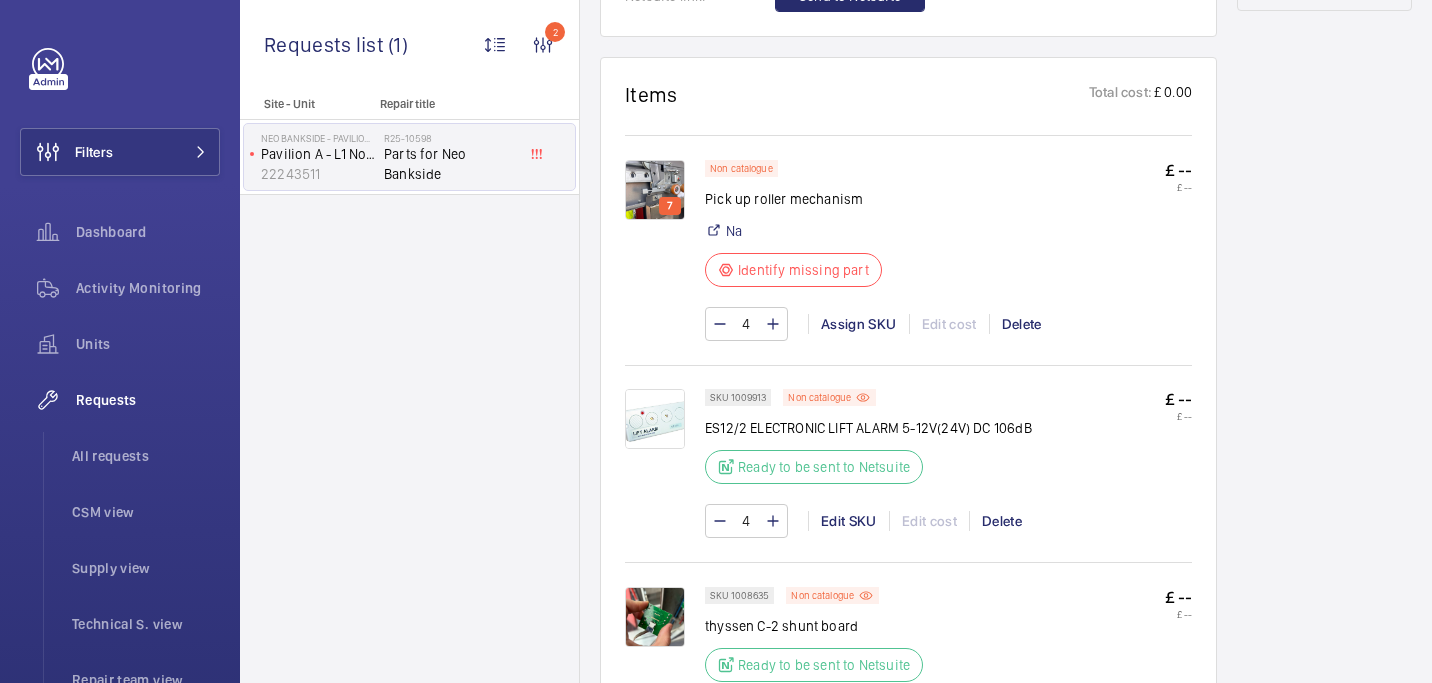 scroll, scrollTop: 1169, scrollLeft: 0, axis: vertical 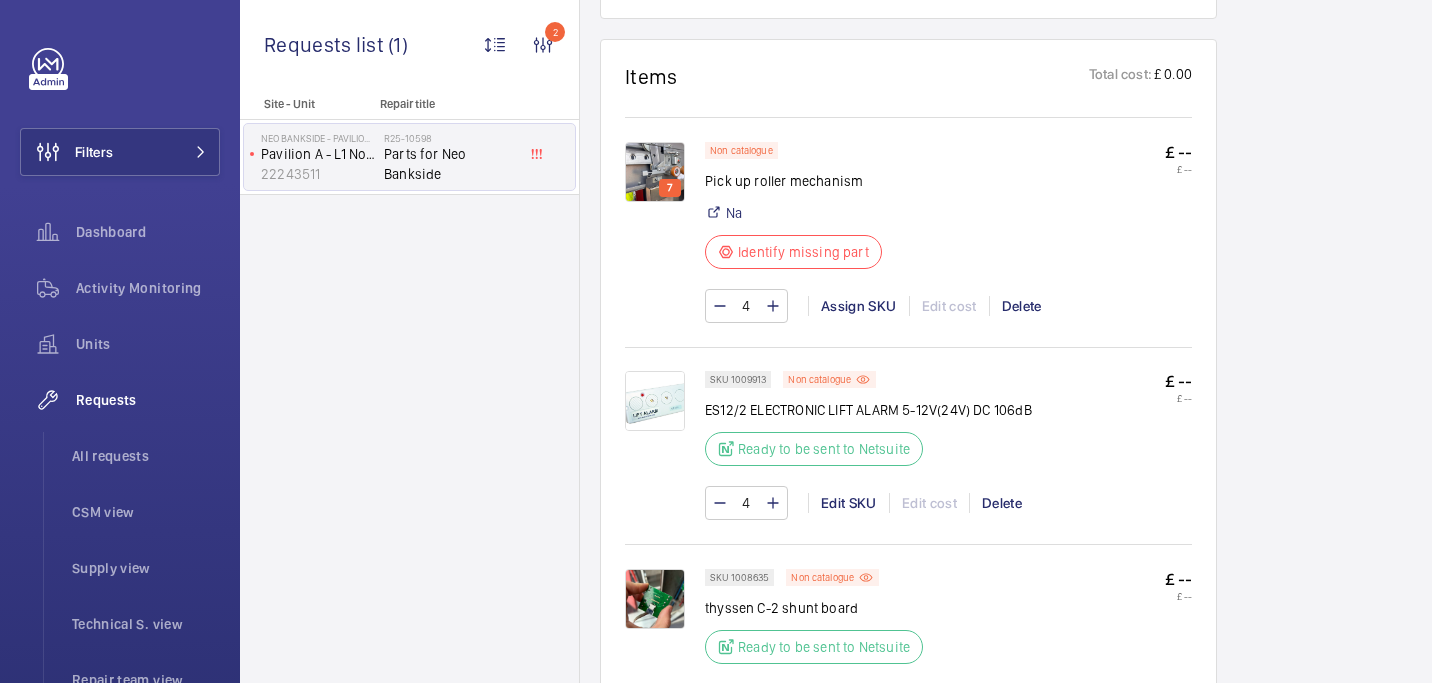 click 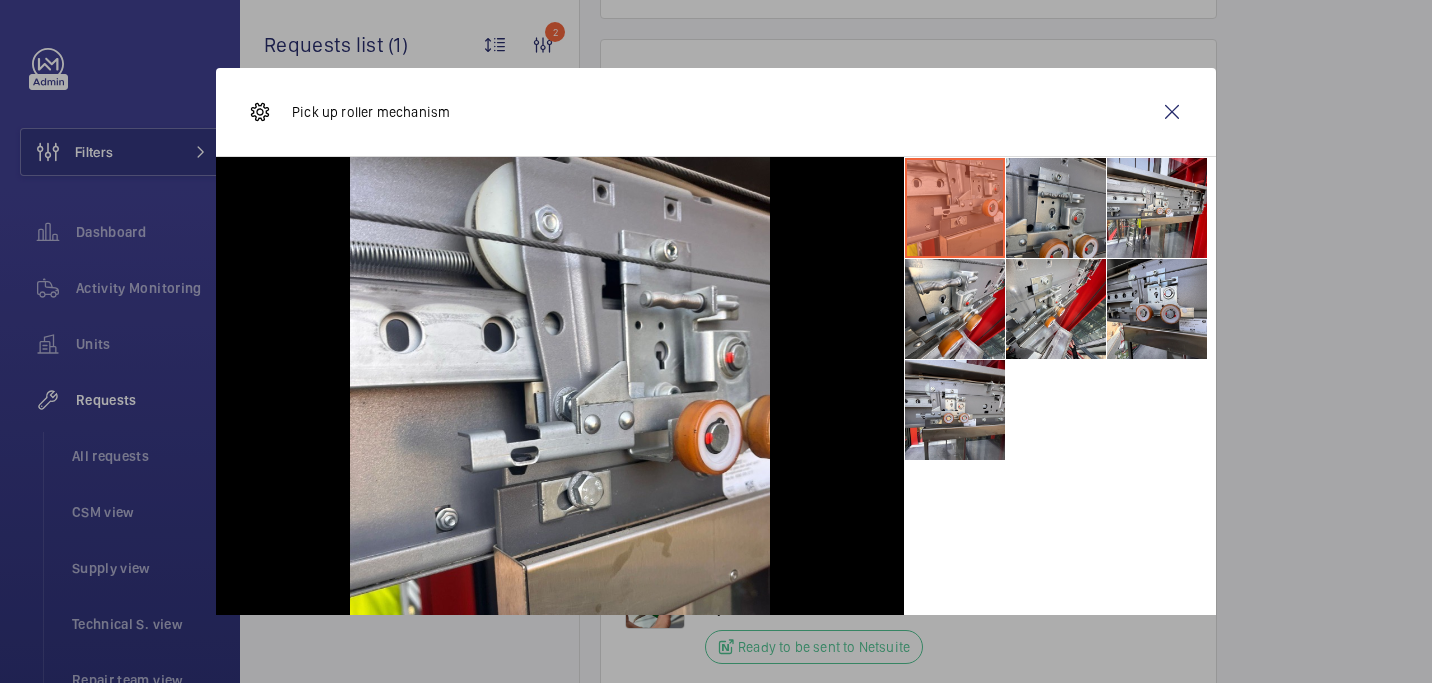 click at bounding box center (1056, 208) 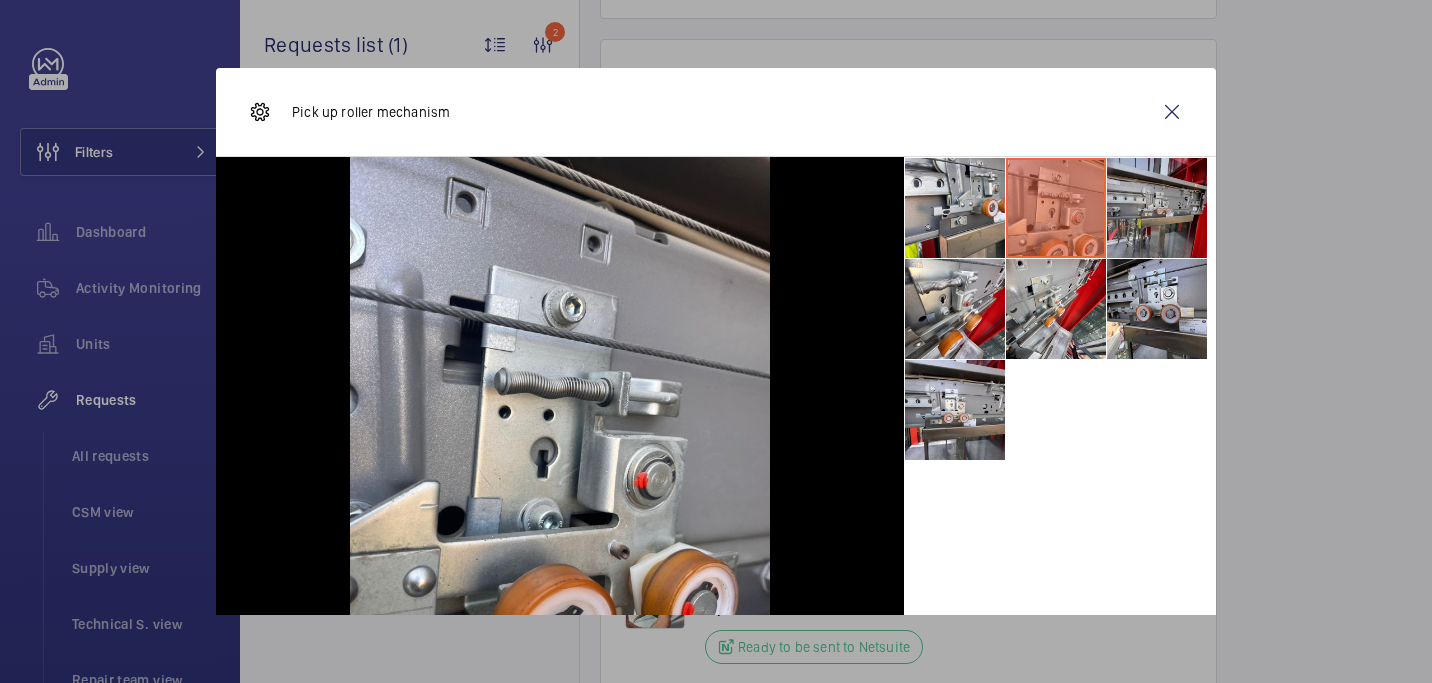 click at bounding box center [1157, 208] 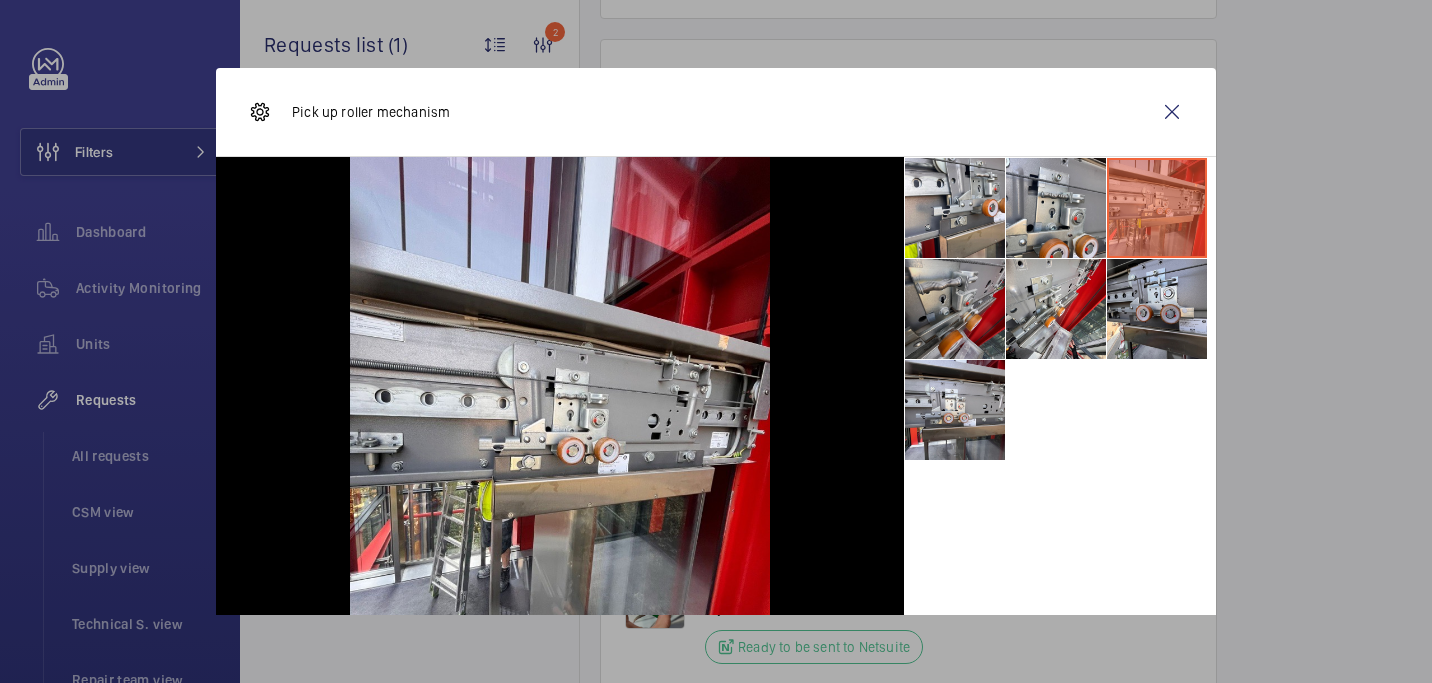 click at bounding box center [955, 309] 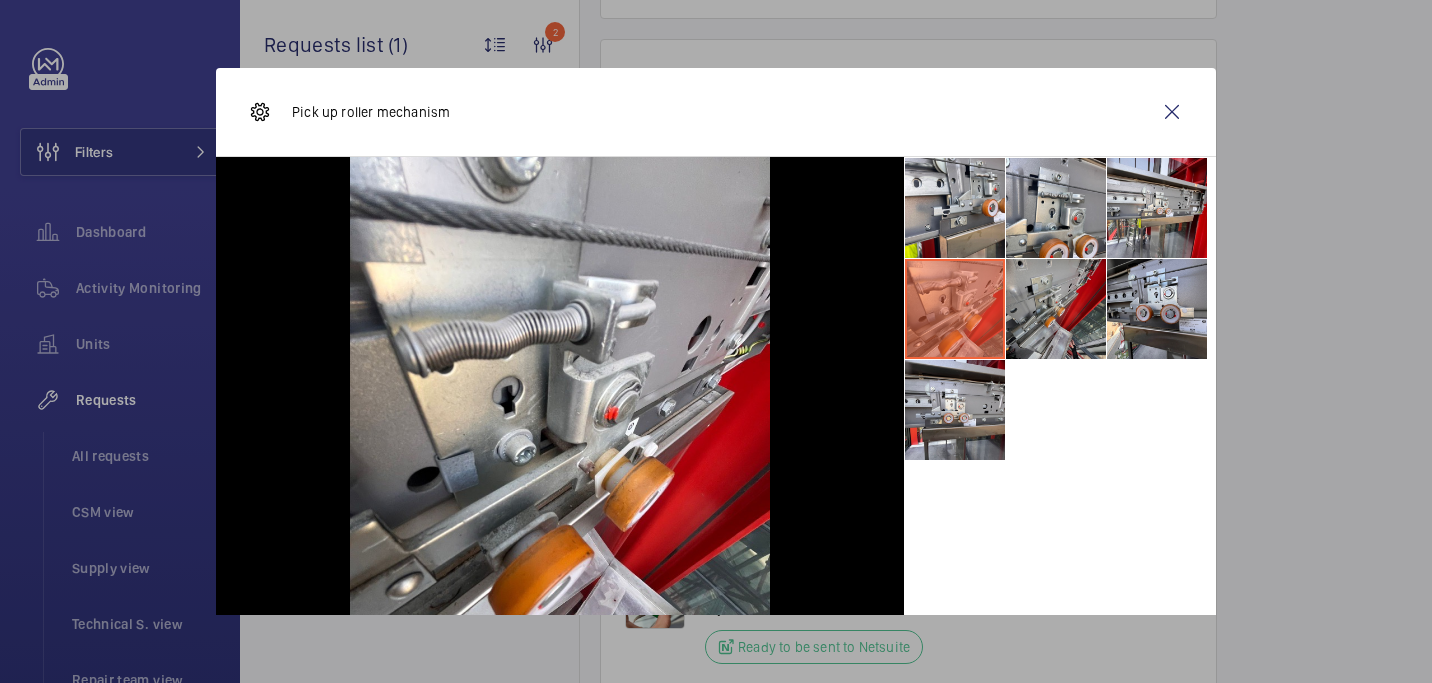 click at bounding box center [1056, 309] 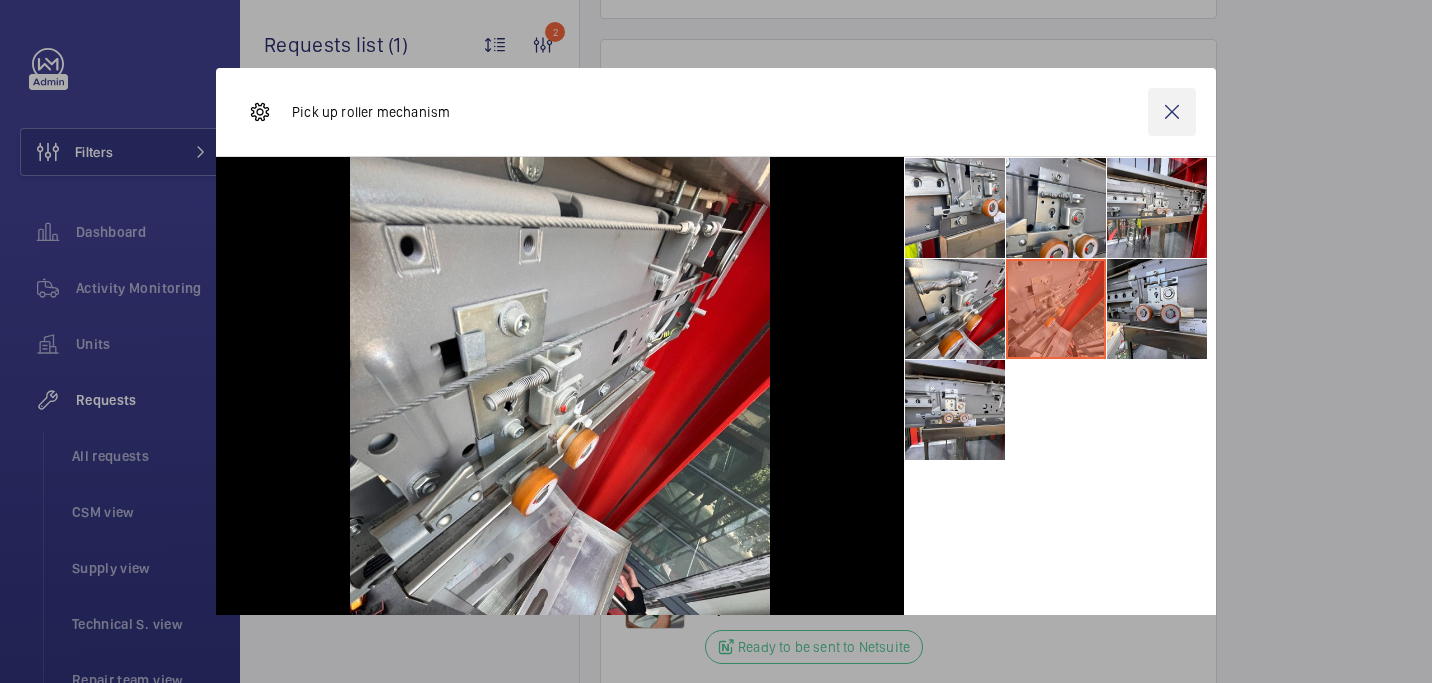 click at bounding box center (1172, 112) 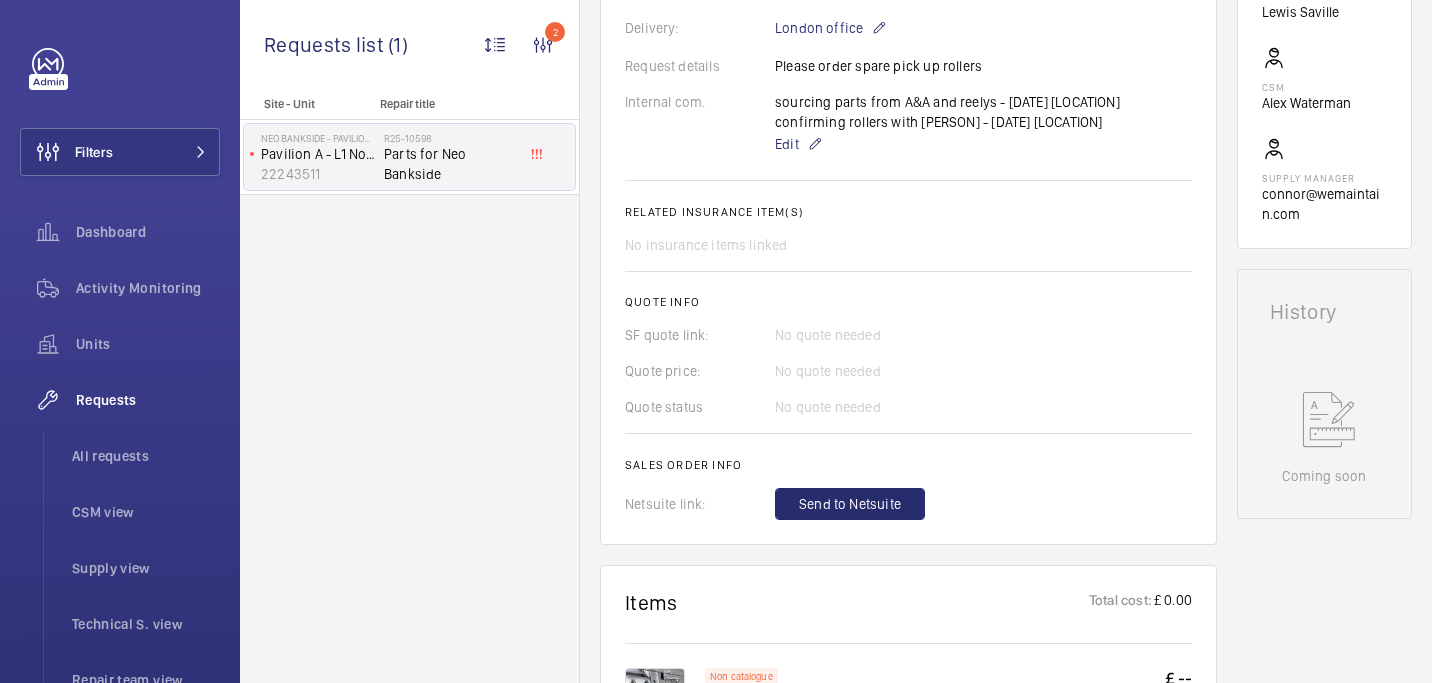 scroll, scrollTop: 607, scrollLeft: 0, axis: vertical 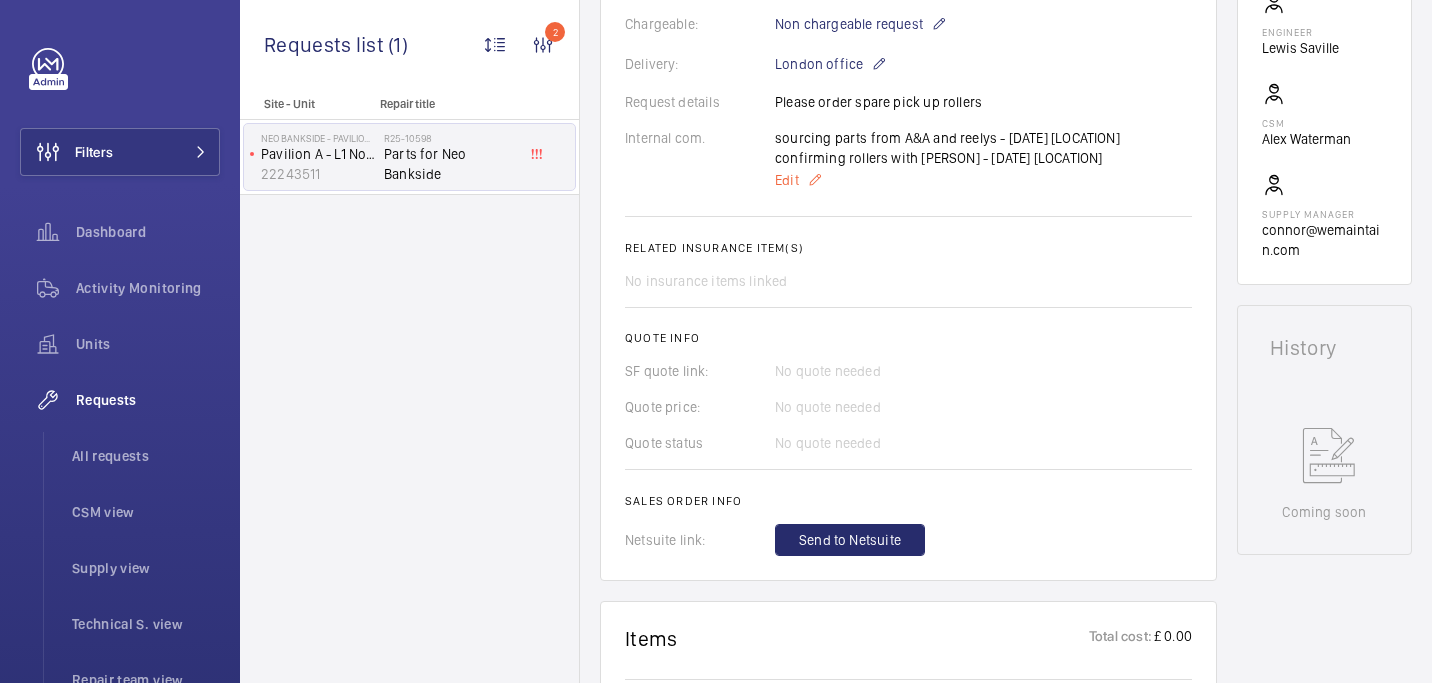 click on "Edit" 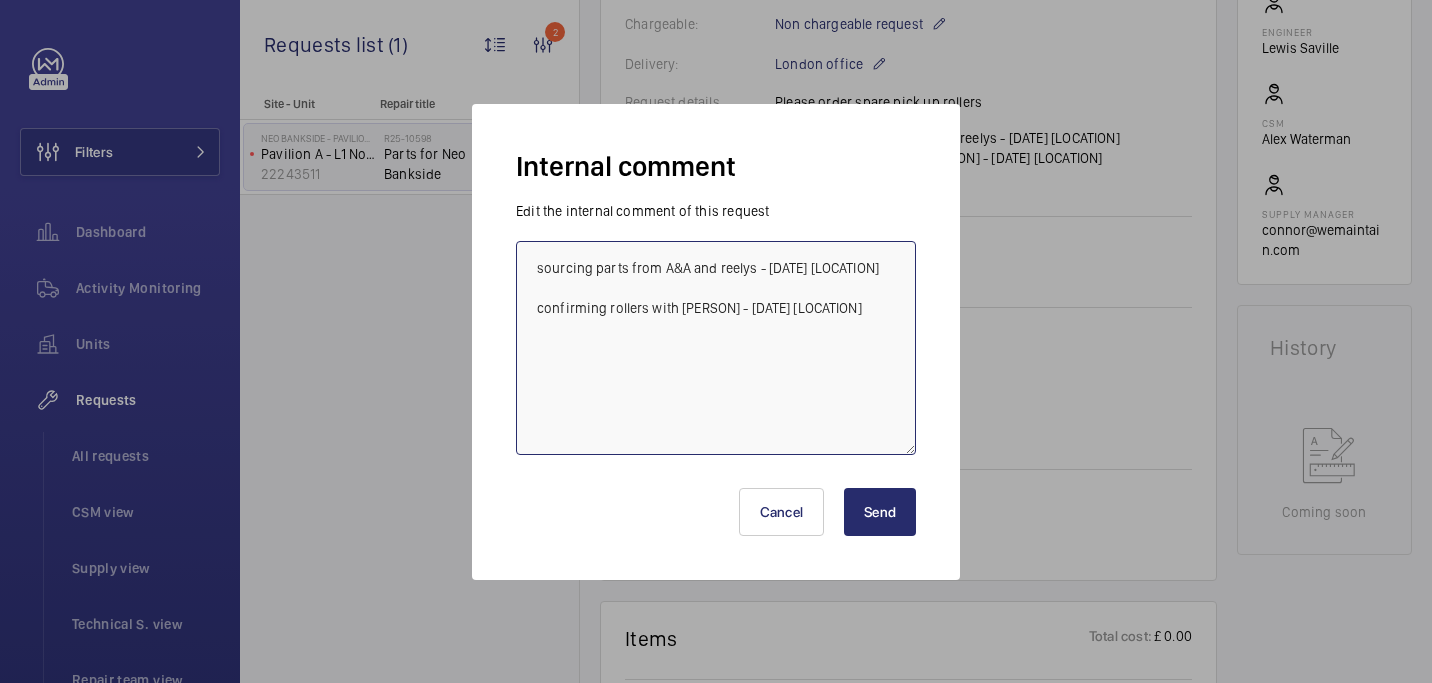 click on "sourcing parts from A&A and reelys - 07/08 india
confirming rollers with lewis - 08/09 india" at bounding box center [716, 348] 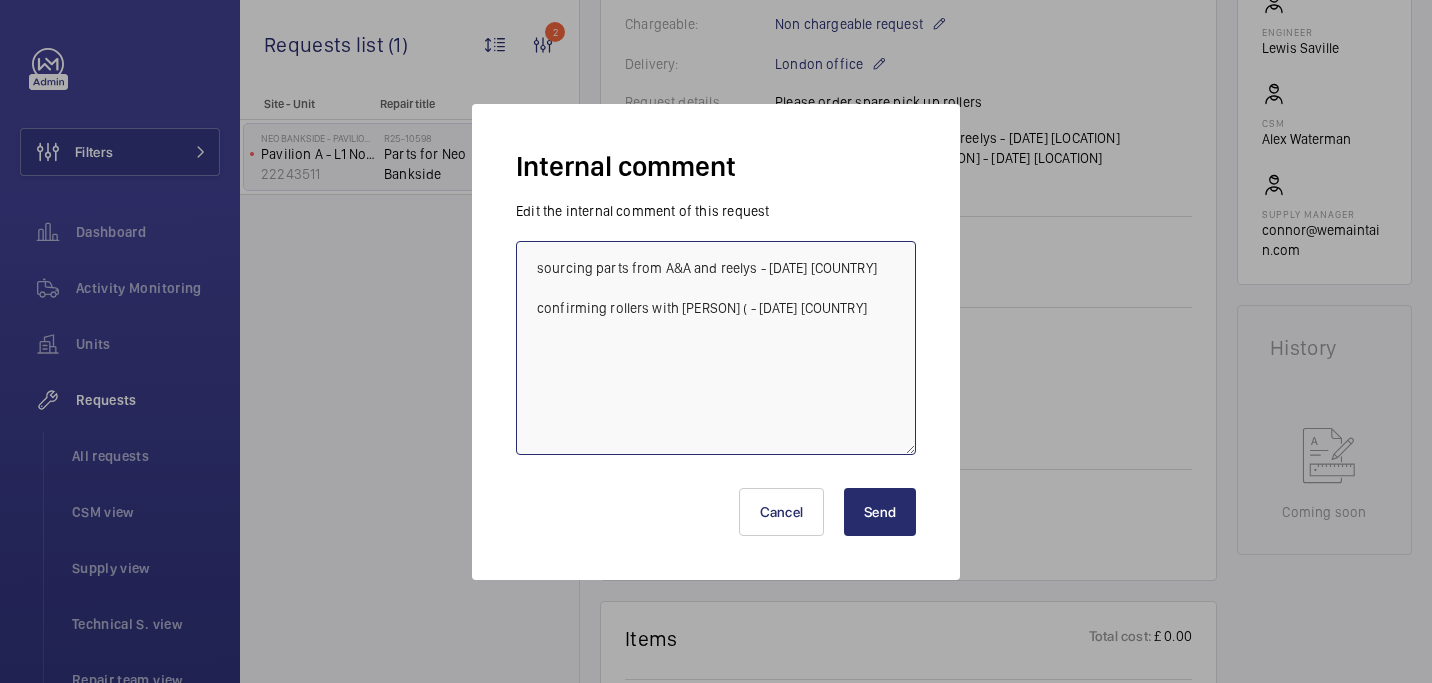 paste on "19197" 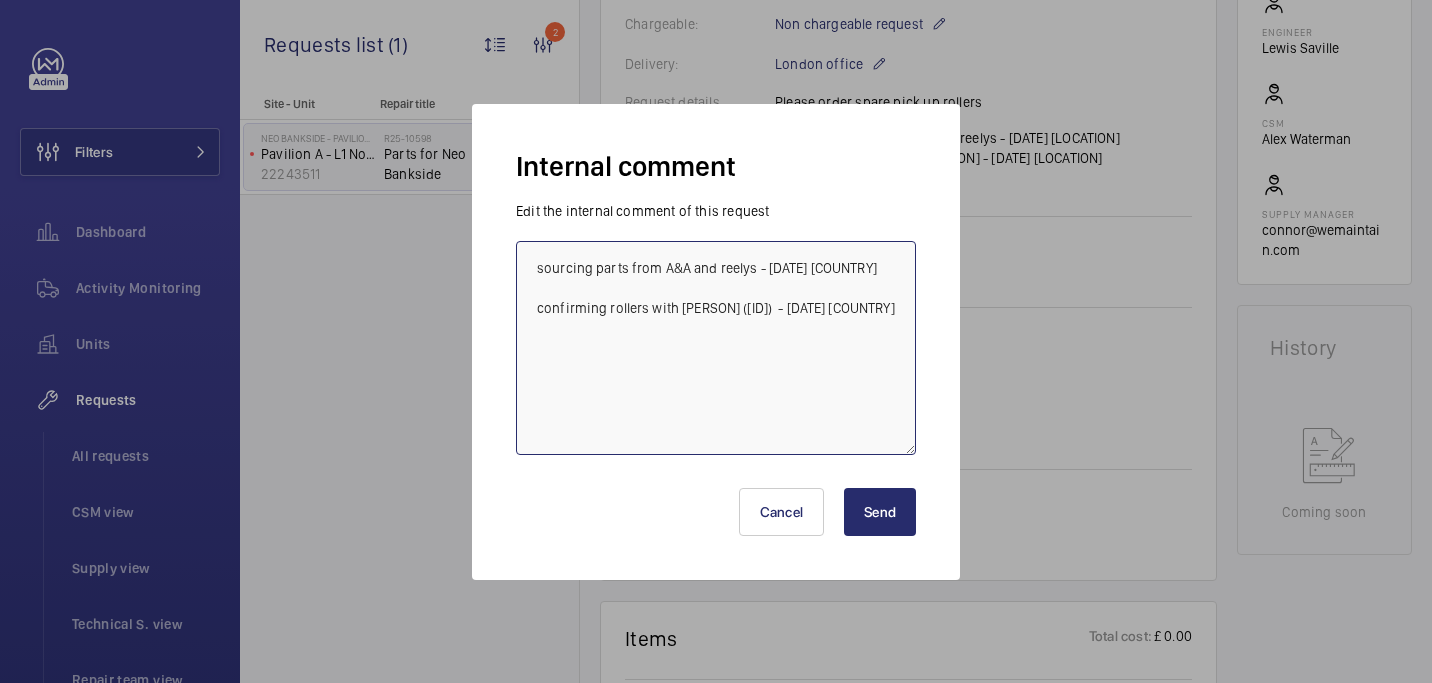 type on "sourcing parts from A&A and reelys - 07/08 india
confirming rollers with lewis (19197)  - 08/09 india" 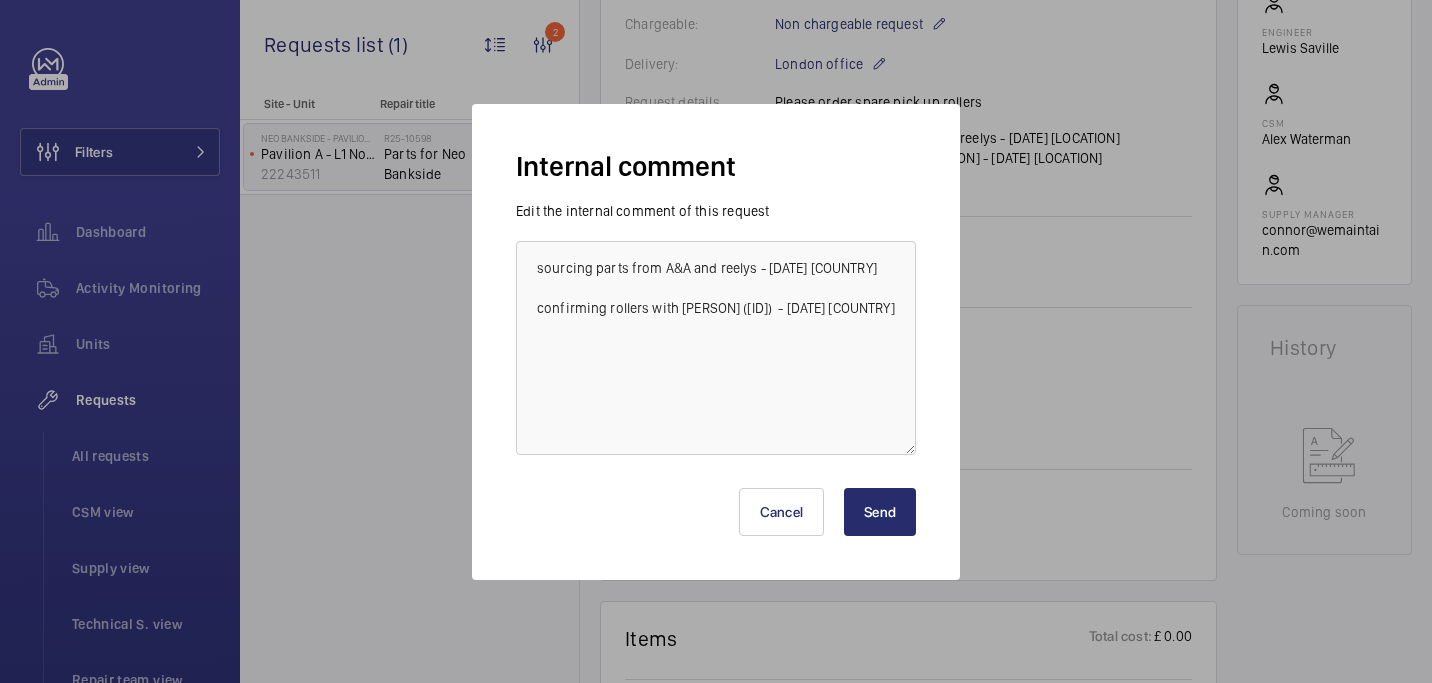 drag, startPoint x: 875, startPoint y: 517, endPoint x: 875, endPoint y: 532, distance: 15 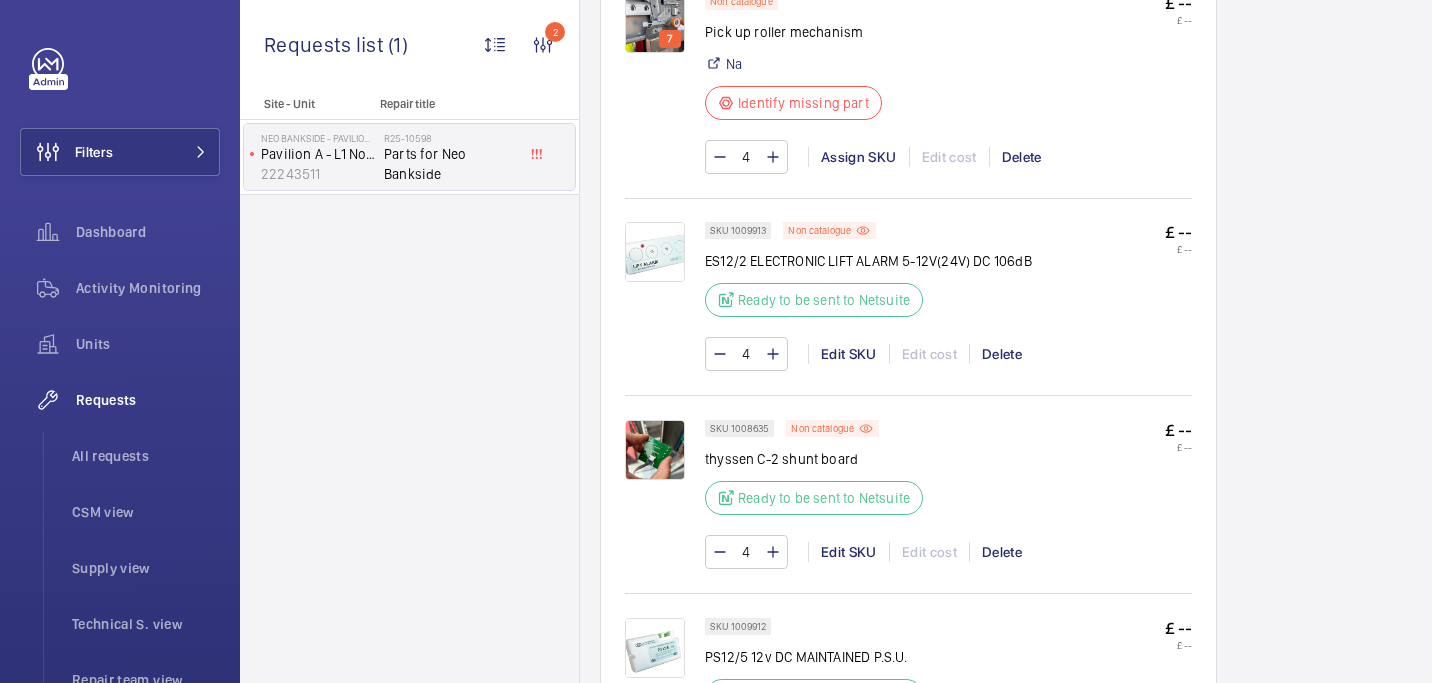 scroll, scrollTop: 1310, scrollLeft: 0, axis: vertical 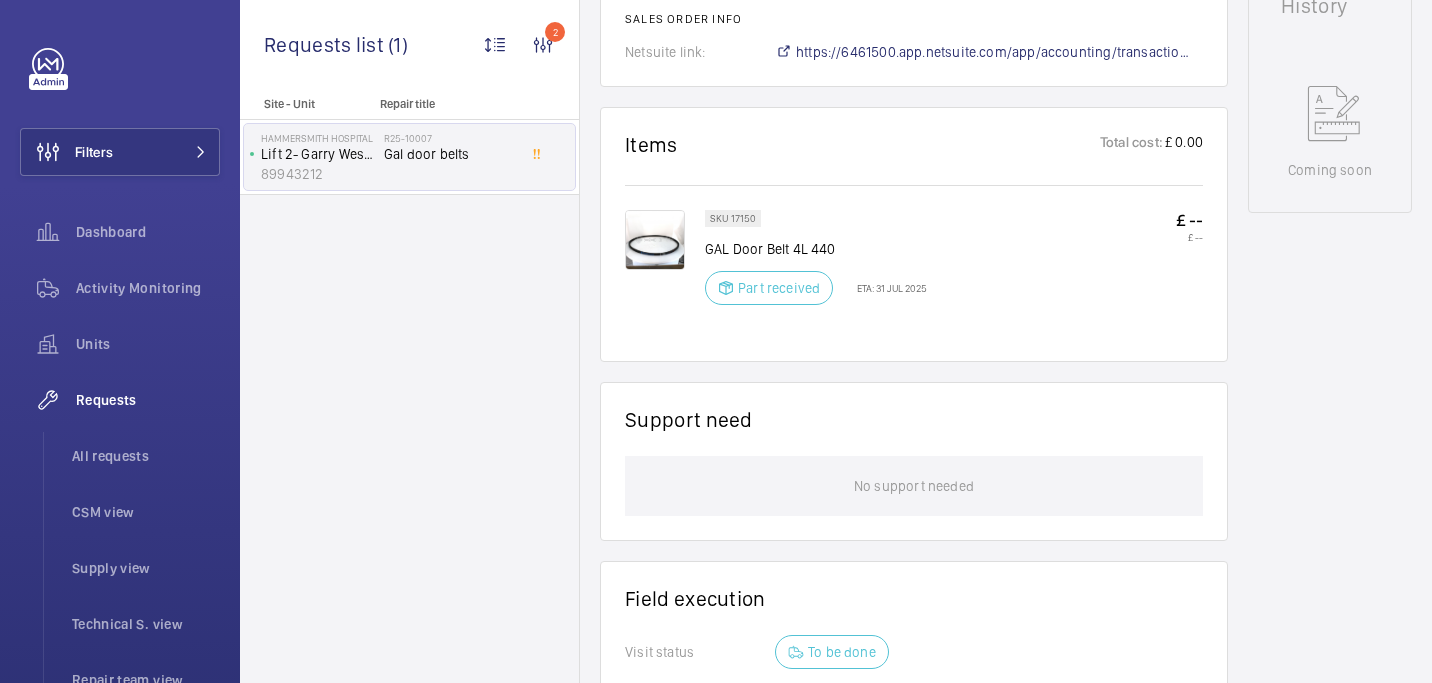 click on "Site - Unit Repair title  Hammersmith Hospital   Lift 2- Garry Weston Cancer Centre (RH) Building 369   89943212   R25-10007   Gal door belts" 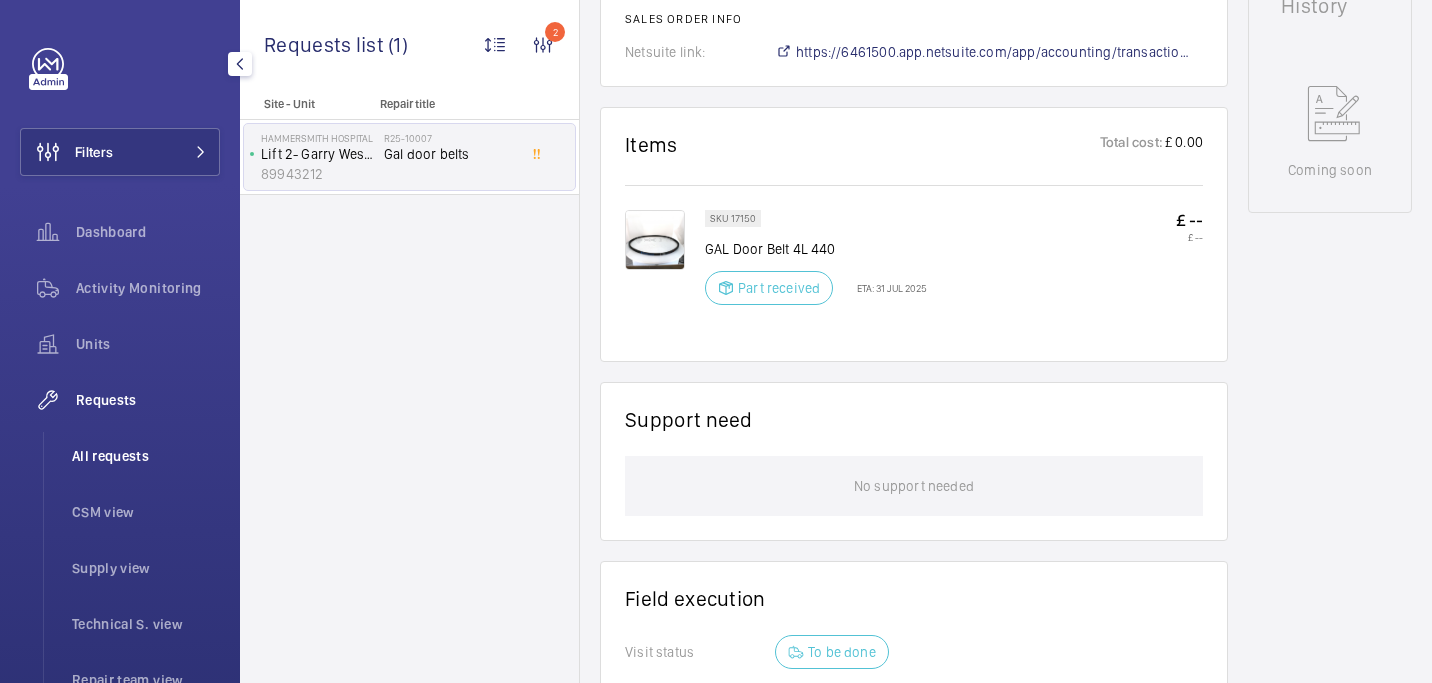 click on "All requests" 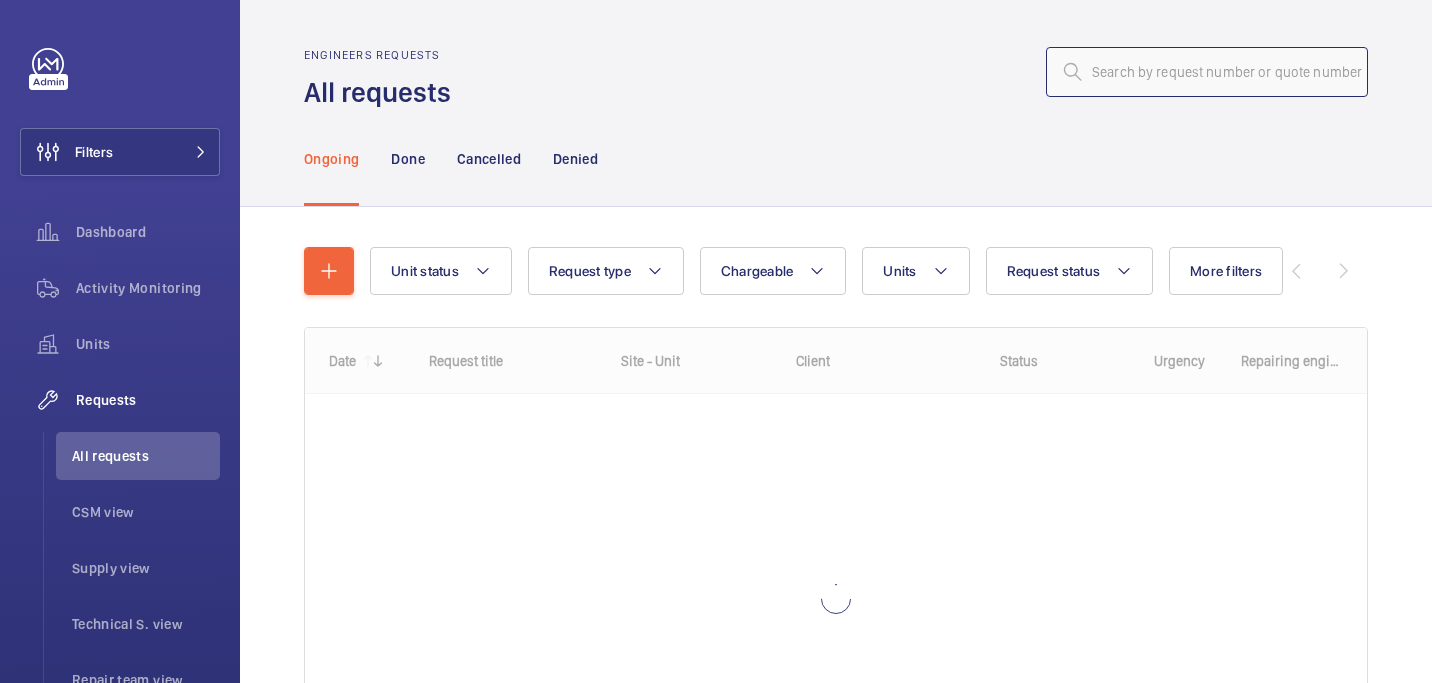 click 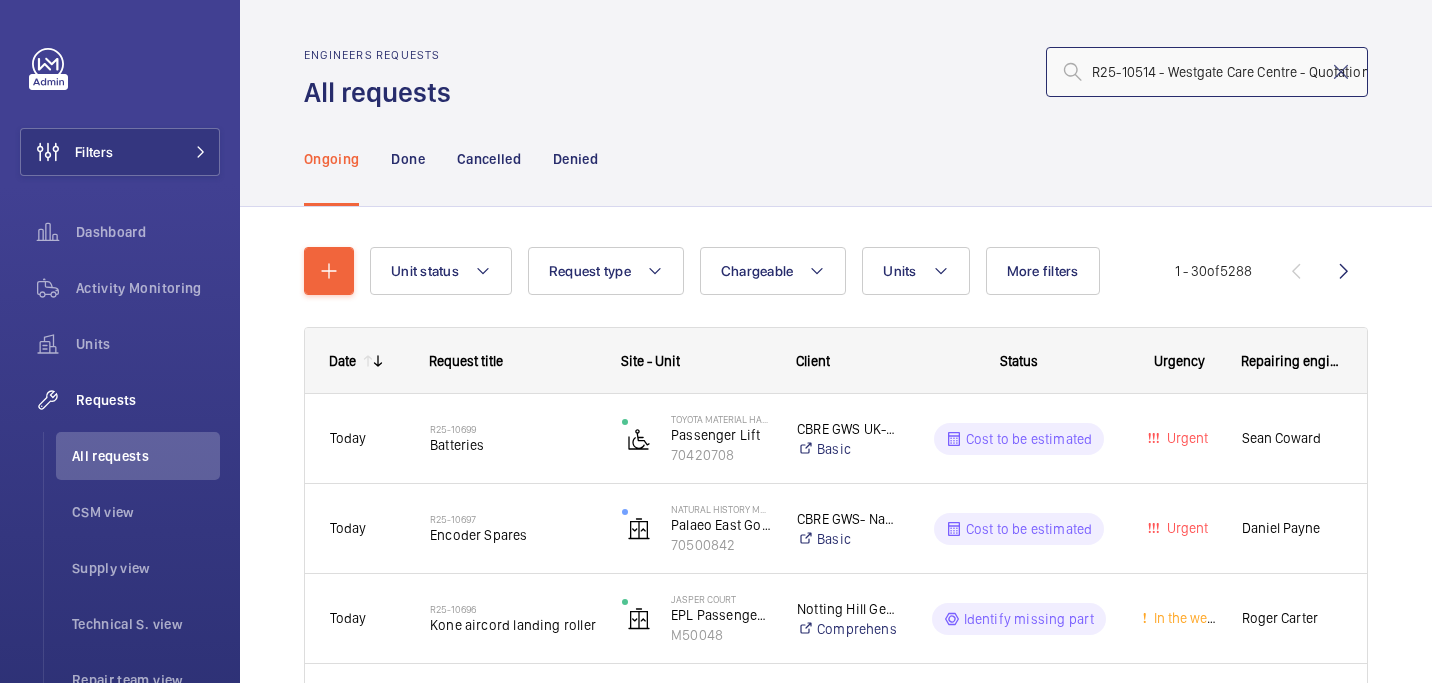 scroll, scrollTop: 0, scrollLeft: 60, axis: horizontal 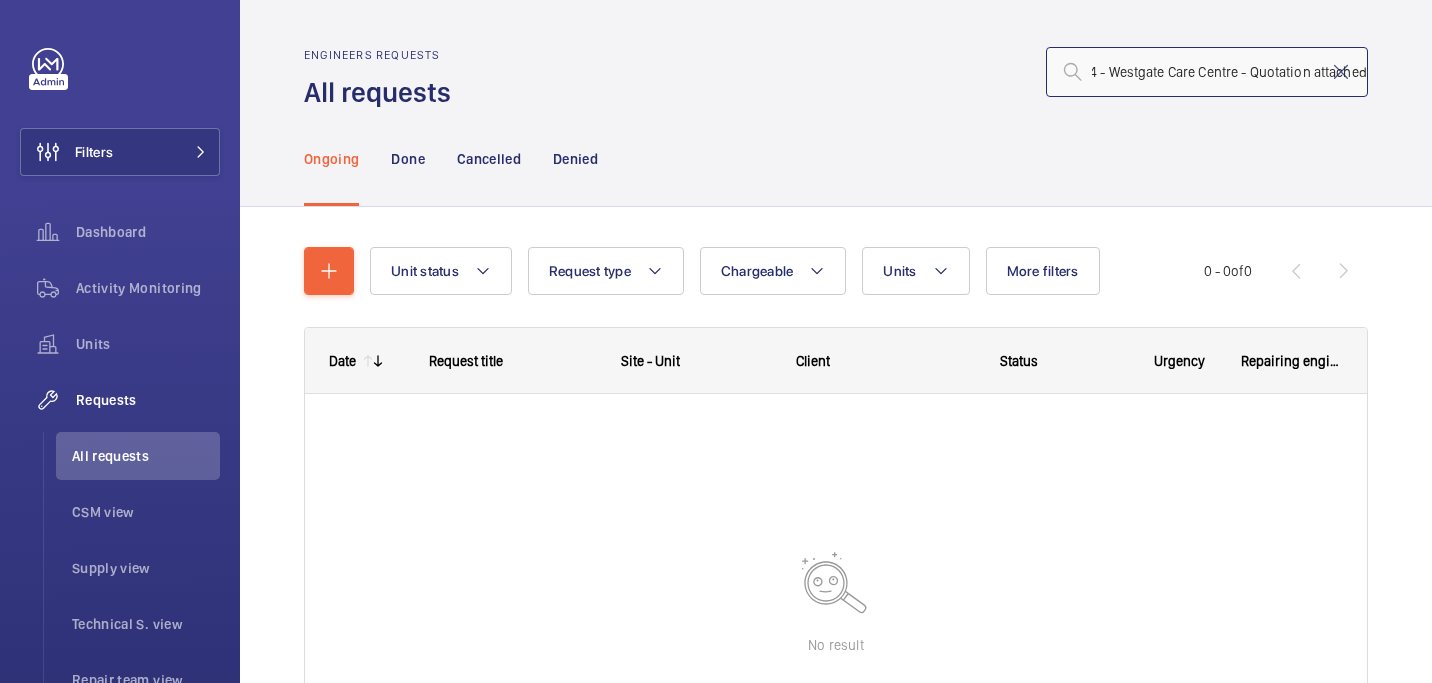 drag, startPoint x: 1104, startPoint y: 76, endPoint x: 1413, endPoint y: 78, distance: 309.00647 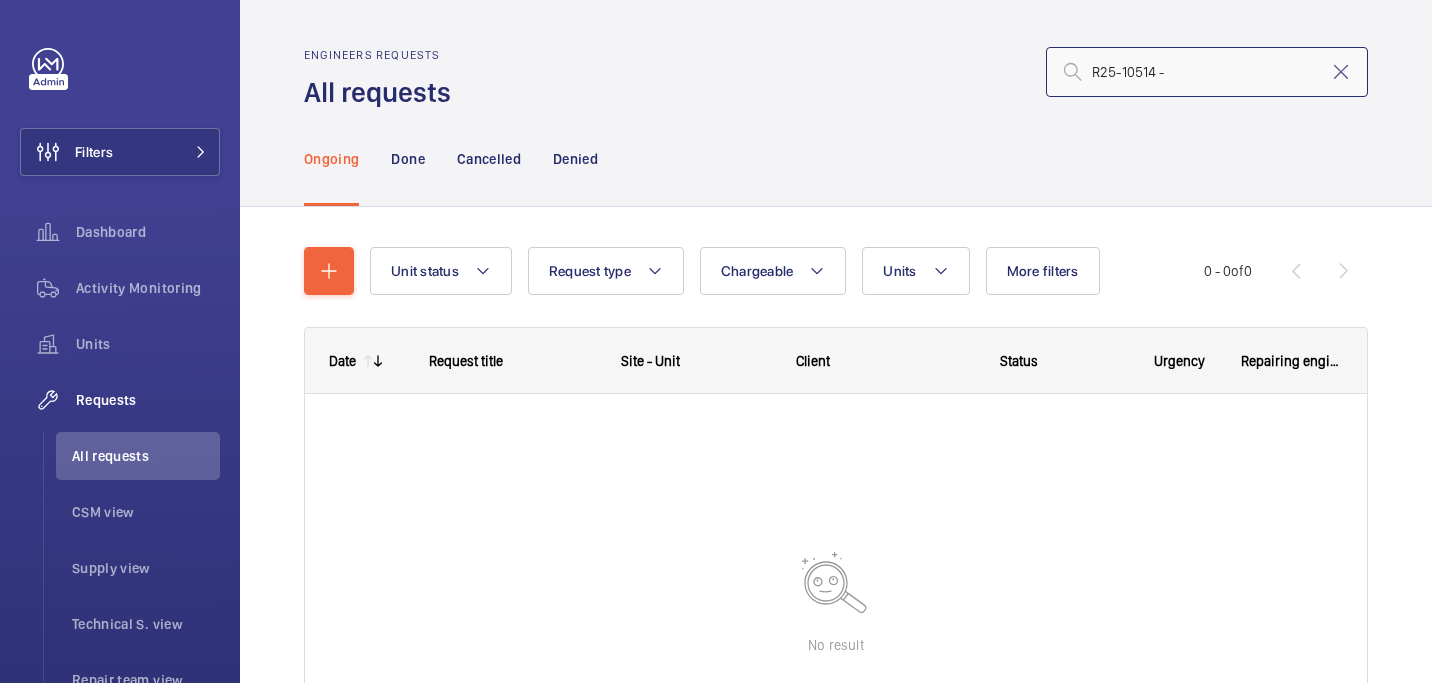 scroll, scrollTop: 0, scrollLeft: 0, axis: both 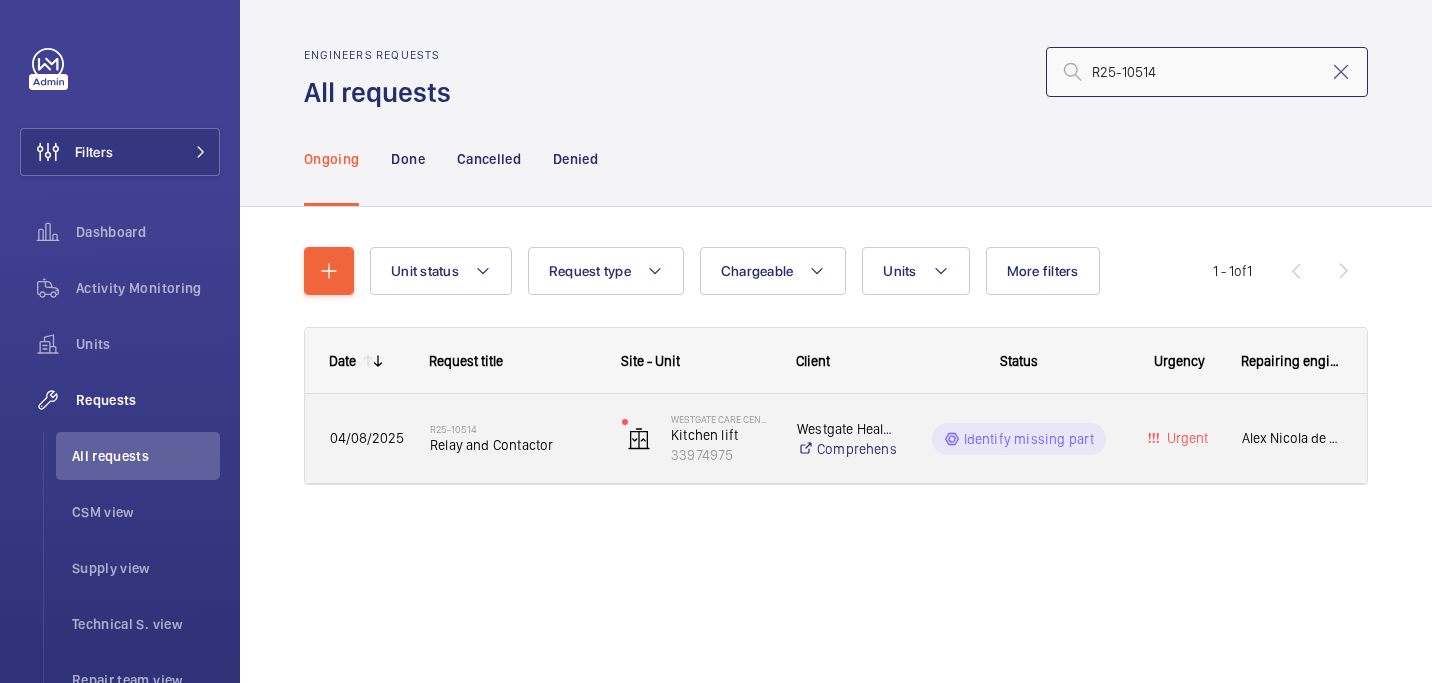 type on "R25-10514" 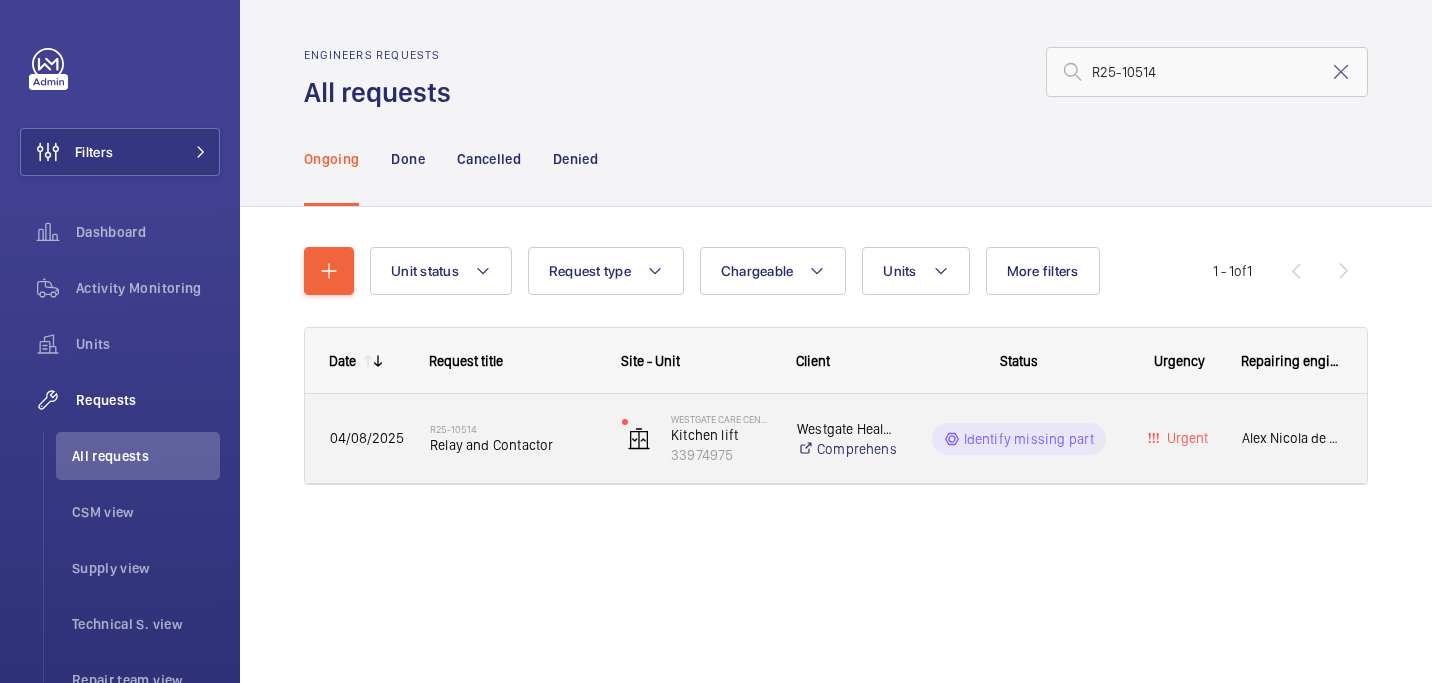click on "Relay and Contactor" 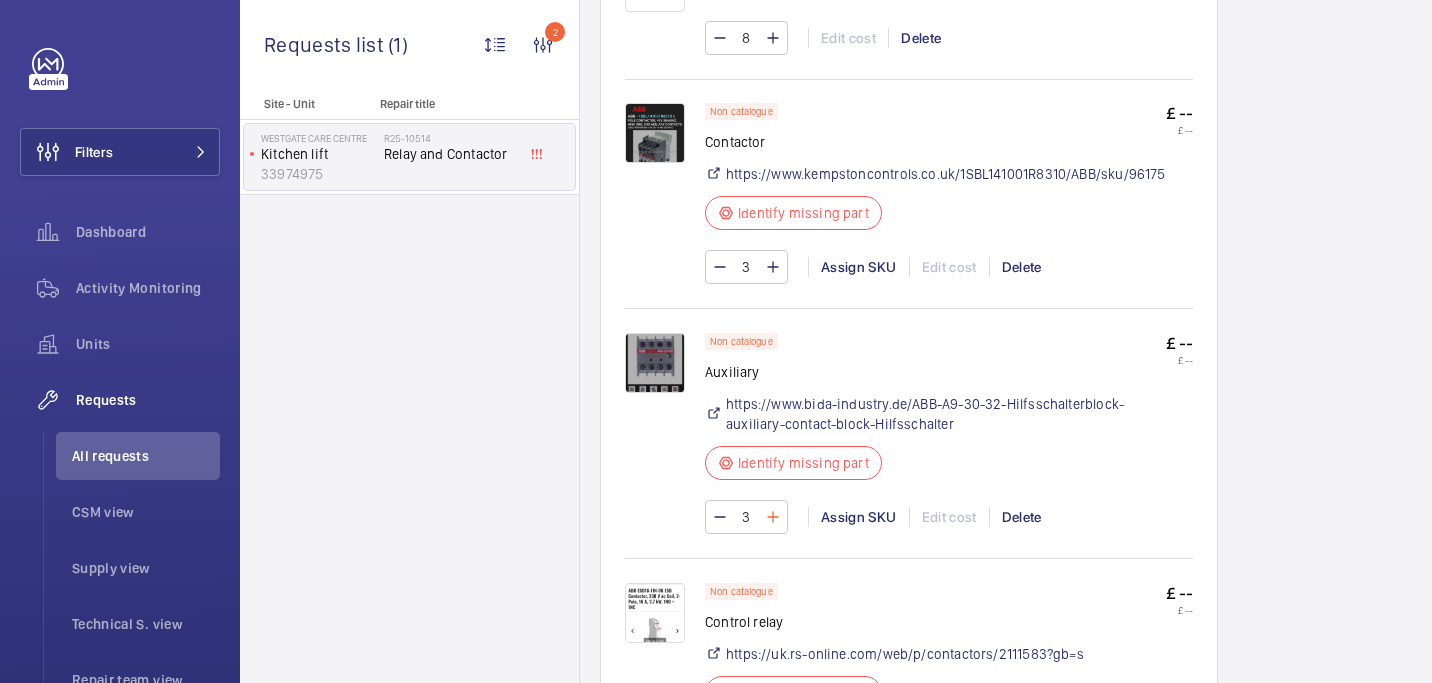 scroll, scrollTop: 1336, scrollLeft: 0, axis: vertical 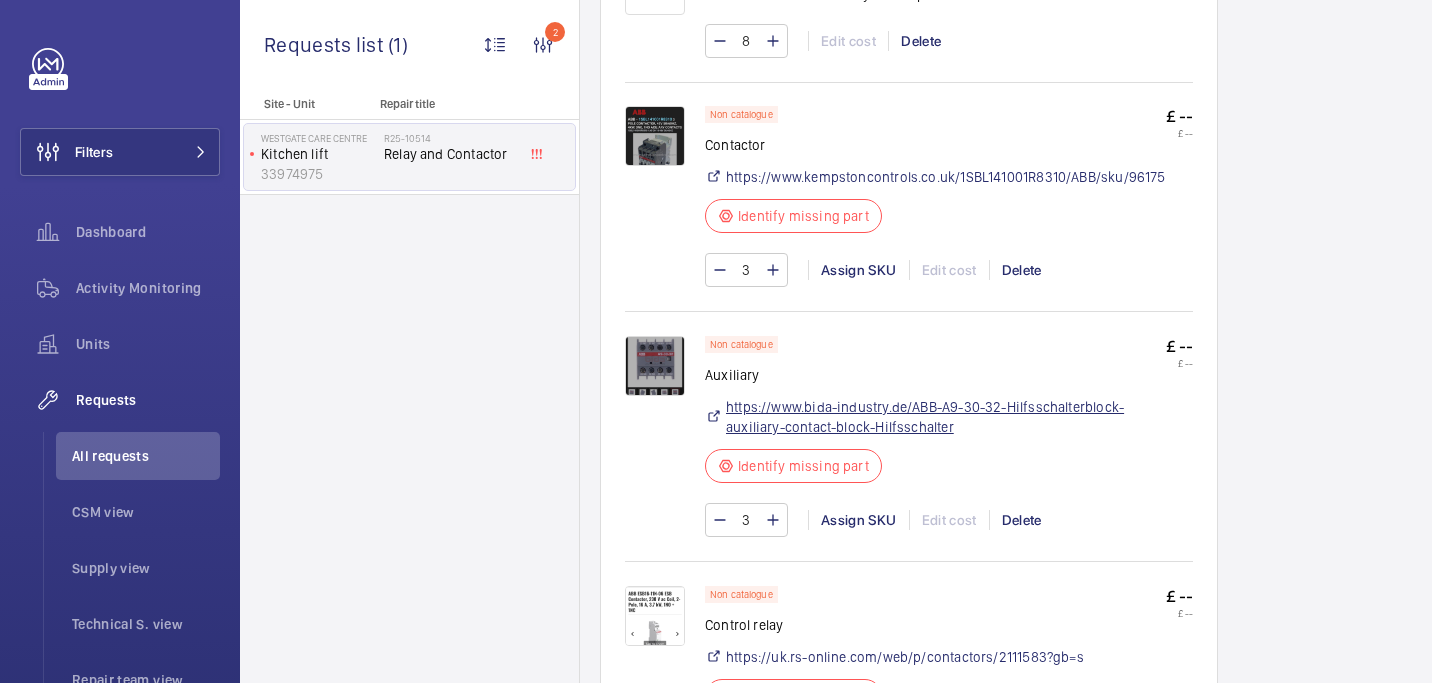 click on "https://www.bida-industry.de/ABB-A9-30-32-Hilfsschalterblock-auxiliary-contact-block-Hilfsschalter" 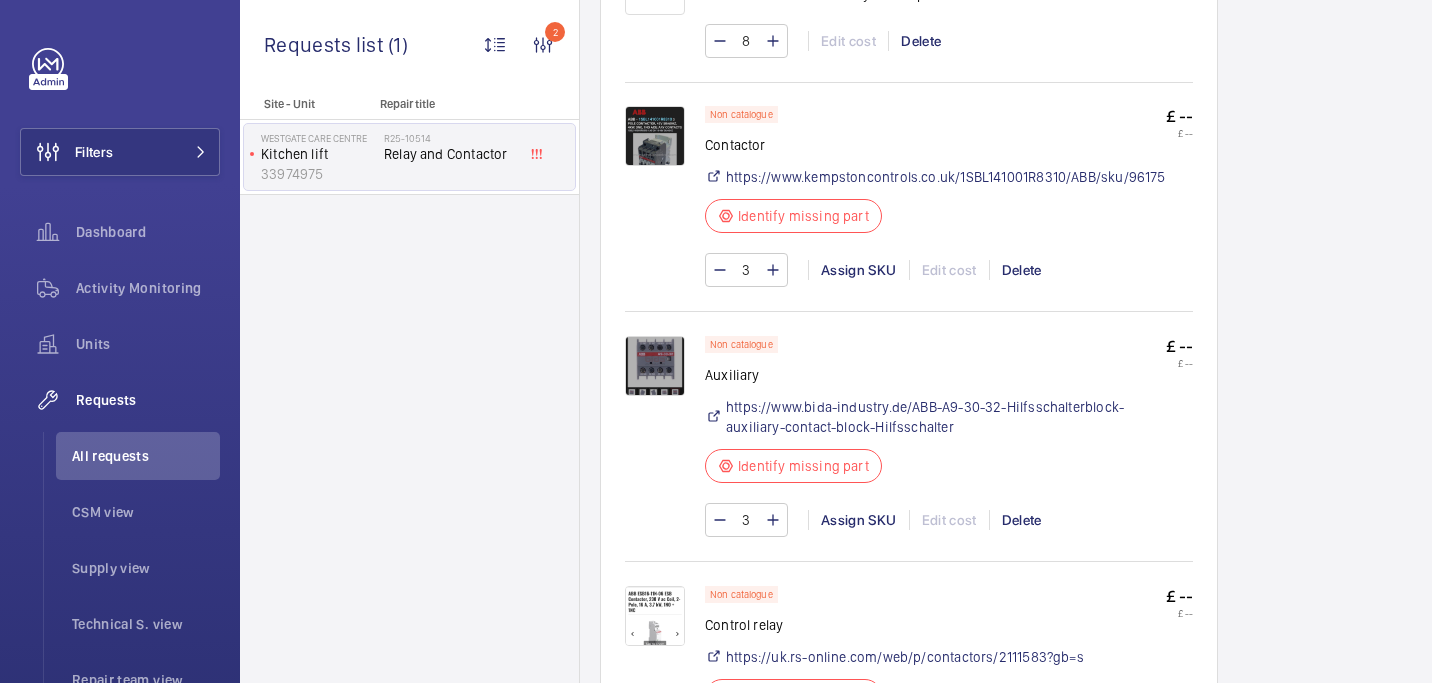 click on "Non catalogue Auxiliary   https://www.bida-industry.de/ABB-A9-30-32-Hilfsschalterblock-auxiliary-contact-block-Hilfsschalter  Identify missing part" 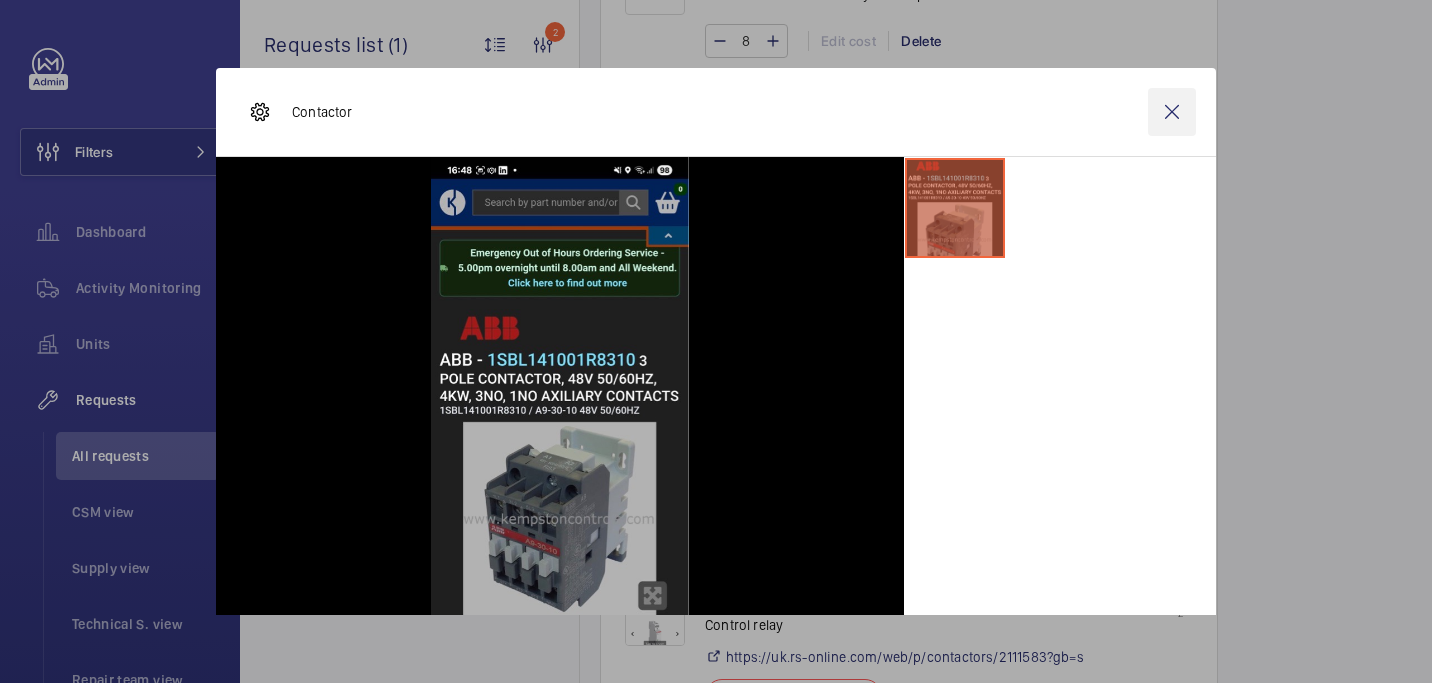 click at bounding box center [1172, 112] 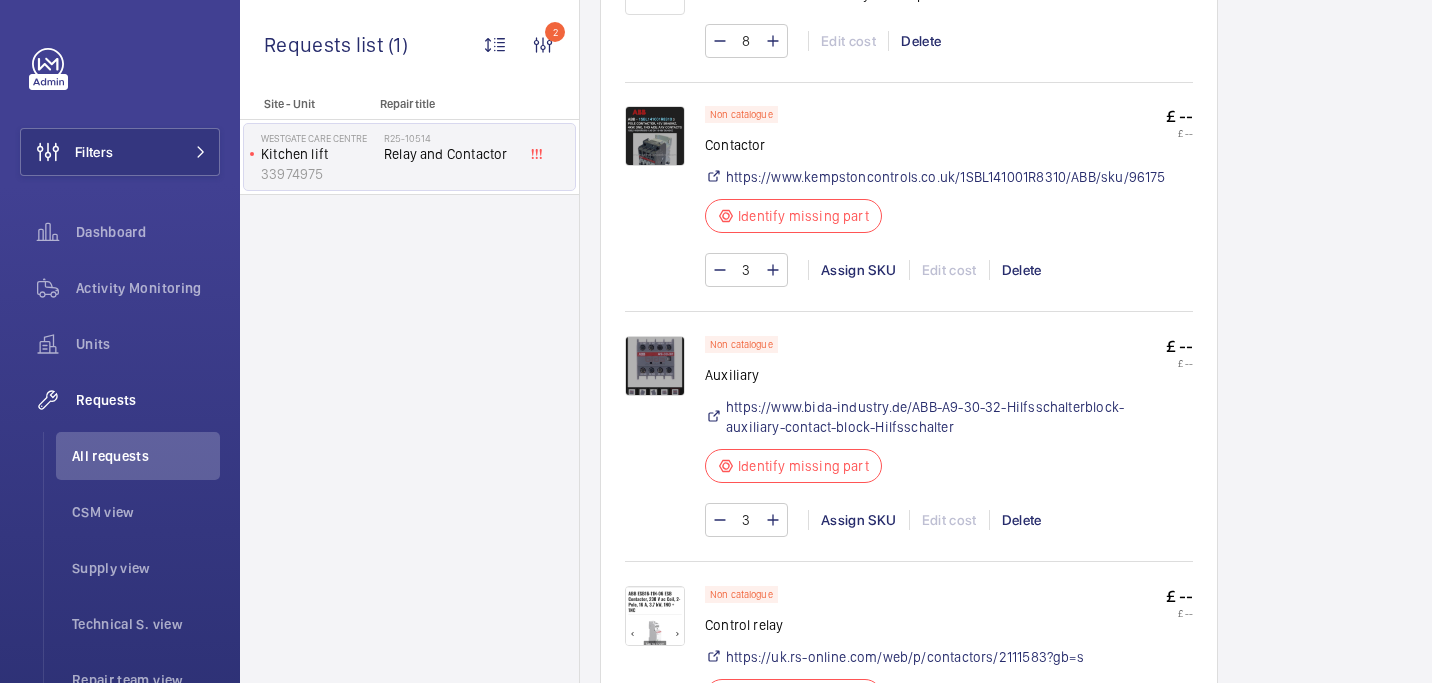 click 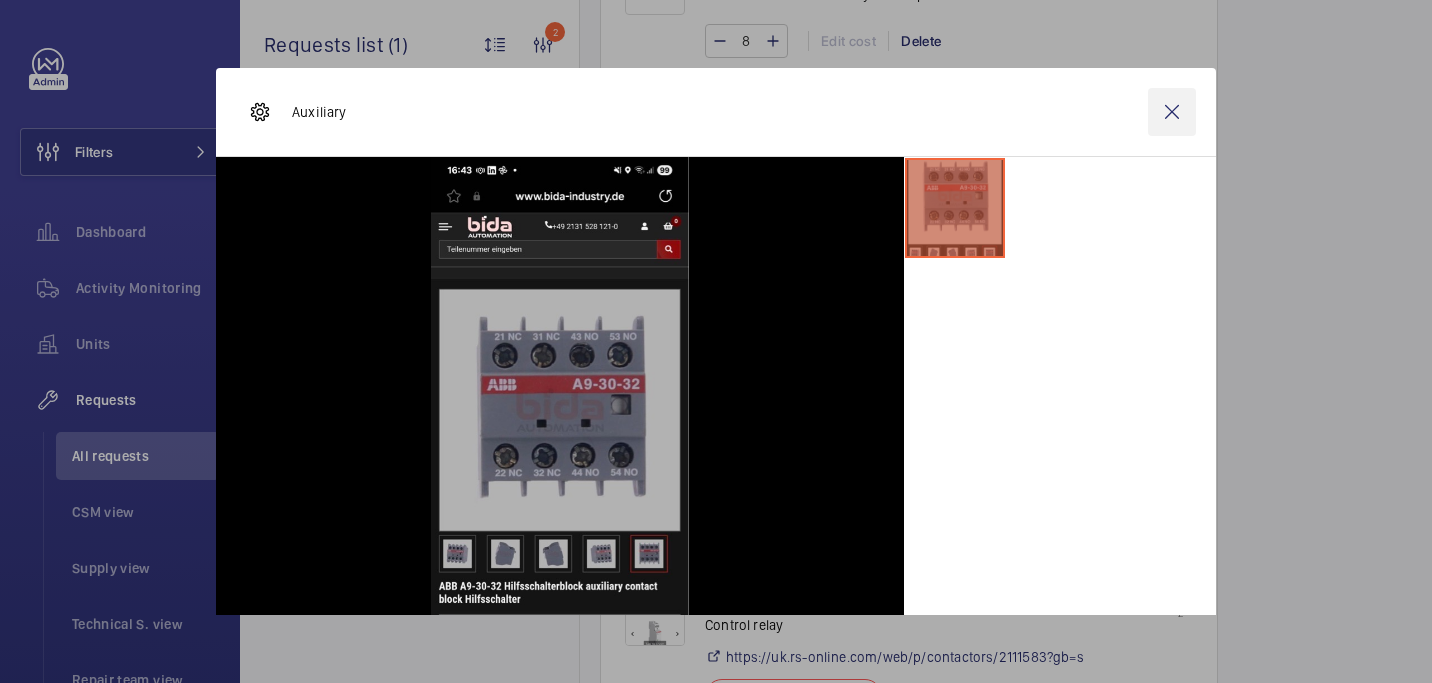 click at bounding box center [1172, 112] 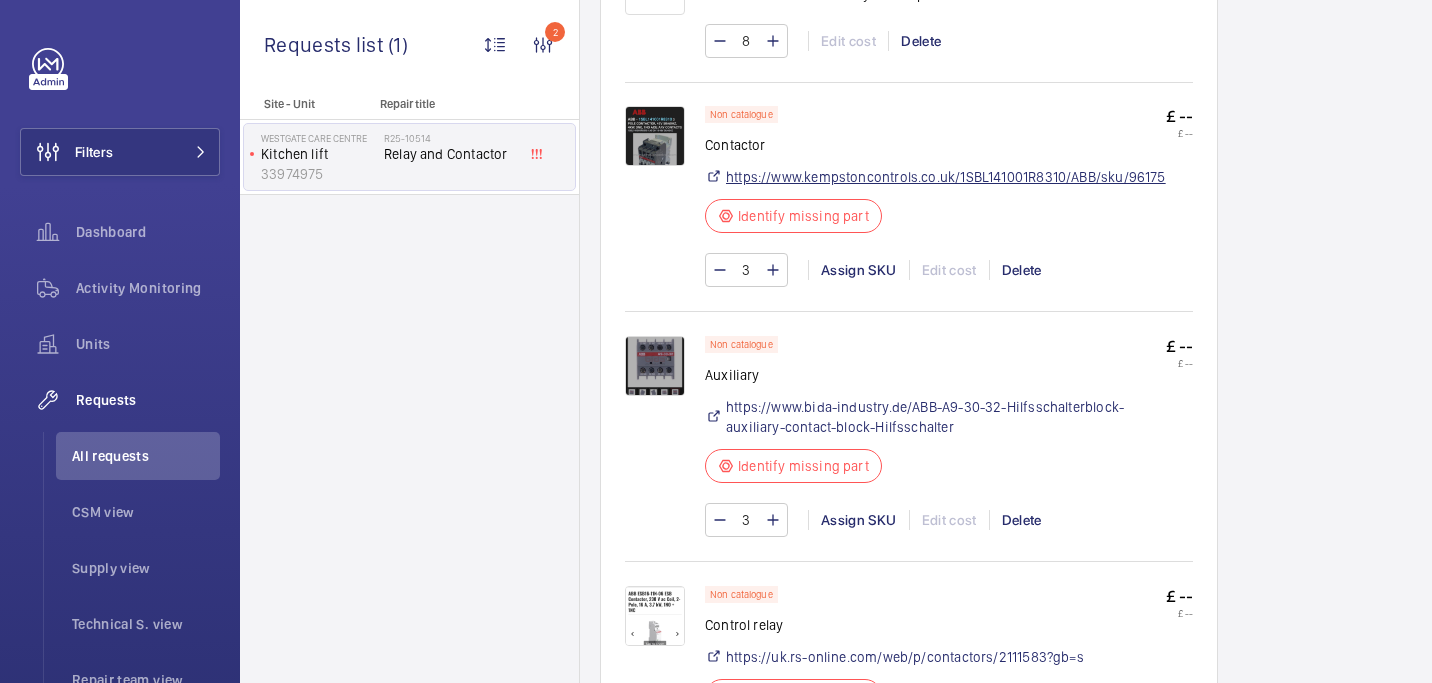 click on "https://www.kempstoncontrols.co.uk/1SBL141001R8310/ABB/sku/96175" 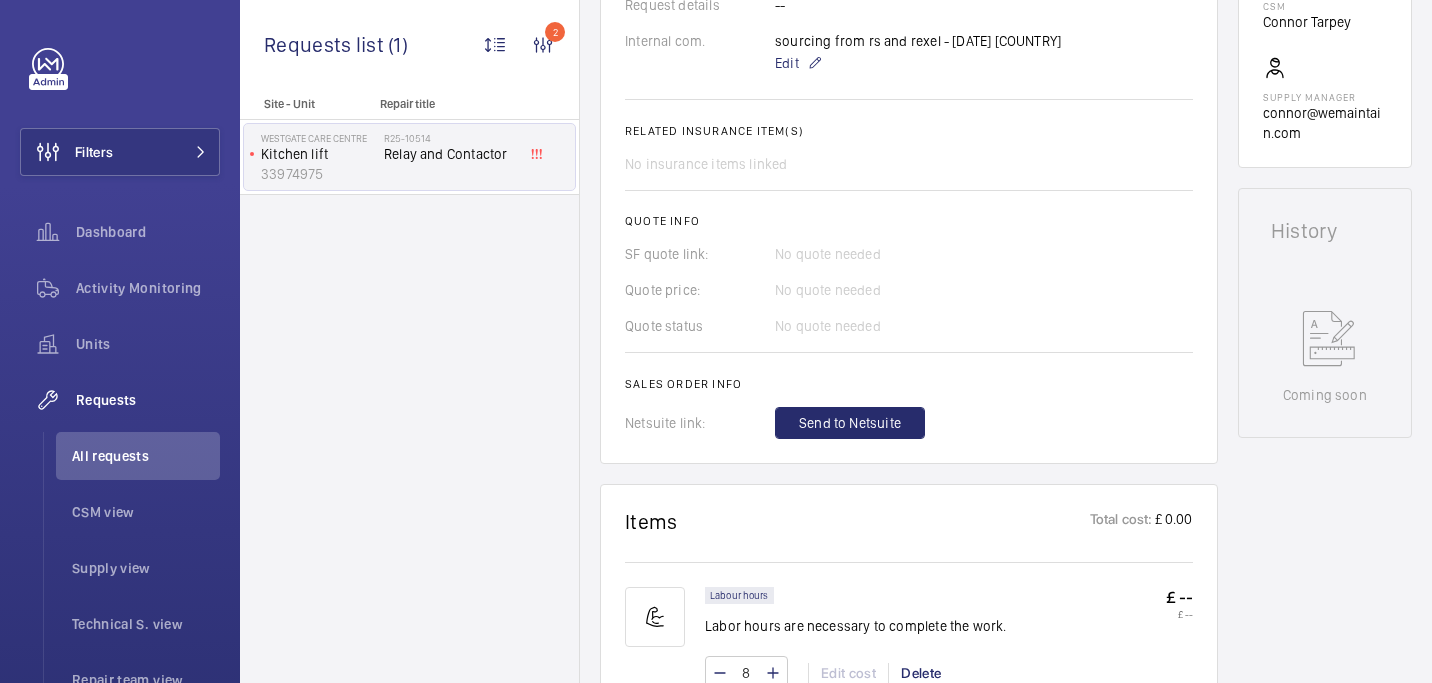 scroll, scrollTop: 0, scrollLeft: 0, axis: both 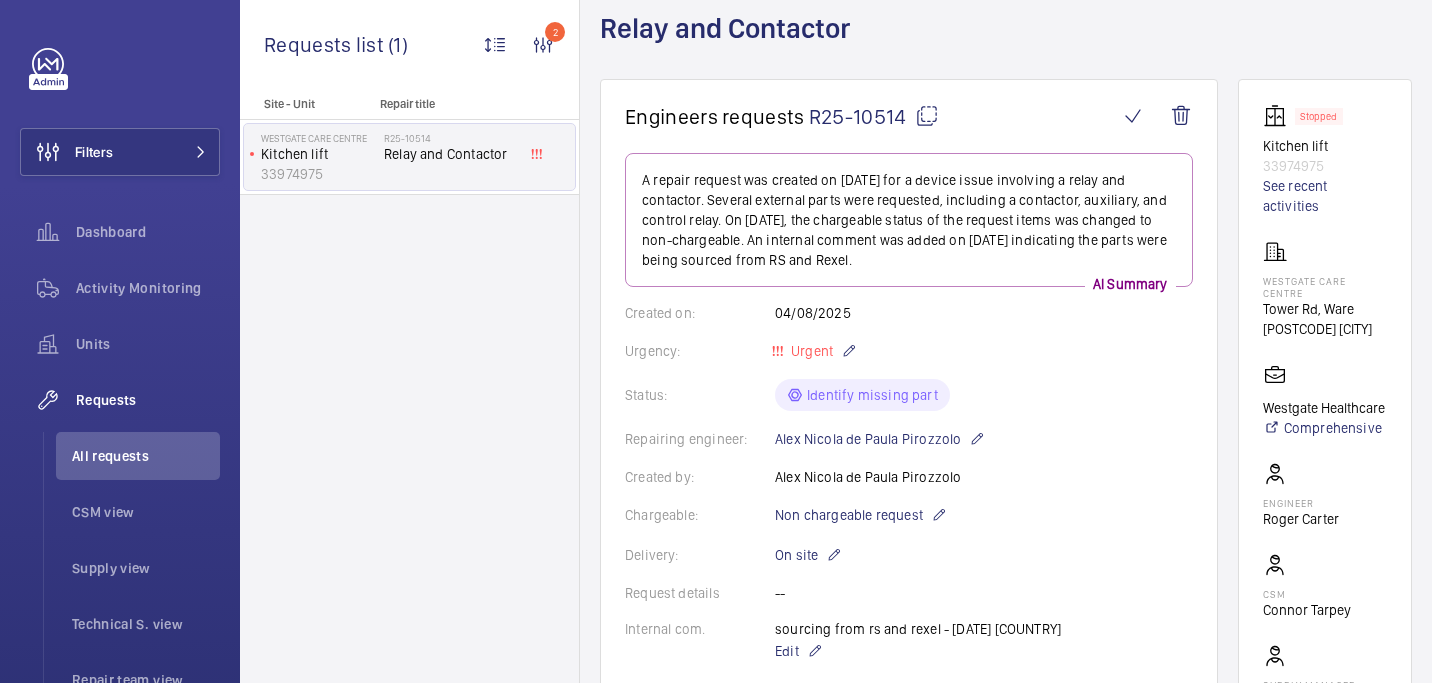 click 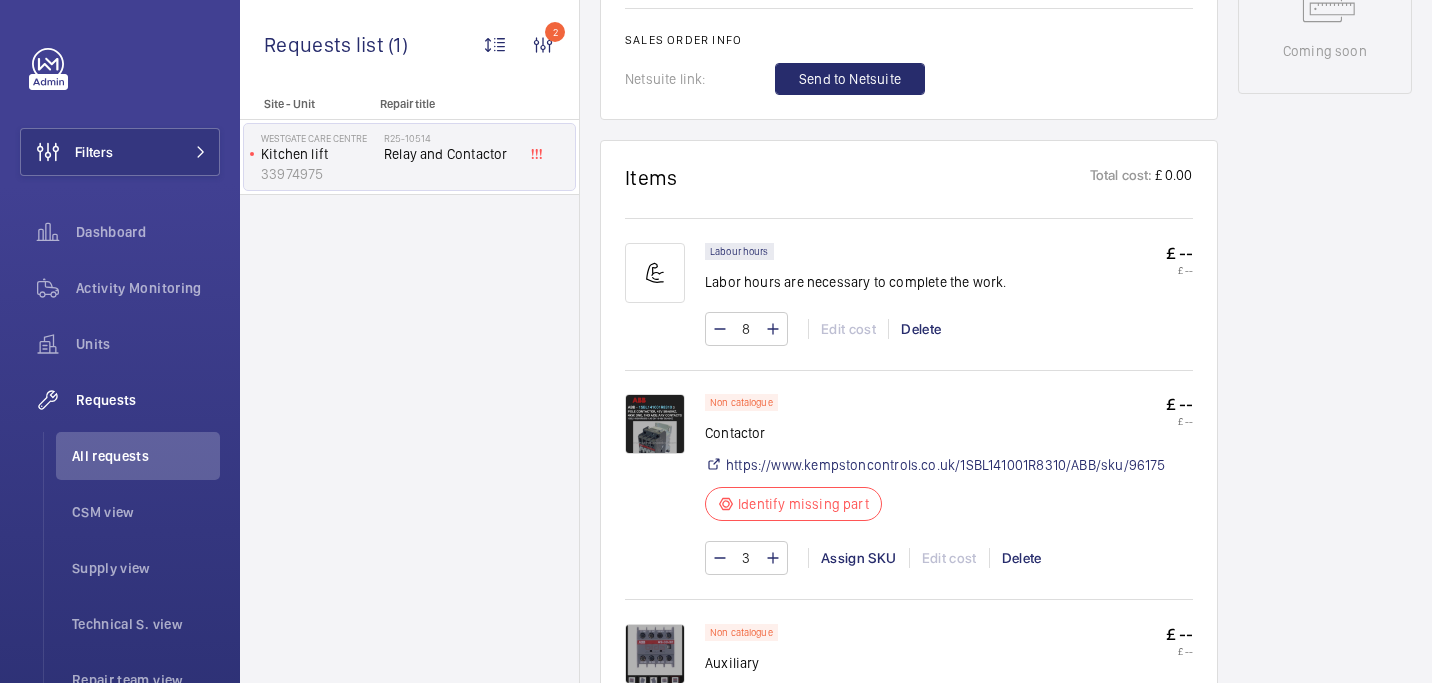 scroll, scrollTop: 1063, scrollLeft: 0, axis: vertical 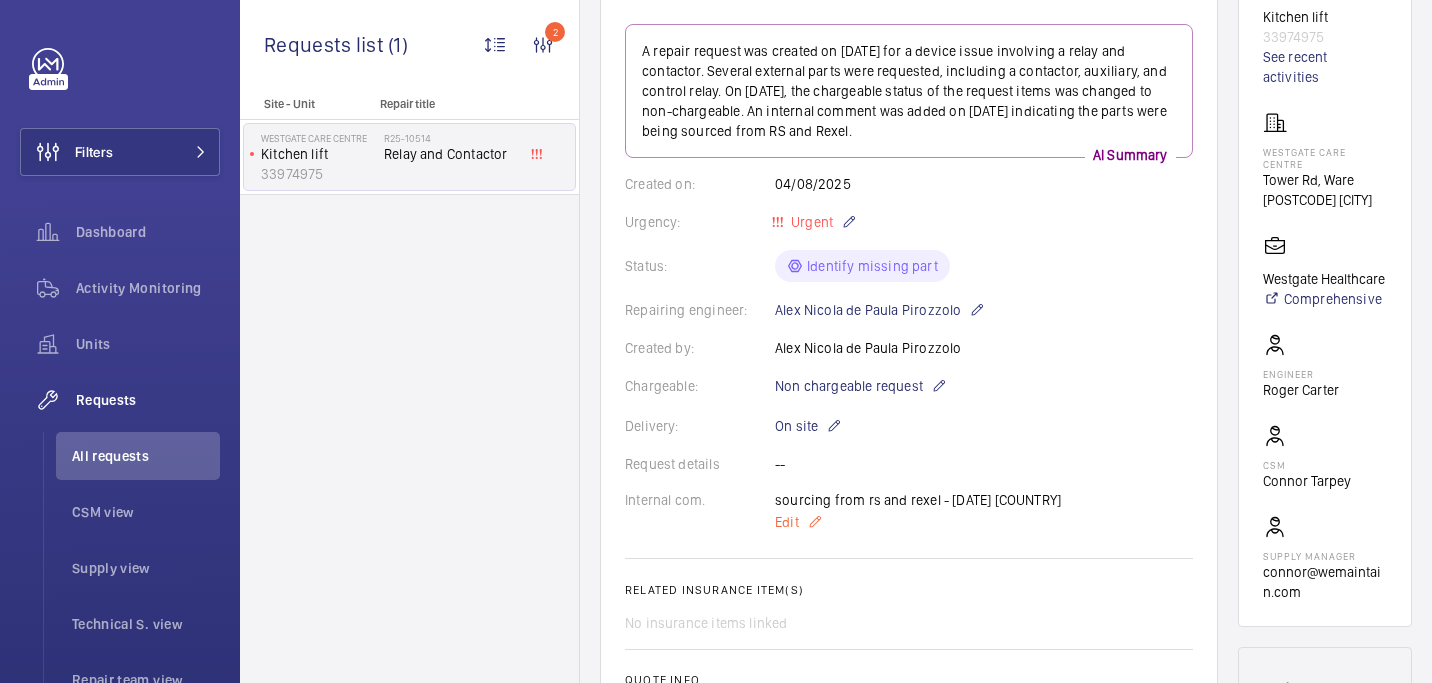 click on "Edit" 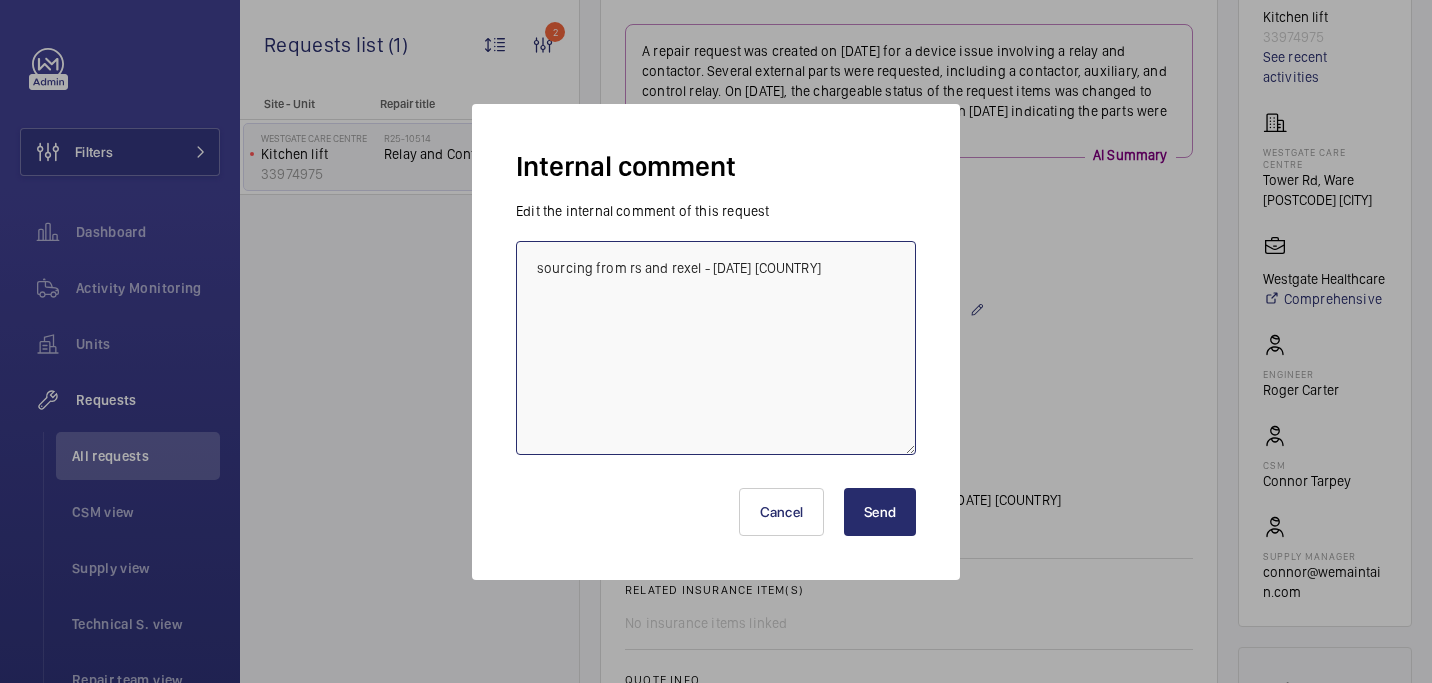 click on "sourcing from rs and rexel - 05/08 india" at bounding box center (716, 348) 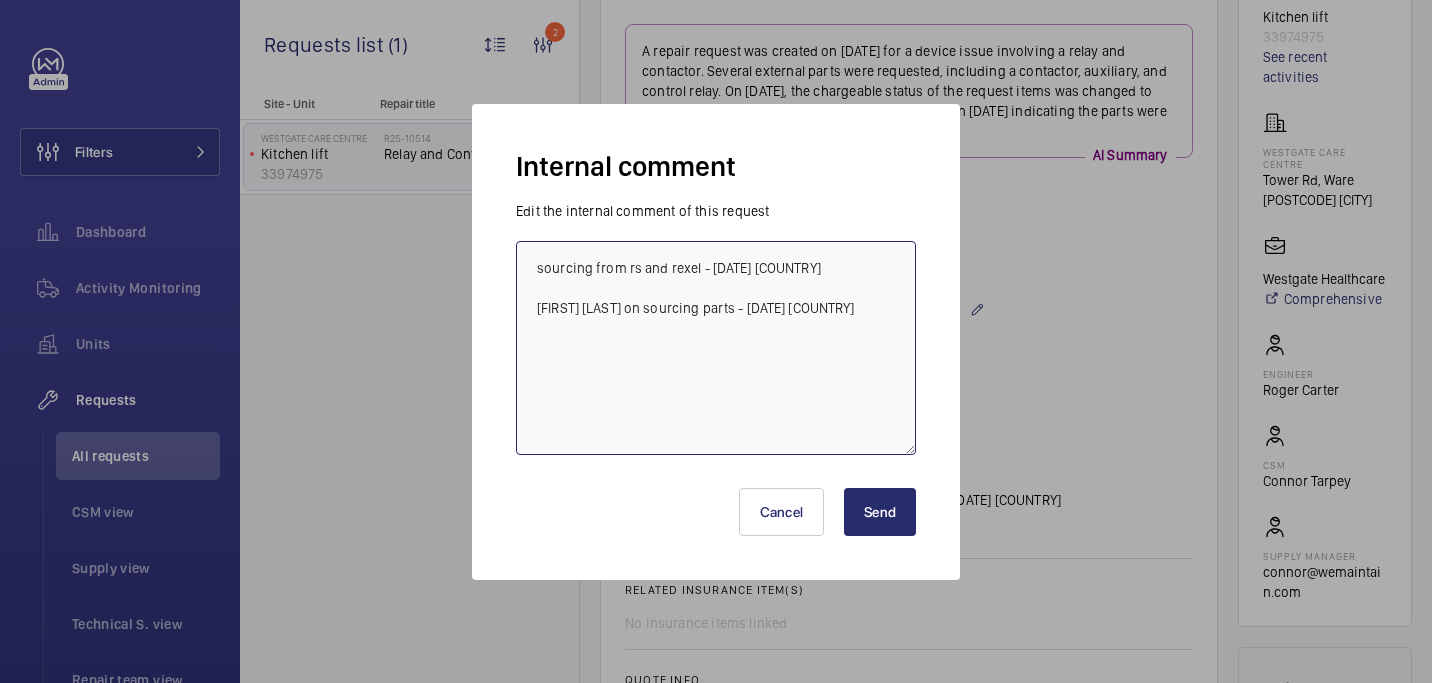 click on "sourcing from rs and rexel - 05/08 india
Connor assitsing on sourcing parts - 08/08 india" at bounding box center [716, 348] 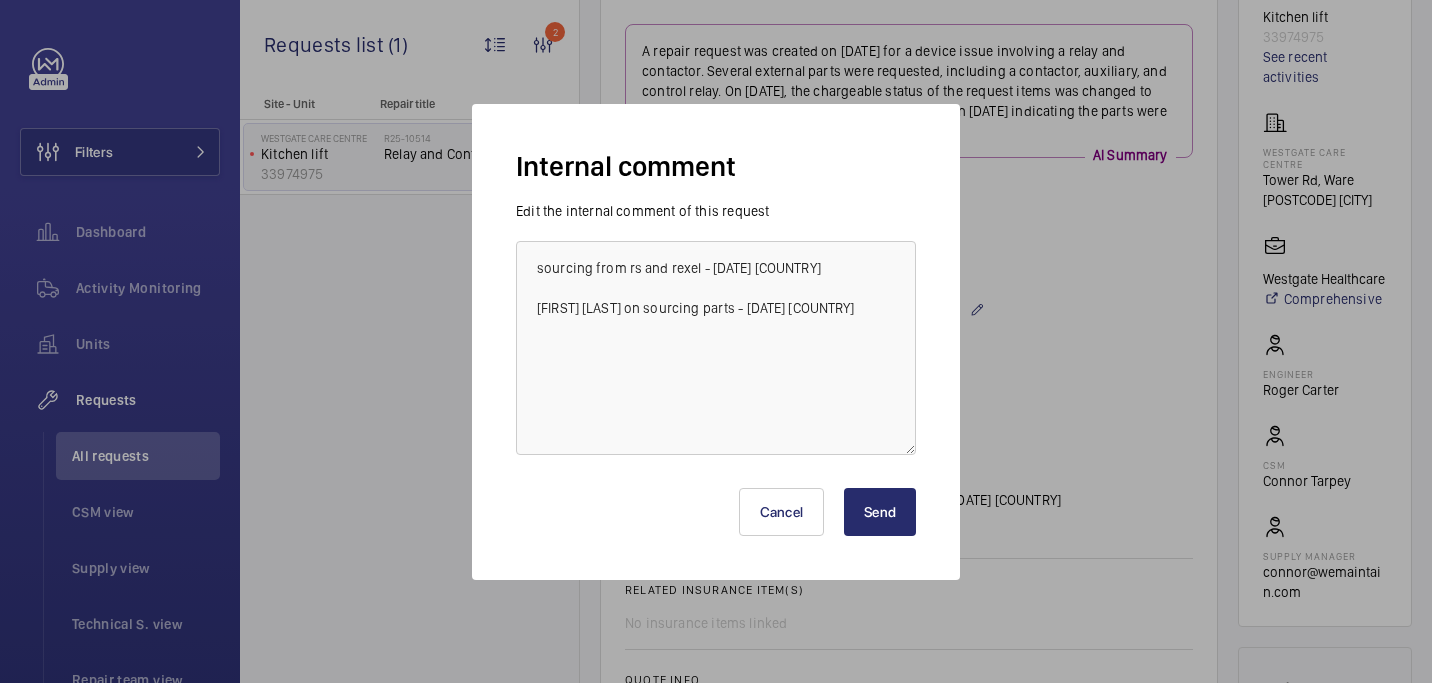 click on "Send" at bounding box center (880, 512) 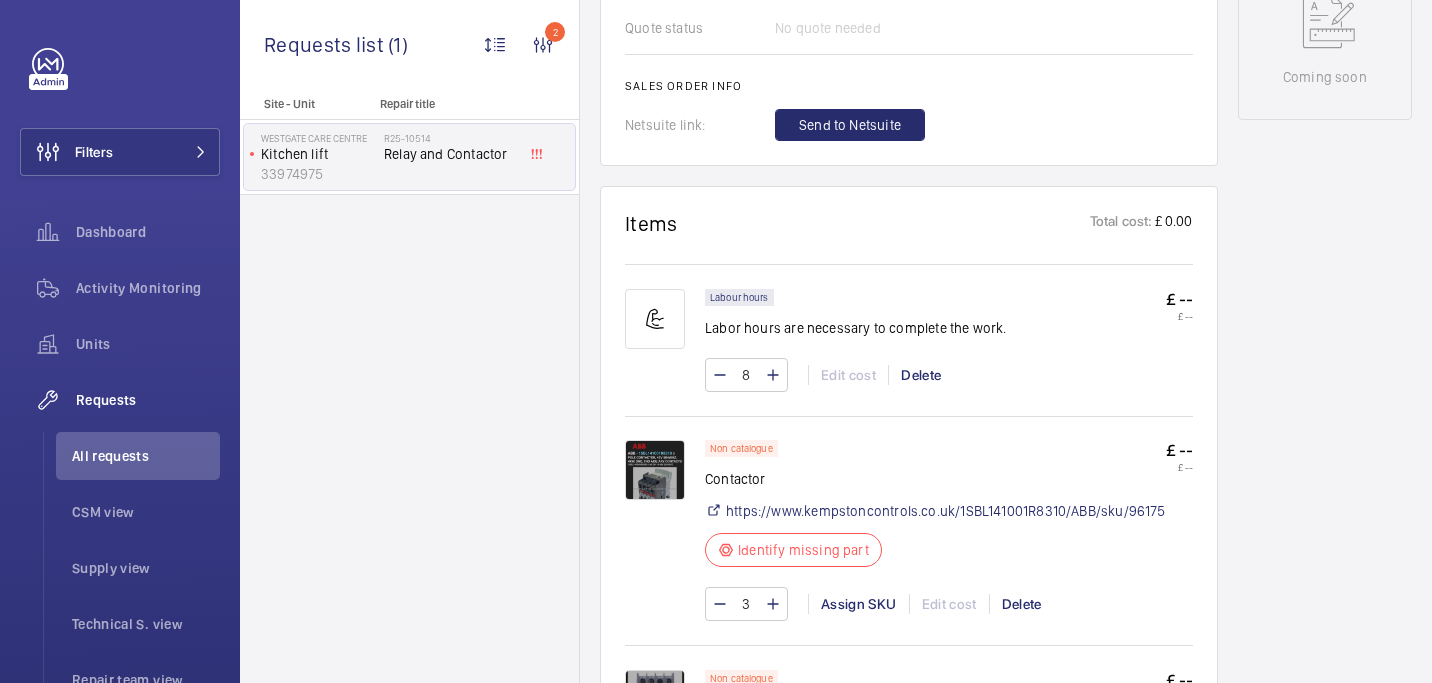 scroll, scrollTop: 1459, scrollLeft: 0, axis: vertical 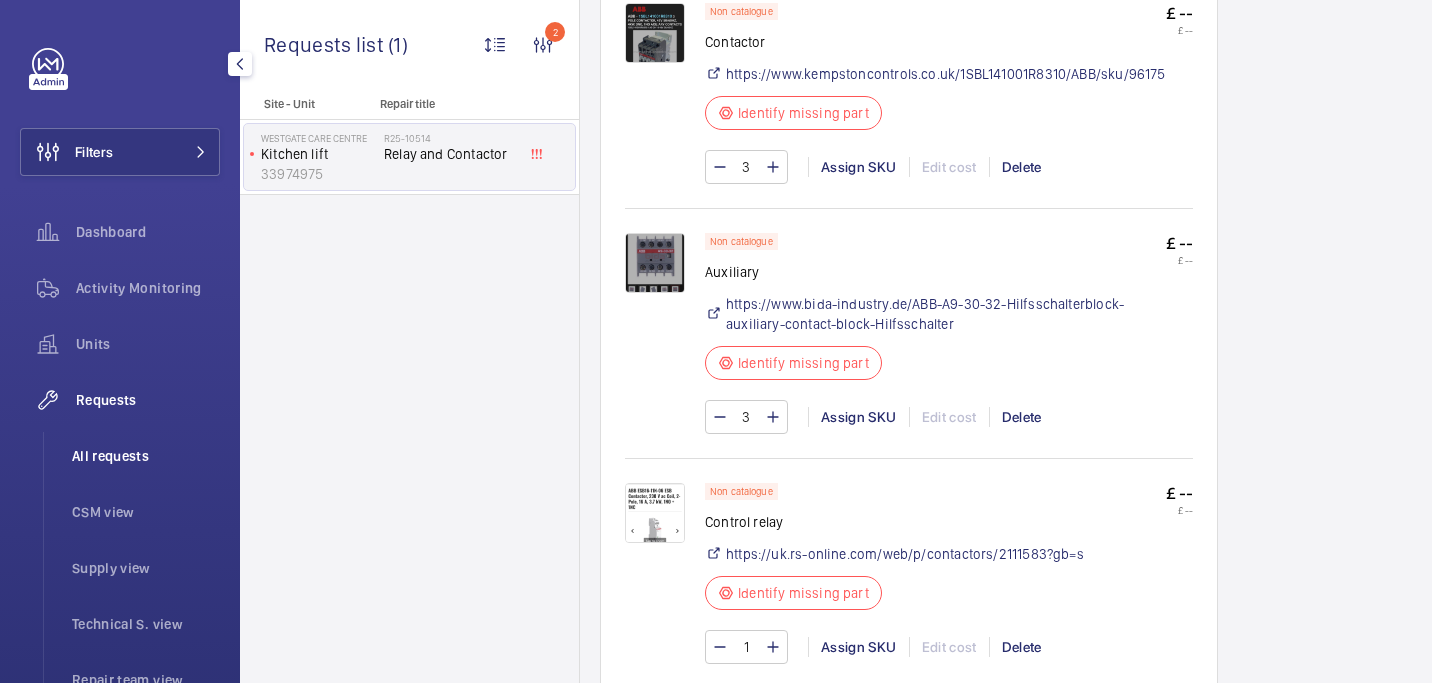 click on "All requests" 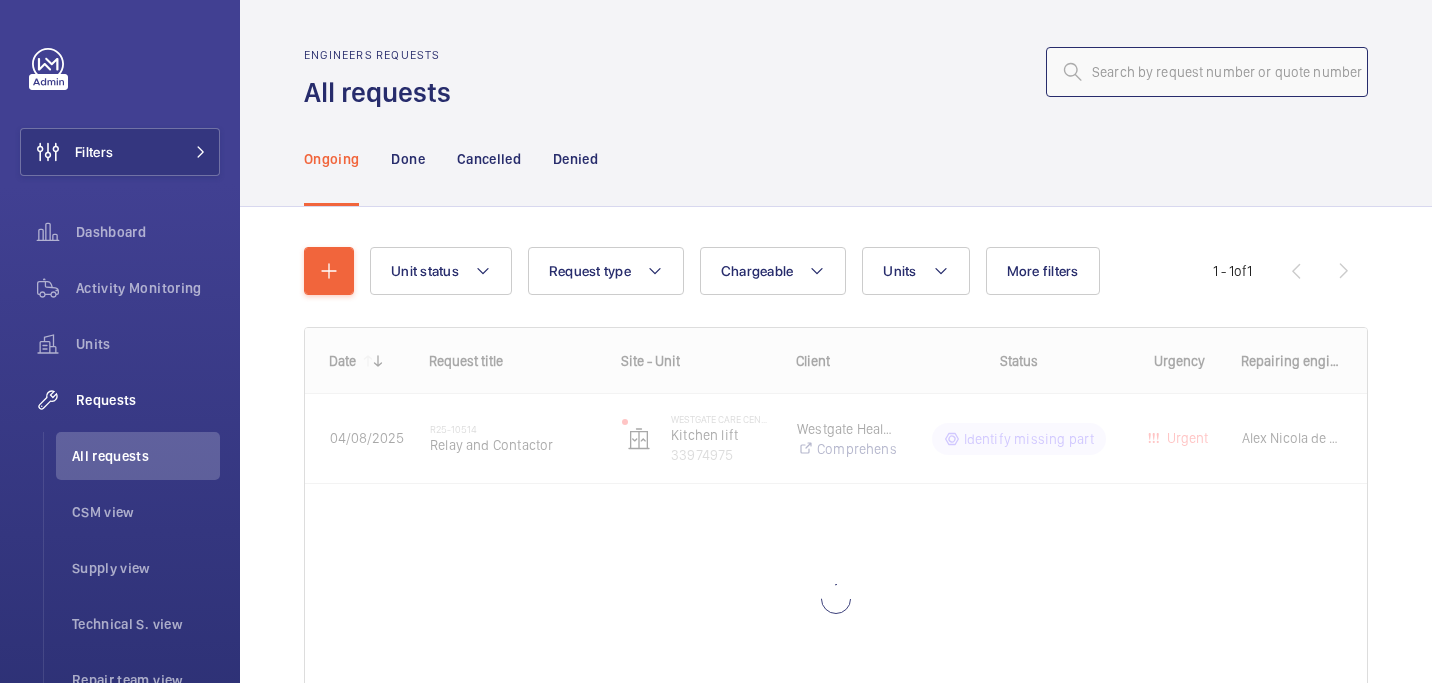 click 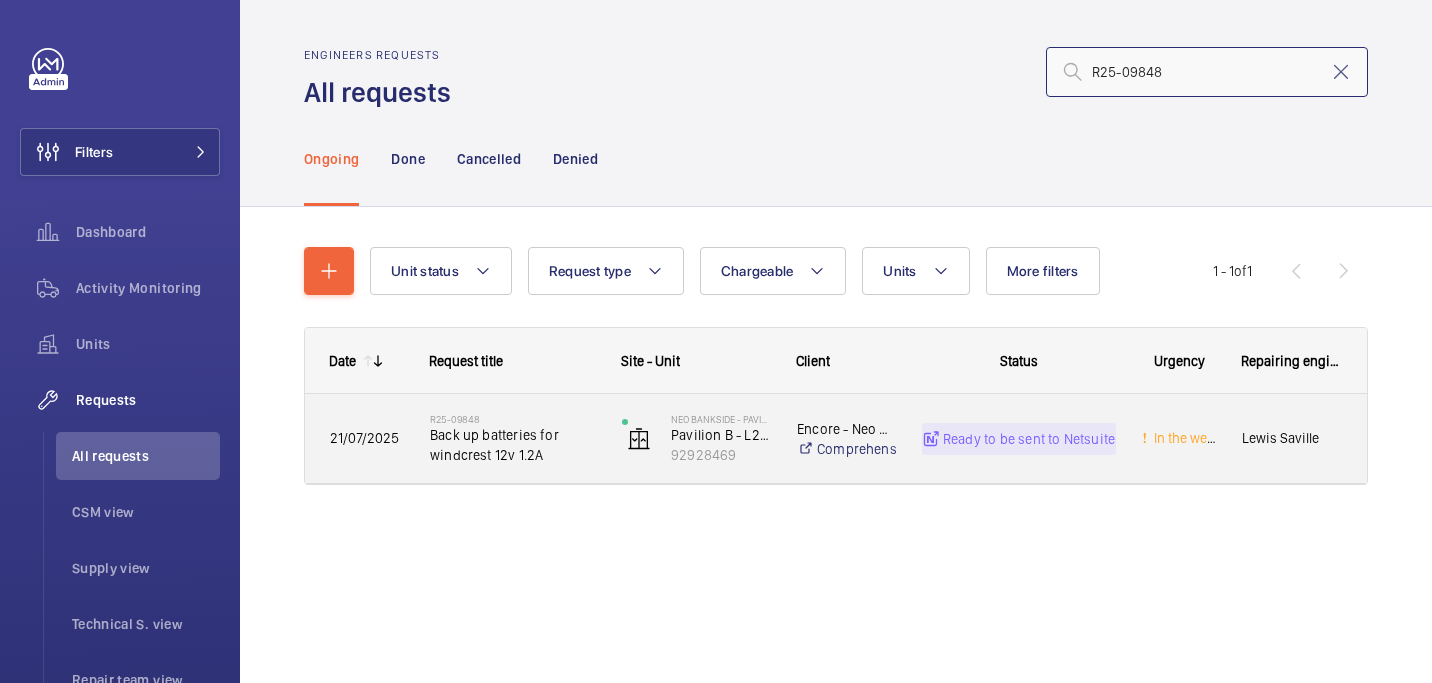 type on "R25-09848" 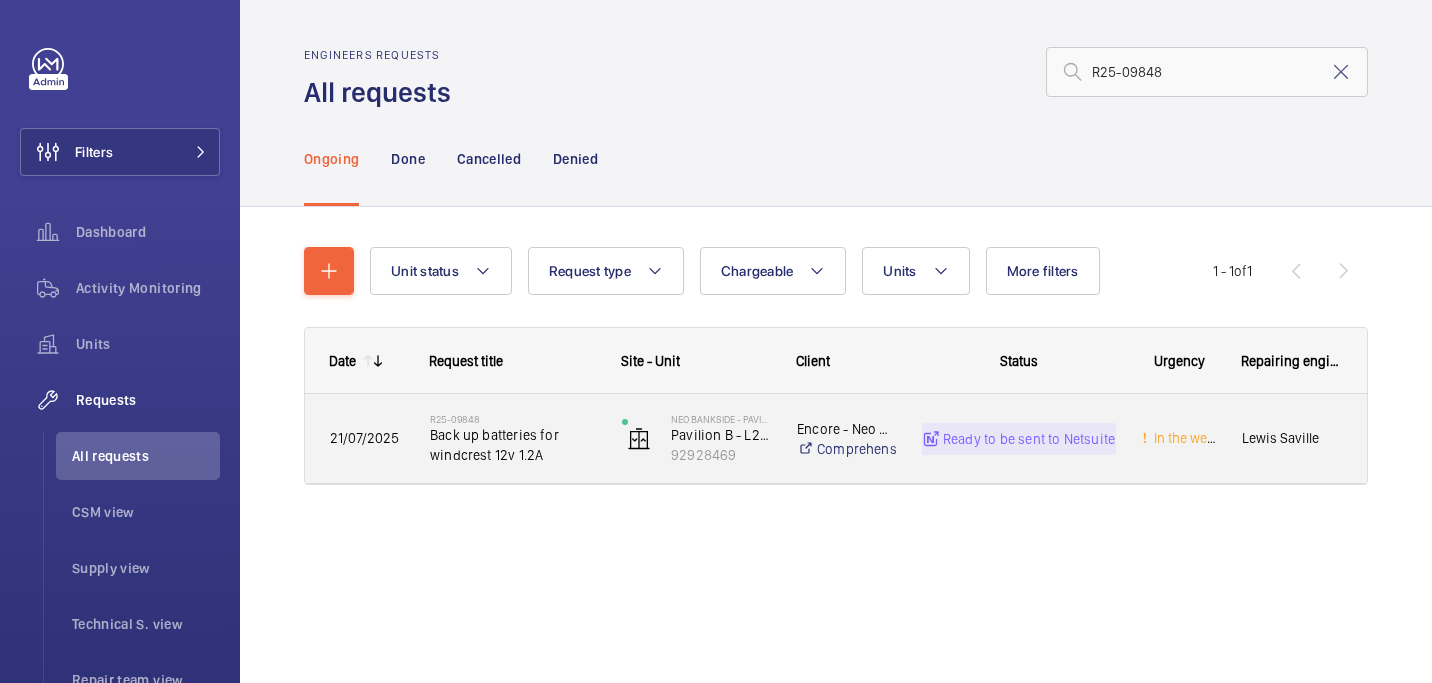 click on "Back up batteries for windcrest 12v 1.2A" 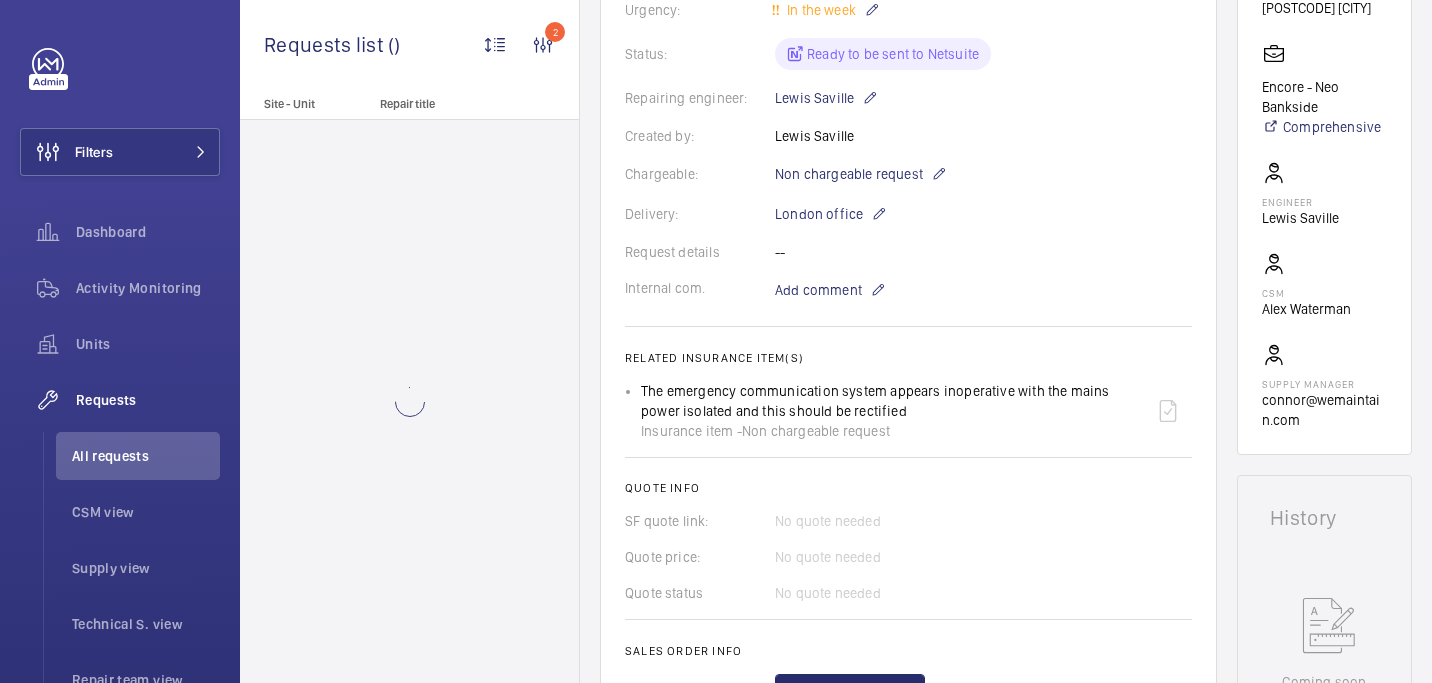 scroll, scrollTop: 1043, scrollLeft: 0, axis: vertical 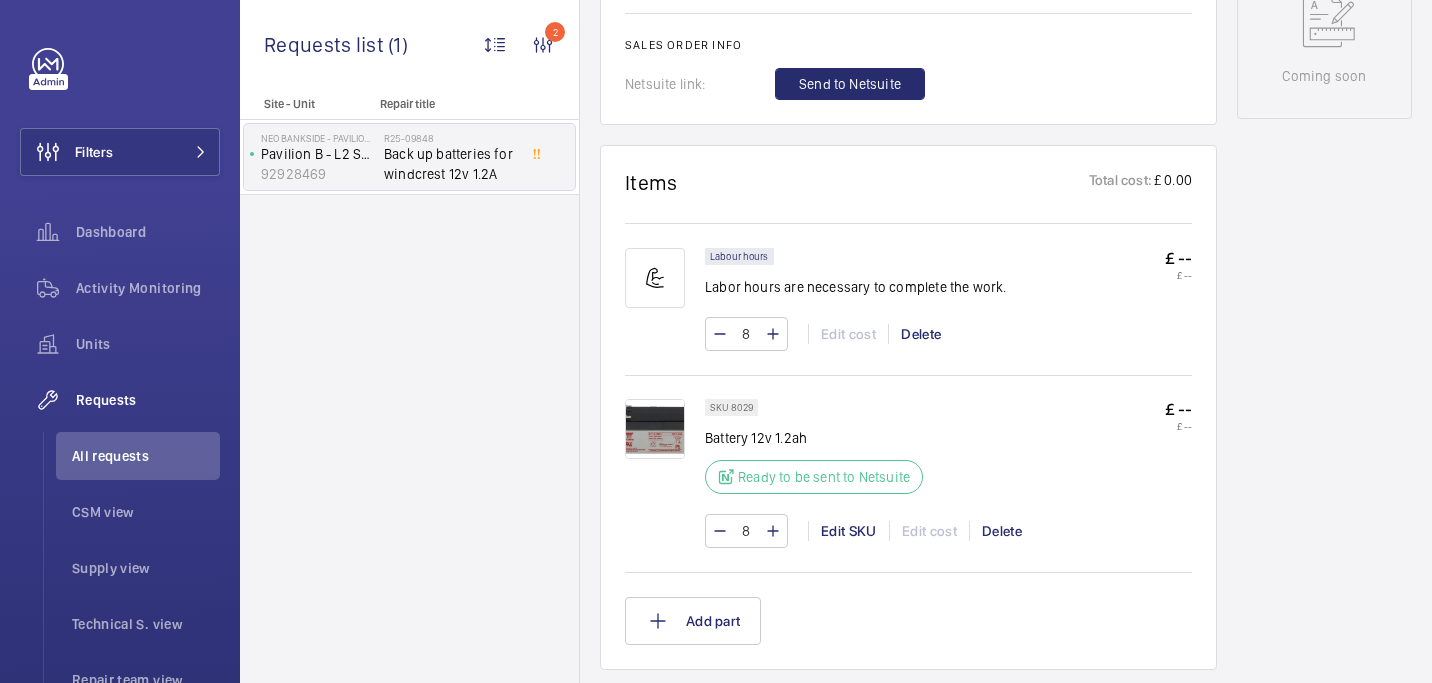 click 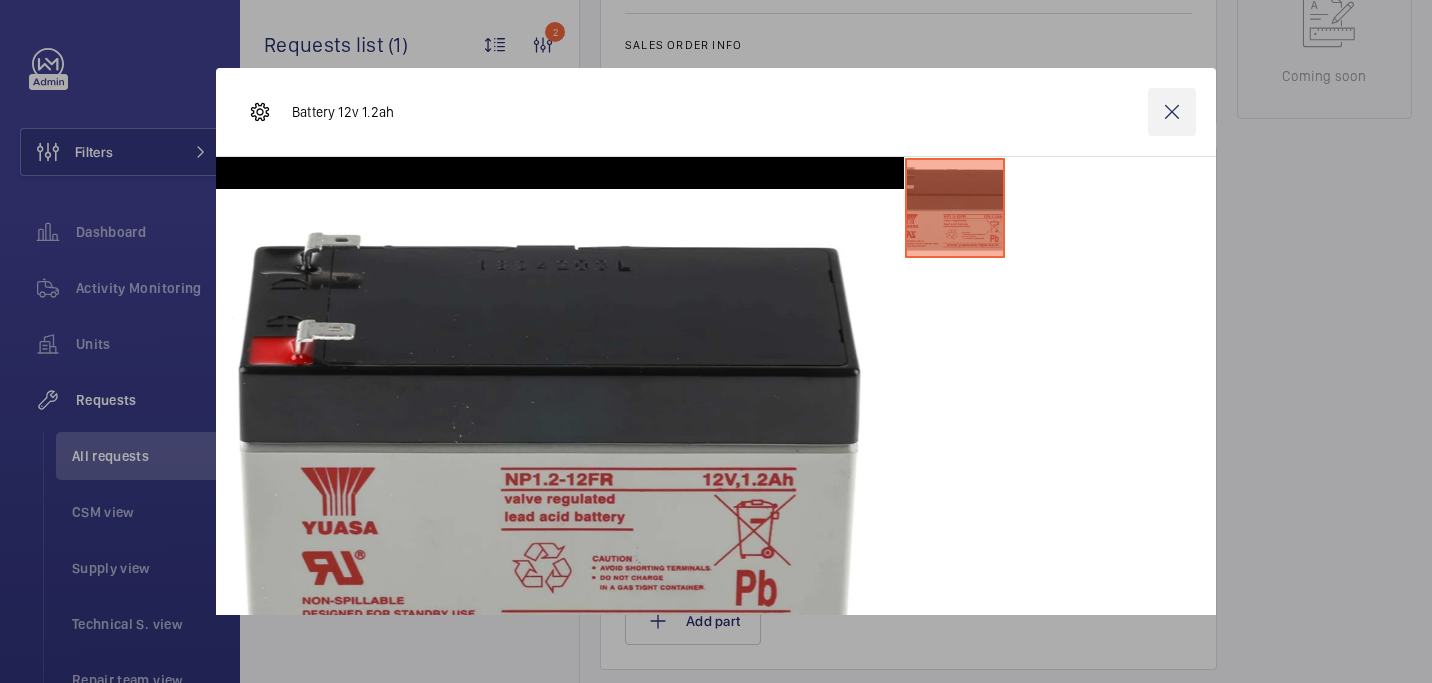click at bounding box center (1172, 112) 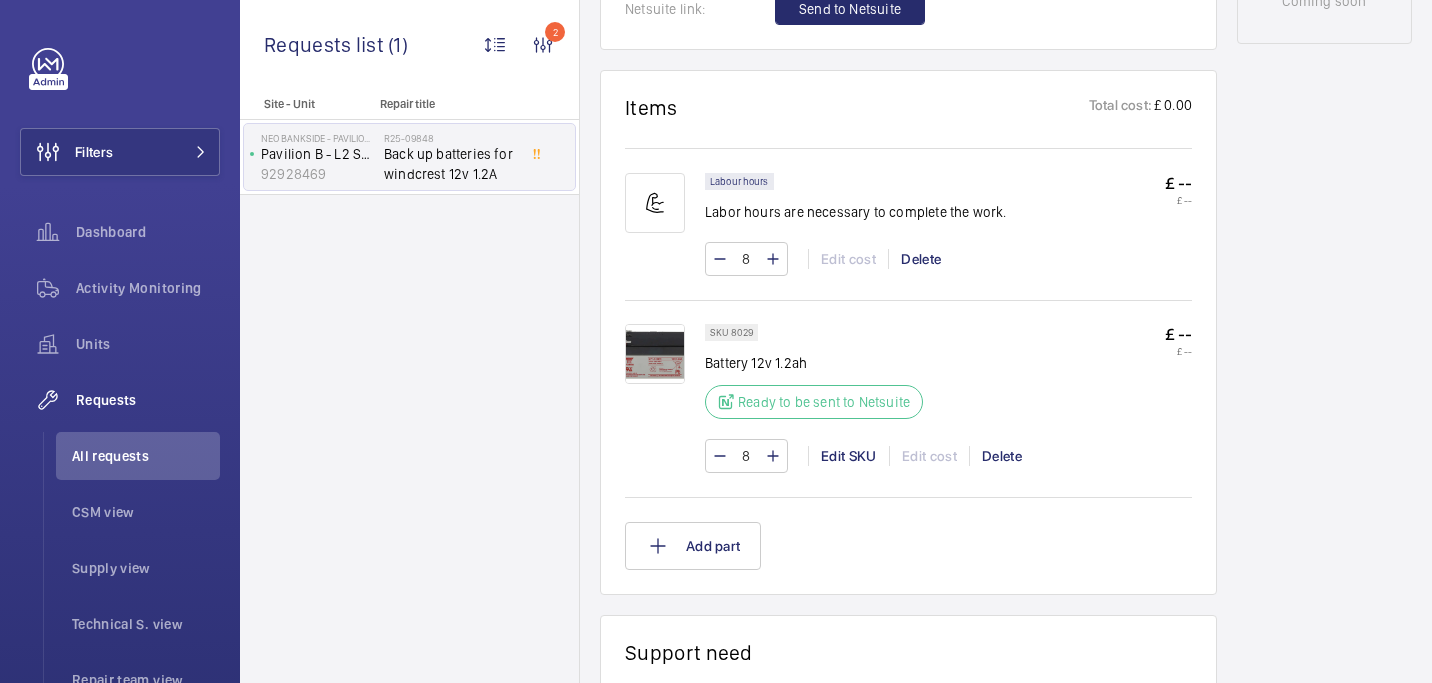 scroll, scrollTop: 1116, scrollLeft: 0, axis: vertical 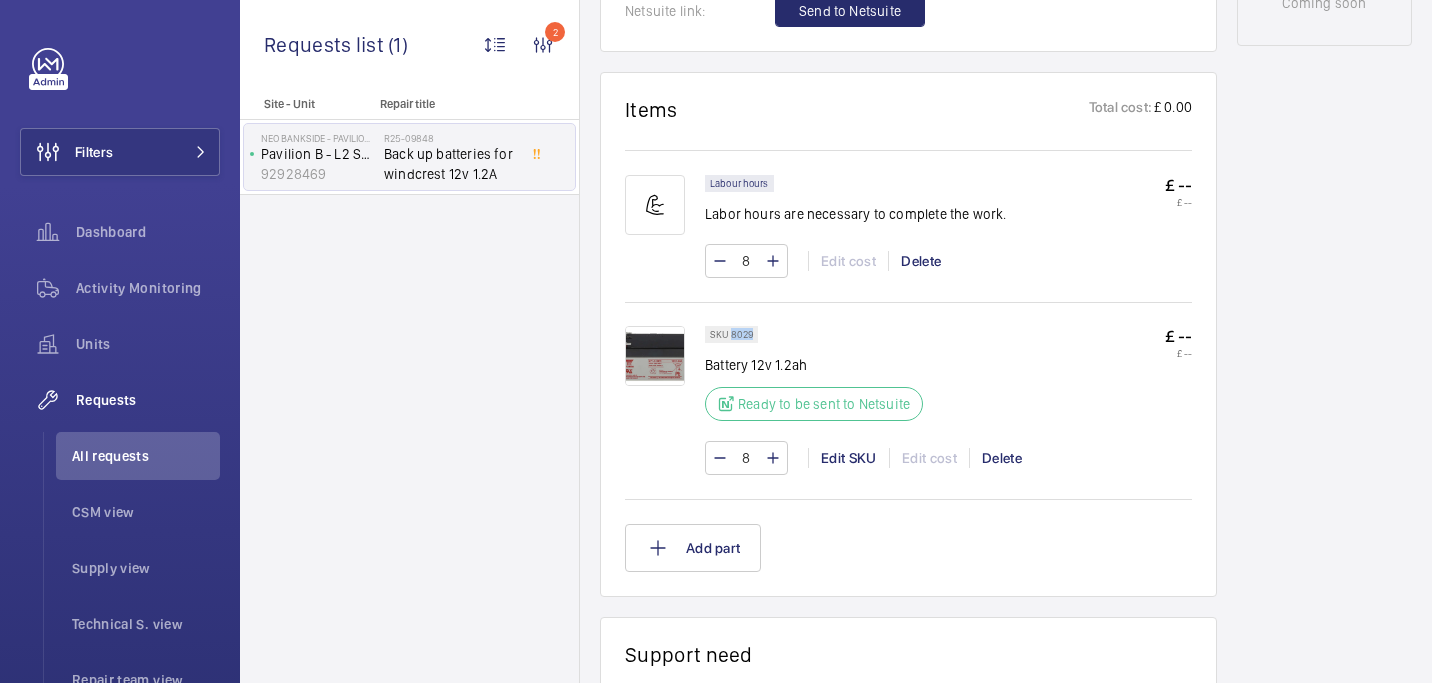 drag, startPoint x: 730, startPoint y: 338, endPoint x: 756, endPoint y: 339, distance: 26.019224 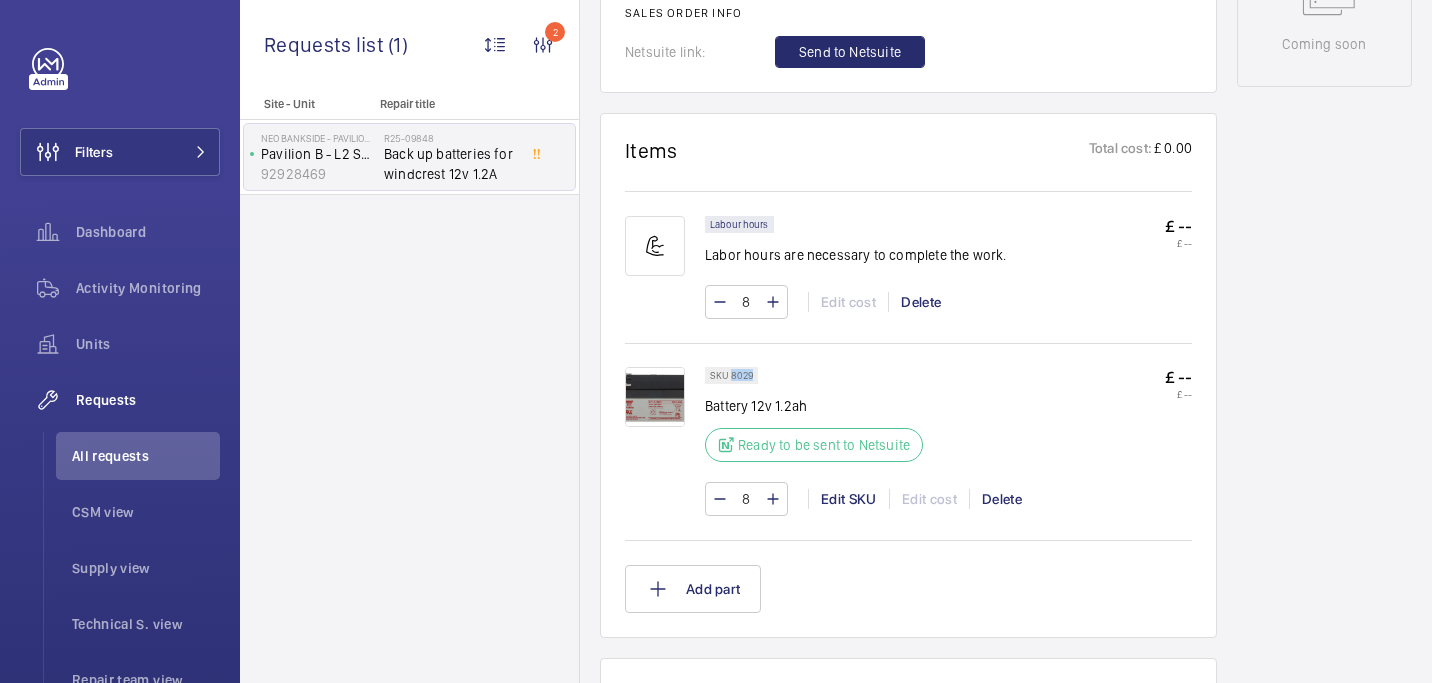 scroll, scrollTop: 1065, scrollLeft: 0, axis: vertical 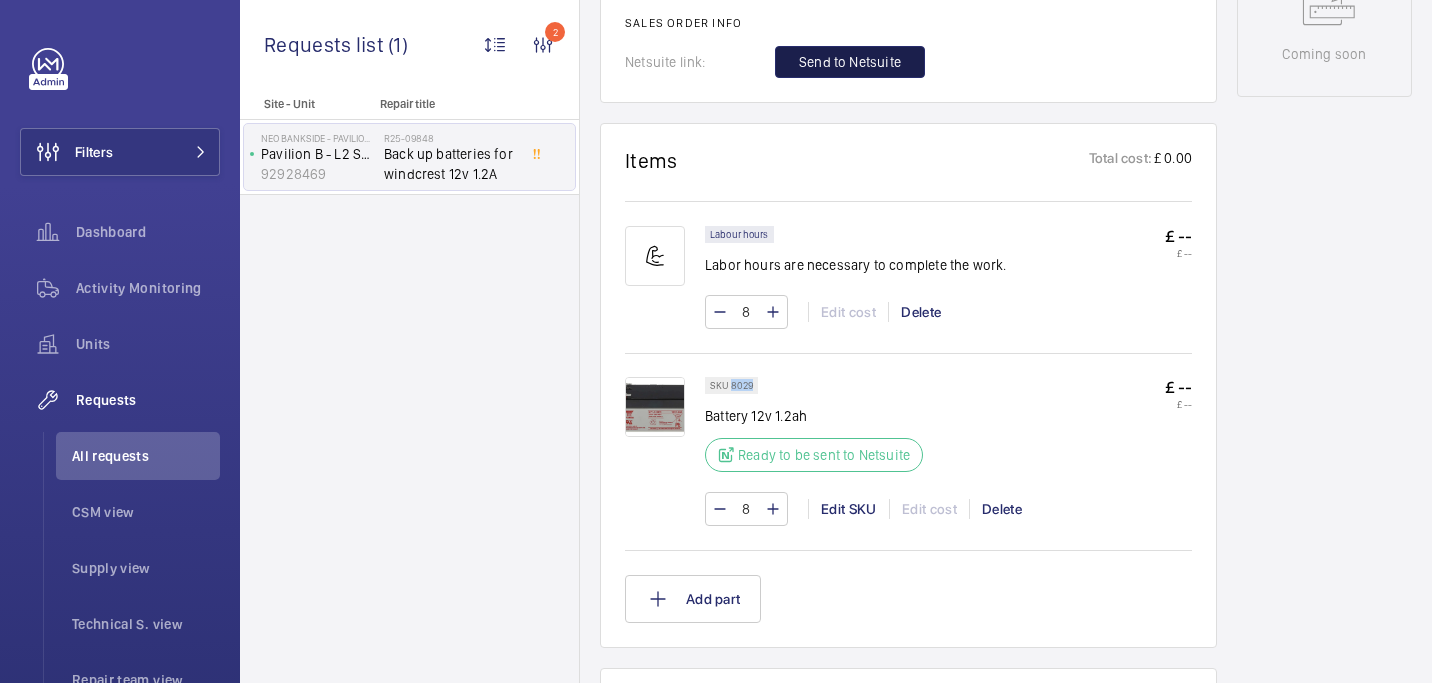click on "Send to Netsuite" 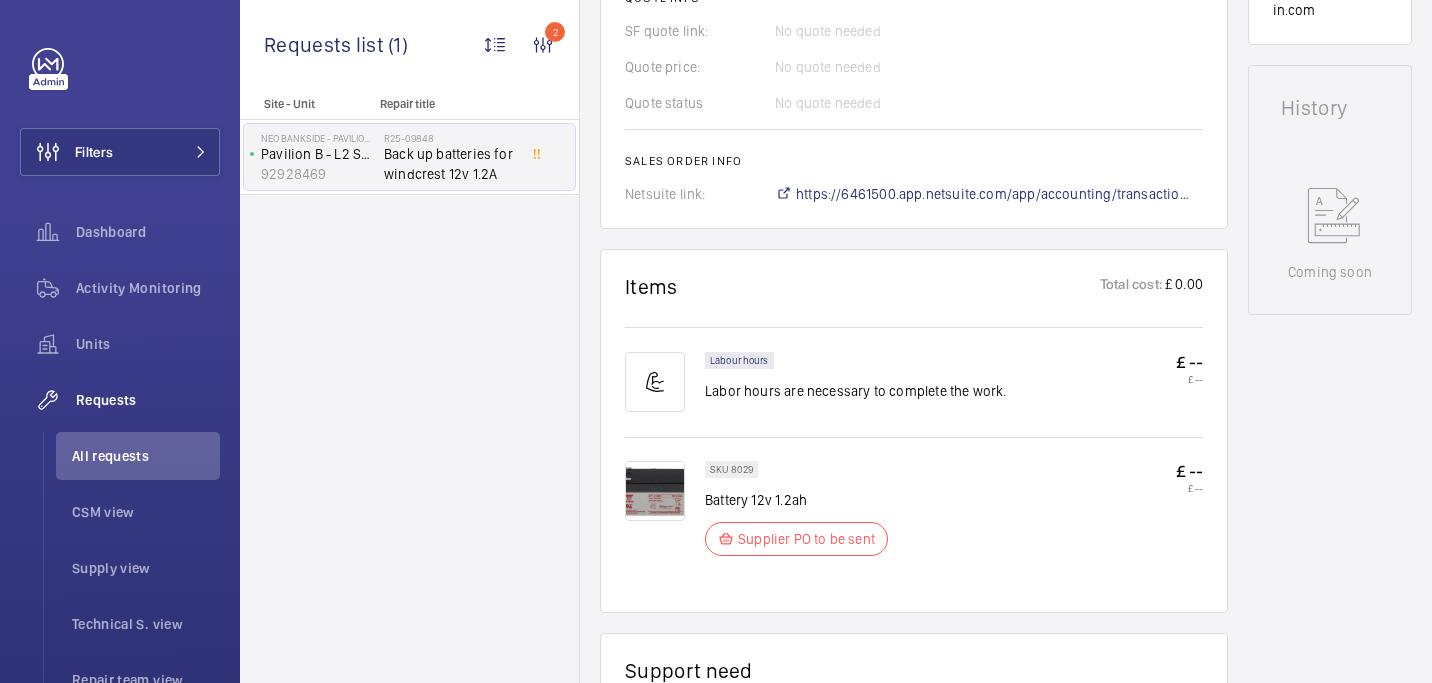 scroll, scrollTop: 905, scrollLeft: 0, axis: vertical 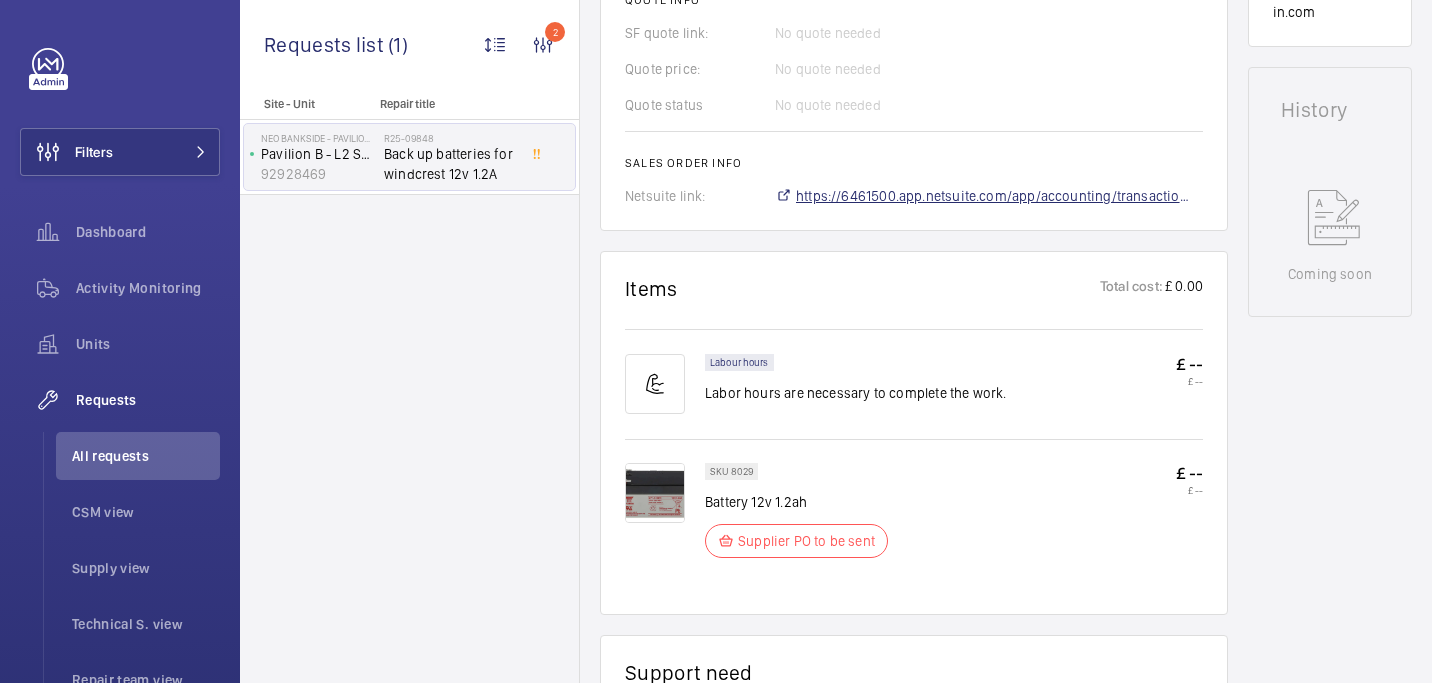 click on "https://6461500.app.netsuite.com/app/accounting/transactions/salesord.nl?id=2889042" 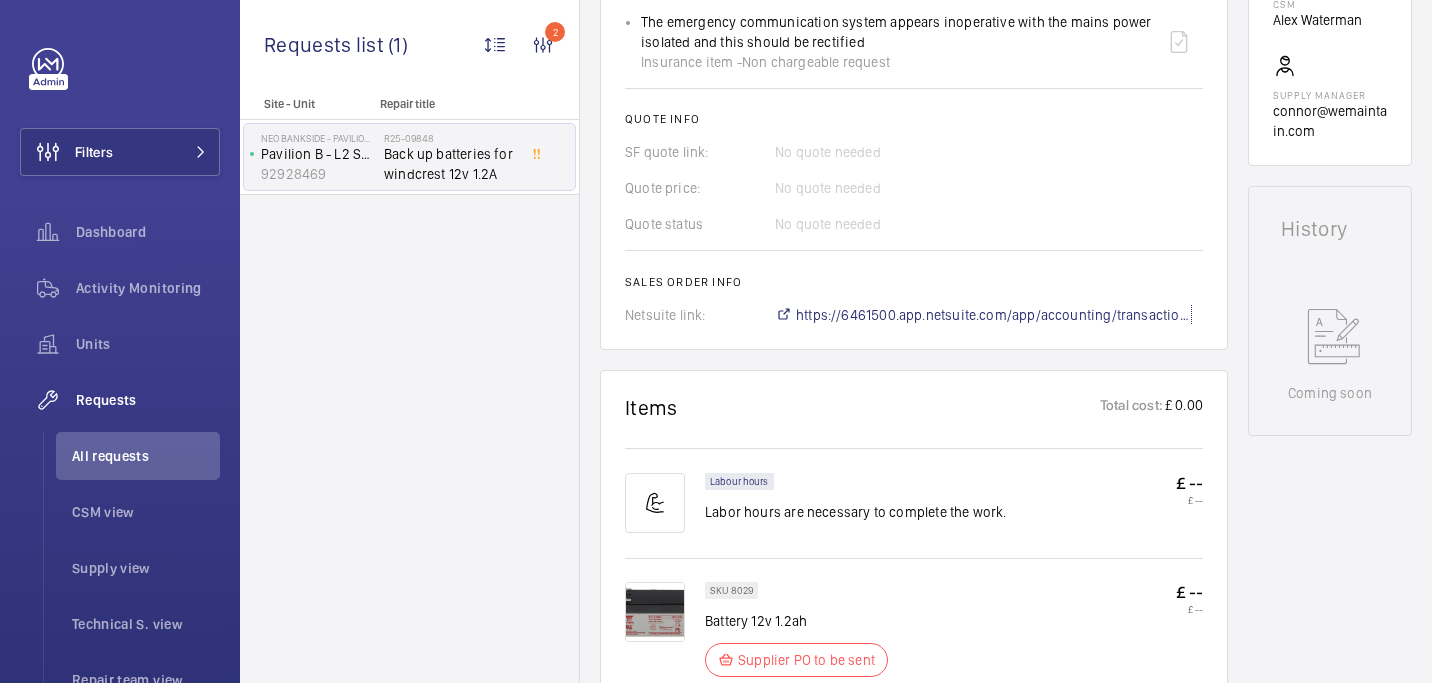 scroll, scrollTop: 558, scrollLeft: 0, axis: vertical 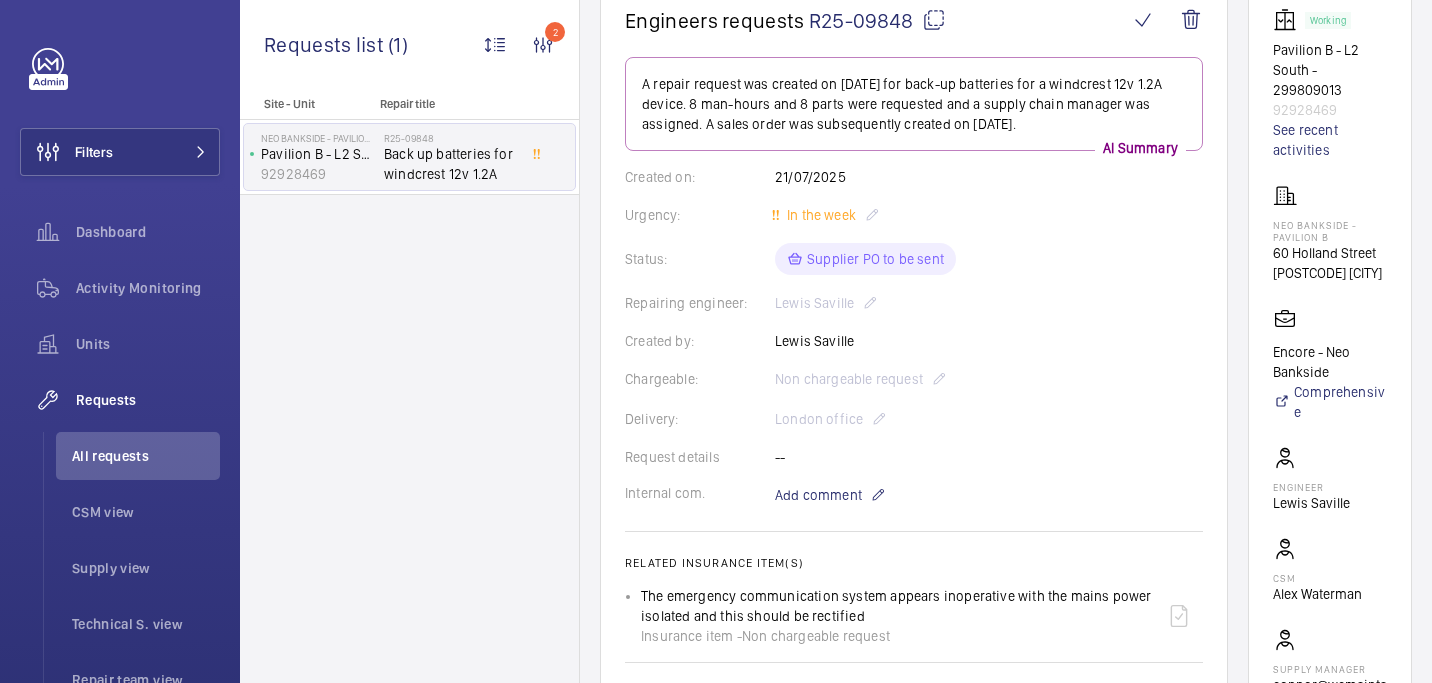 click on "Neo Bankside - Pavilion B" 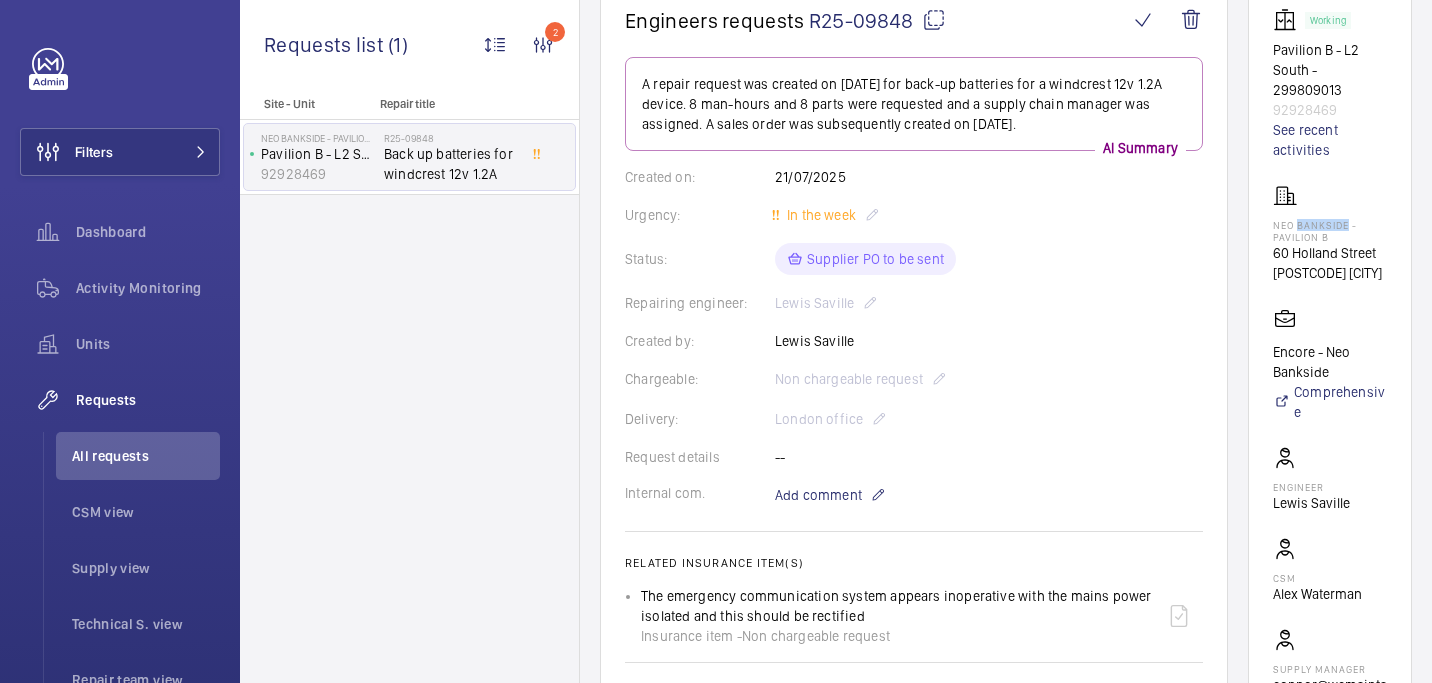 click on "Neo Bankside - Pavilion B" 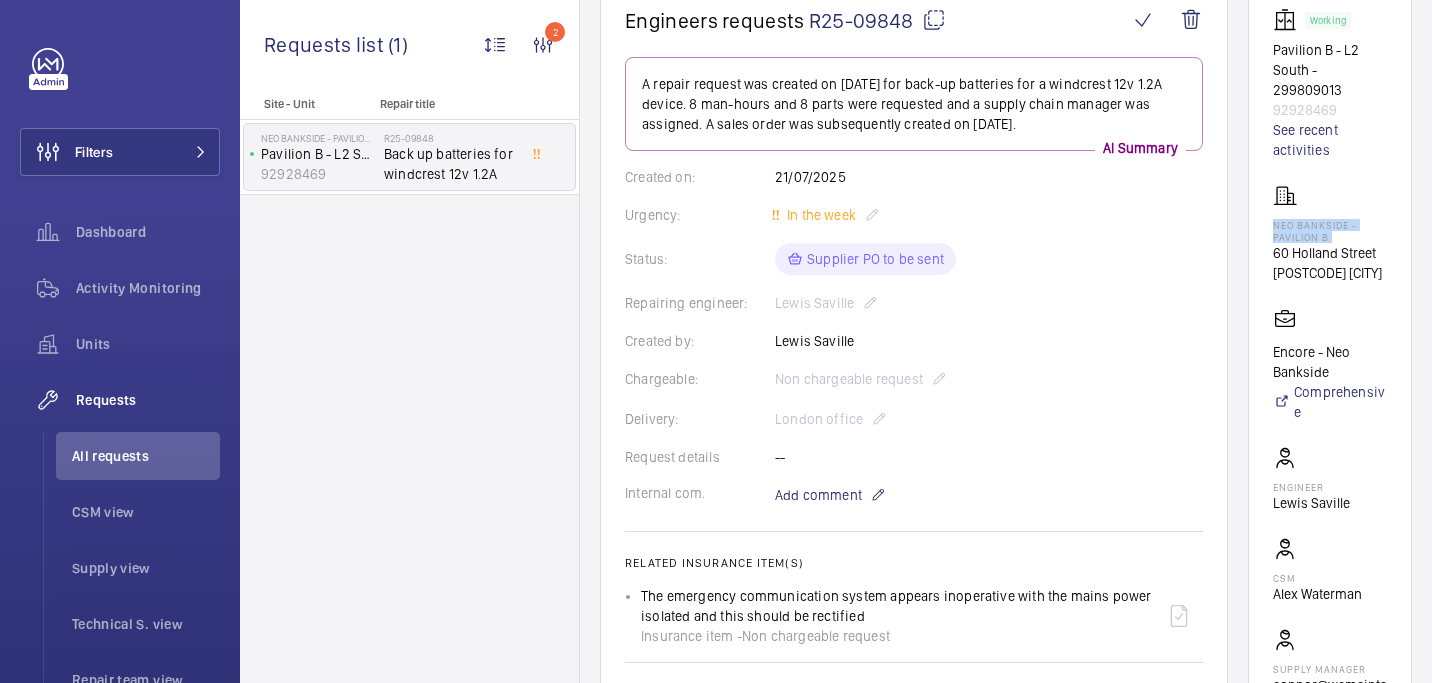 click on "Neo Bankside - Pavilion B" 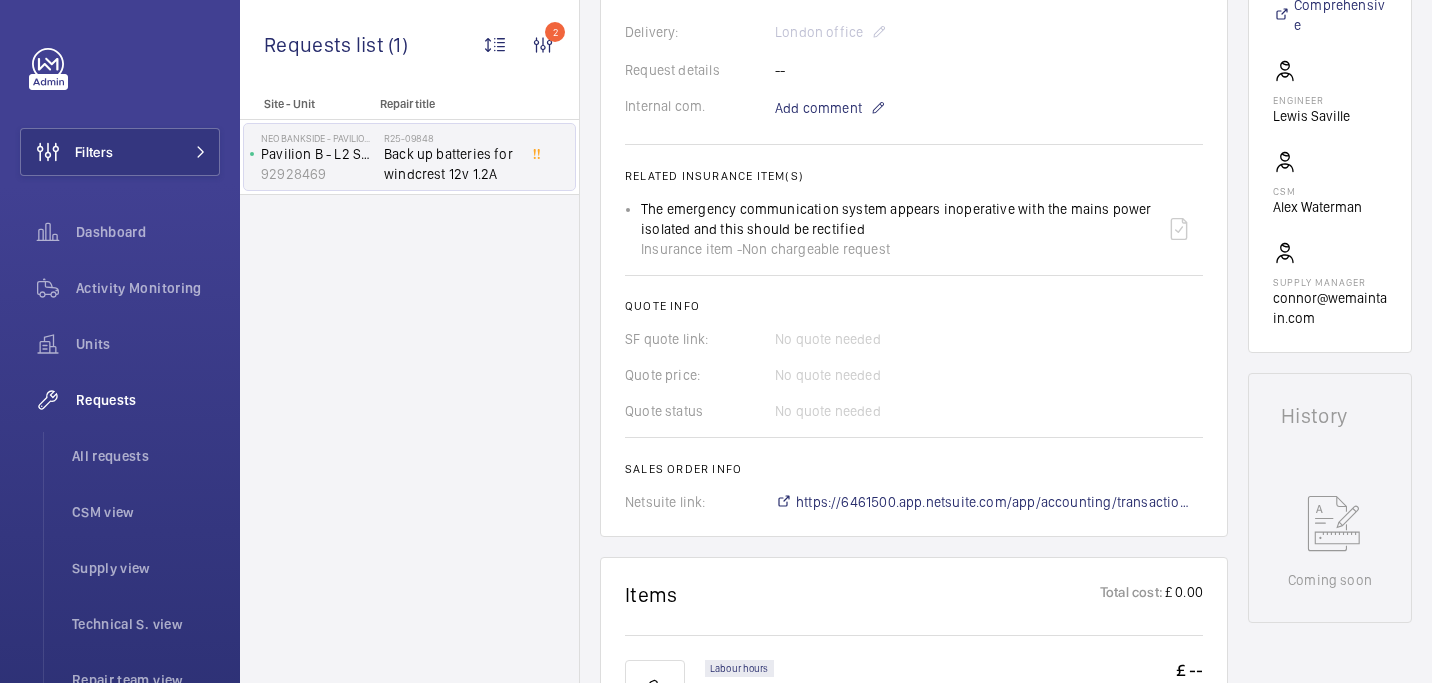 scroll, scrollTop: 868, scrollLeft: 0, axis: vertical 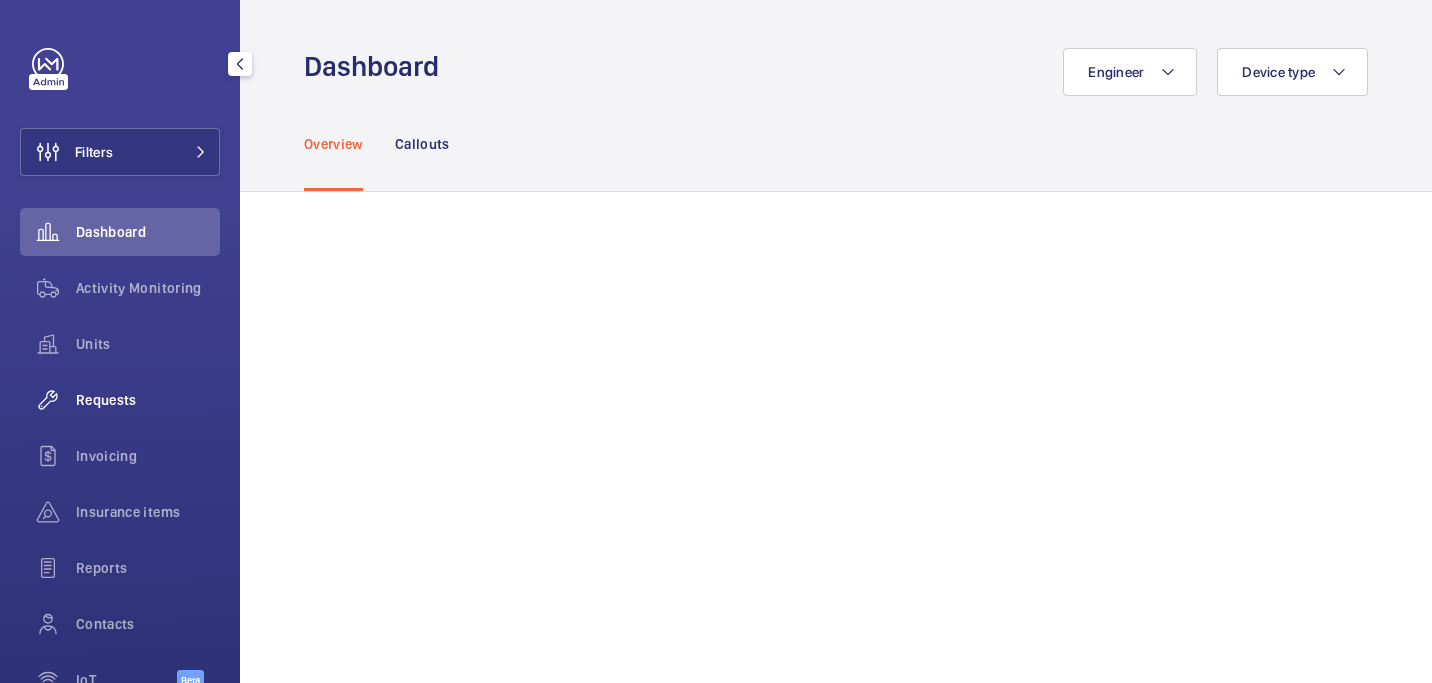 click on "Requests" 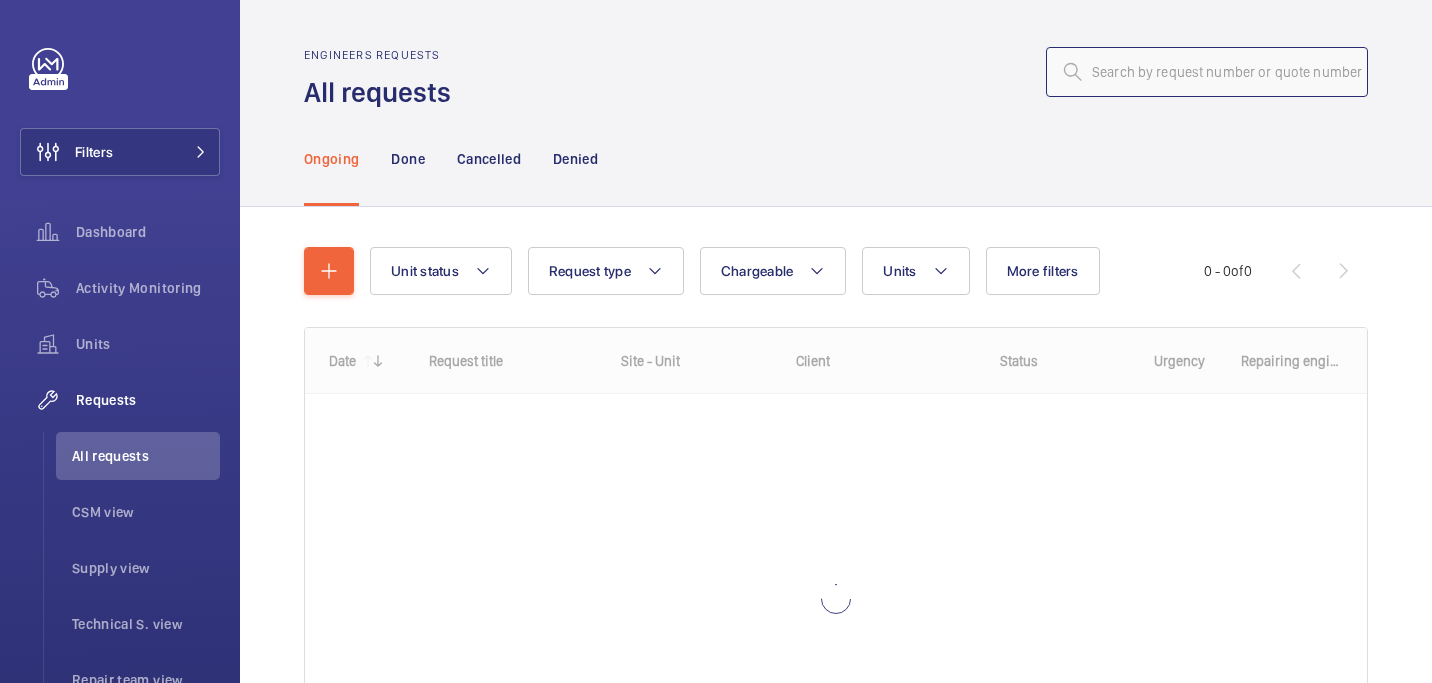 click 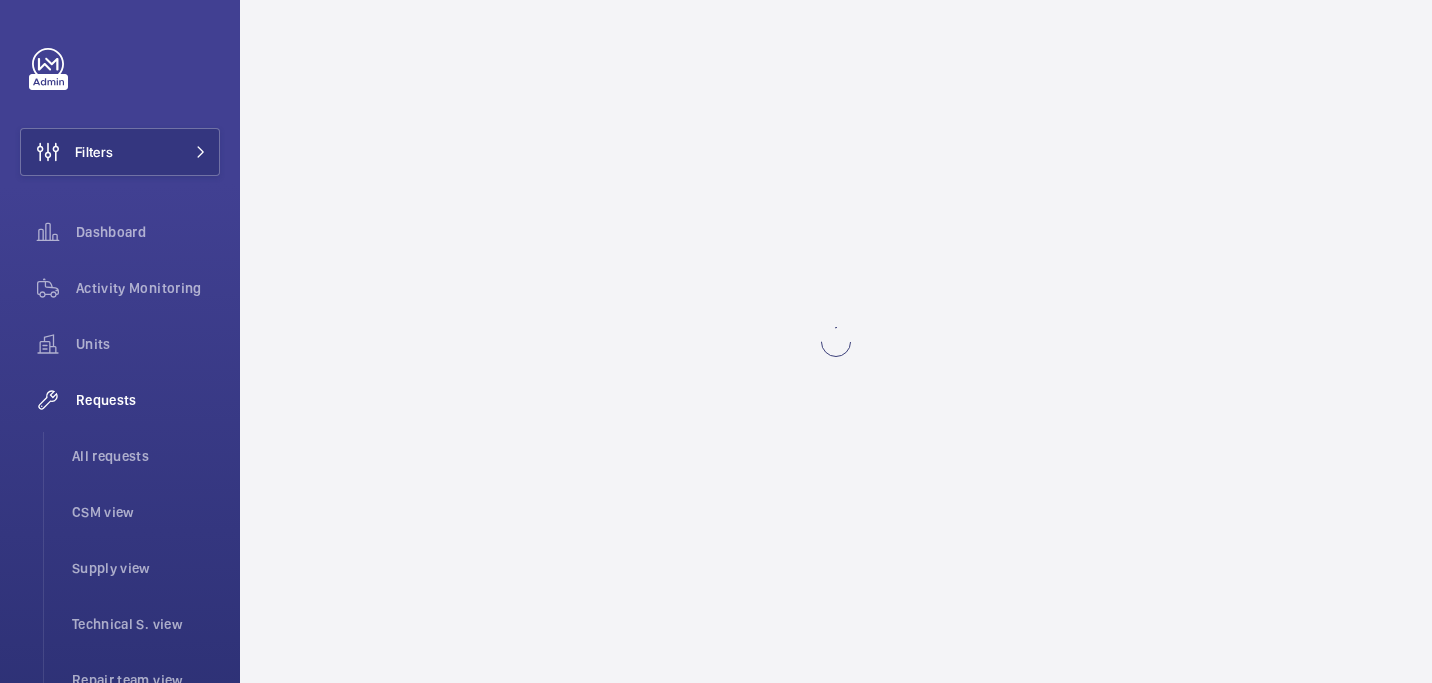 scroll, scrollTop: 0, scrollLeft: 0, axis: both 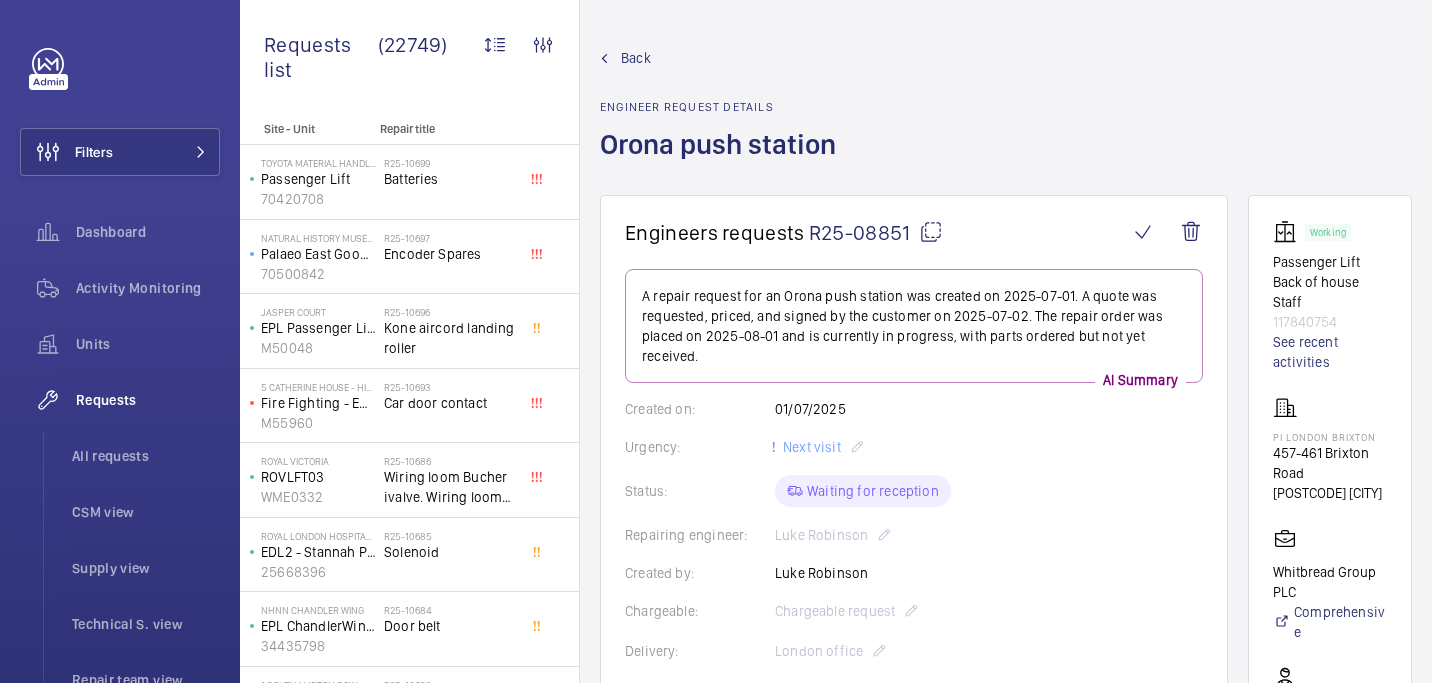 click 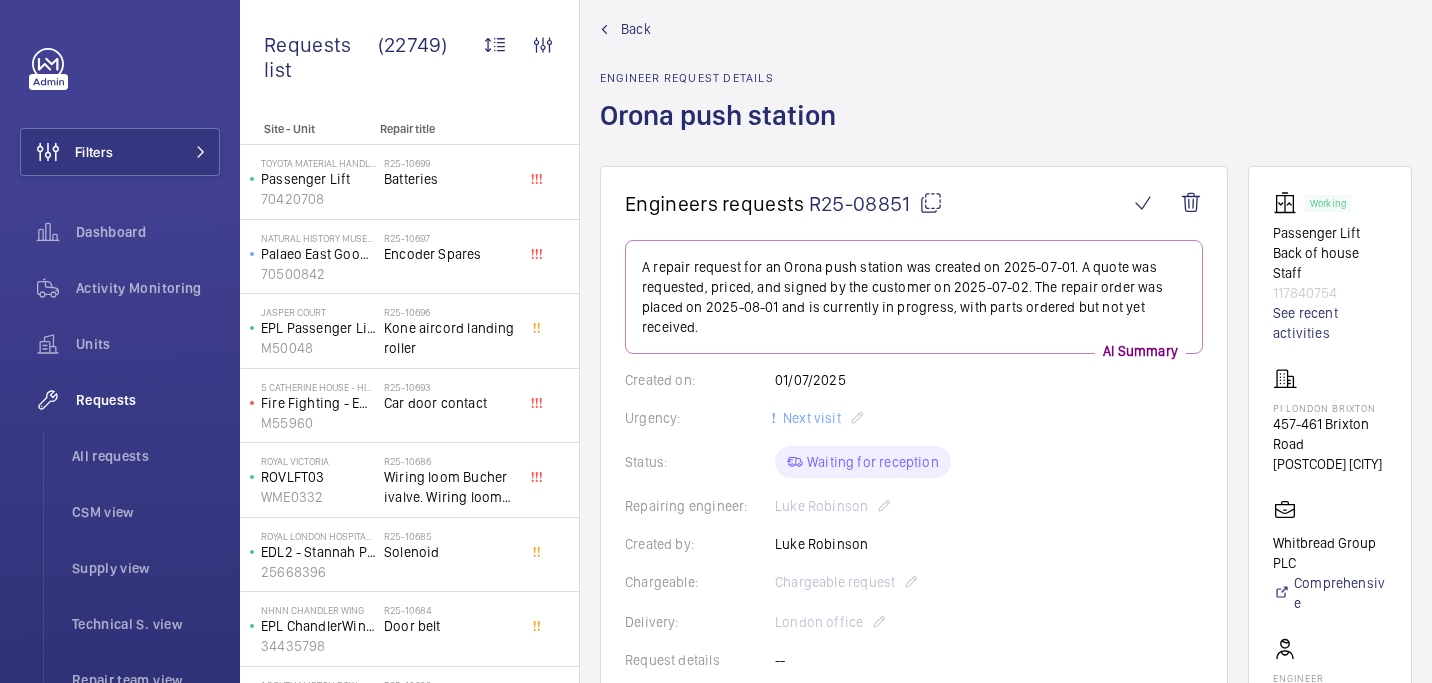 scroll, scrollTop: 35, scrollLeft: 0, axis: vertical 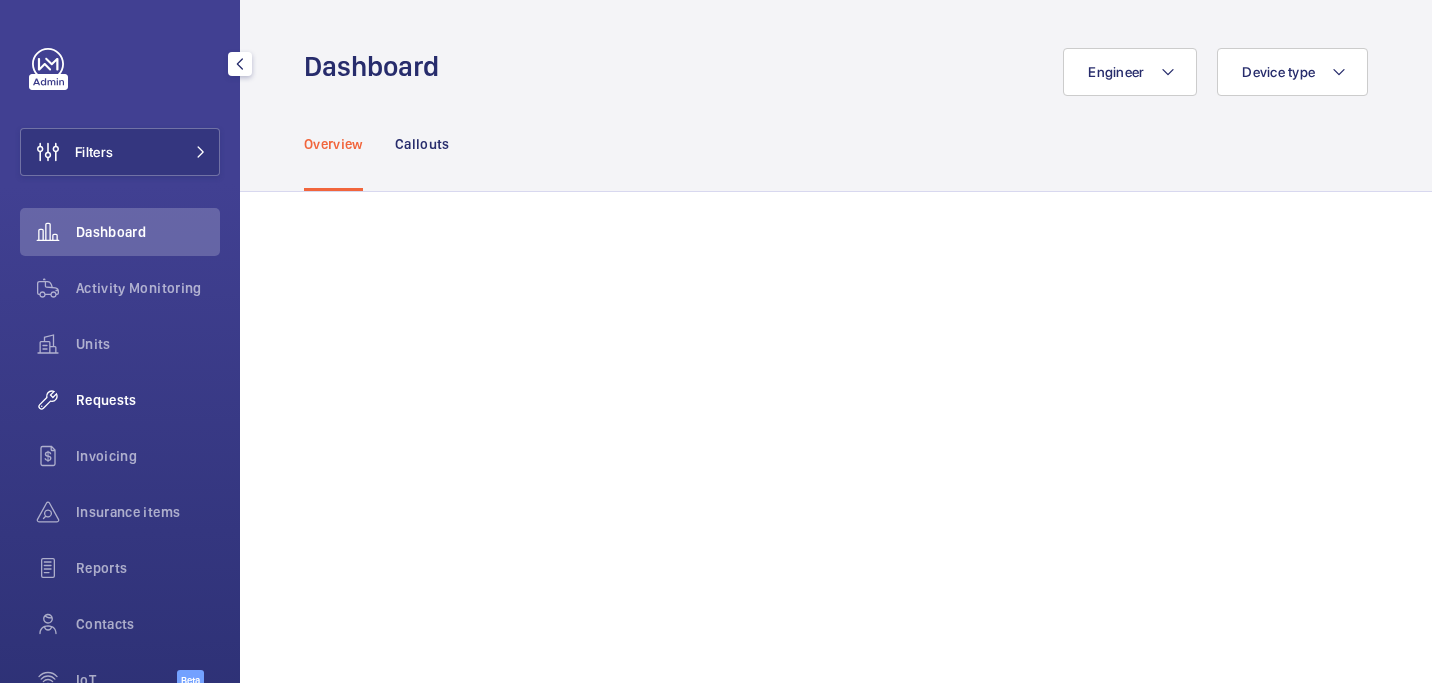 click on "Requests" 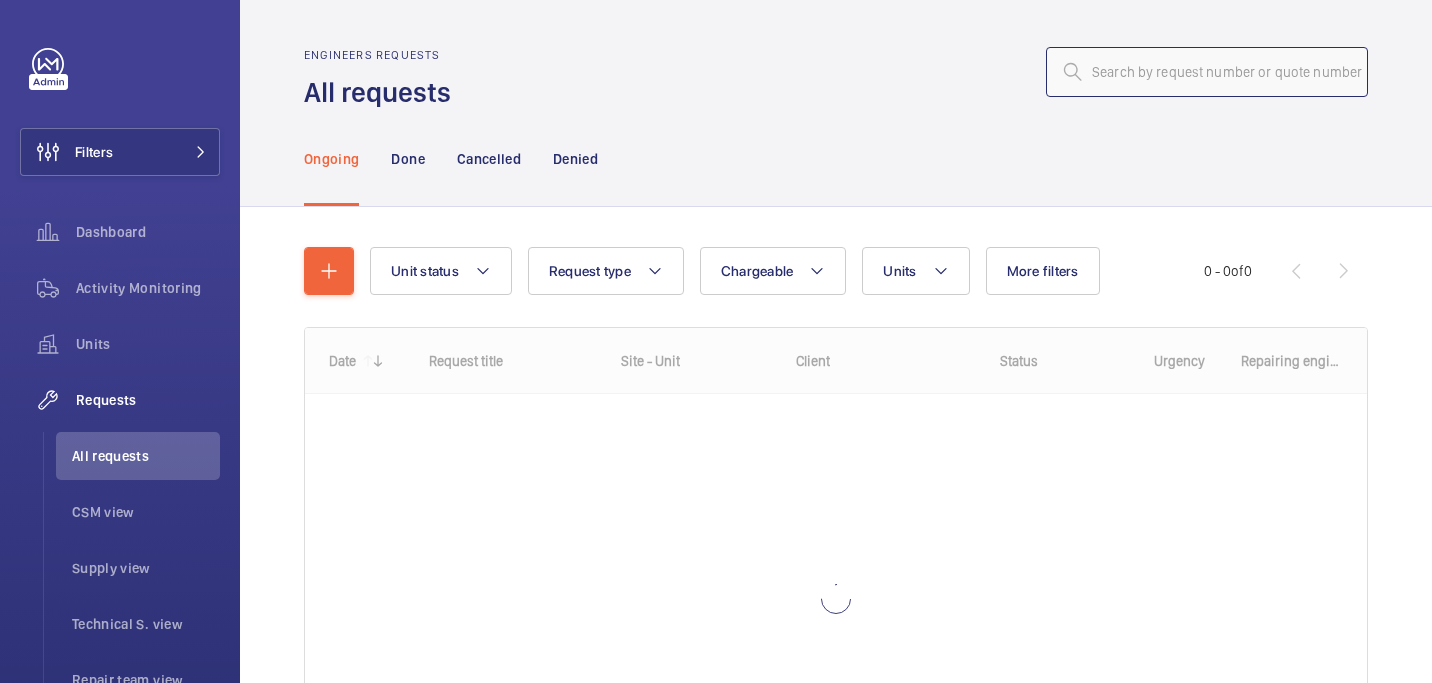 click 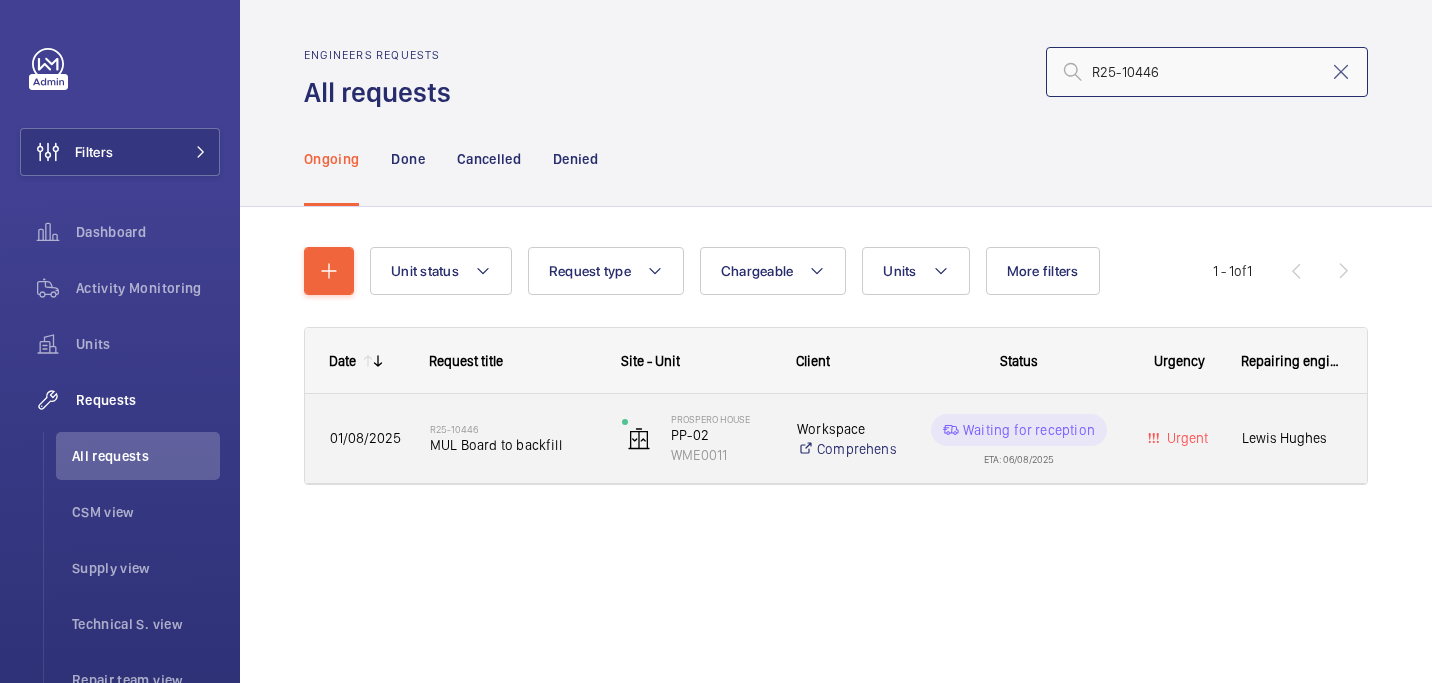 type on "R25-10446" 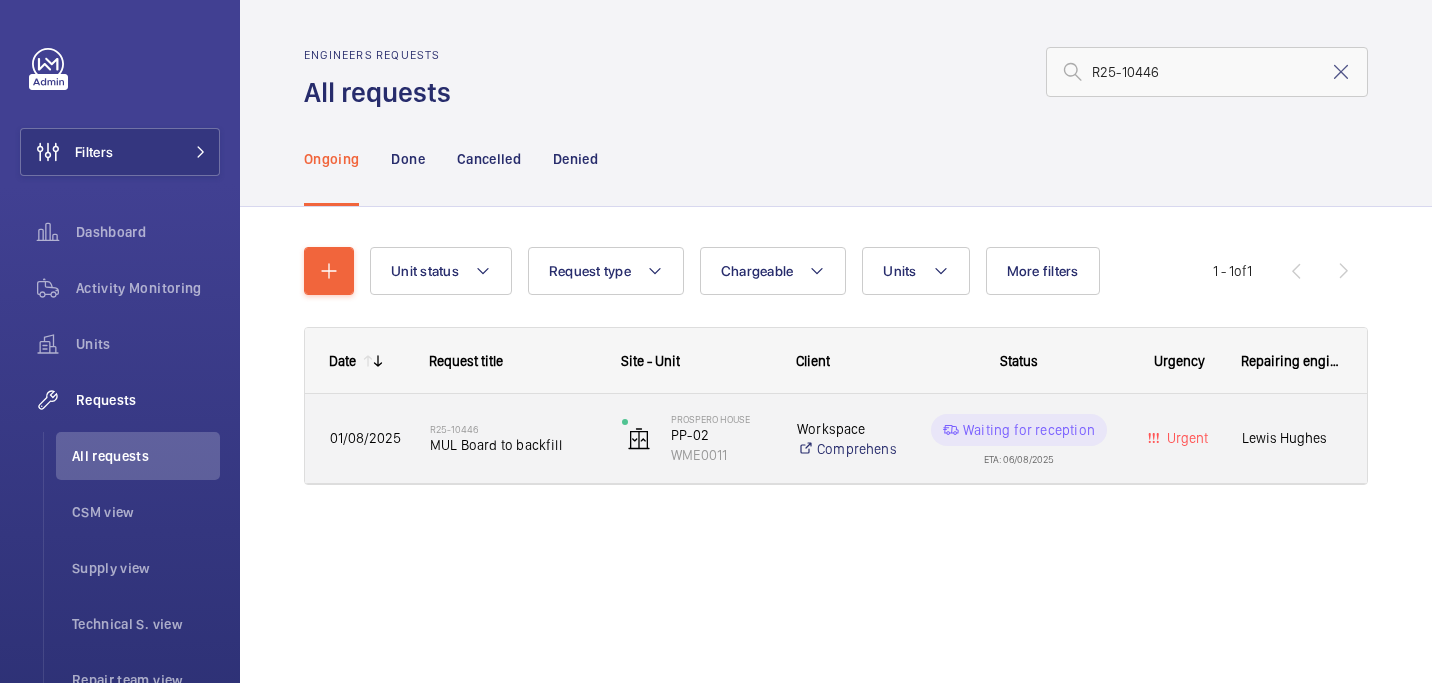 click on "MUL Board to backfill" 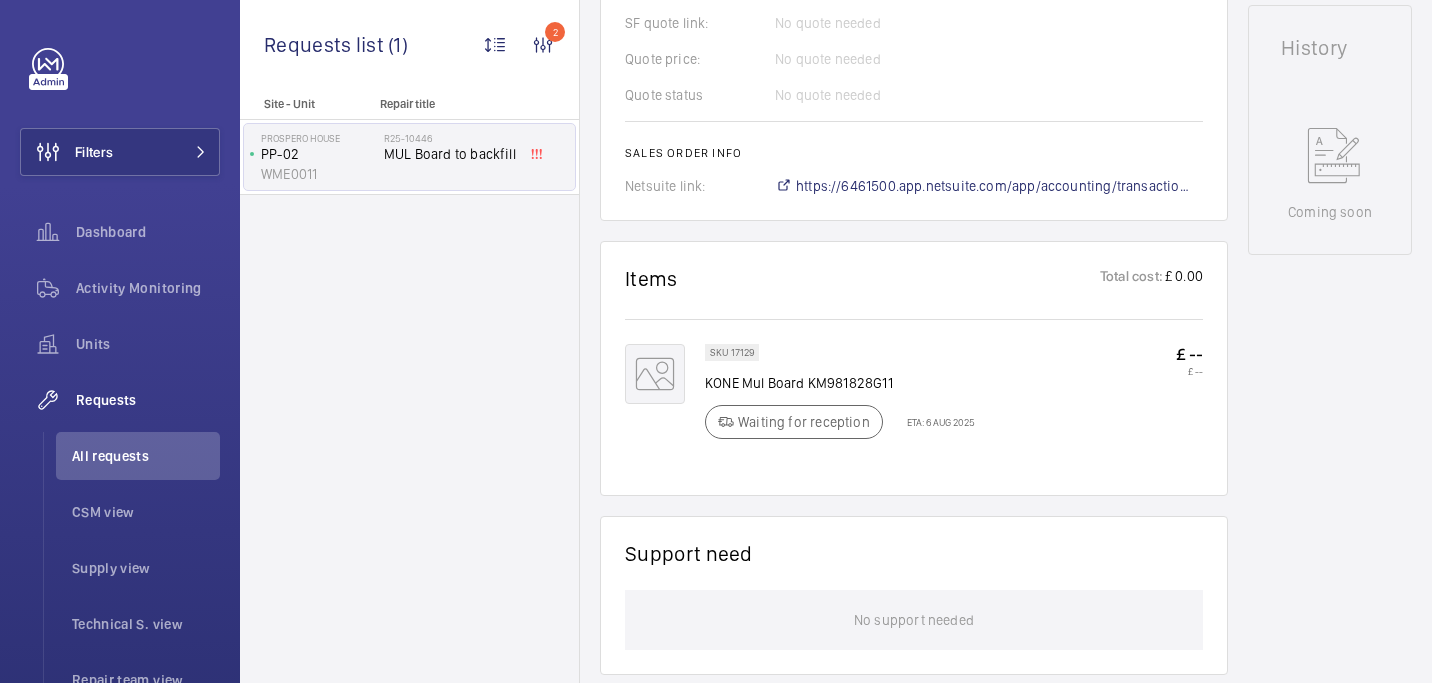 scroll, scrollTop: 658, scrollLeft: 0, axis: vertical 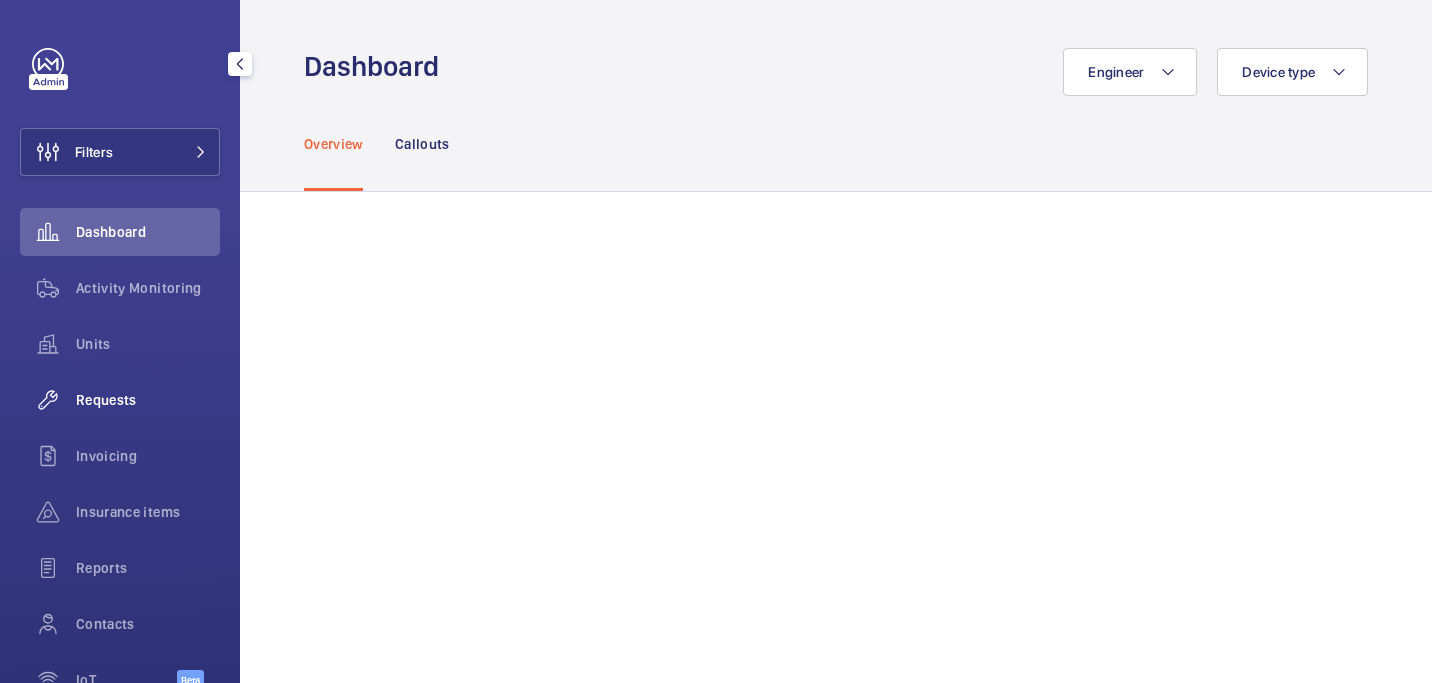 click on "Requests" 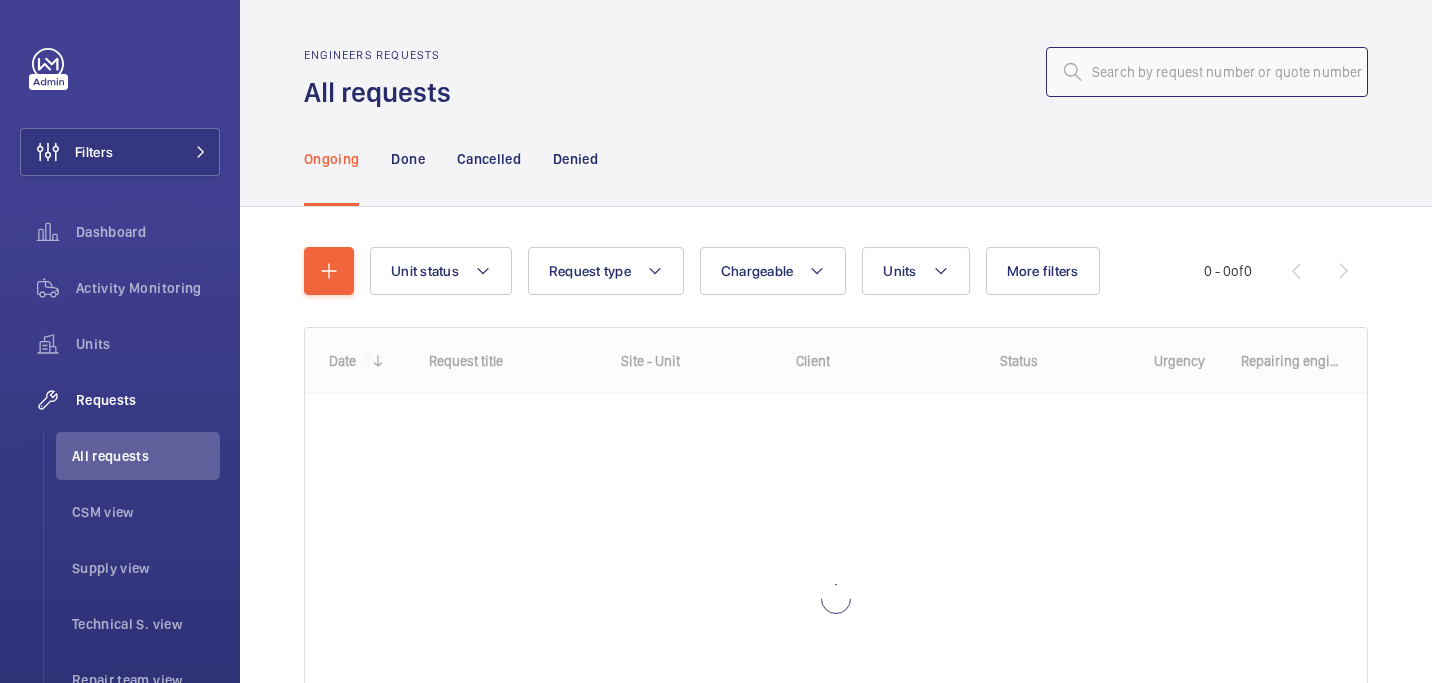 click 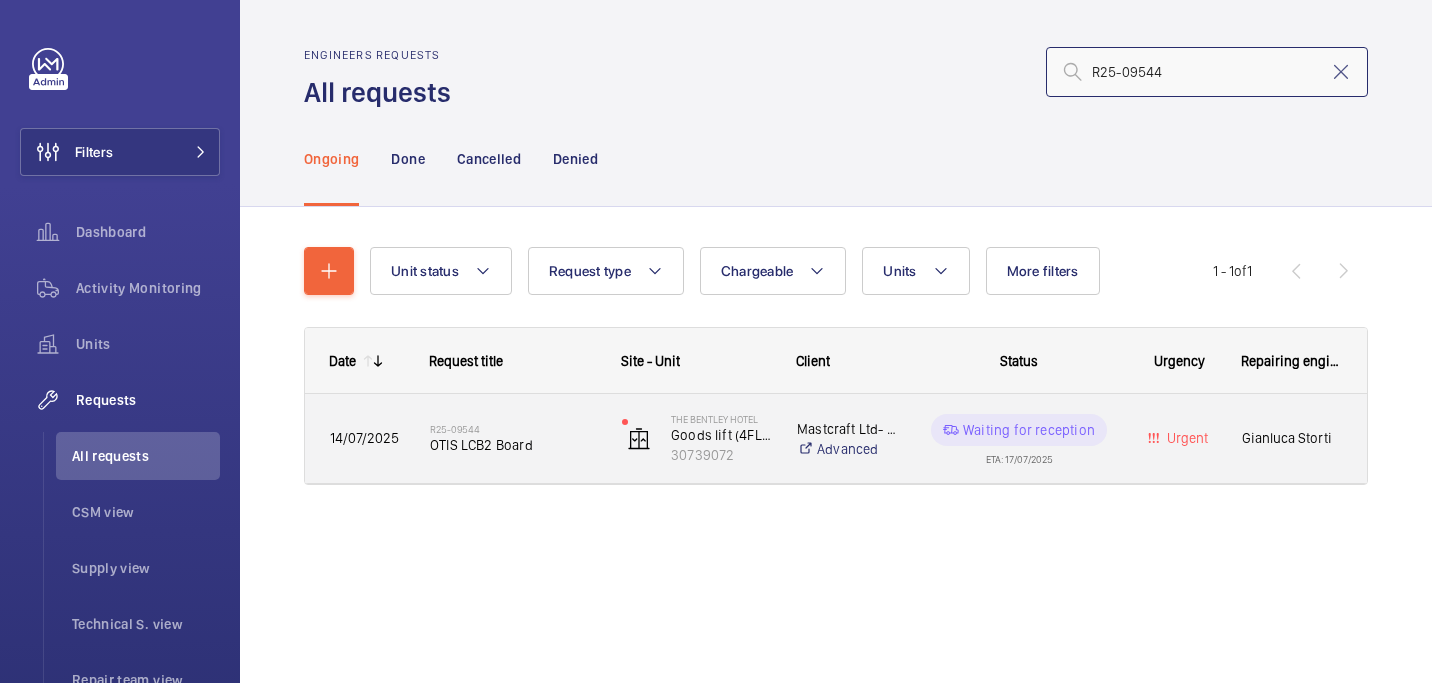 type on "R25-09544" 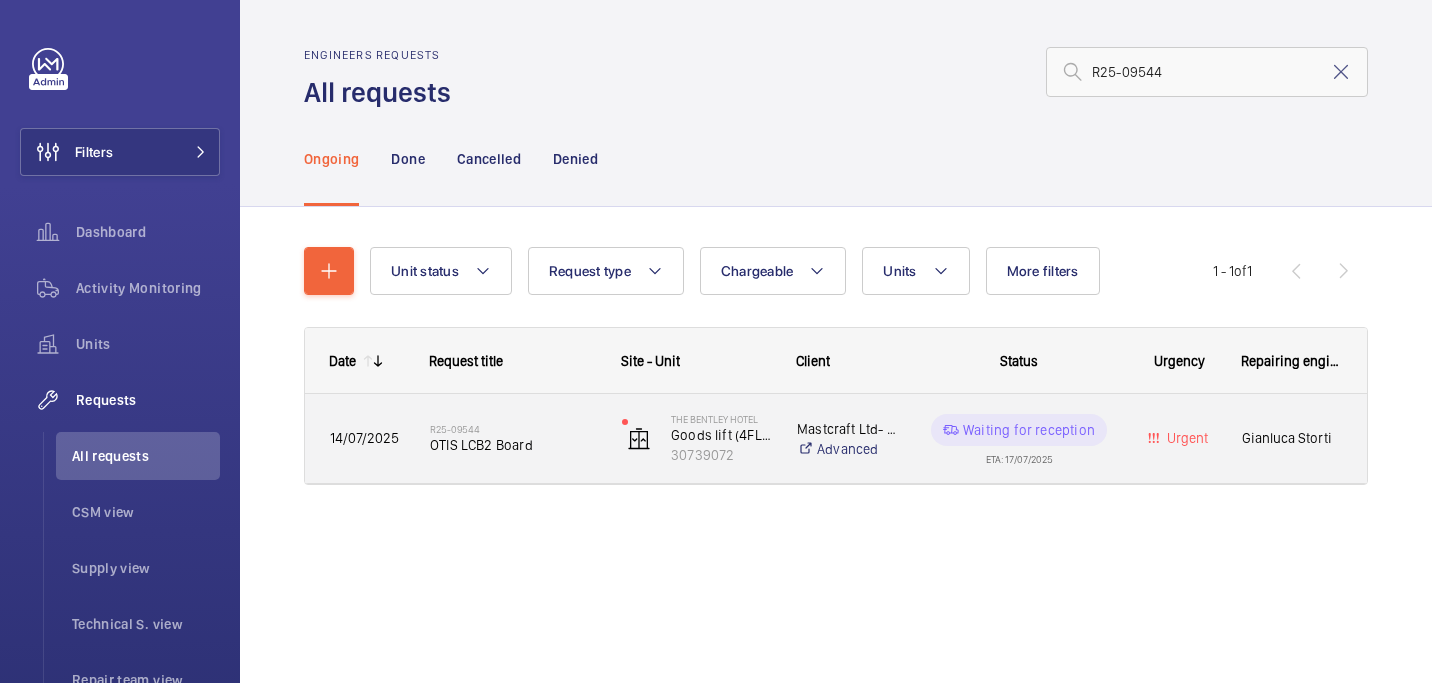 click on "R25-09544" 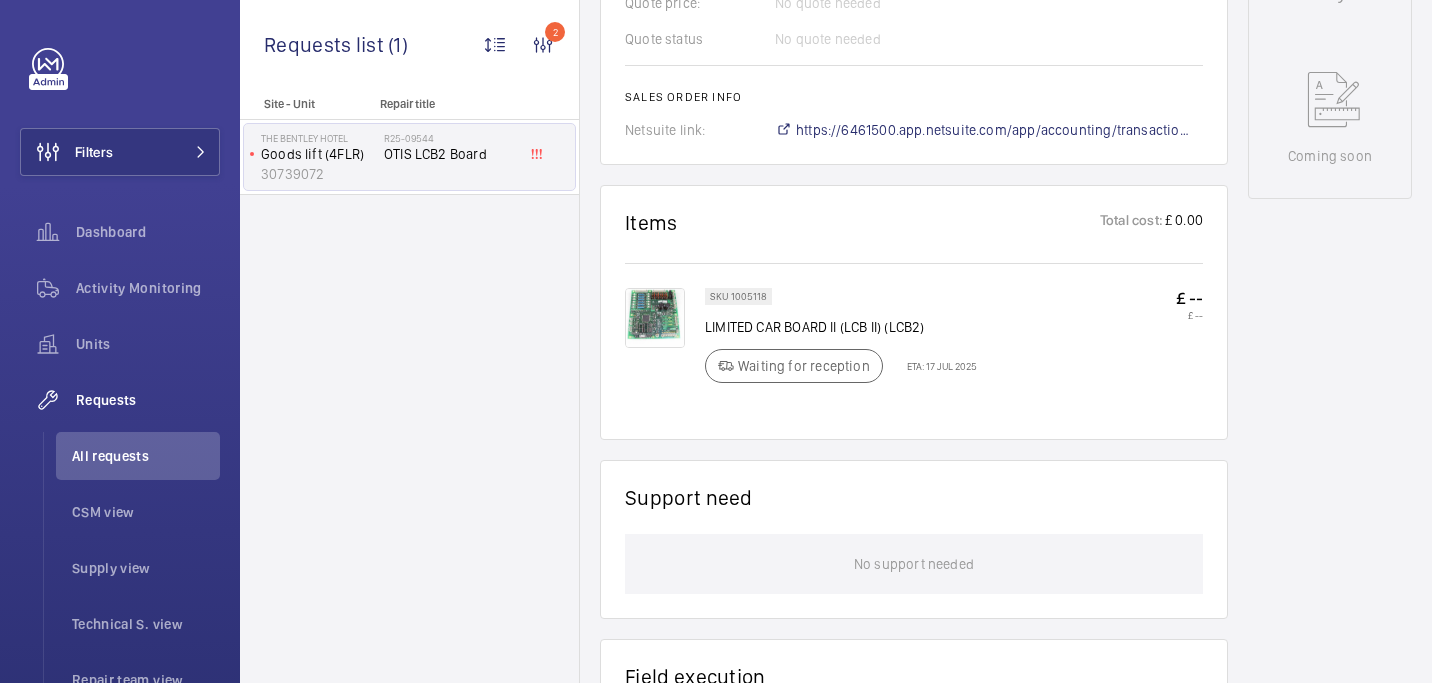 scroll, scrollTop: 990, scrollLeft: 0, axis: vertical 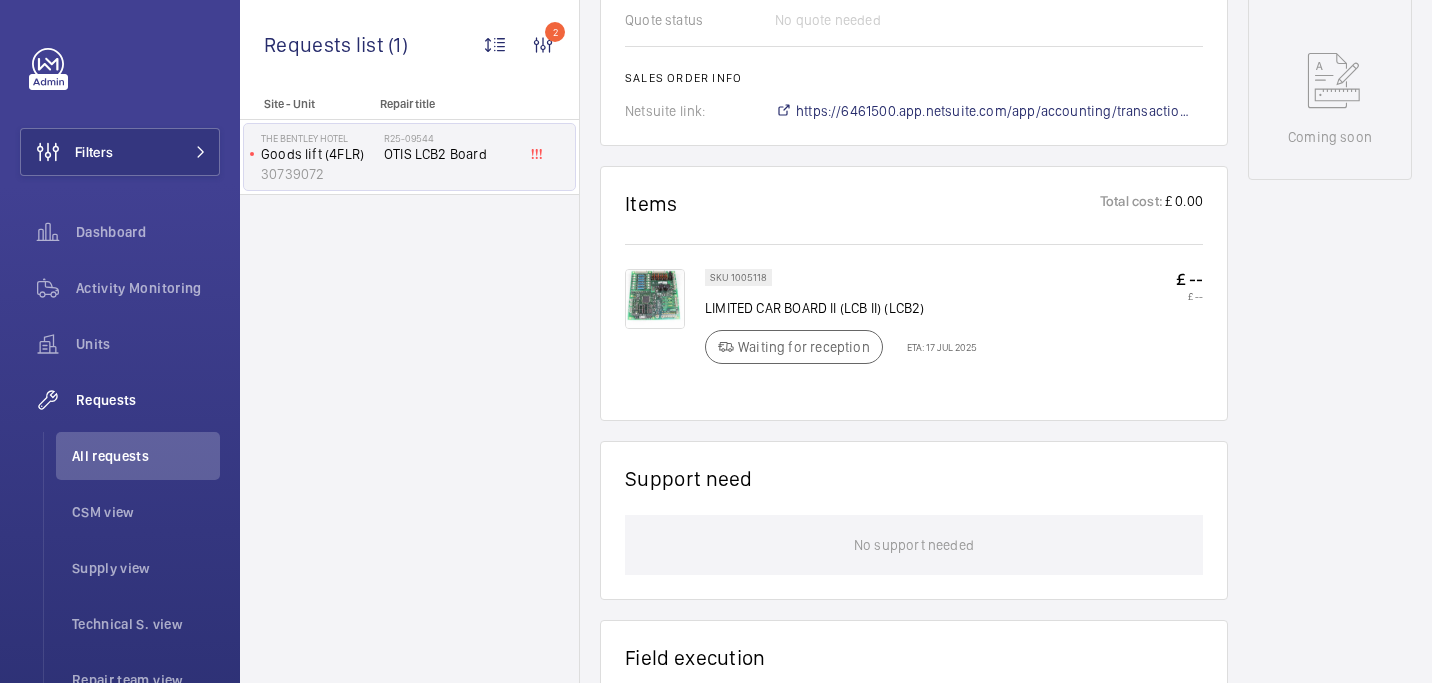 click 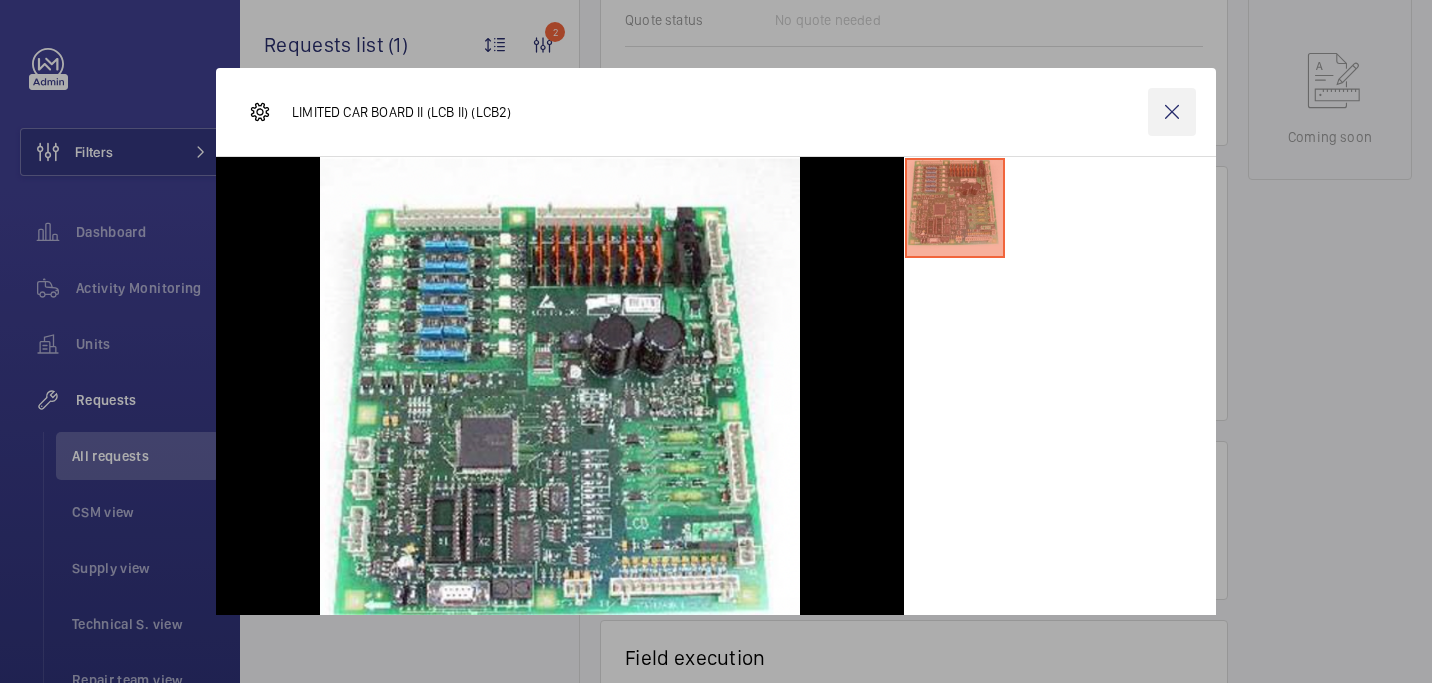 click at bounding box center (1172, 112) 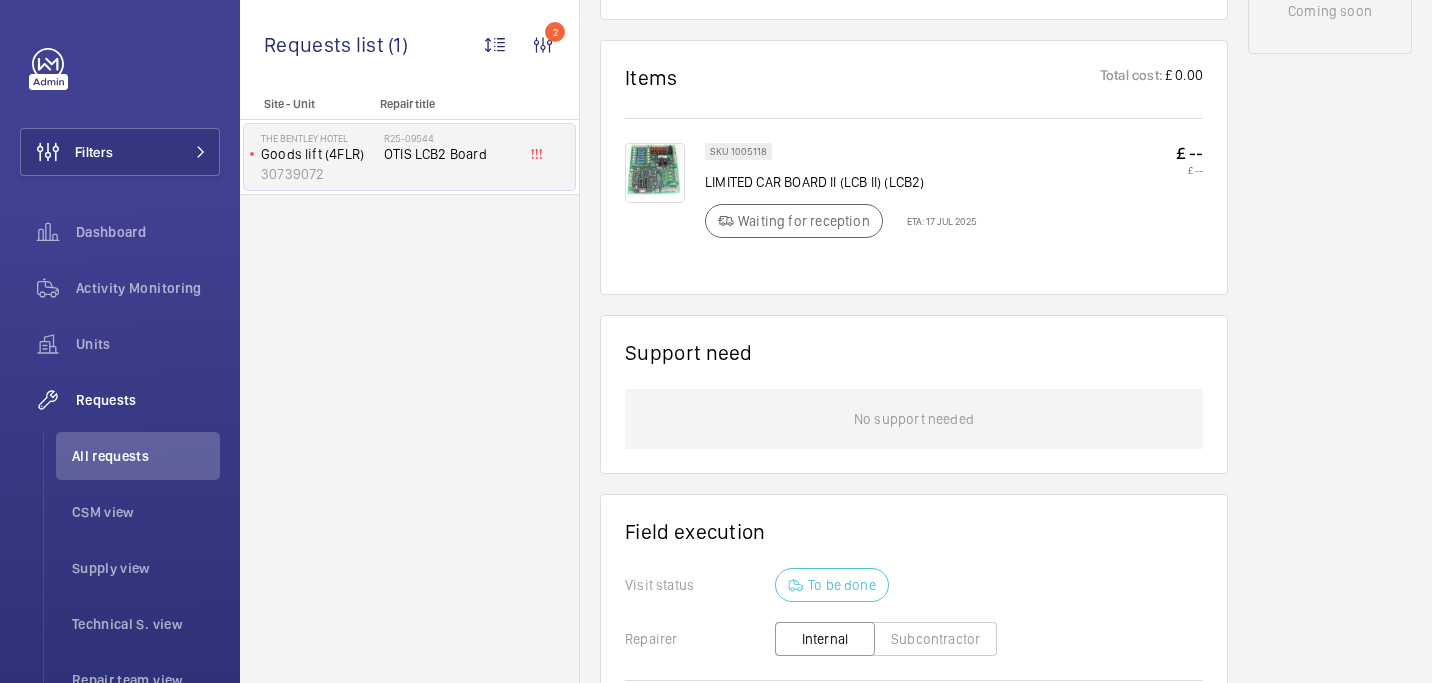 scroll, scrollTop: 1115, scrollLeft: 0, axis: vertical 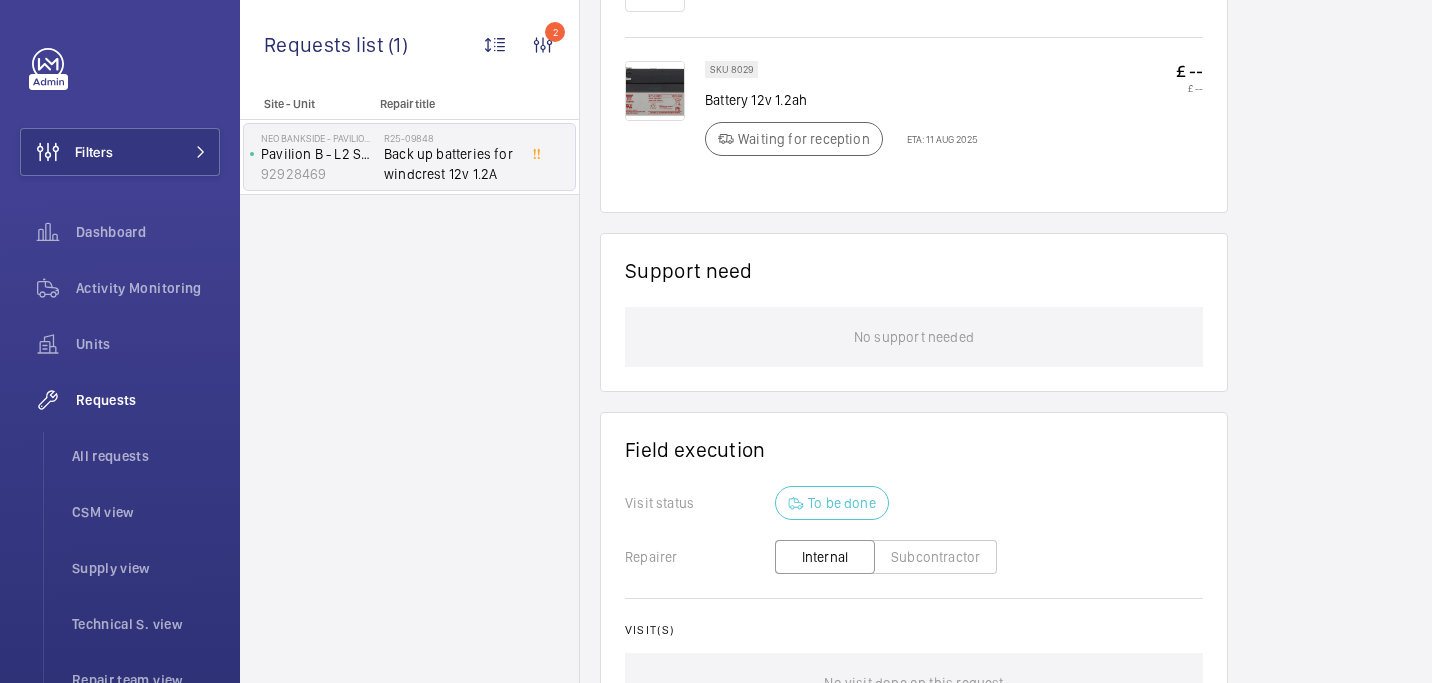 click 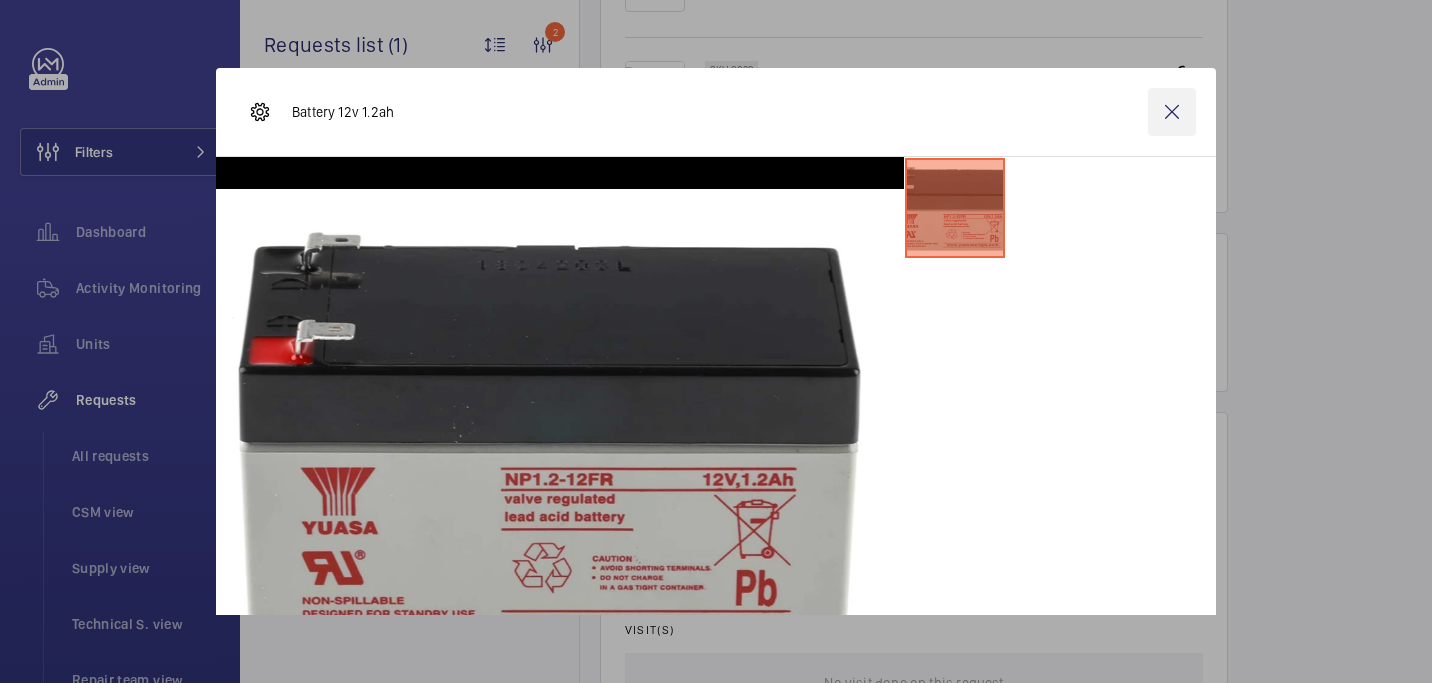 click at bounding box center (1172, 112) 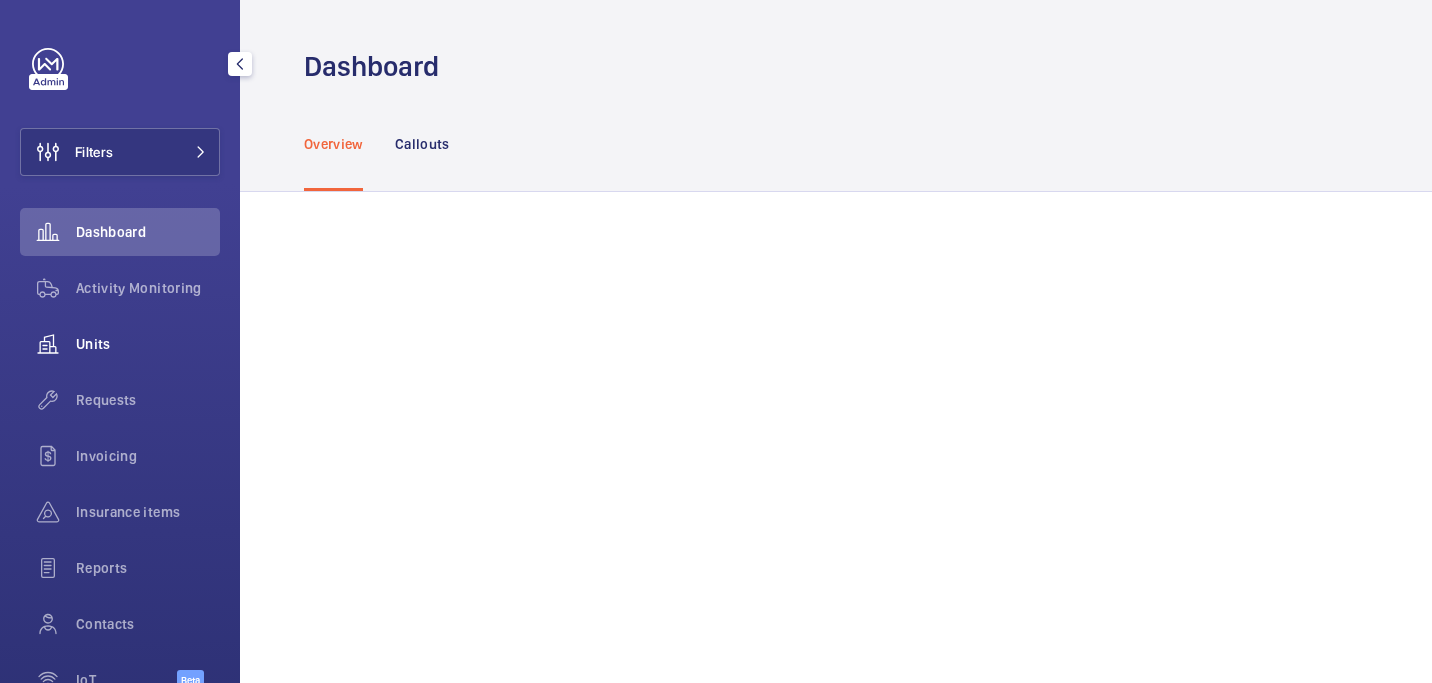 scroll, scrollTop: 0, scrollLeft: 0, axis: both 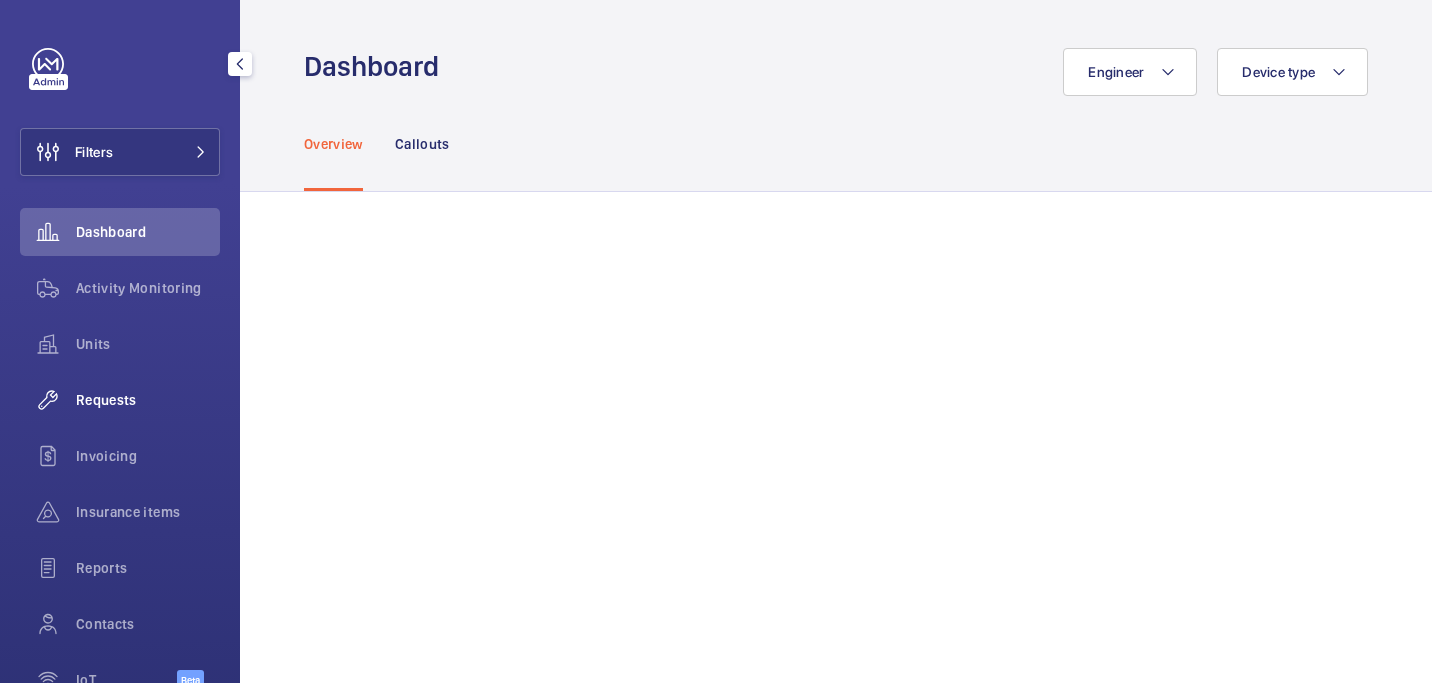 click on "Requests" 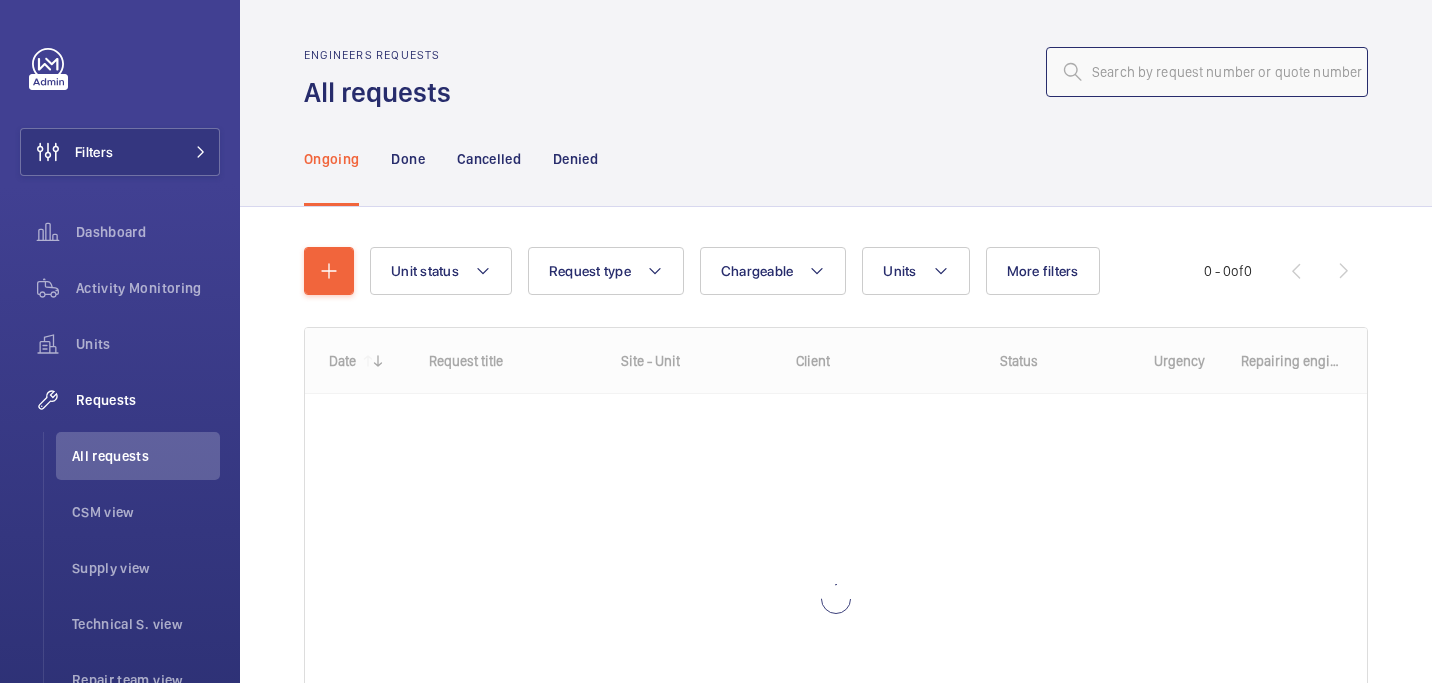 click 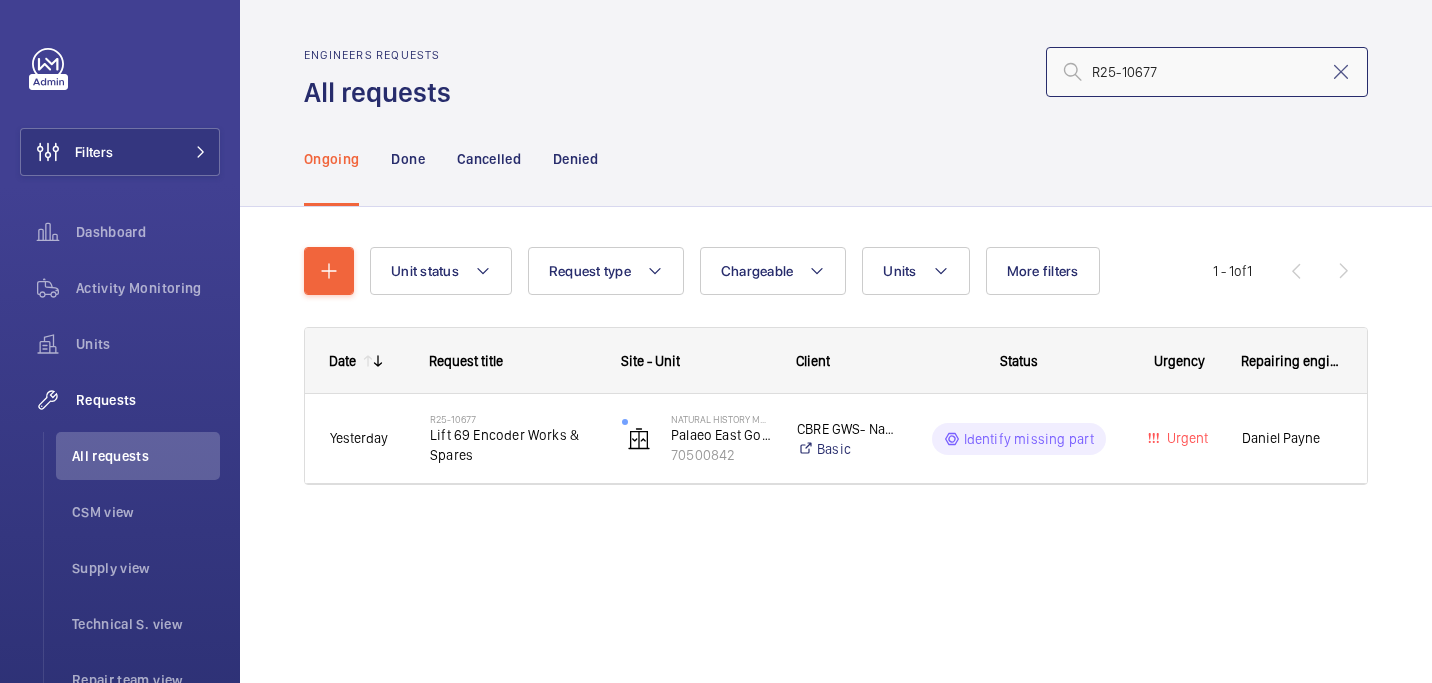 click on "R25-10677" 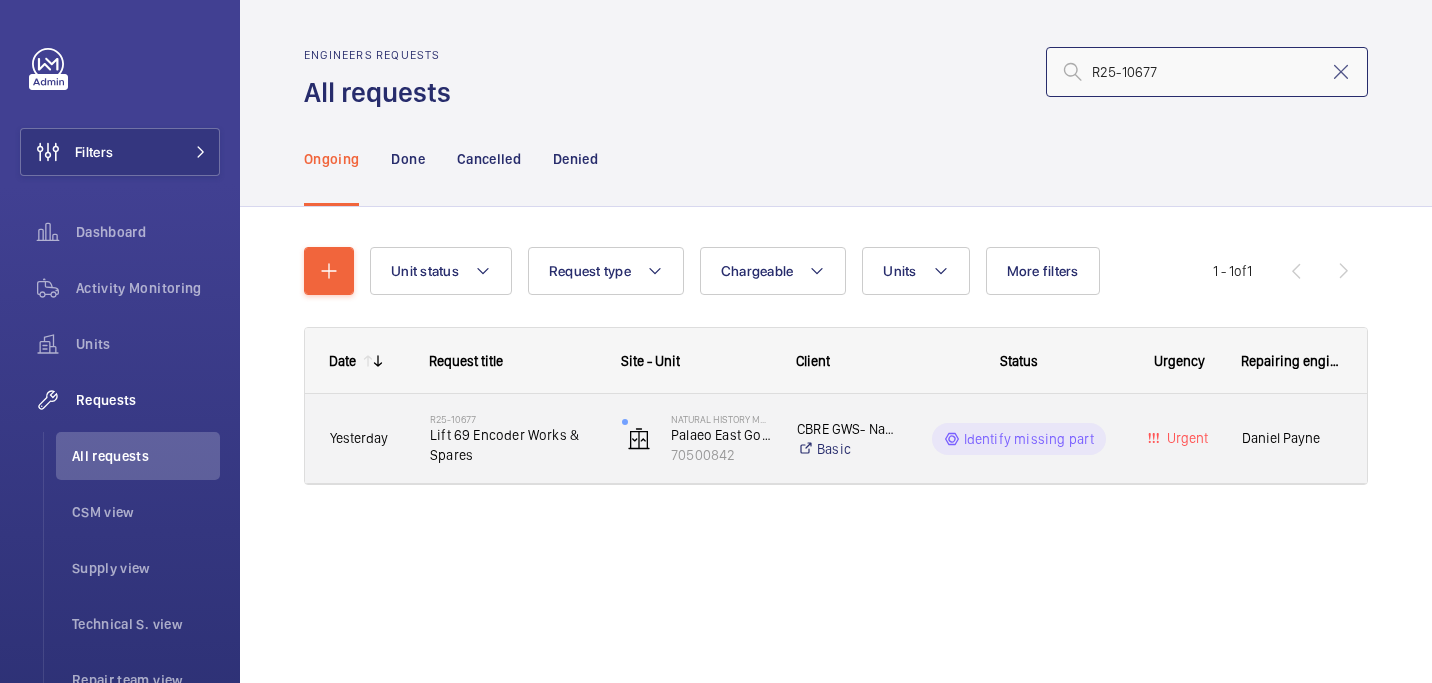 type on "R25-10677" 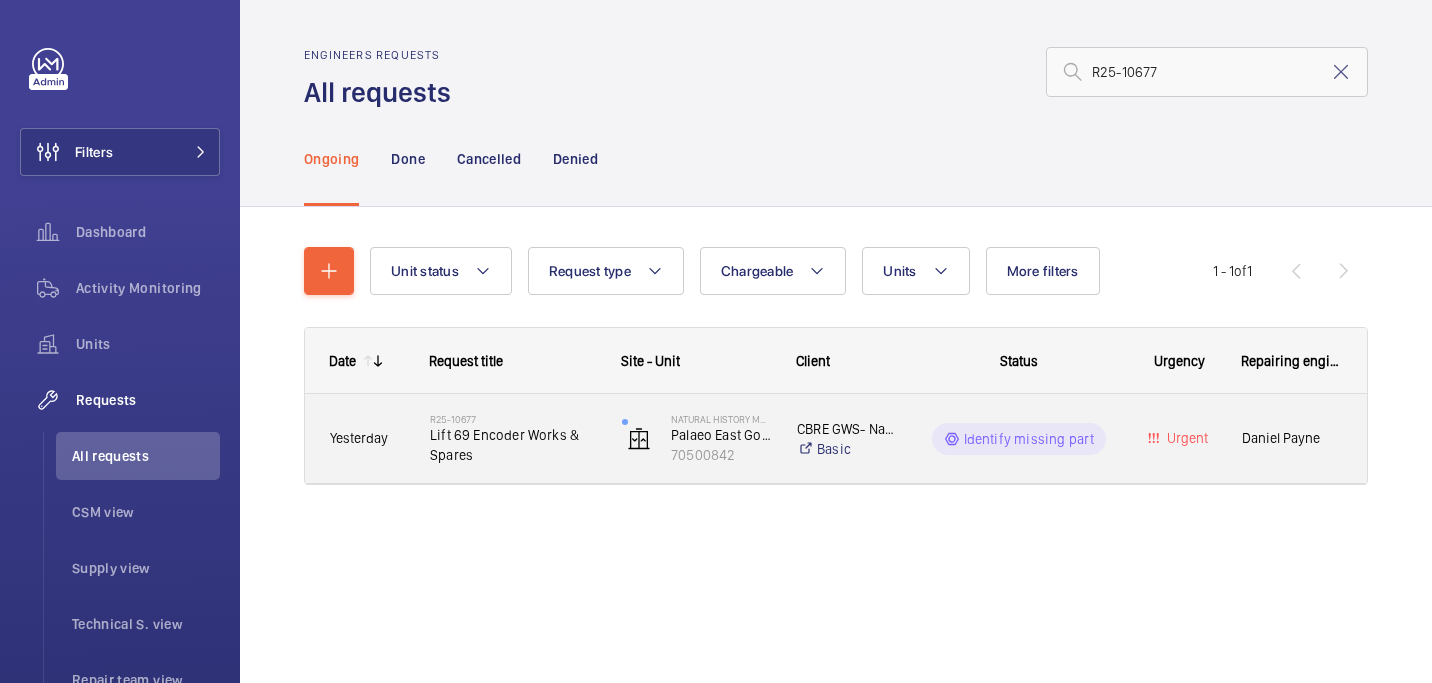 click on "Lift 69 Encoder Works & Spares" 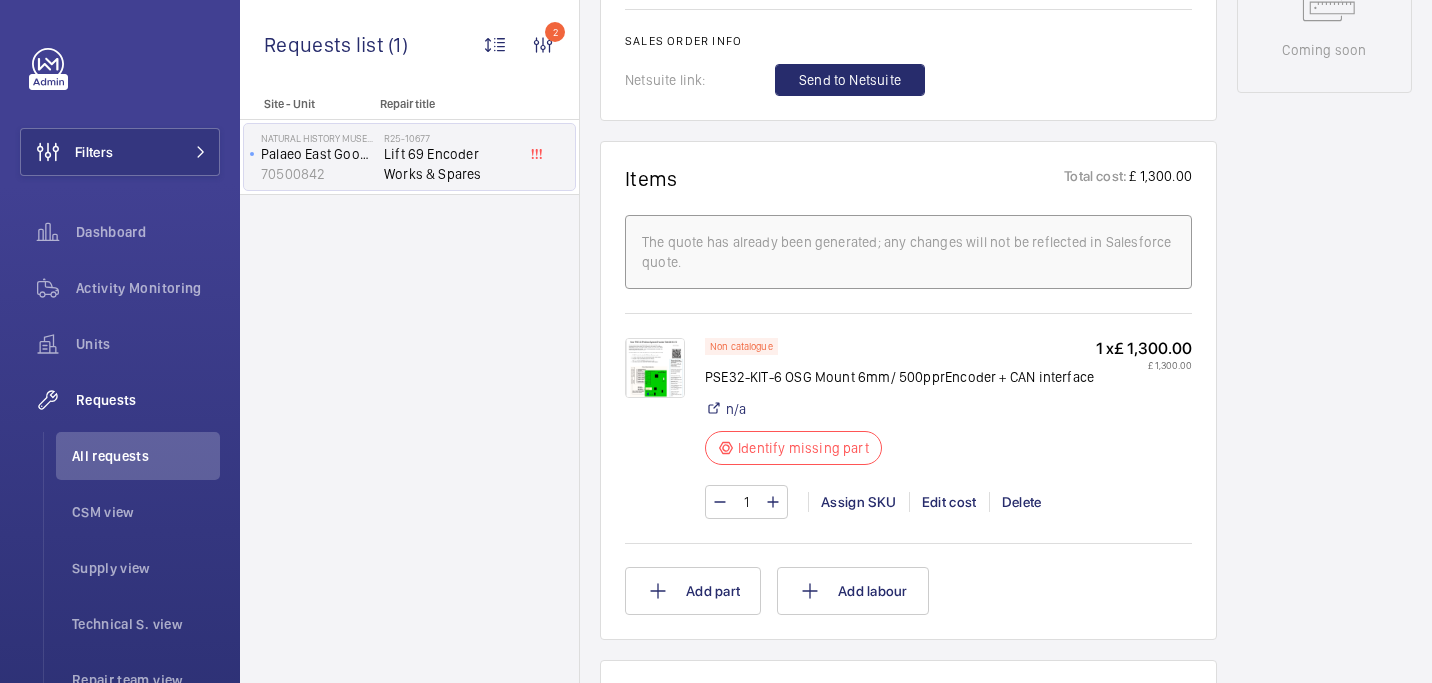 scroll, scrollTop: 1084, scrollLeft: 0, axis: vertical 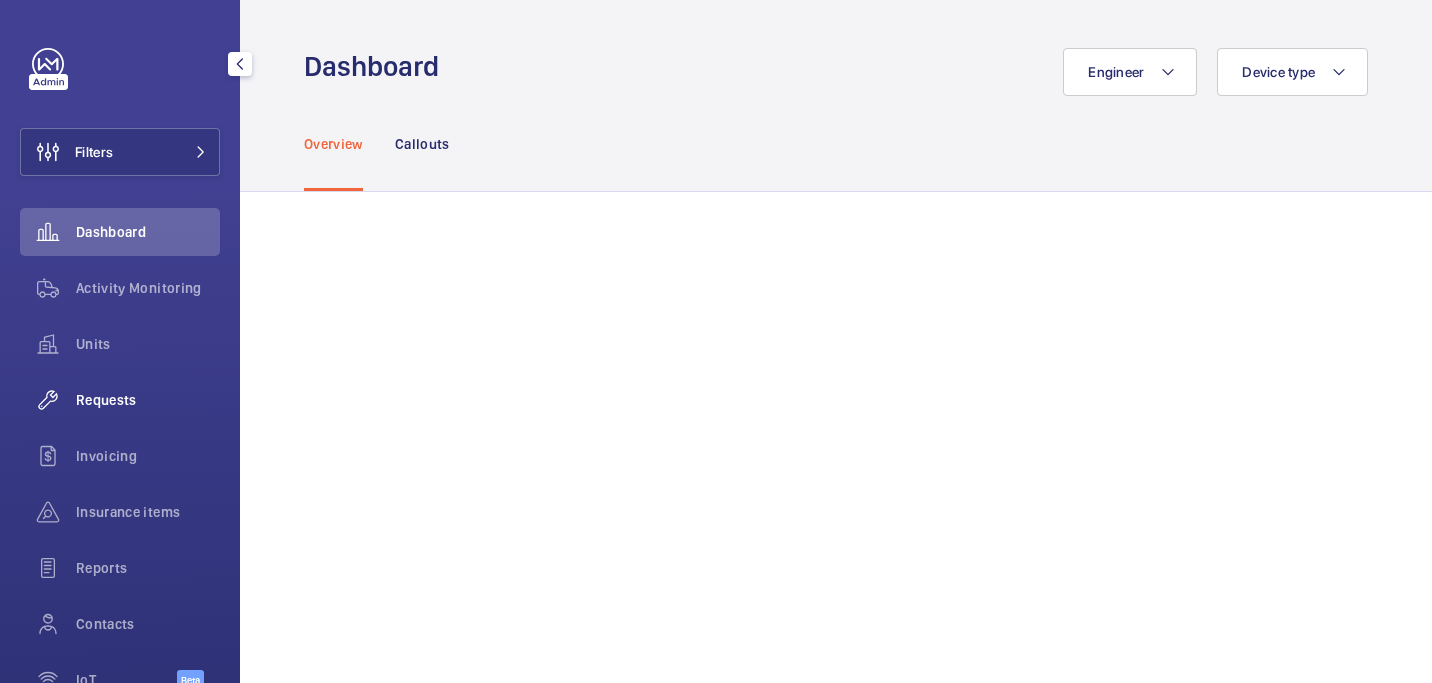 click on "Requests" 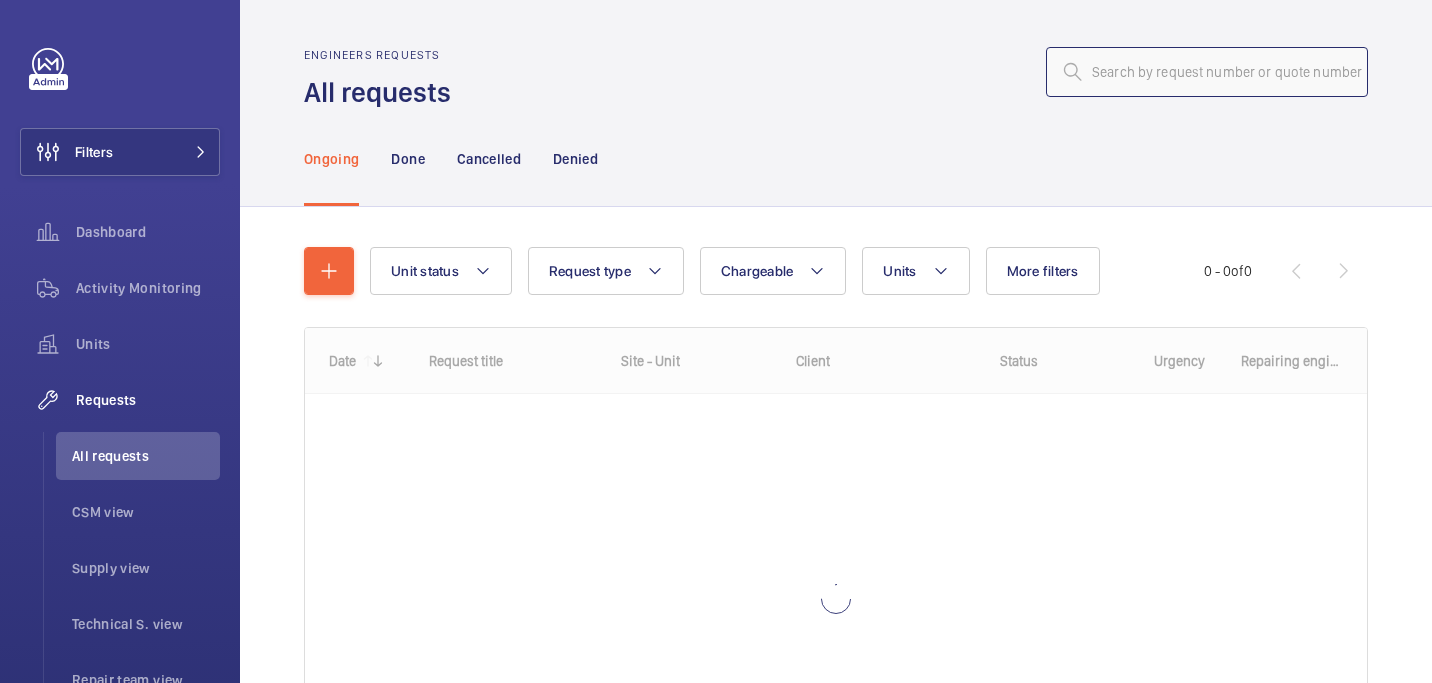 click 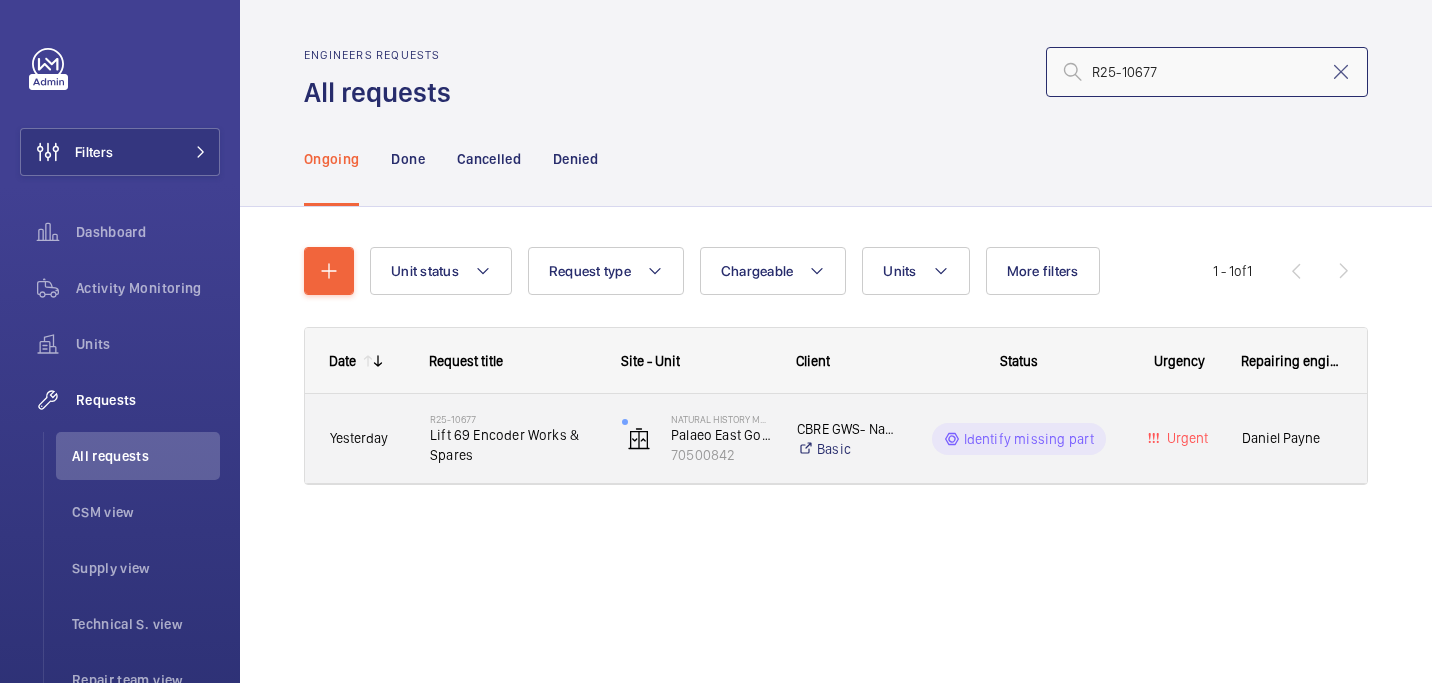 type on "R25-10677" 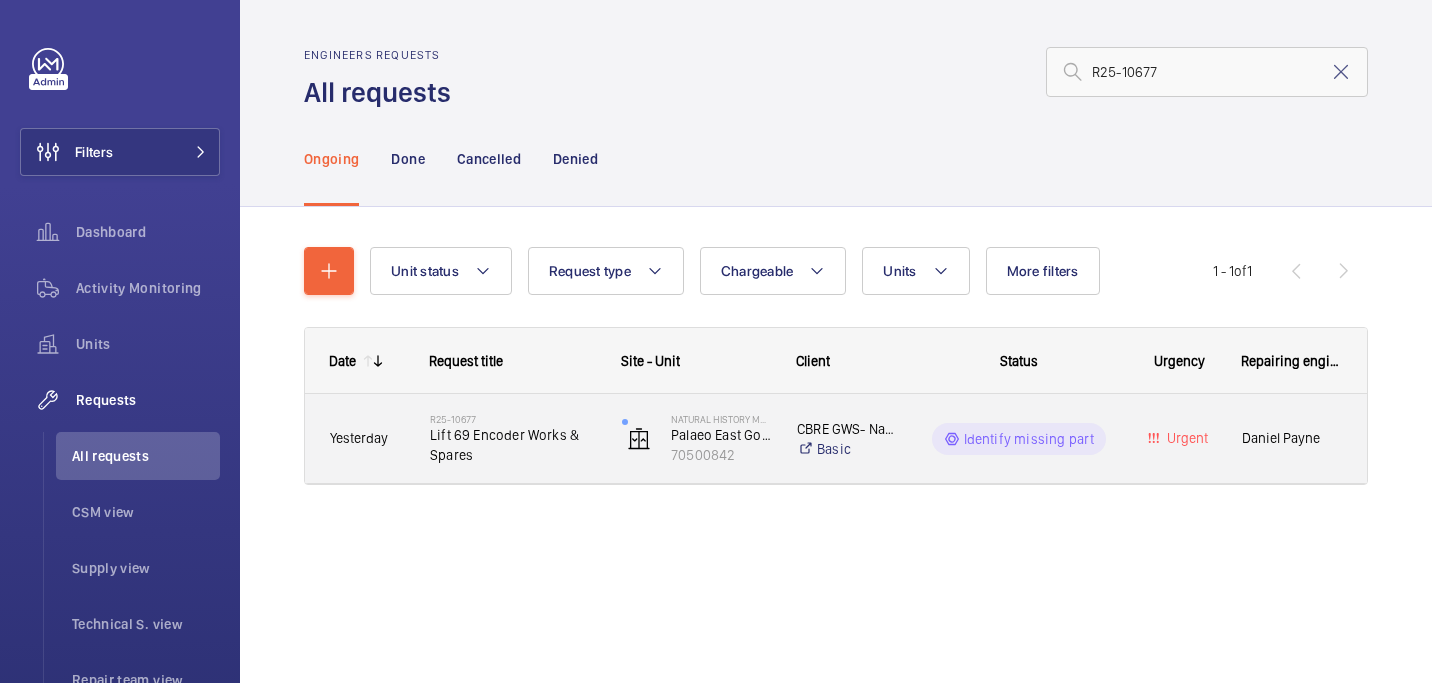 click on "Lift 69 Encoder Works & Spares" 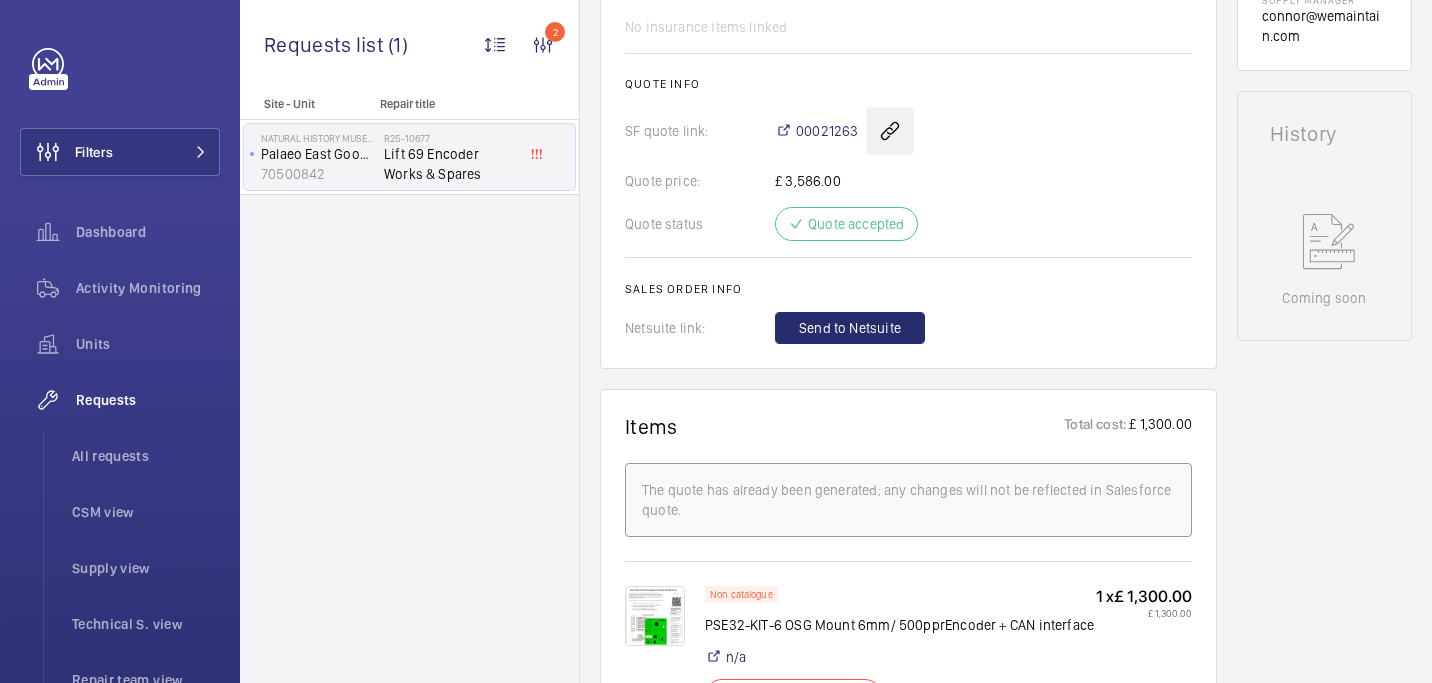 scroll, scrollTop: 0, scrollLeft: 0, axis: both 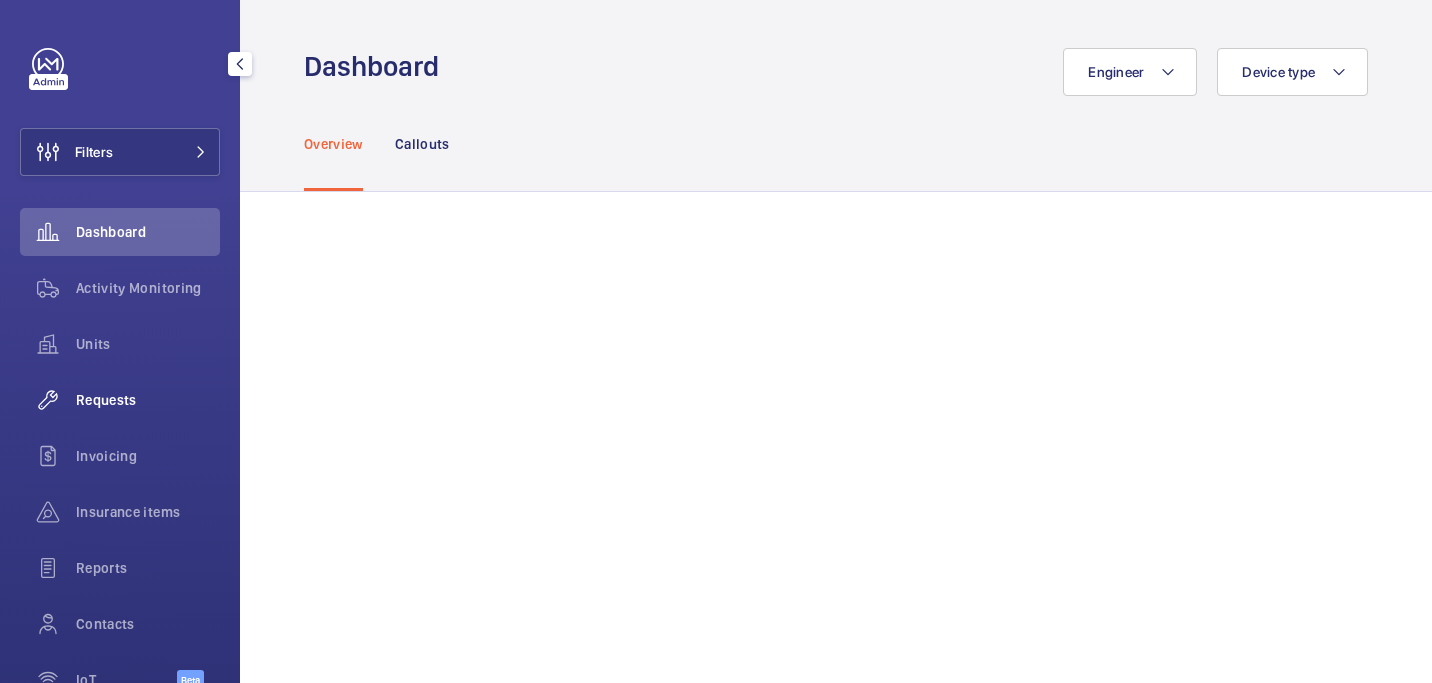 click on "Requests" 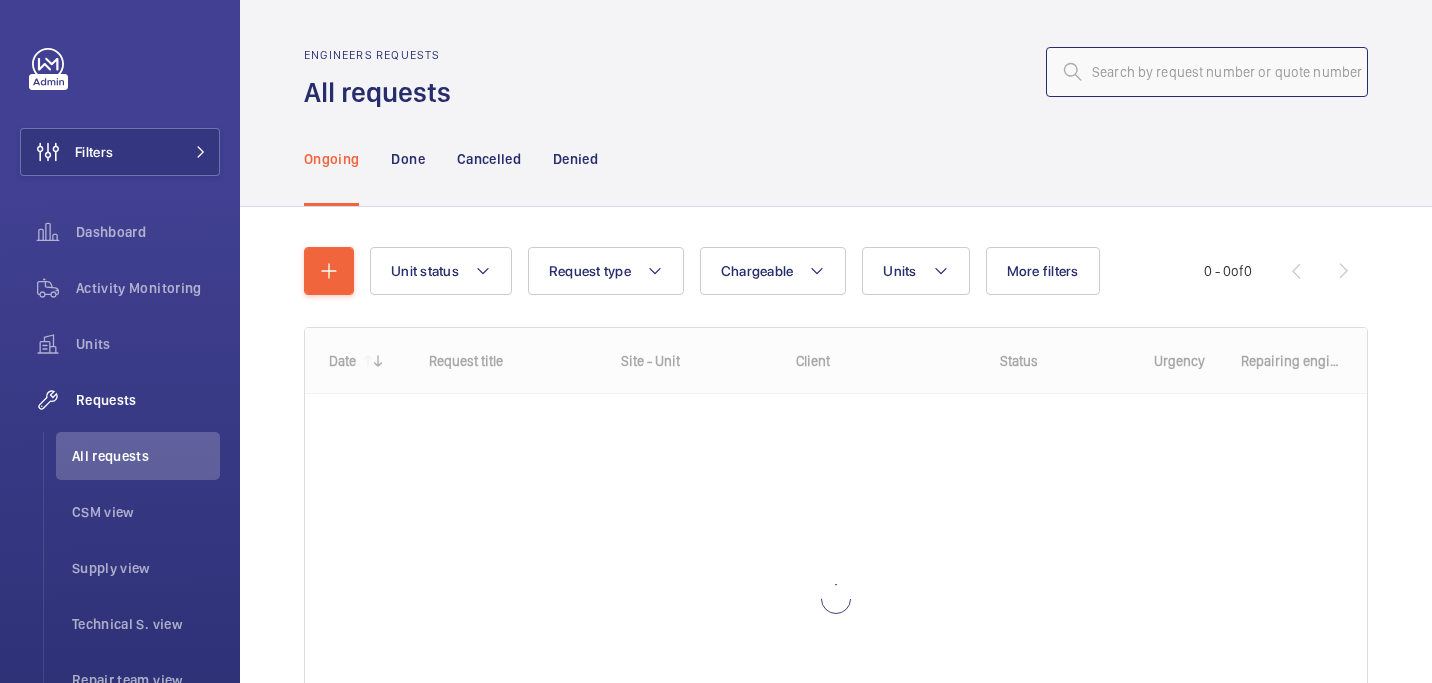 click 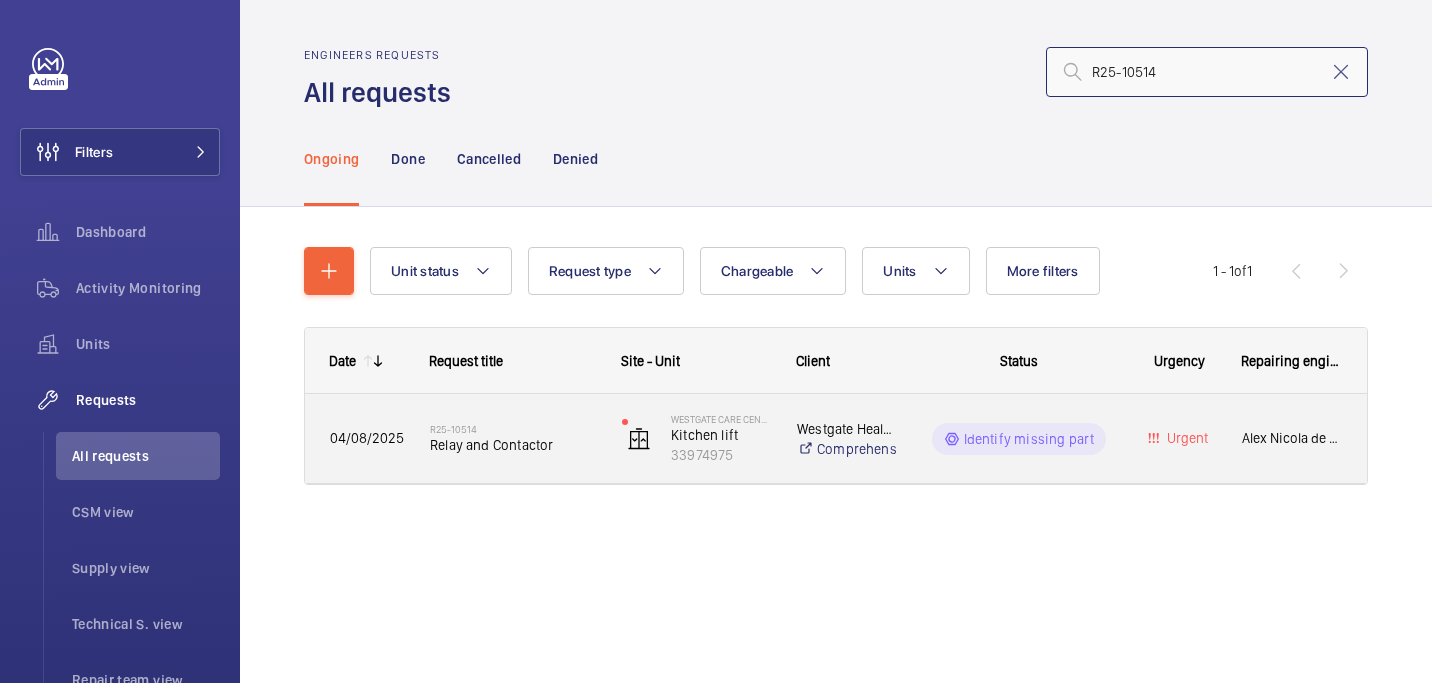 type on "R25-10514" 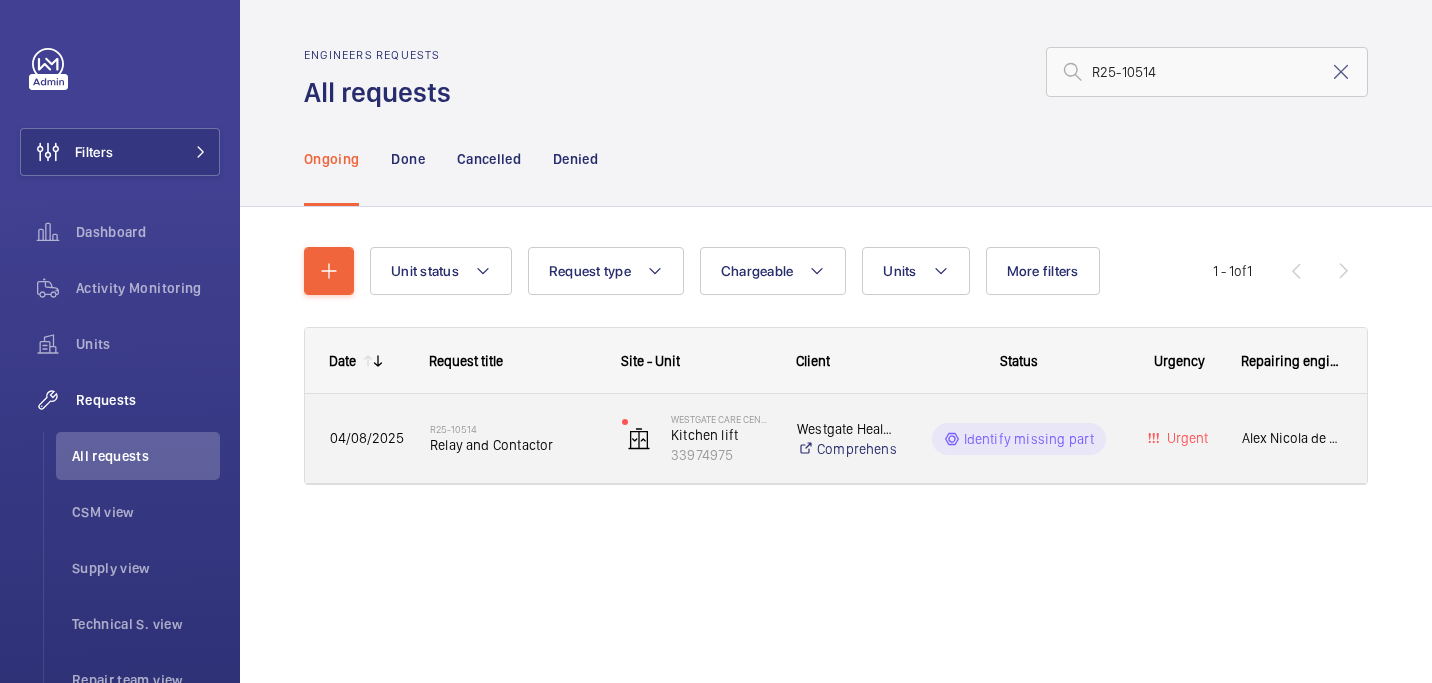click on "Relay and Contactor" 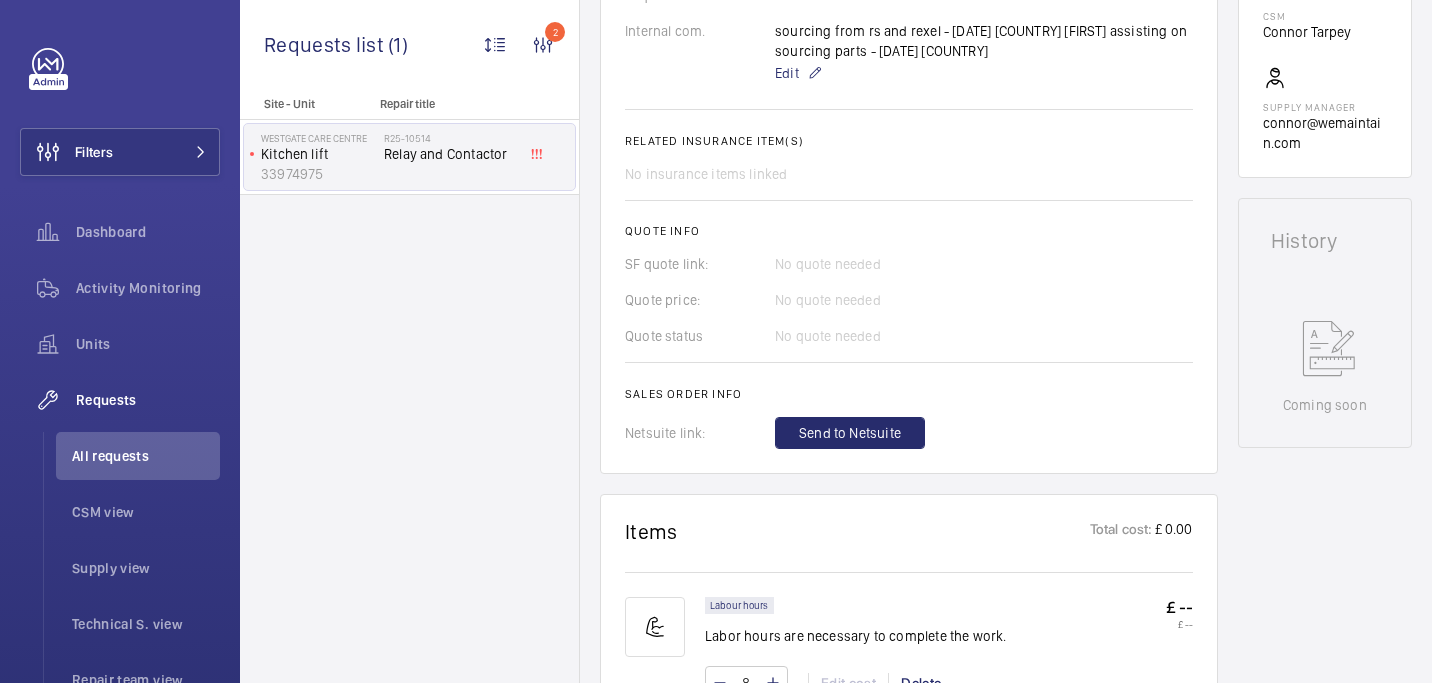 scroll, scrollTop: 0, scrollLeft: 0, axis: both 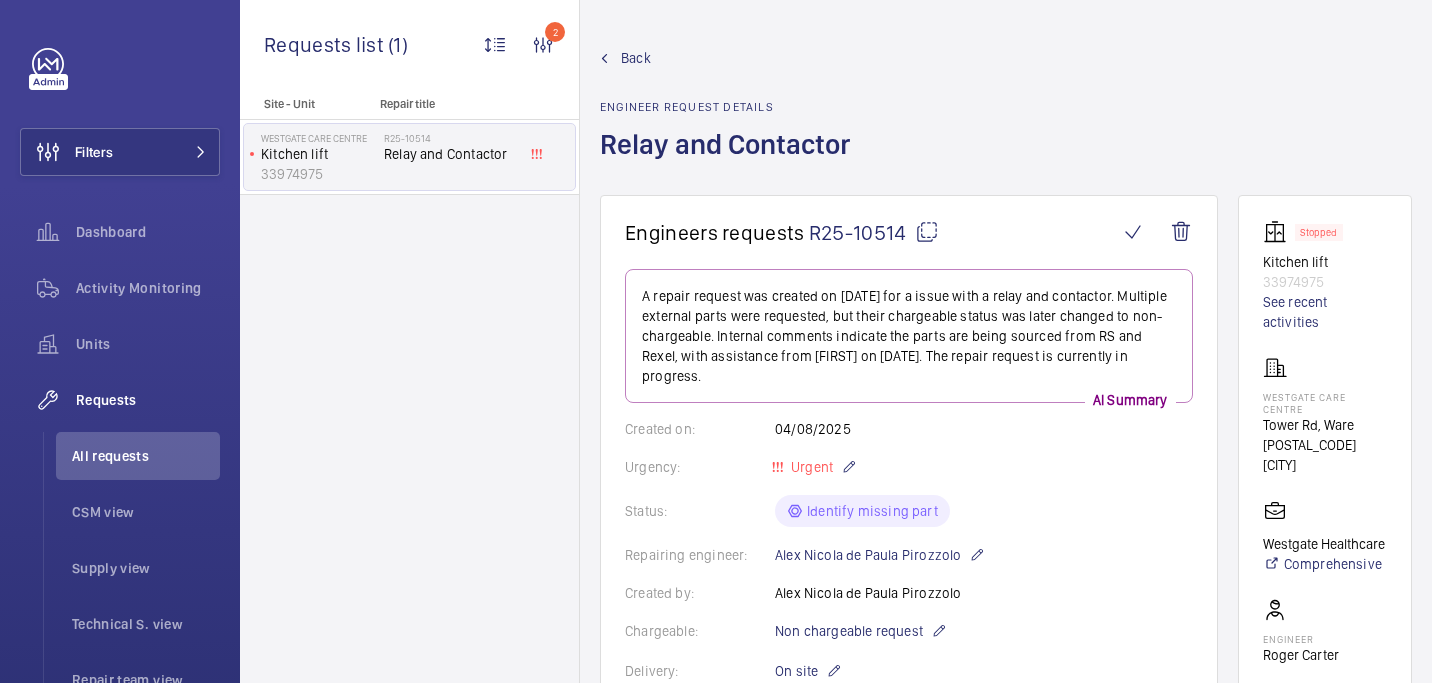 click 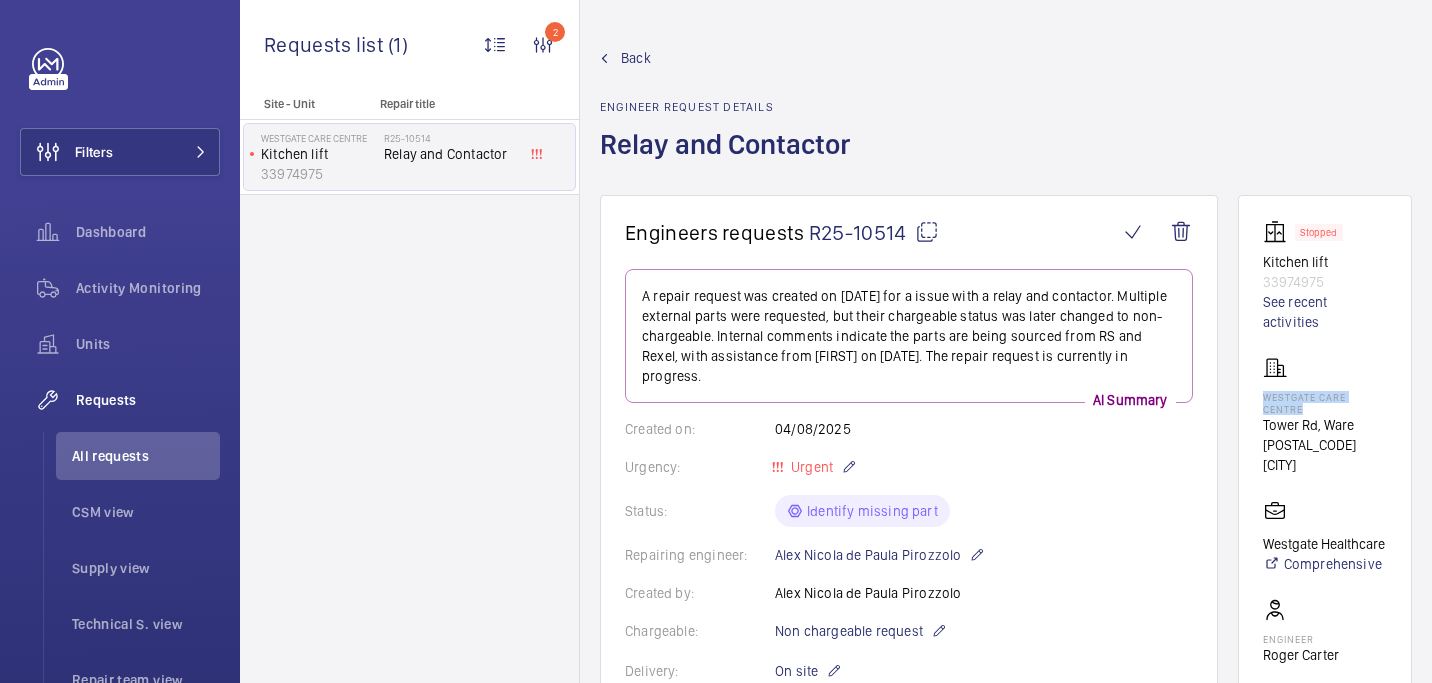 drag, startPoint x: 1263, startPoint y: 375, endPoint x: 1340, endPoint y: 388, distance: 78.08969 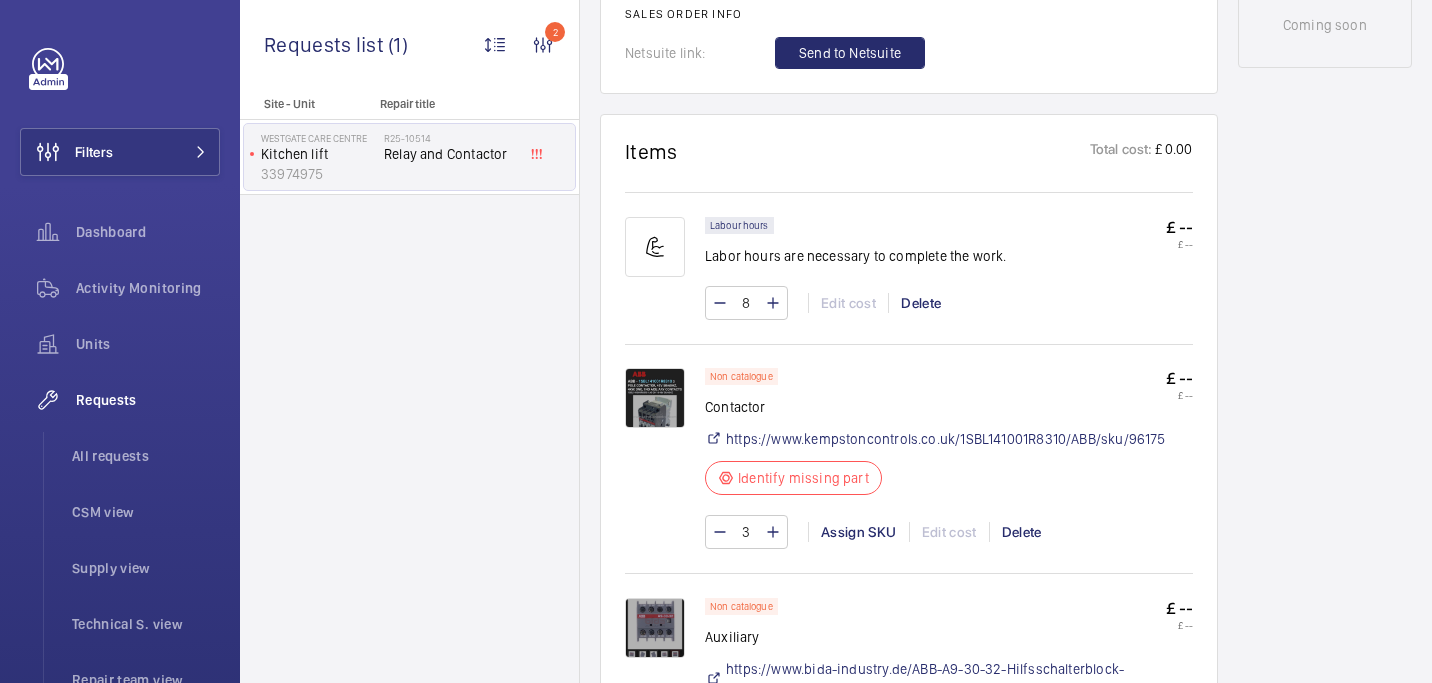 scroll, scrollTop: 1103, scrollLeft: 0, axis: vertical 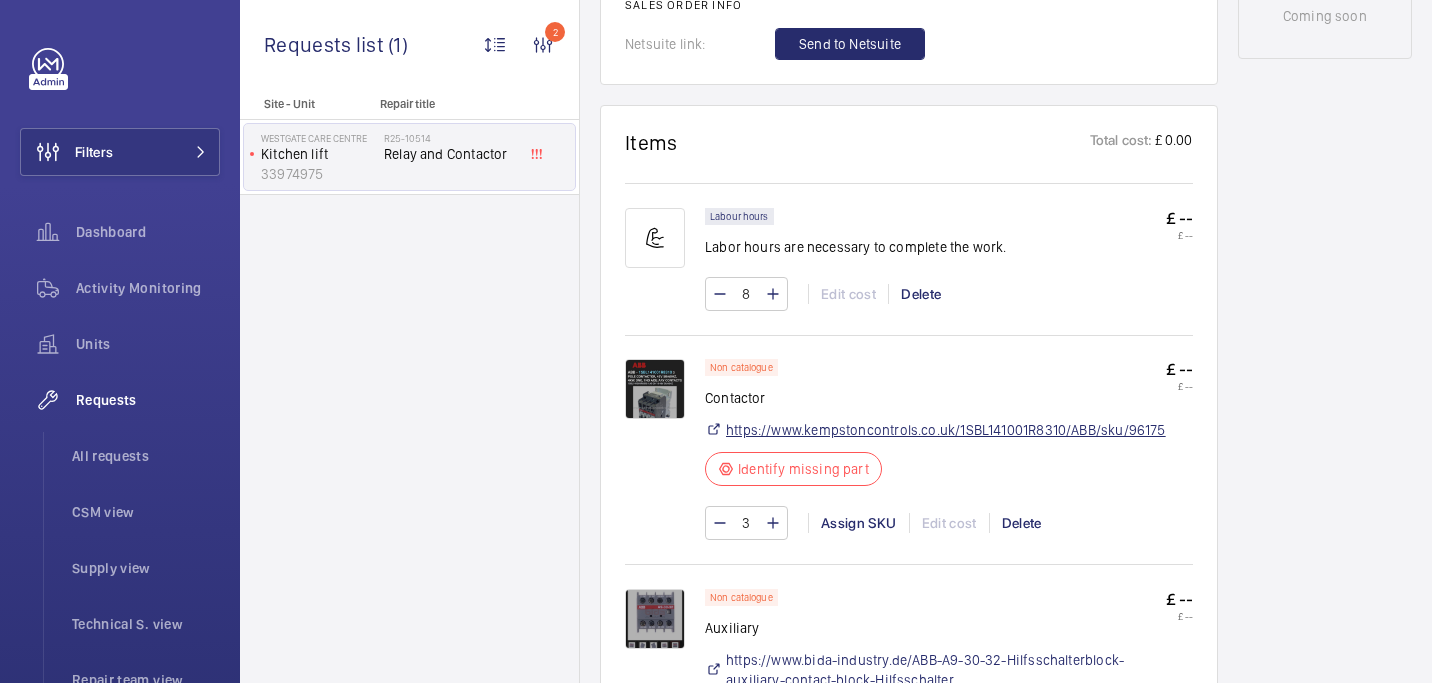 click on "https://www.kempstoncontrols.co.uk/1SBL141001R8310/ABB/sku/96175" 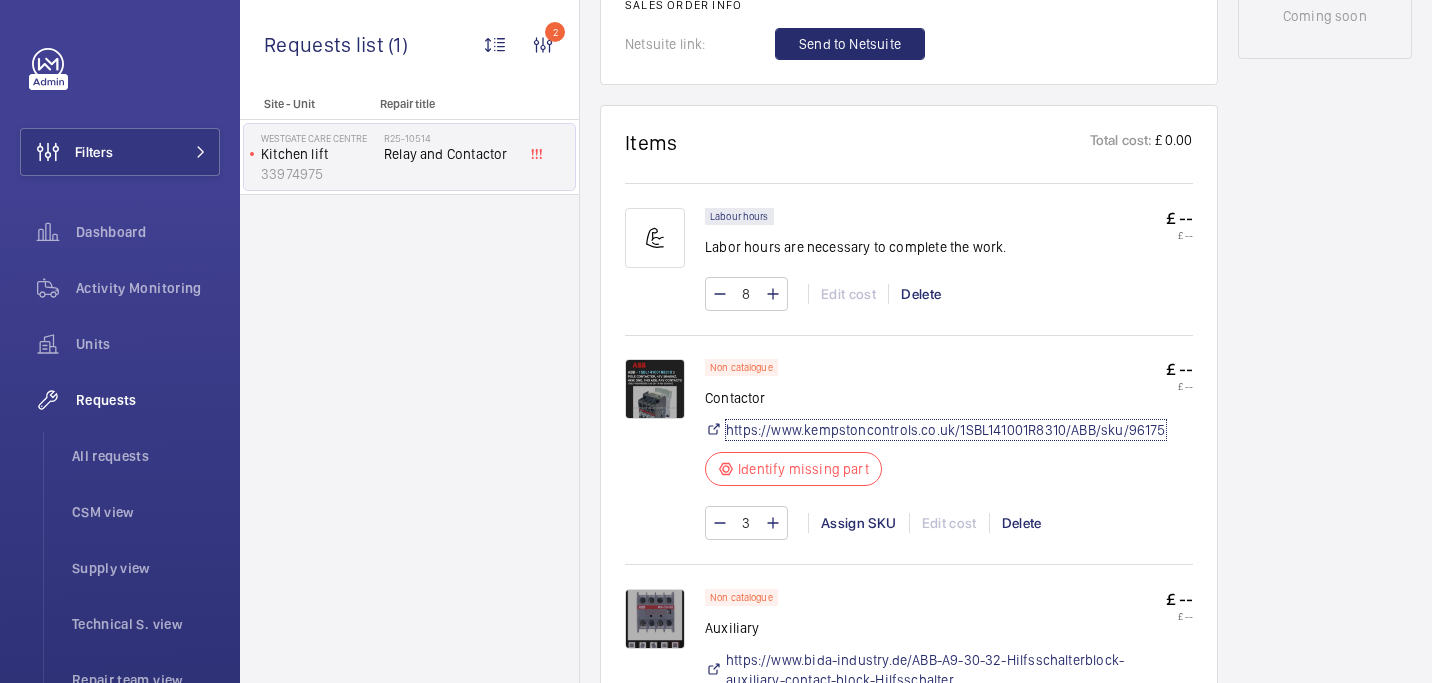 scroll, scrollTop: 1280, scrollLeft: 0, axis: vertical 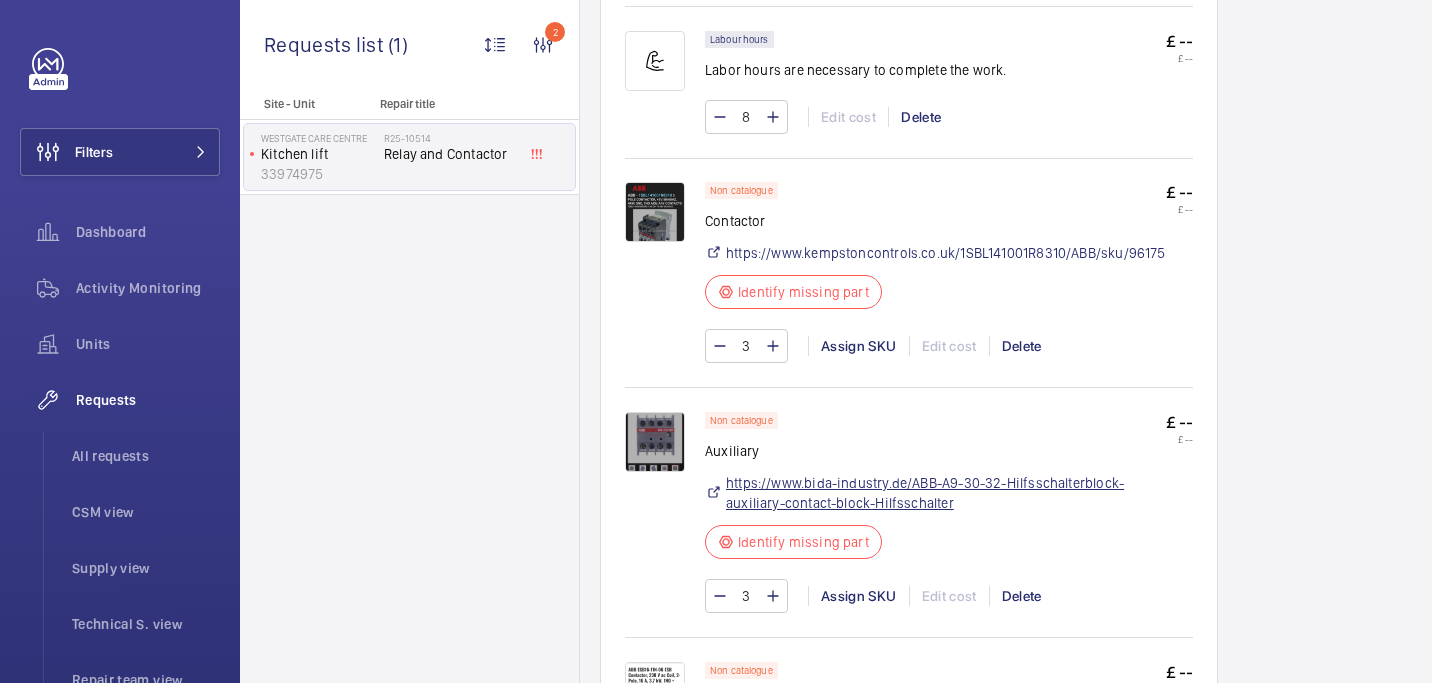 click on "https://www.bida-industry.de/ABB-A9-30-32-Hilfsschalterblock-auxiliary-contact-block-Hilfsschalter" 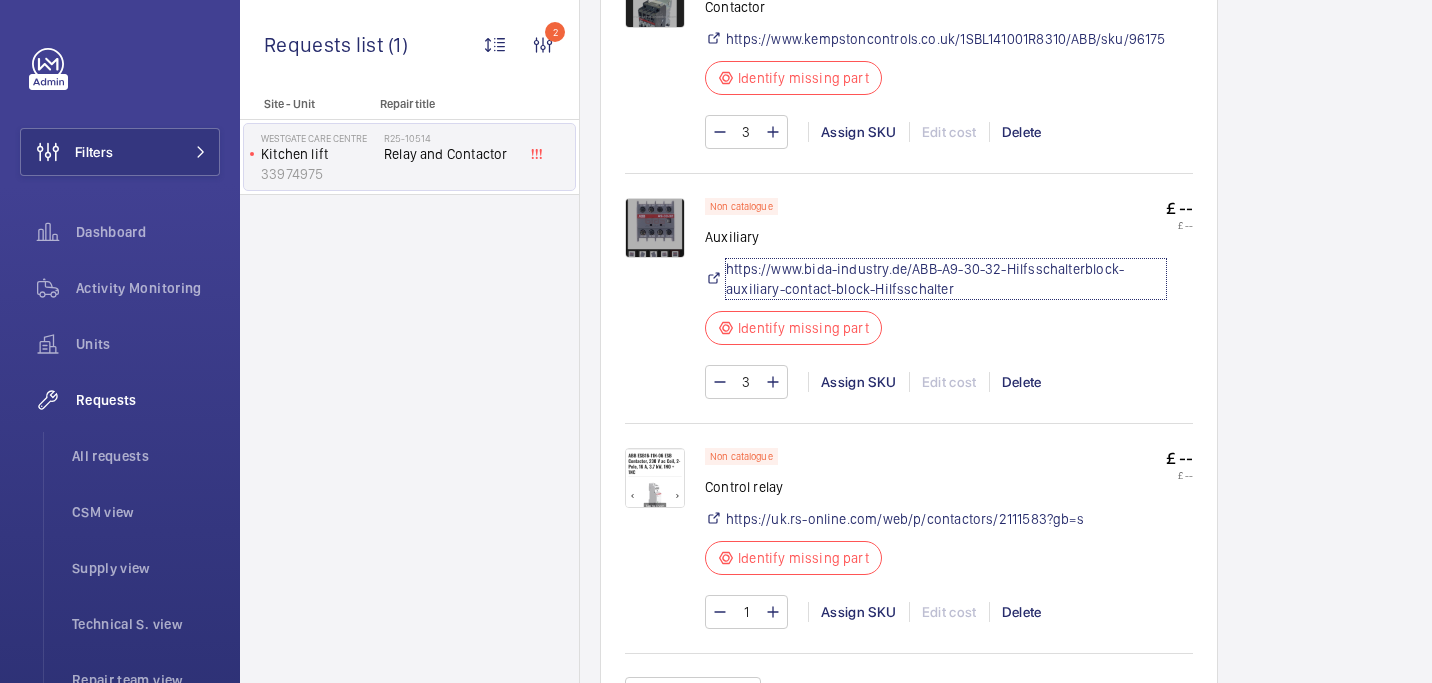 scroll, scrollTop: 1505, scrollLeft: 0, axis: vertical 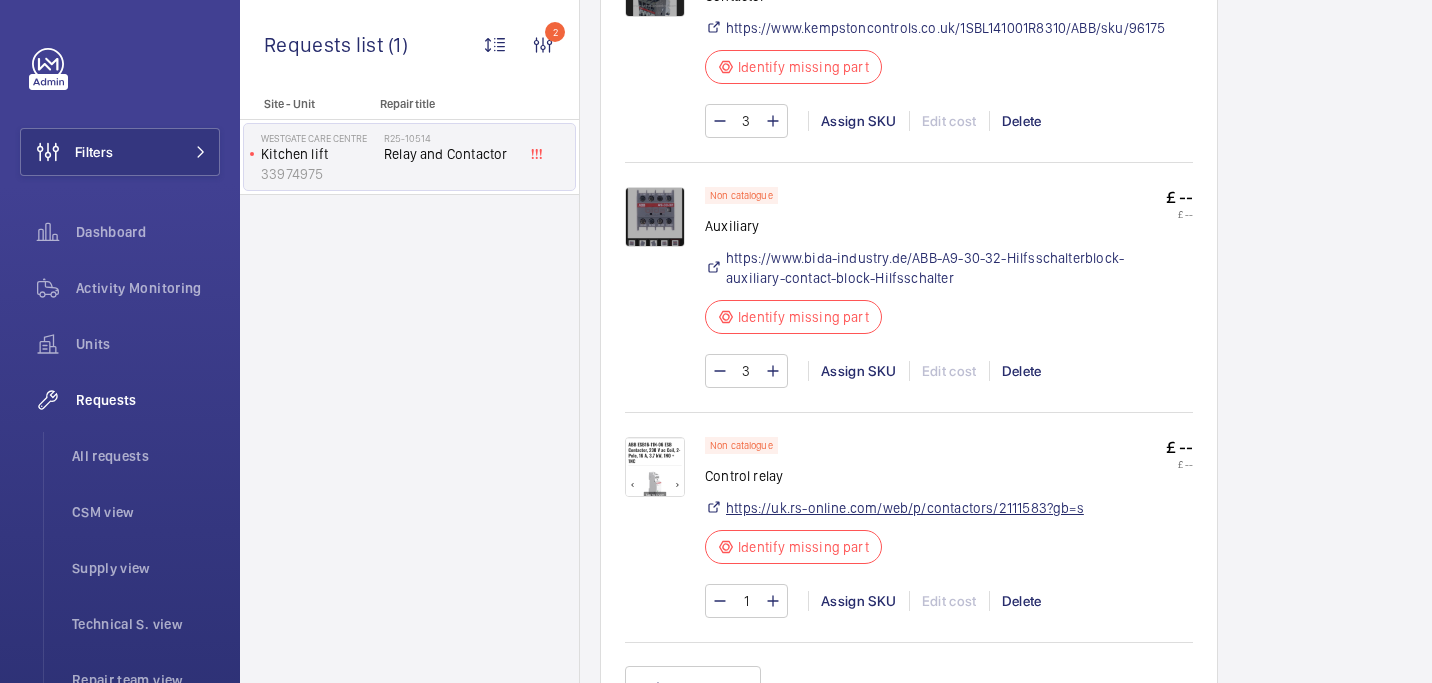 click on "https://uk.rs-online.com/web/p/contactors/2111583?gb=s" 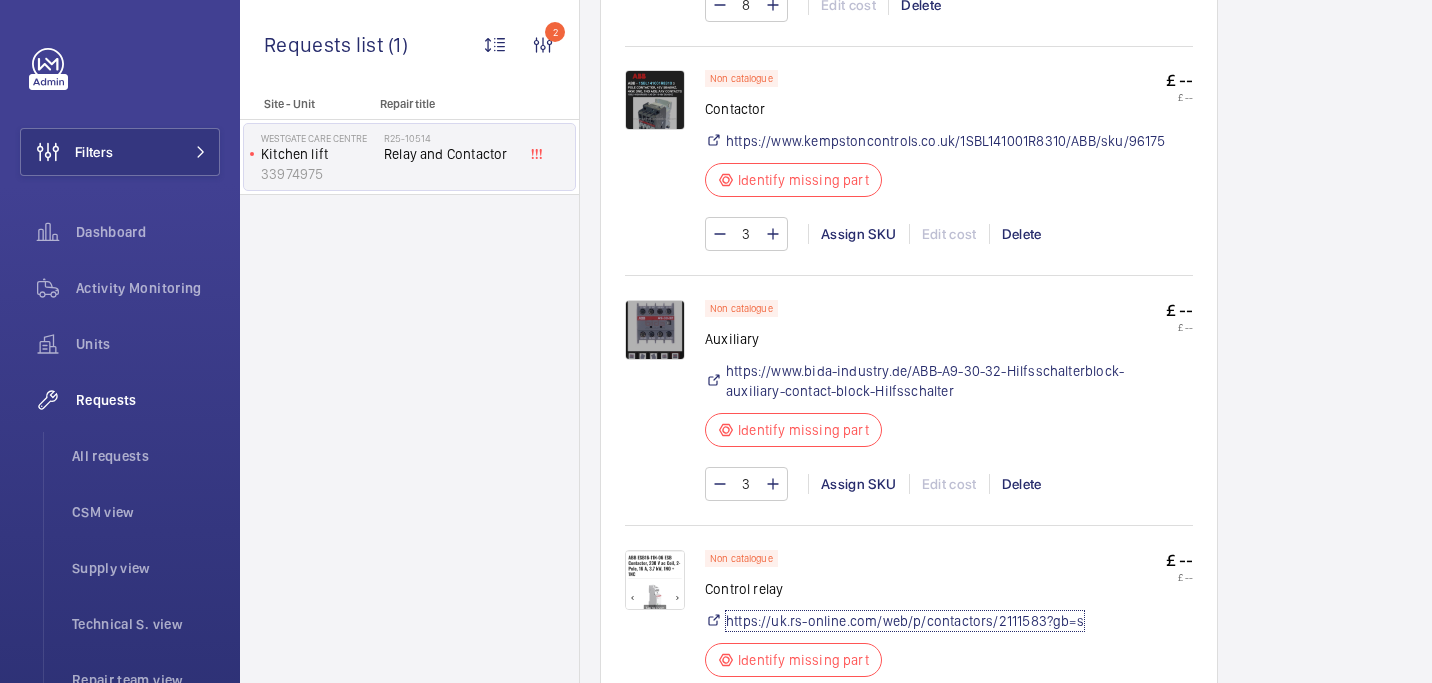 scroll, scrollTop: 679, scrollLeft: 0, axis: vertical 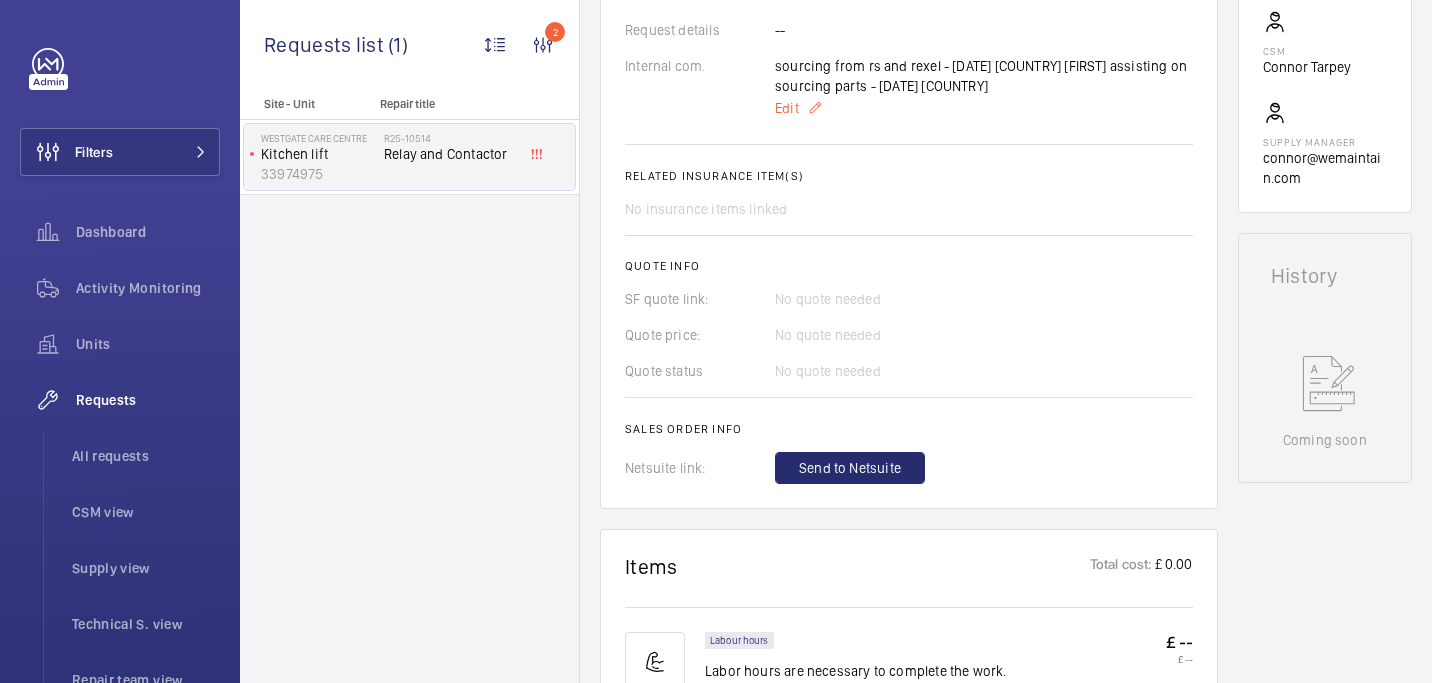 click on "Edit" 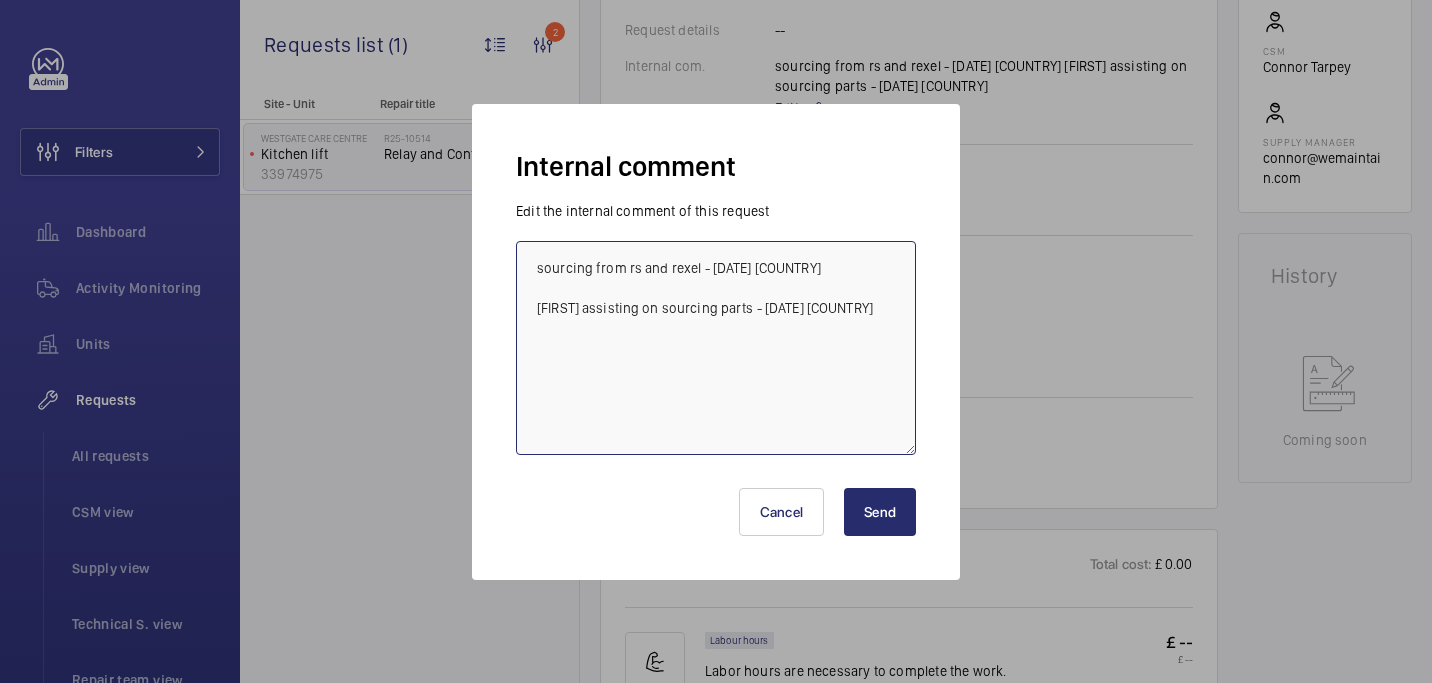 drag, startPoint x: 835, startPoint y: 308, endPoint x: 535, endPoint y: 311, distance: 300.015 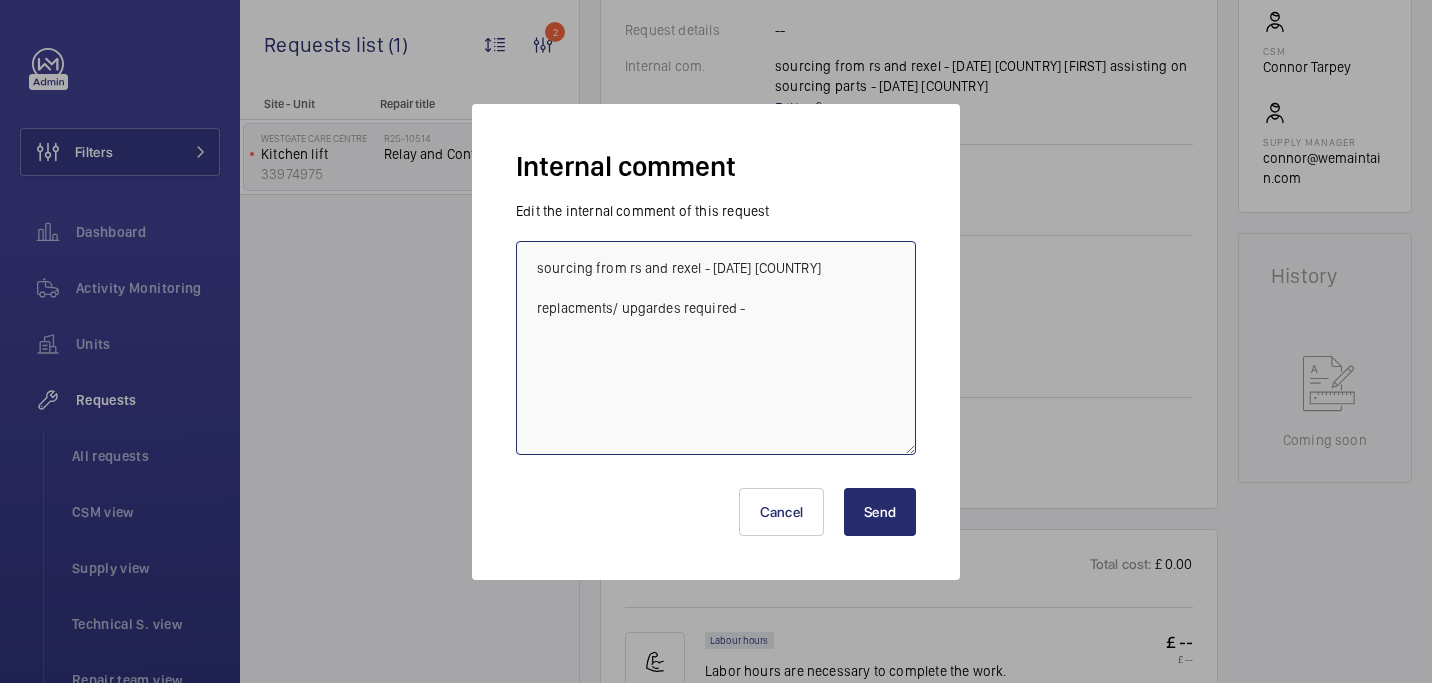 click on "sourcing from rs and rexel - 05/08 india
replacments/ upgardes required -" at bounding box center [716, 348] 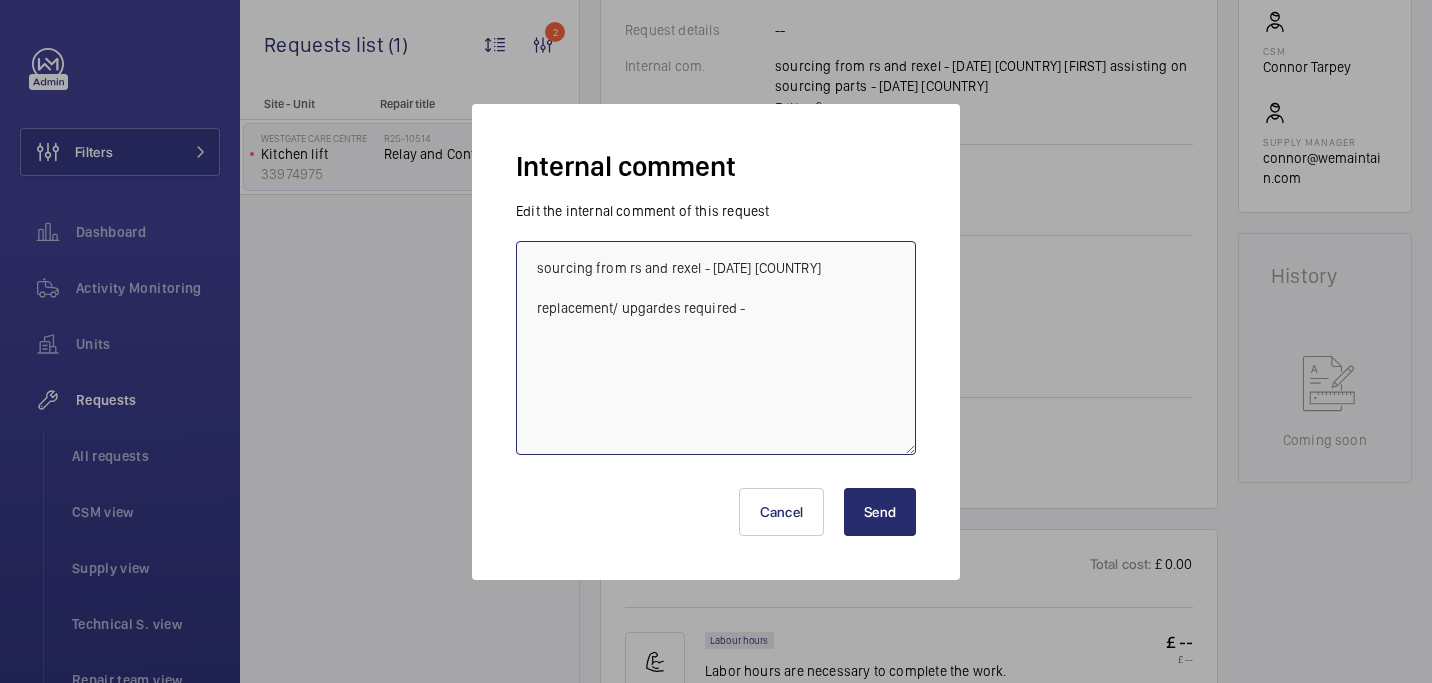 click on "sourcing from rs and rexel - 05/08 india
replacement/ upgardes required -" at bounding box center (716, 348) 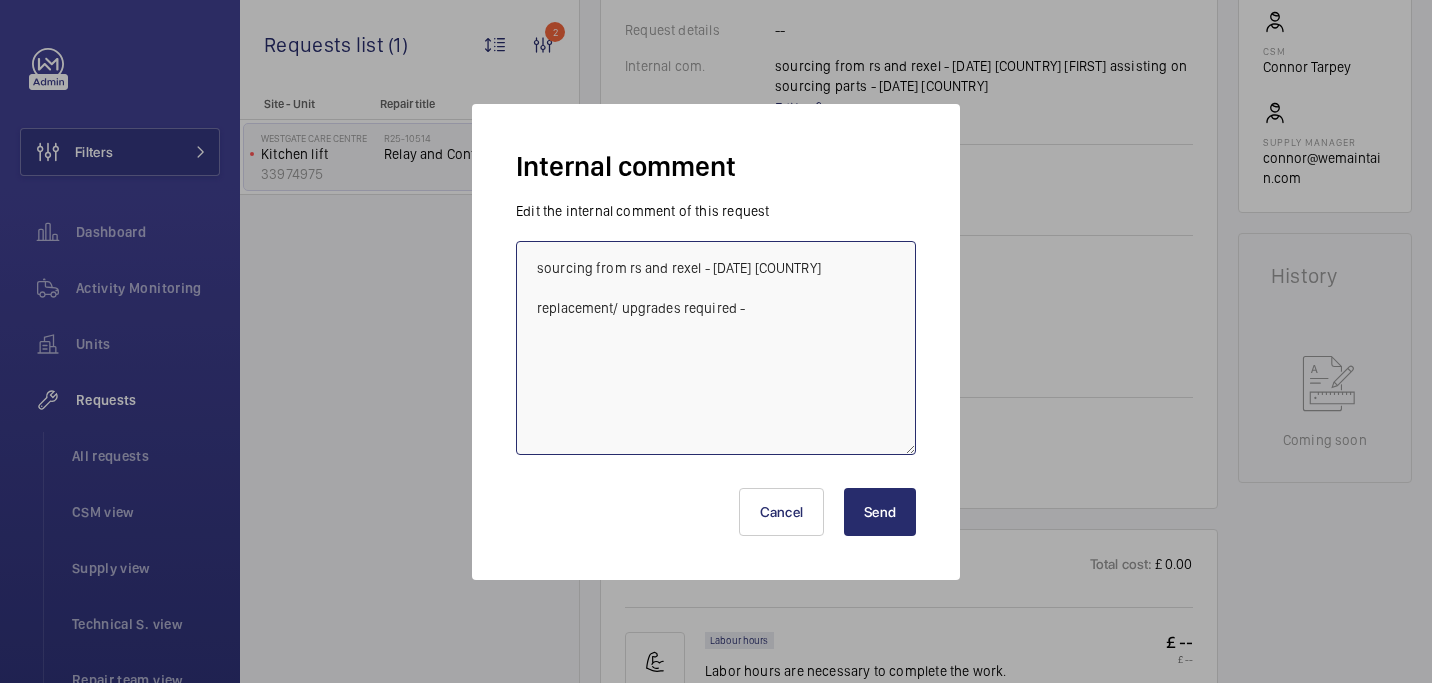 click on "sourcing from rs and rexel - 05/08 india
replacement/ upgrades required -" at bounding box center (716, 348) 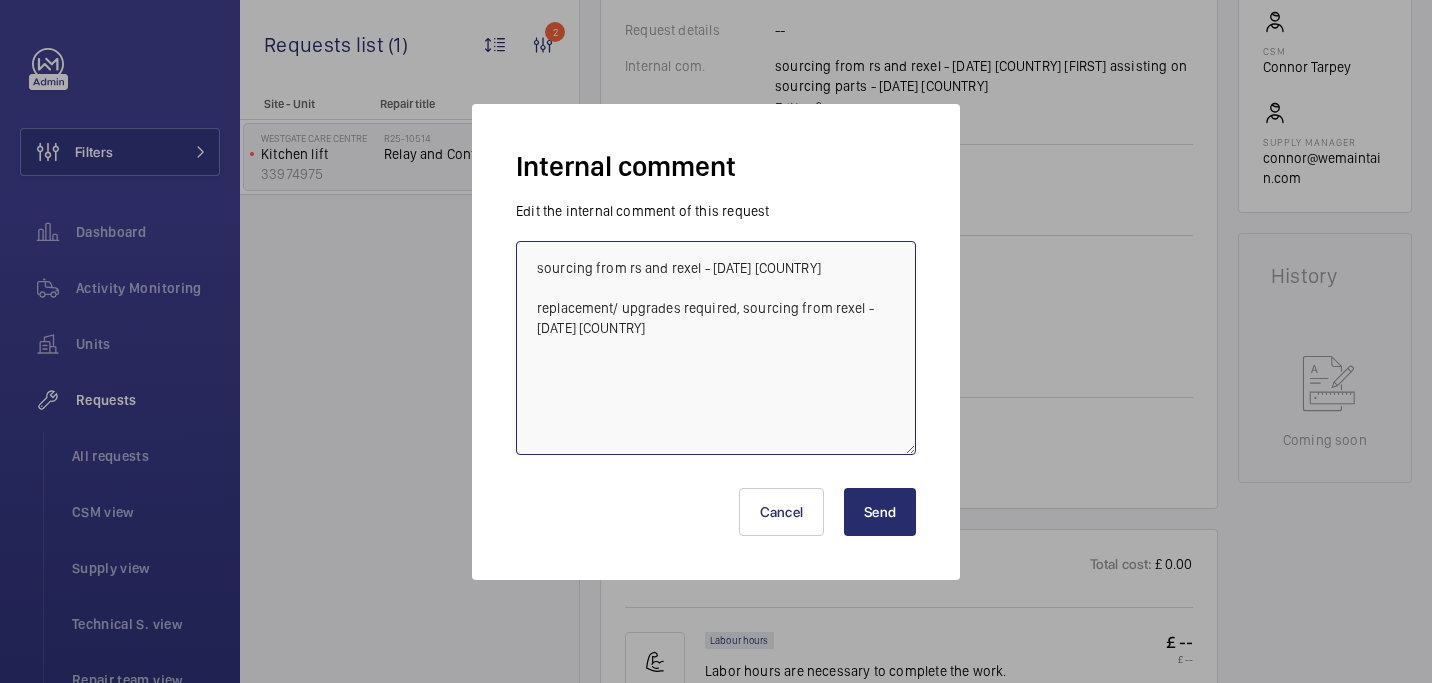 type on "sourcing from rs and rexel - 05/08 india
replacement/ upgrades required, sourcing from rexel - 08/08 india" 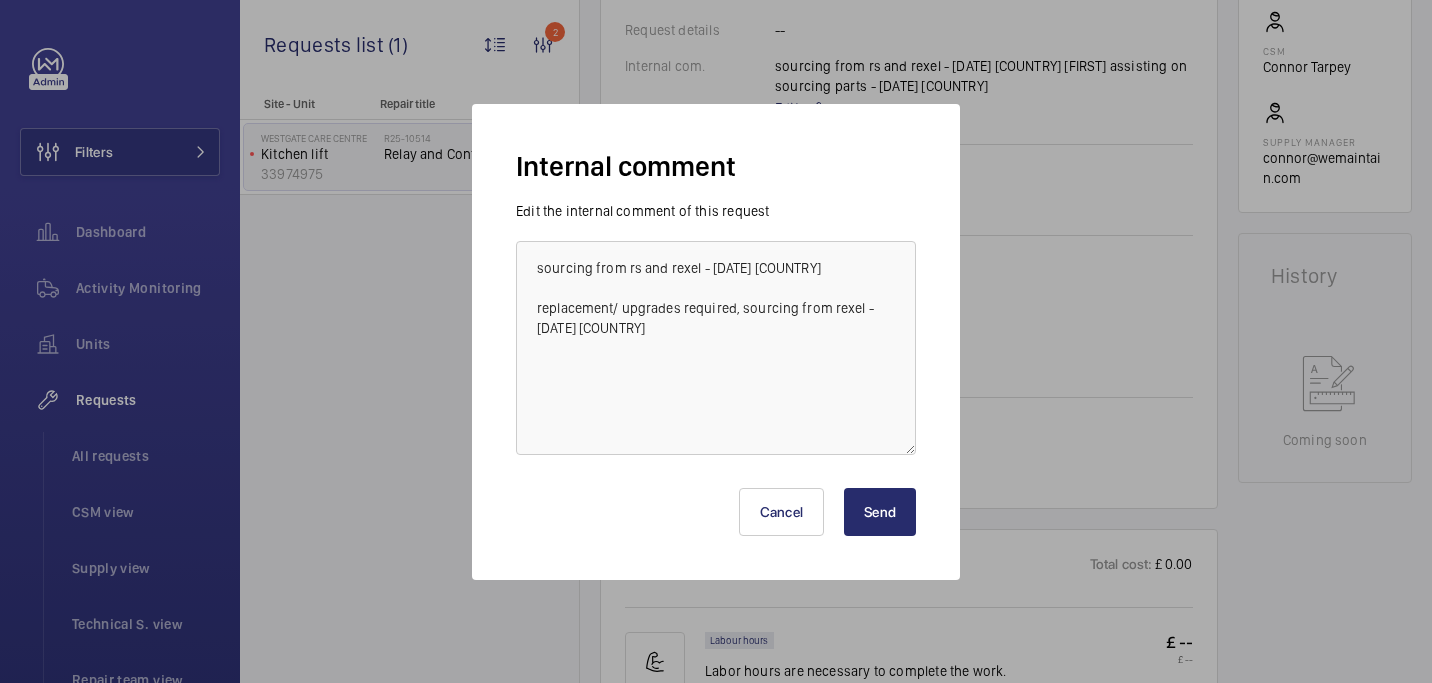 click on "Send" at bounding box center [880, 512] 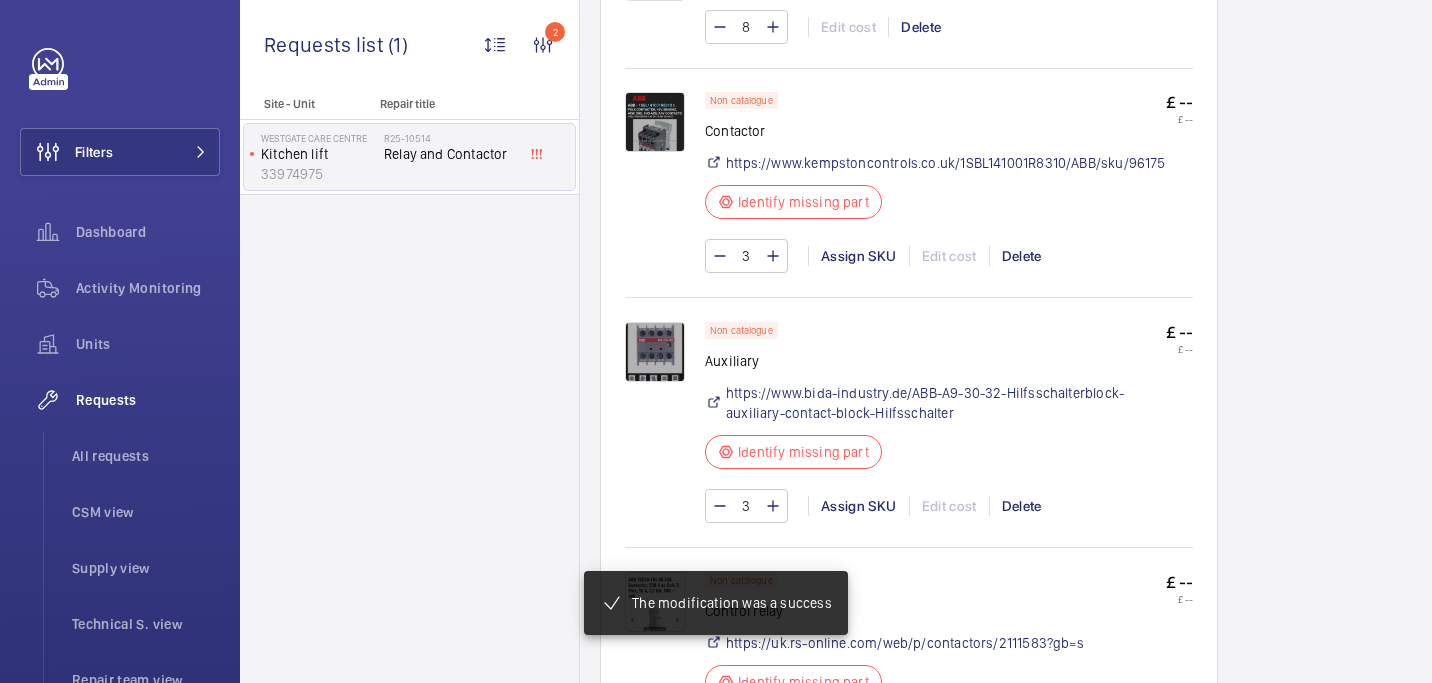 scroll, scrollTop: 1370, scrollLeft: 0, axis: vertical 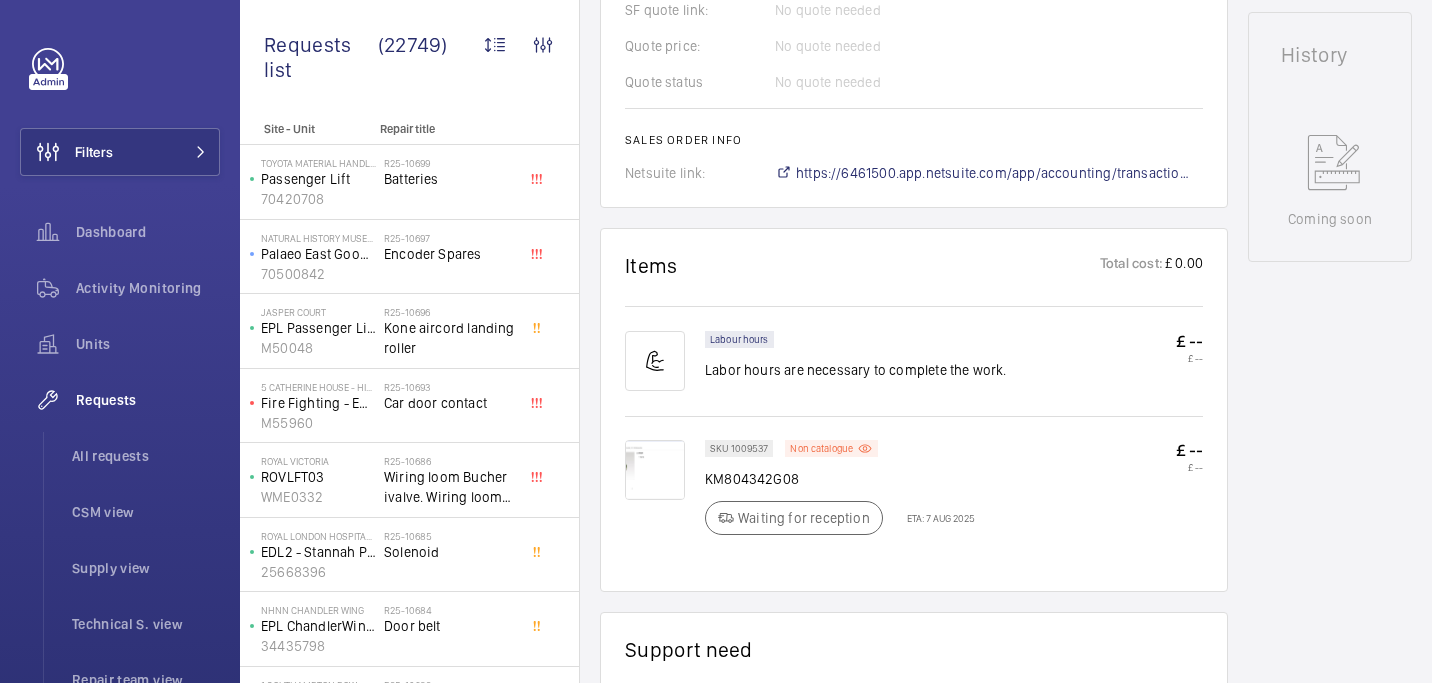 click 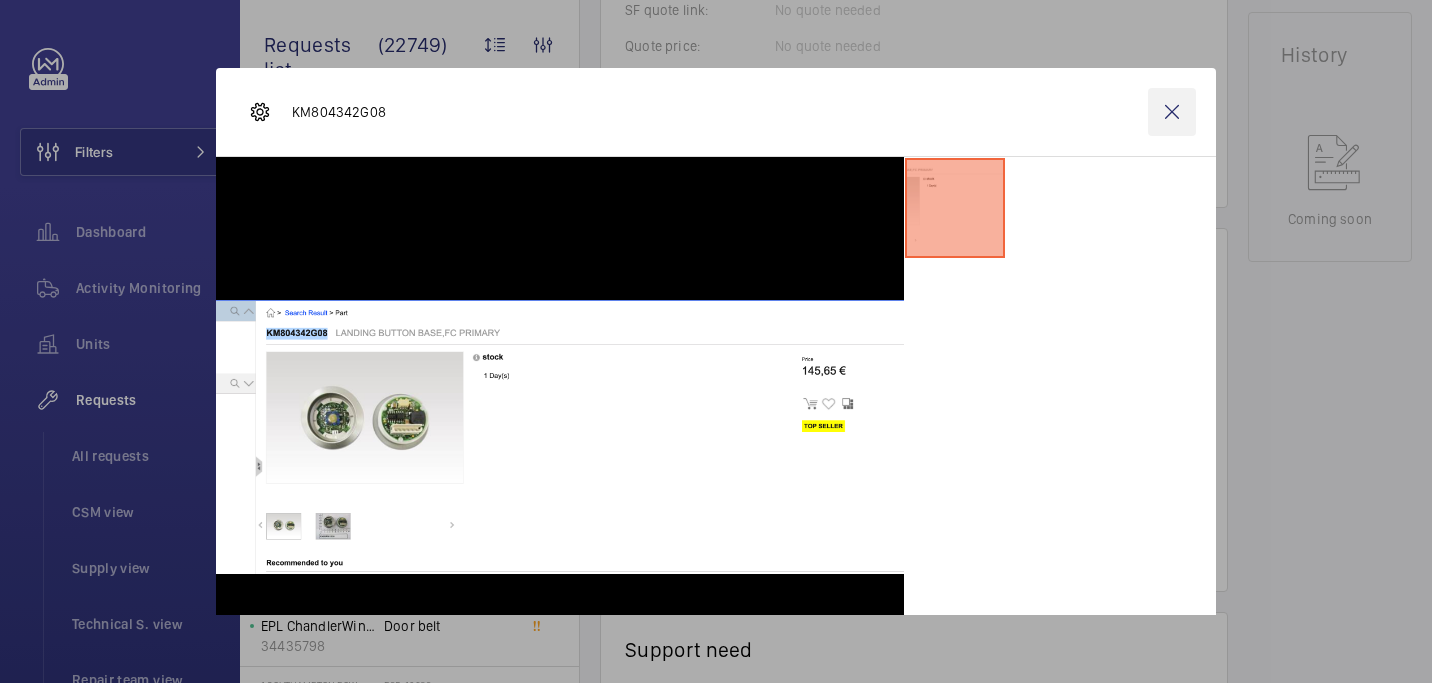 click at bounding box center [1172, 112] 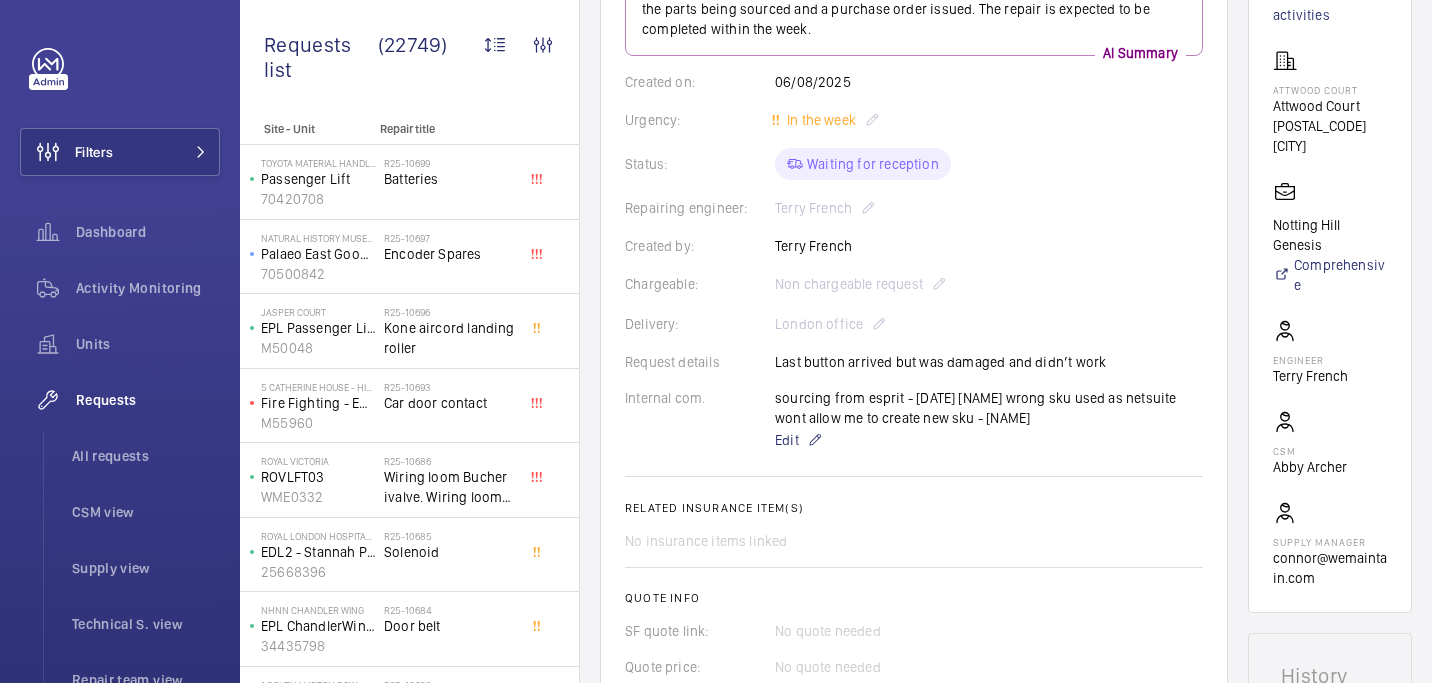 scroll, scrollTop: 187, scrollLeft: 0, axis: vertical 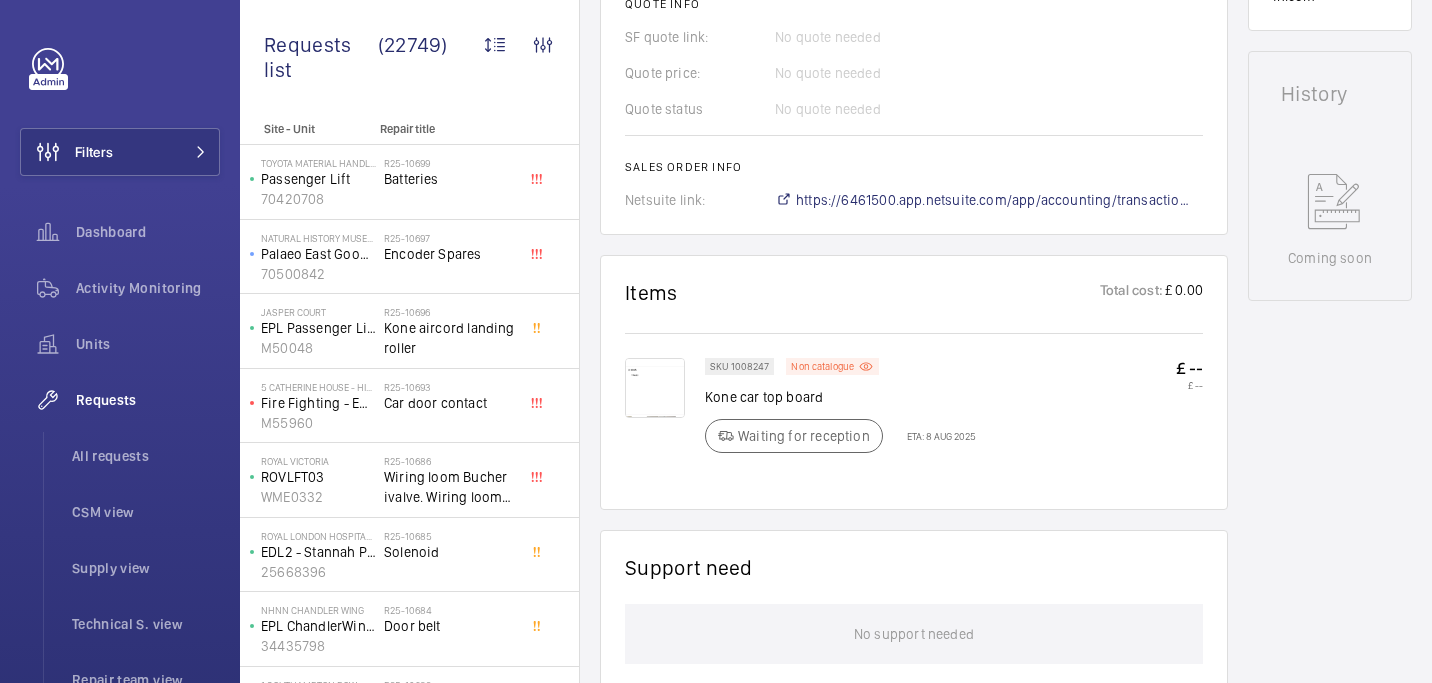 click 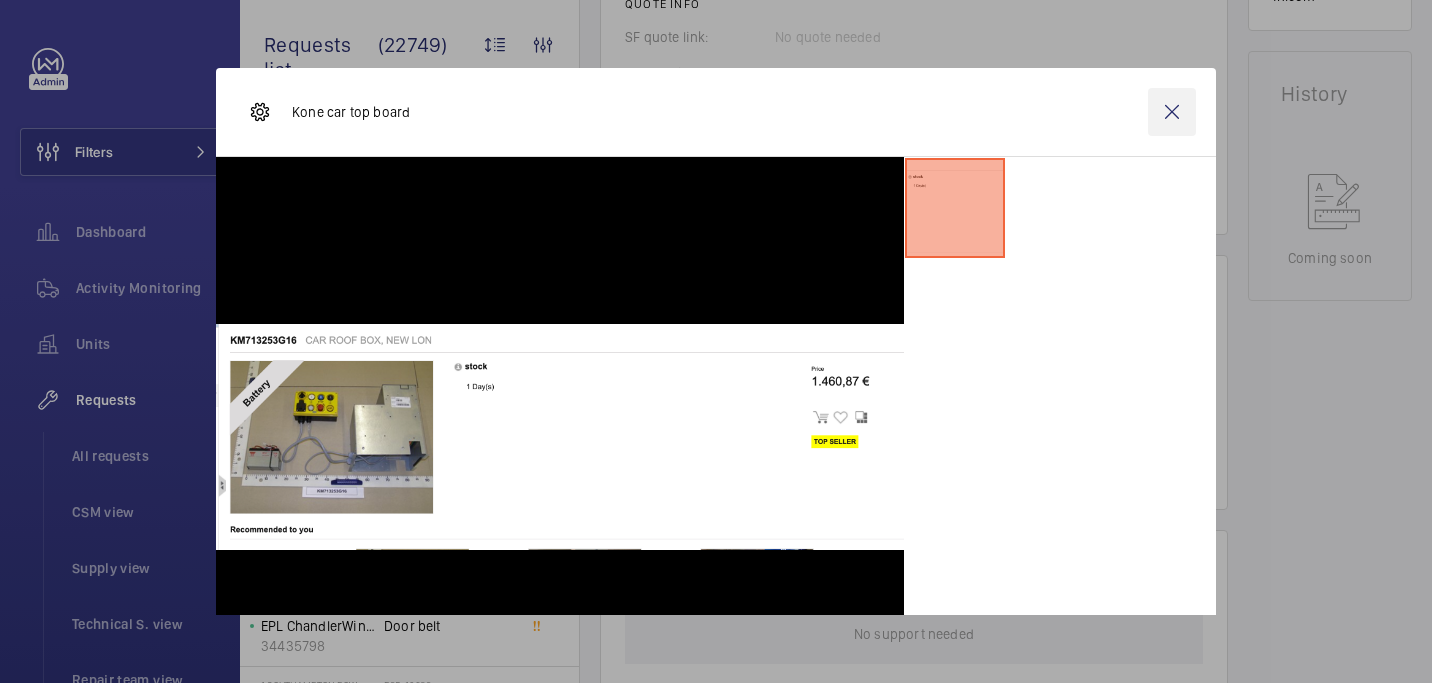 click at bounding box center (1172, 112) 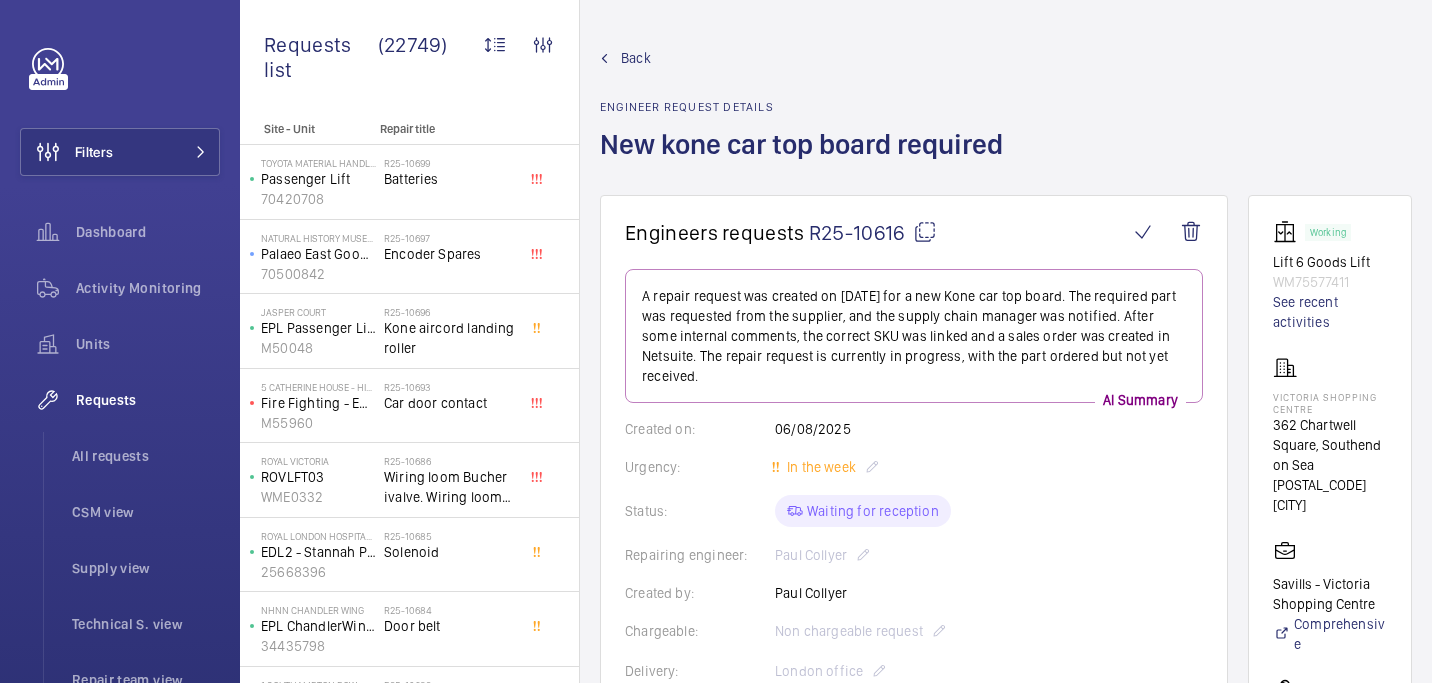 scroll, scrollTop: 802, scrollLeft: 0, axis: vertical 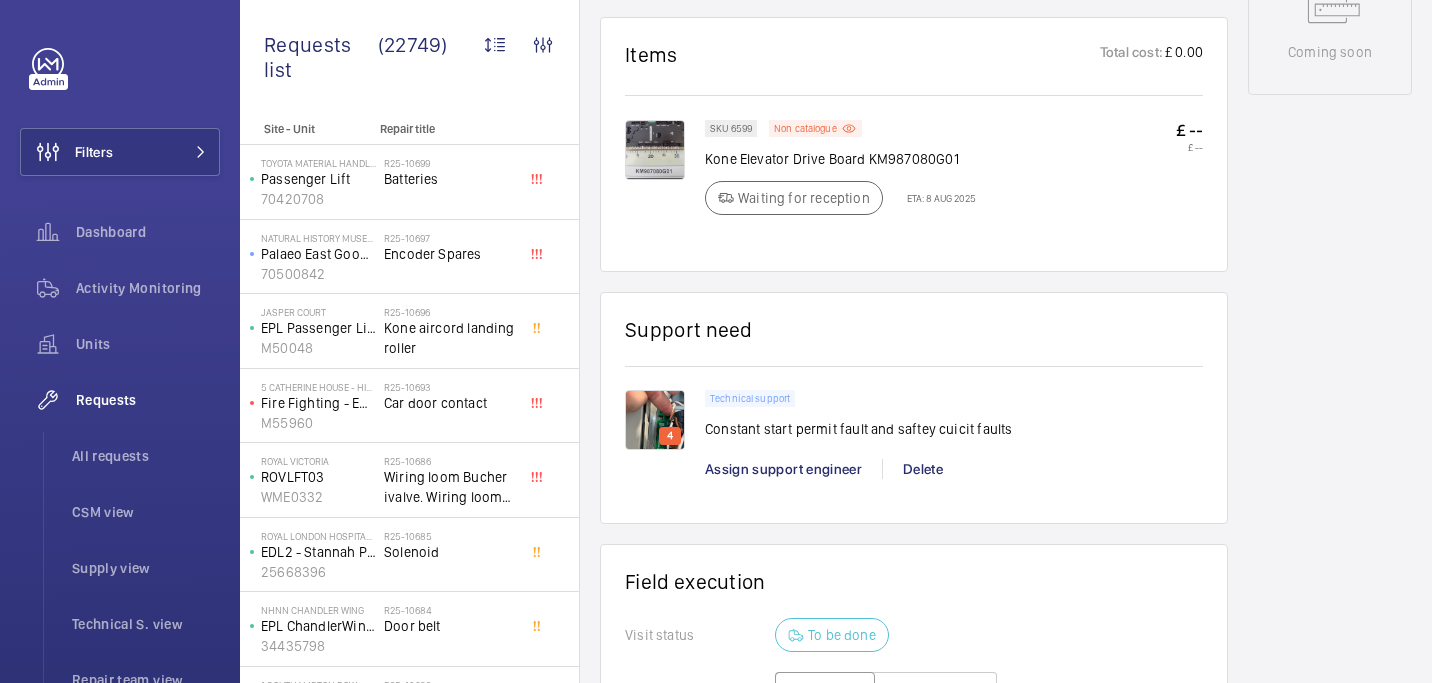 click 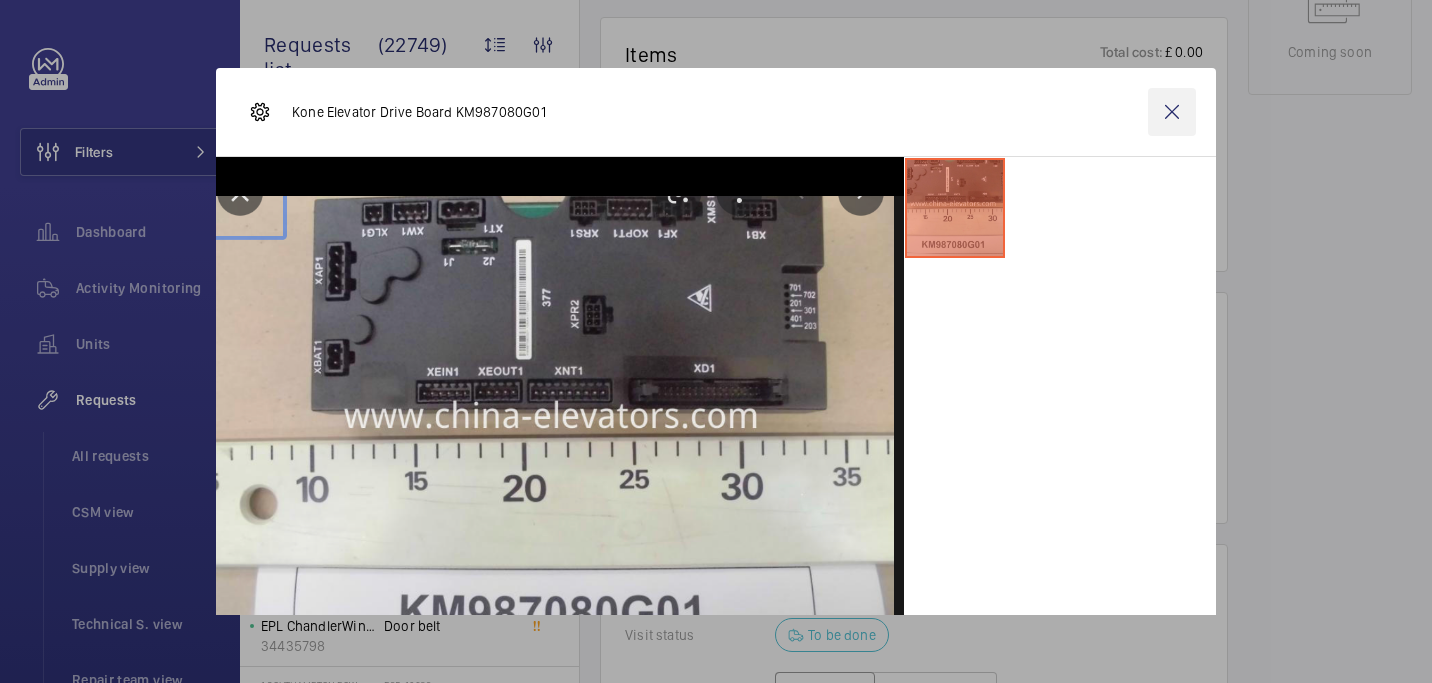 click at bounding box center [1172, 112] 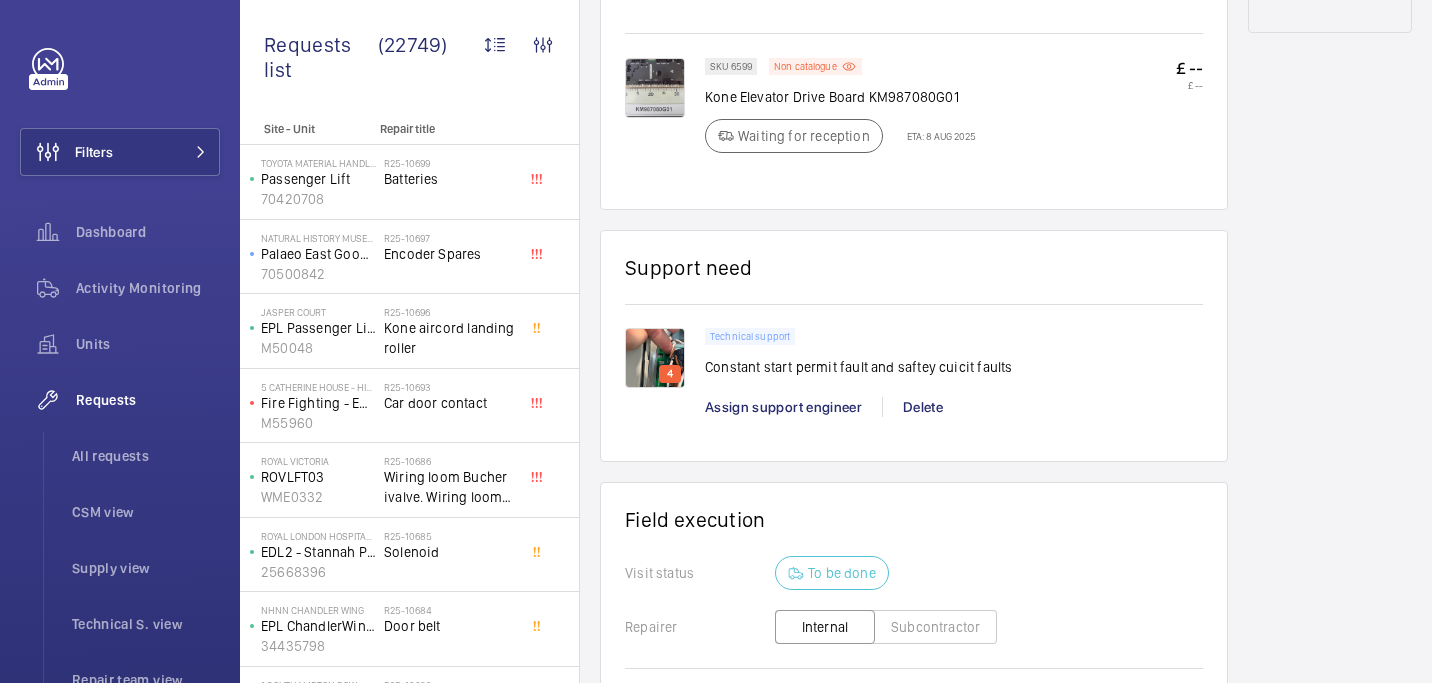 scroll, scrollTop: 1222, scrollLeft: 0, axis: vertical 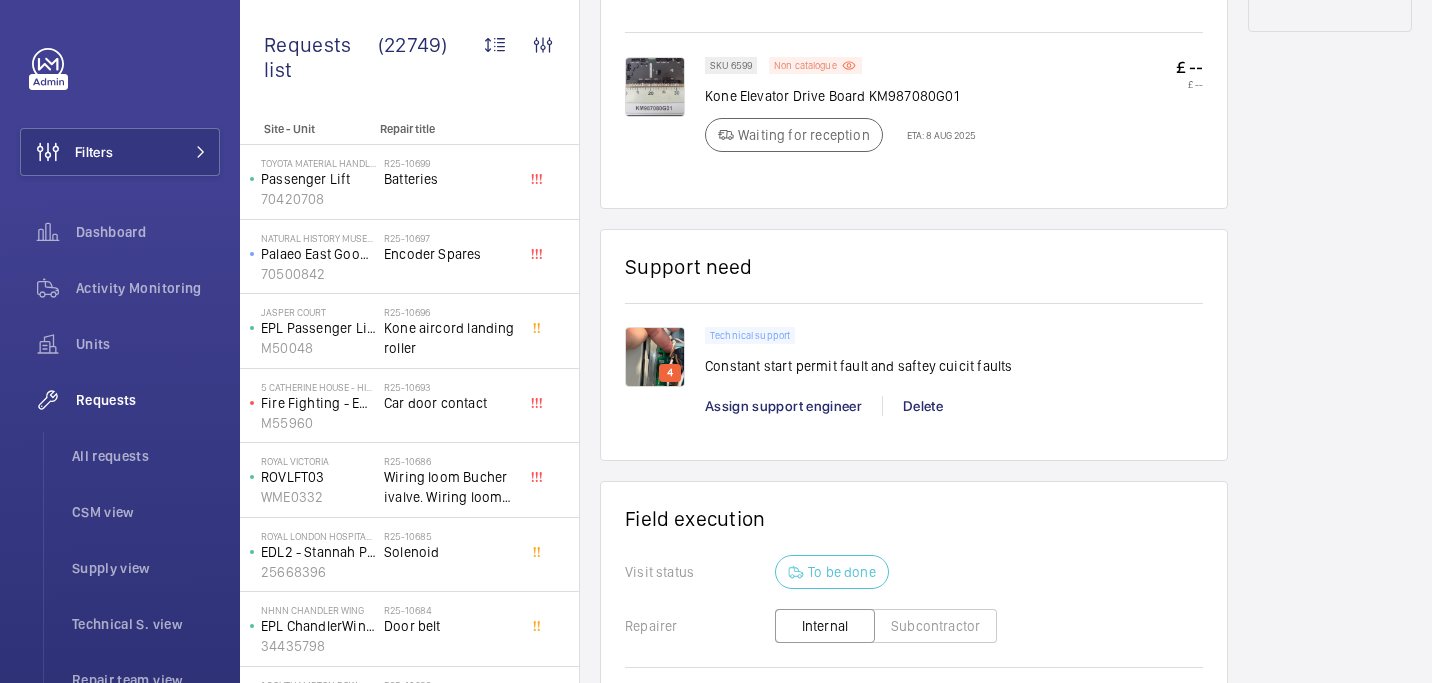 click on "Non catalogue" 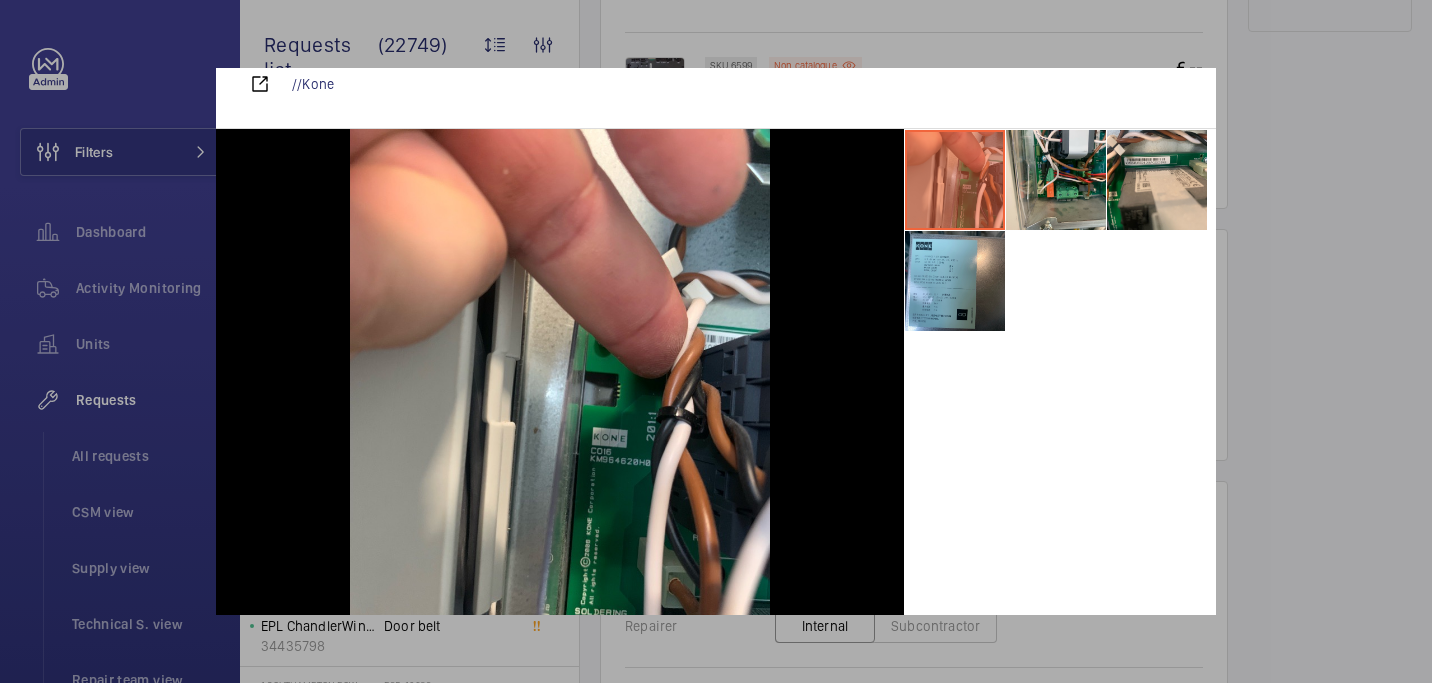scroll, scrollTop: 125, scrollLeft: 0, axis: vertical 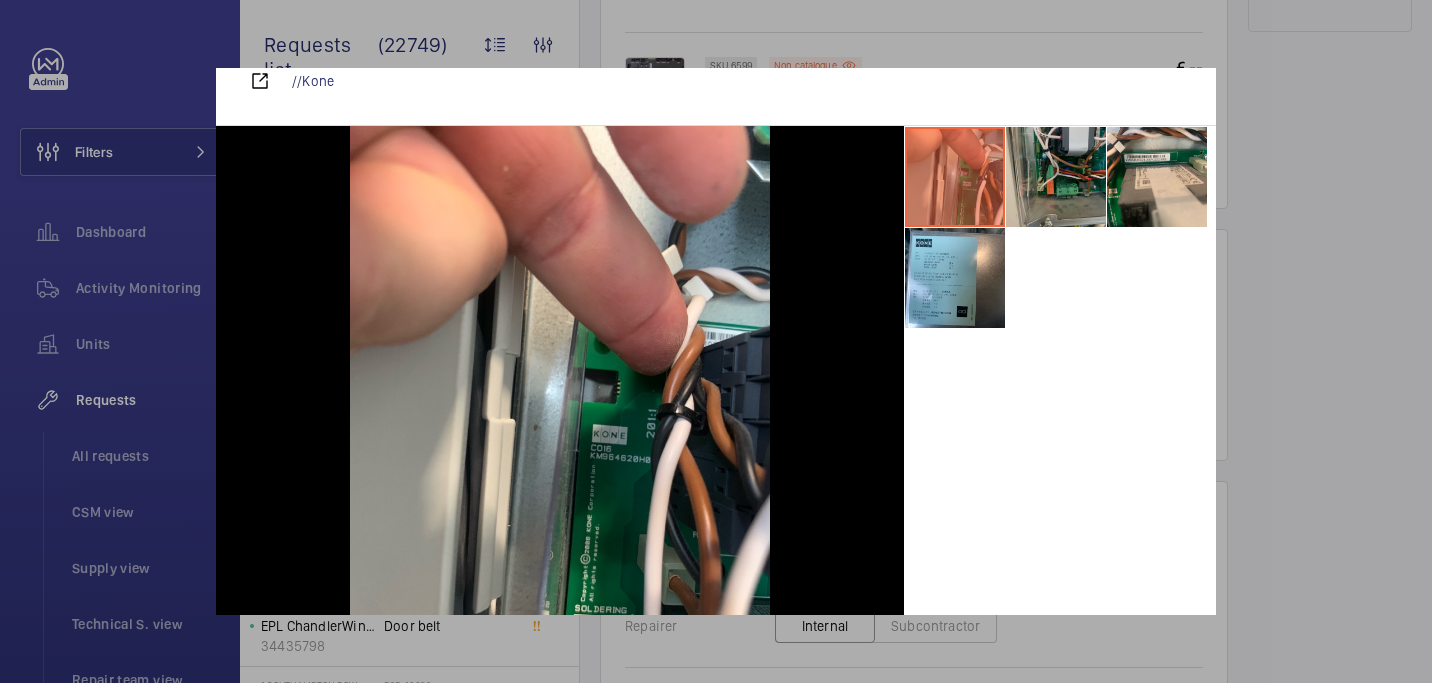 click at bounding box center (1056, 177) 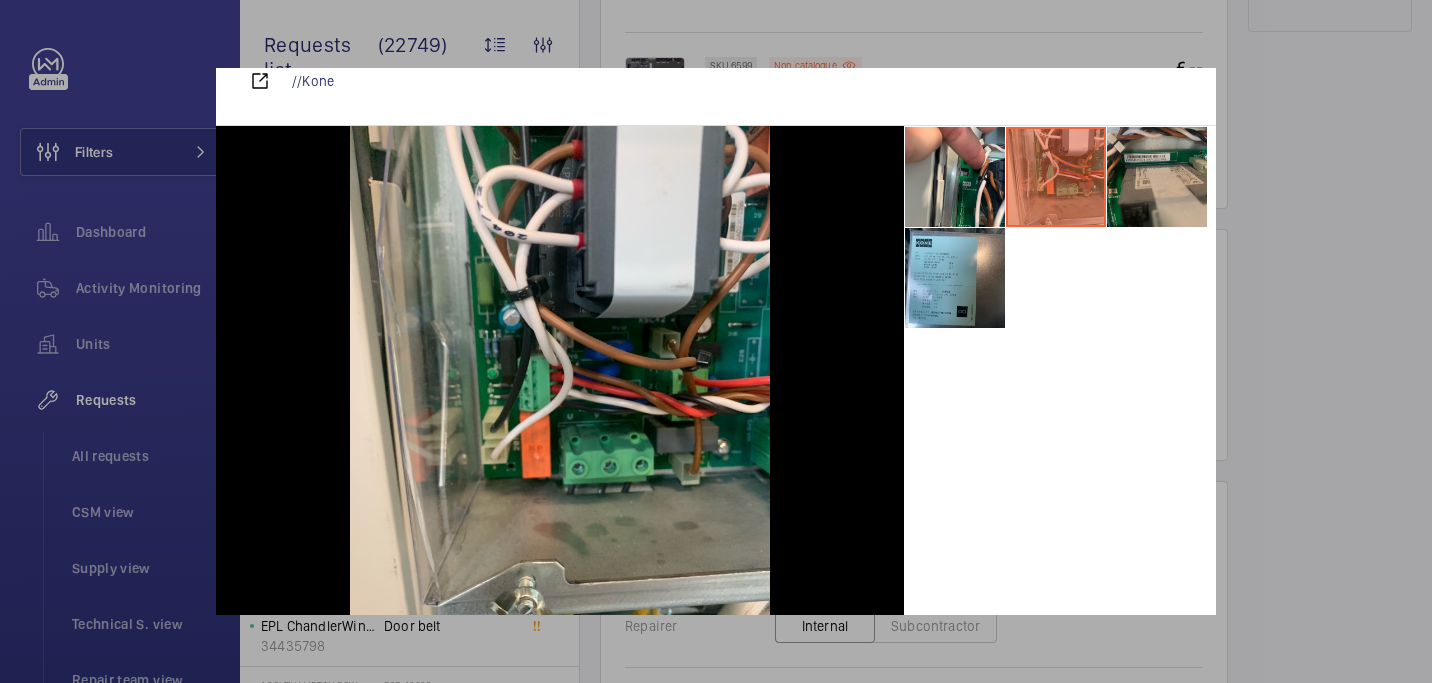 click at bounding box center (1157, 177) 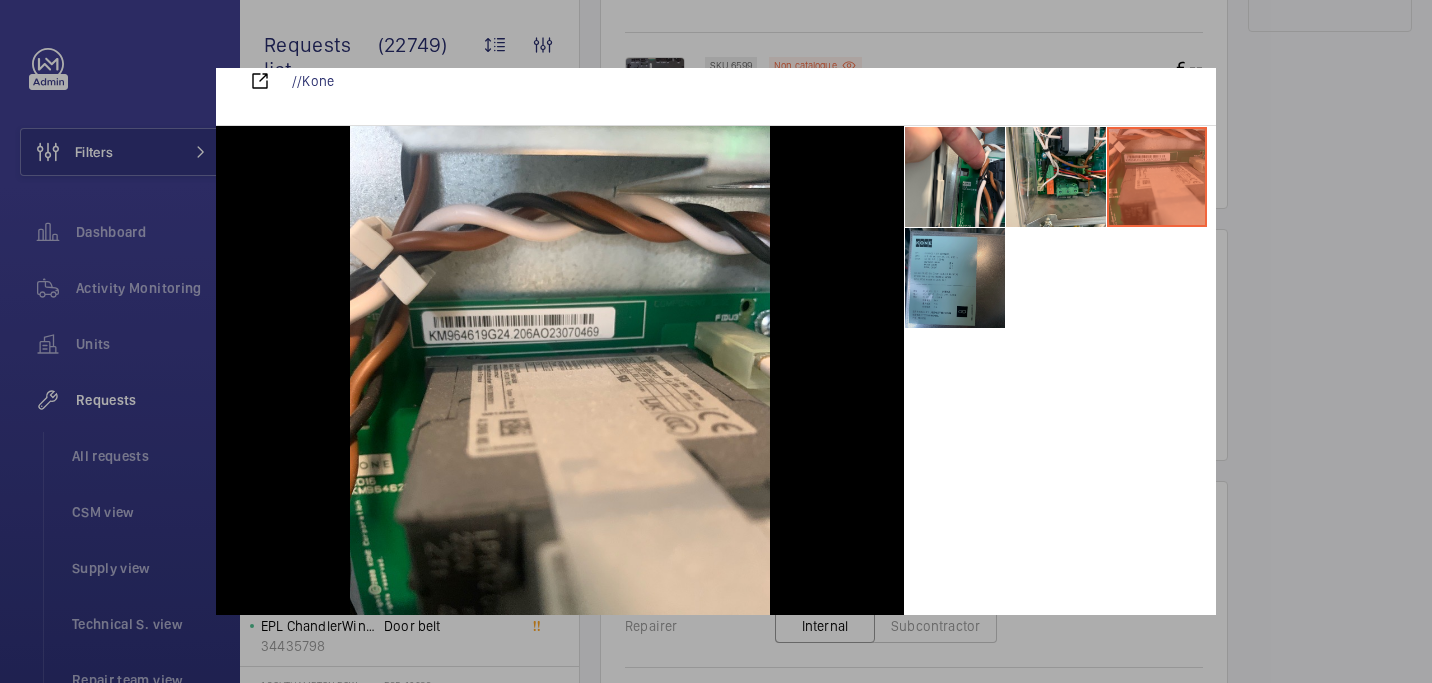 click at bounding box center (955, 278) 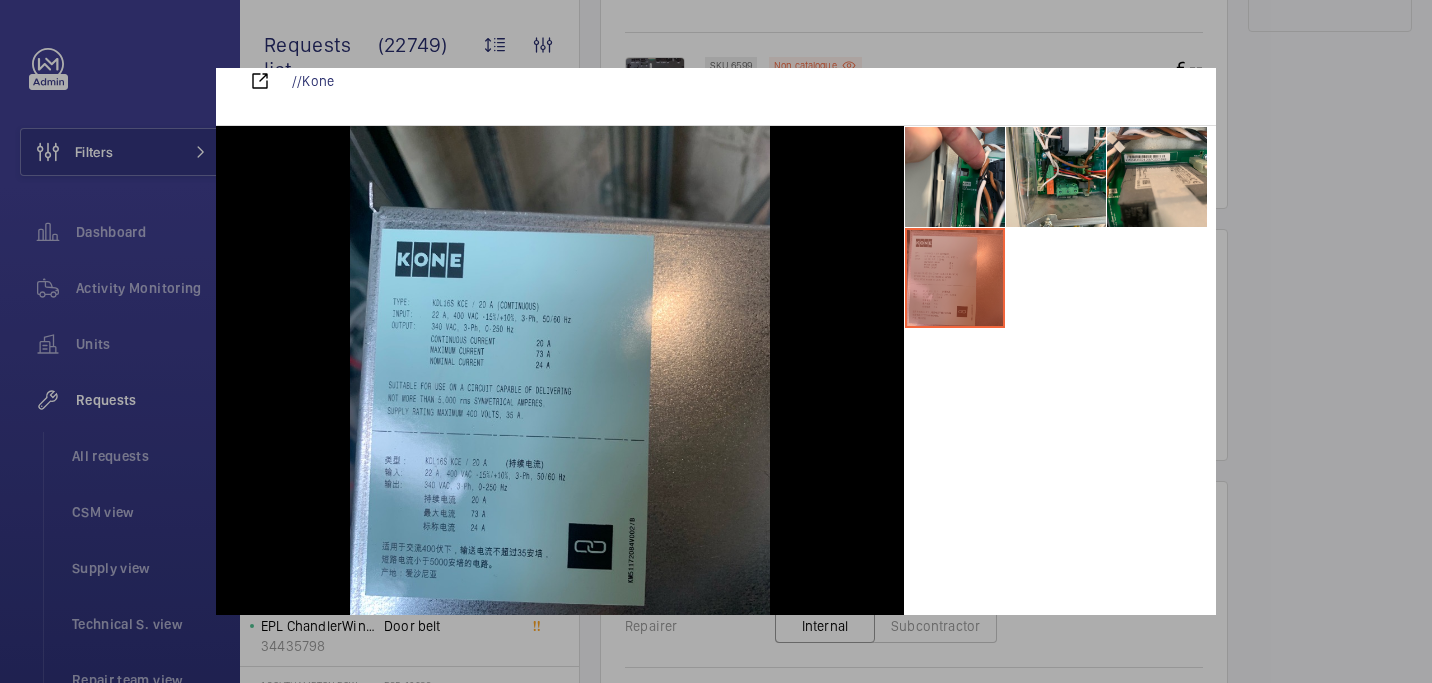click at bounding box center [716, 341] 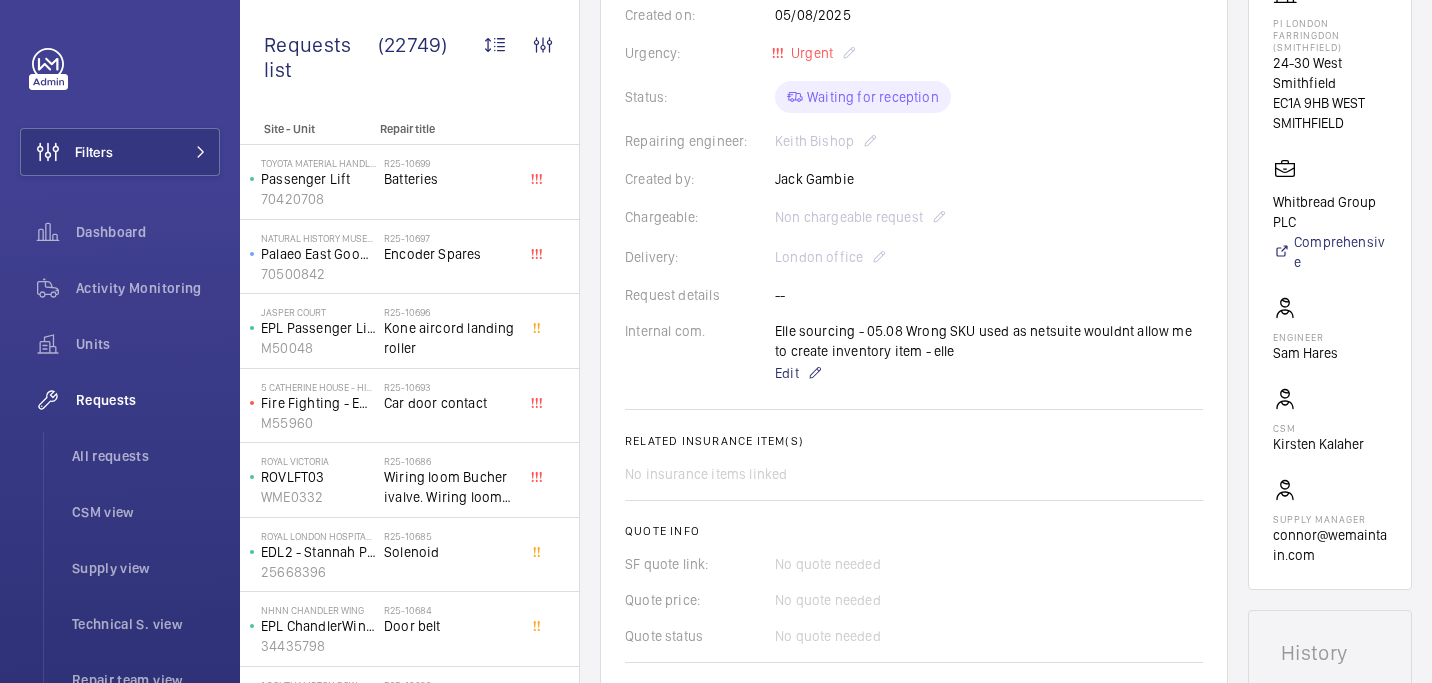 scroll, scrollTop: 0, scrollLeft: 0, axis: both 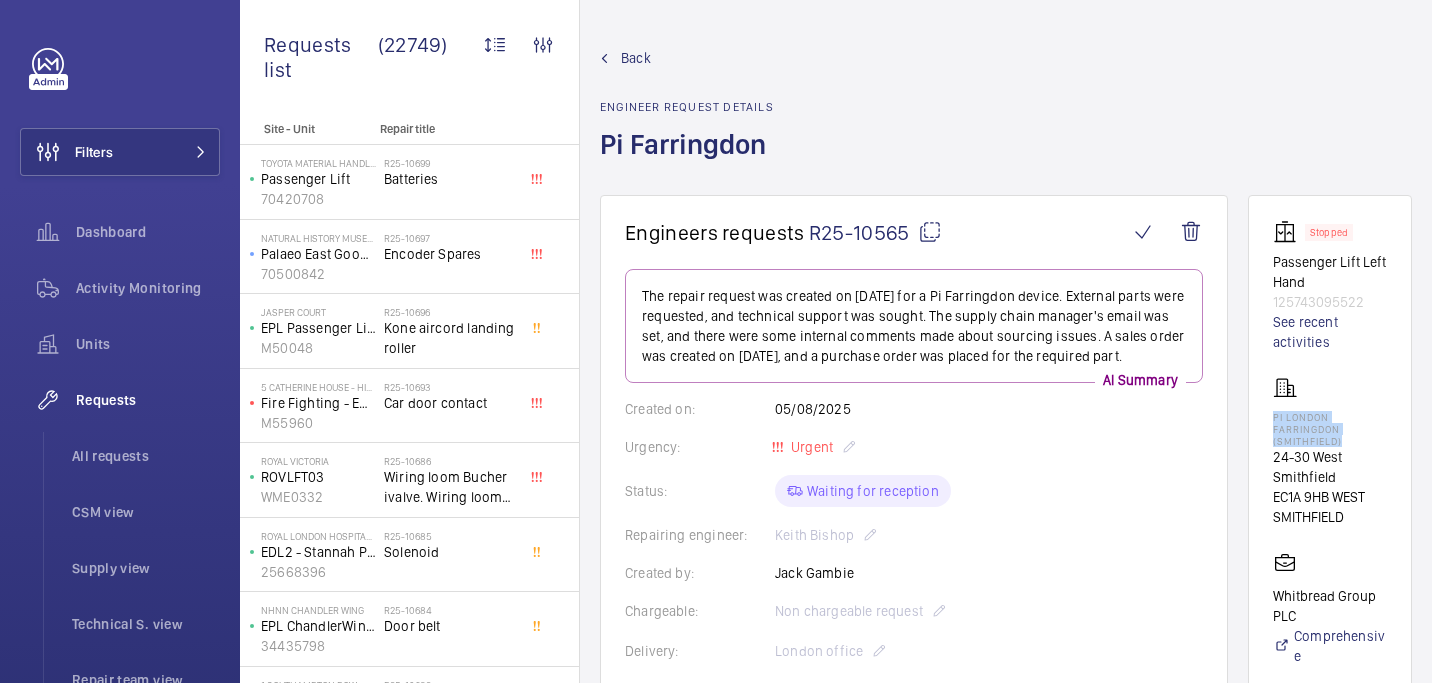 drag, startPoint x: 1268, startPoint y: 414, endPoint x: 1360, endPoint y: 446, distance: 97.406364 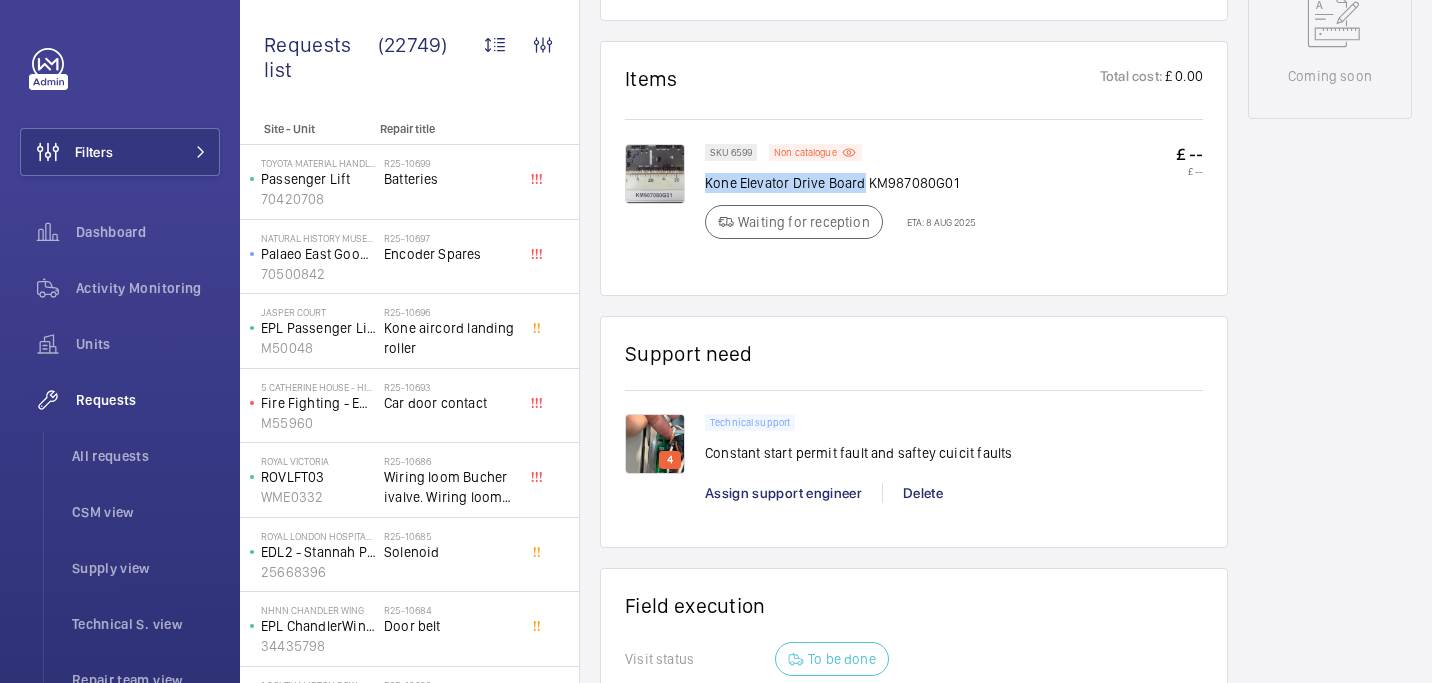 drag, startPoint x: 708, startPoint y: 206, endPoint x: 862, endPoint y: 211, distance: 154.08115 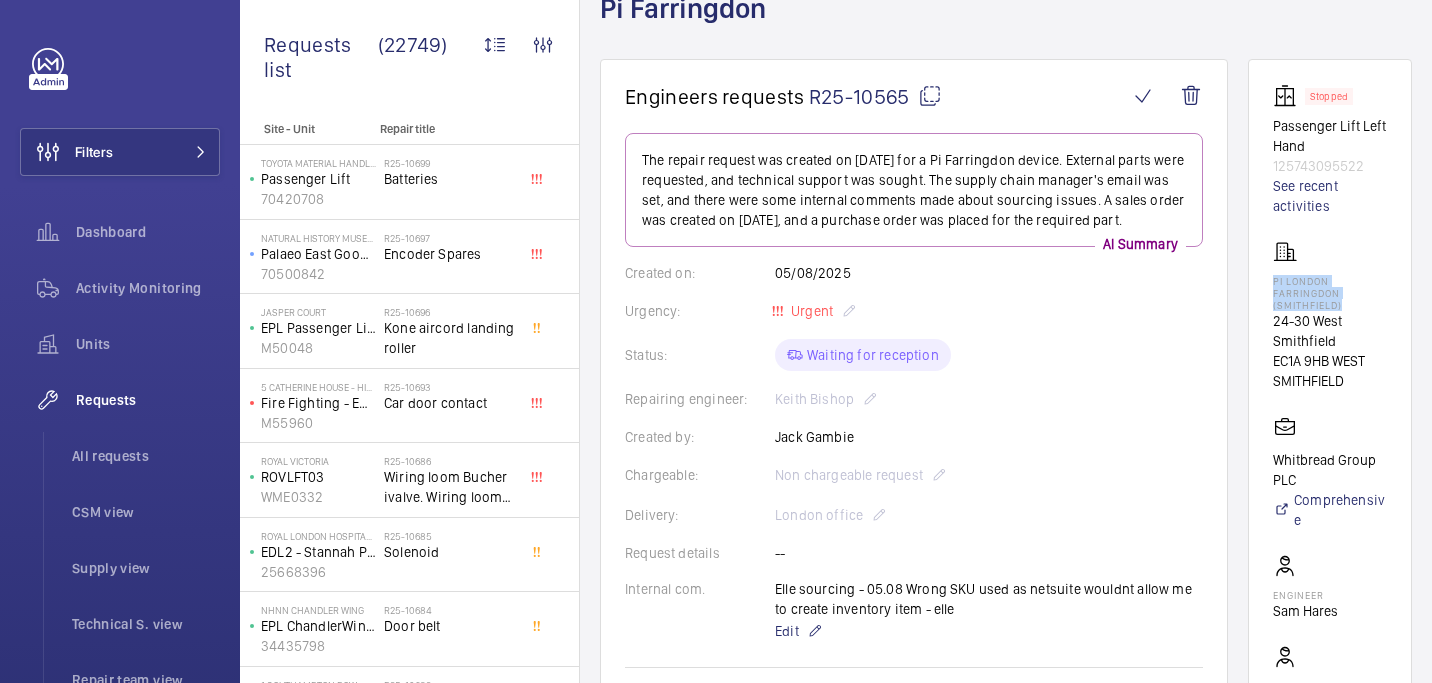 drag, startPoint x: 1270, startPoint y: 280, endPoint x: 1352, endPoint y: 305, distance: 85.72631 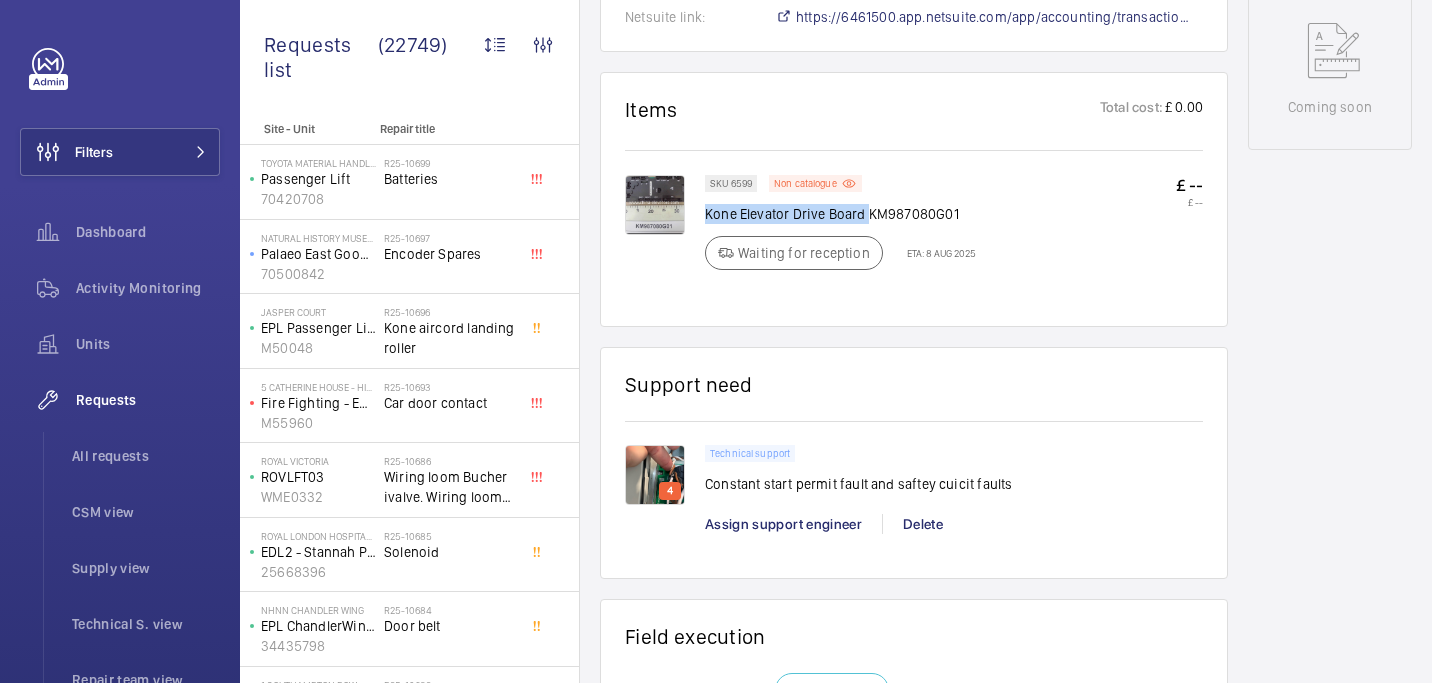 drag, startPoint x: 706, startPoint y: 239, endPoint x: 869, endPoint y: 240, distance: 163.00307 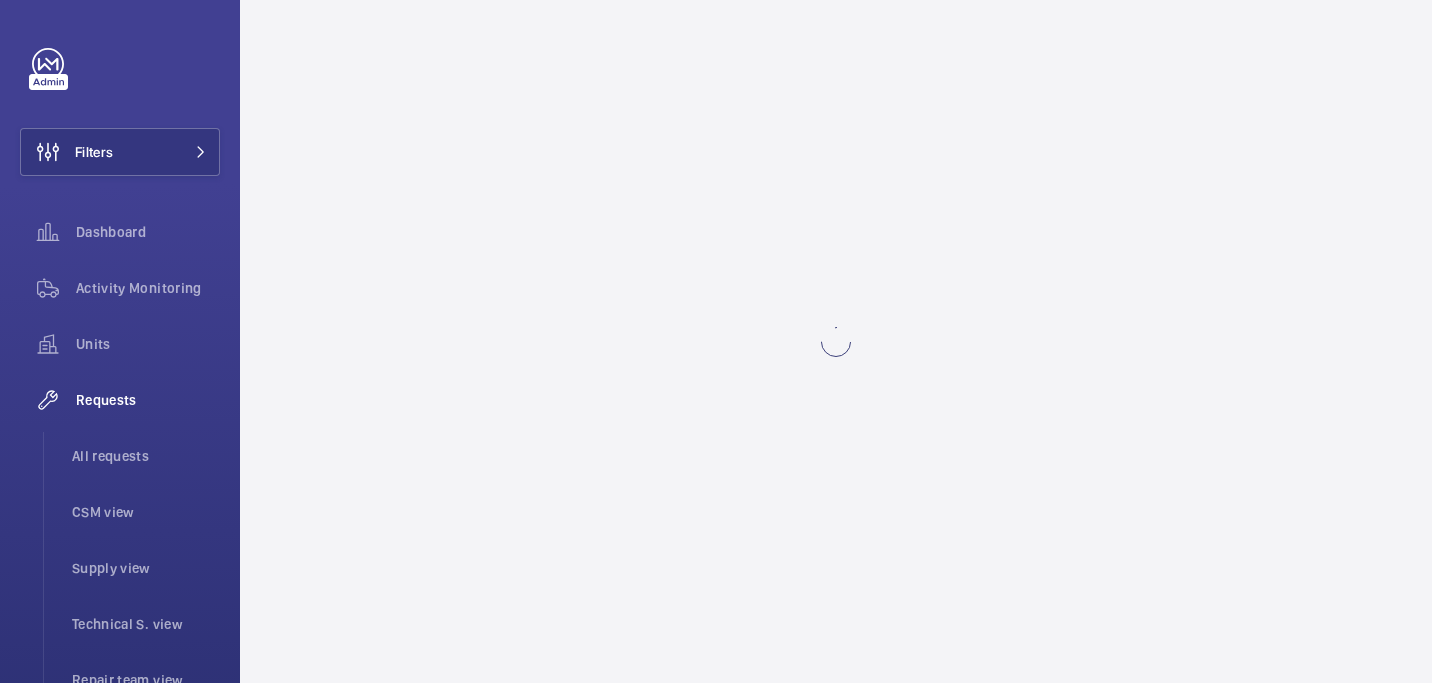 scroll, scrollTop: 0, scrollLeft: 0, axis: both 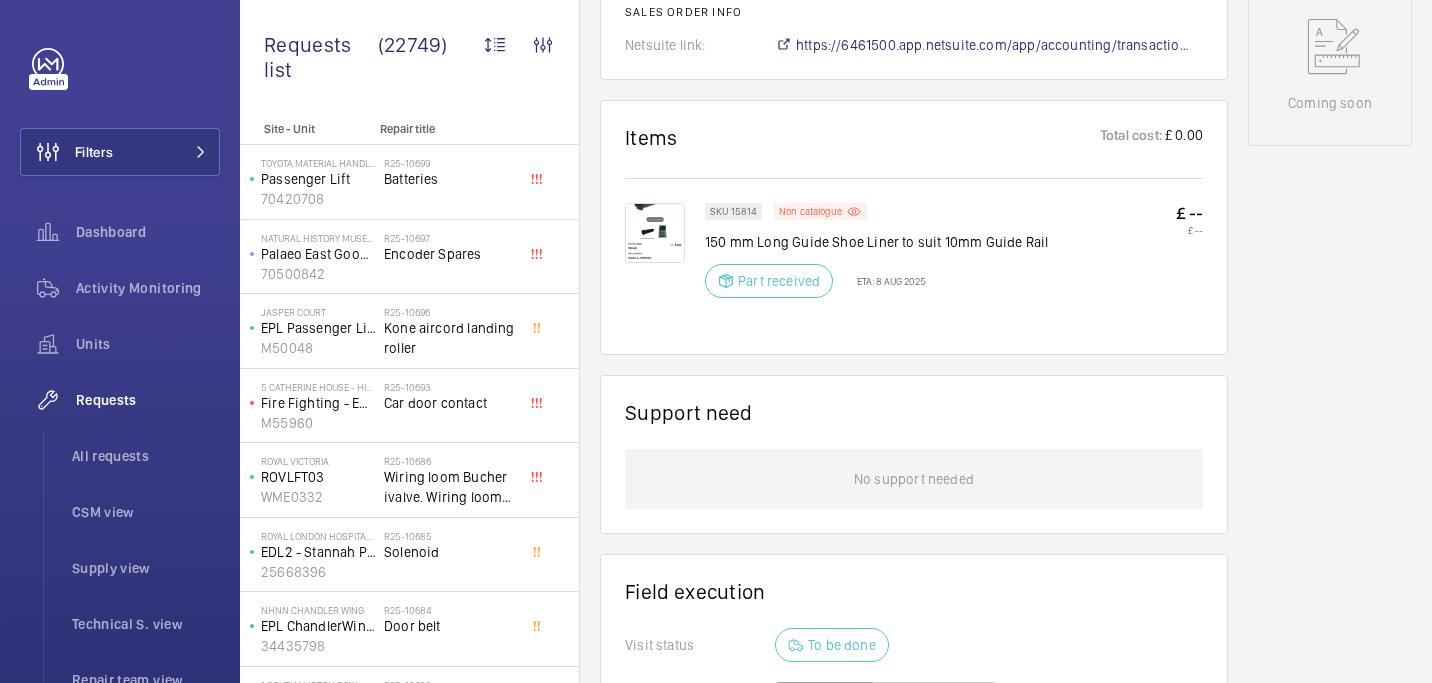 click 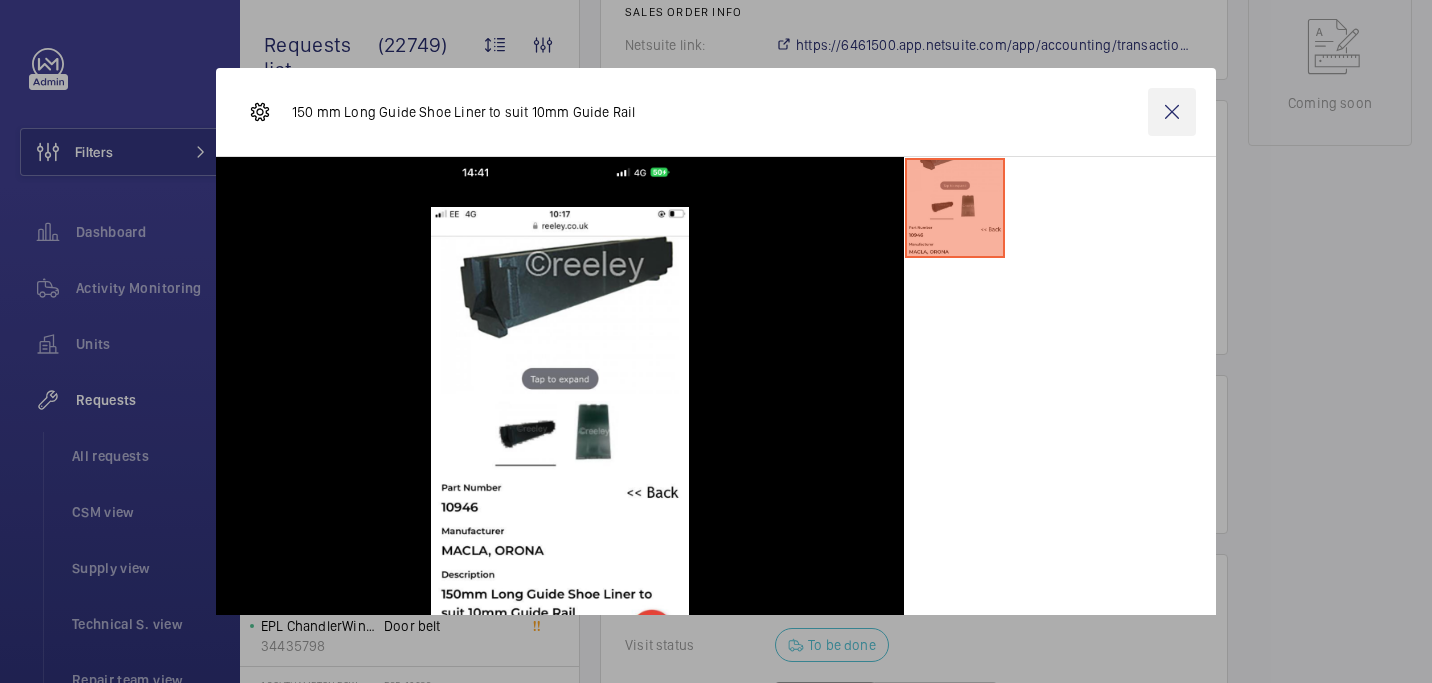 click at bounding box center (1172, 112) 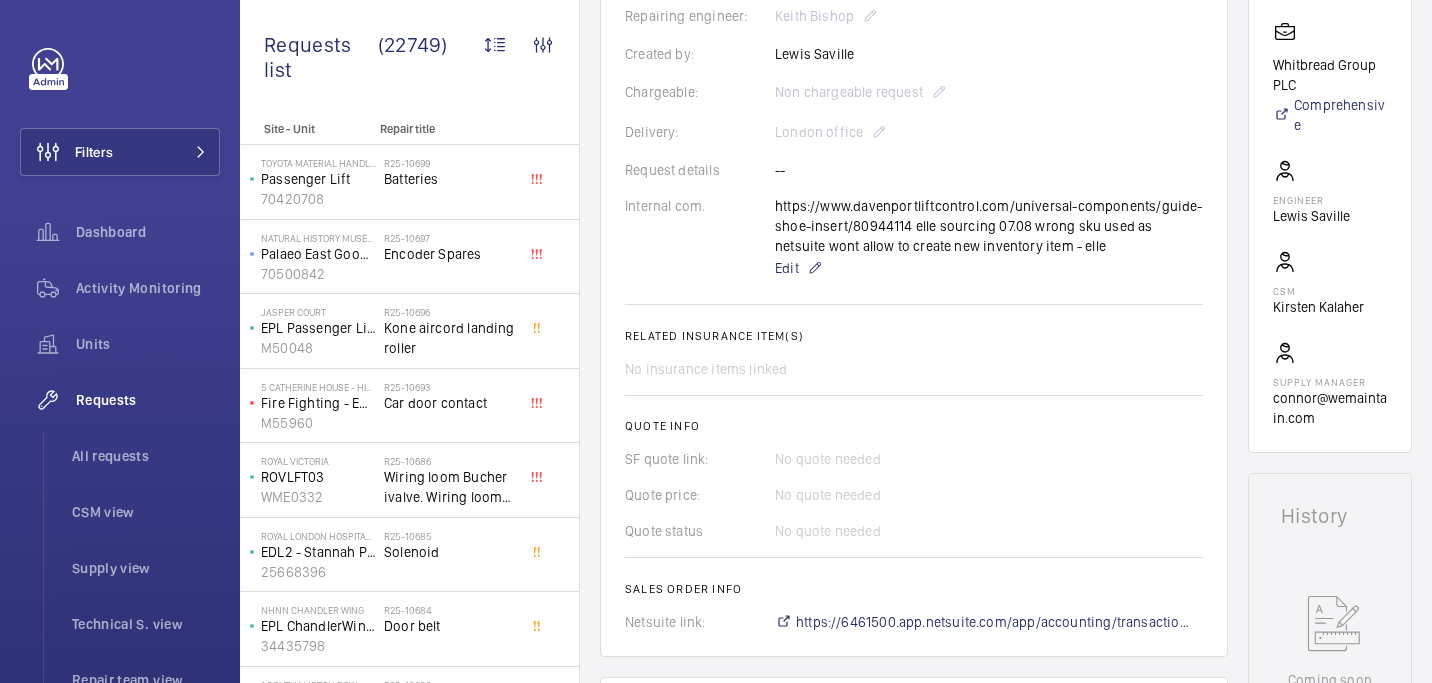 scroll, scrollTop: 1157, scrollLeft: 0, axis: vertical 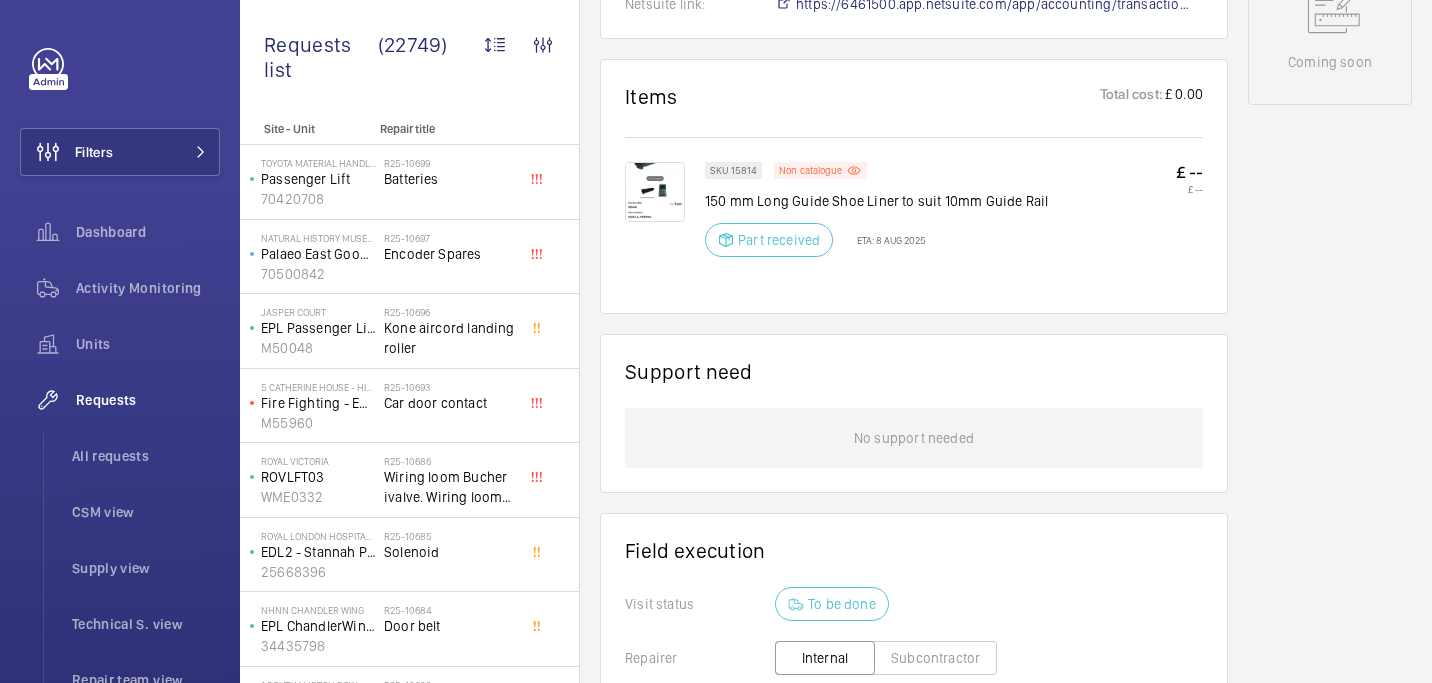 click 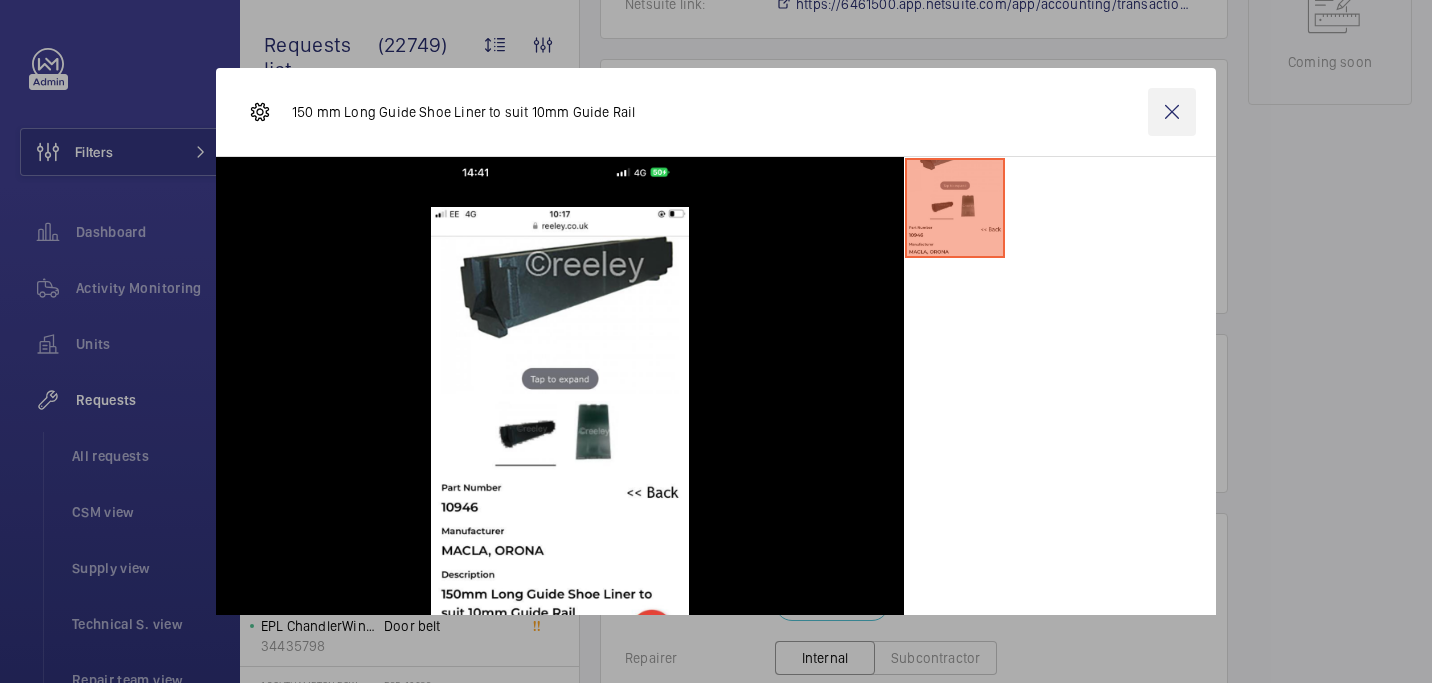 click at bounding box center [1172, 112] 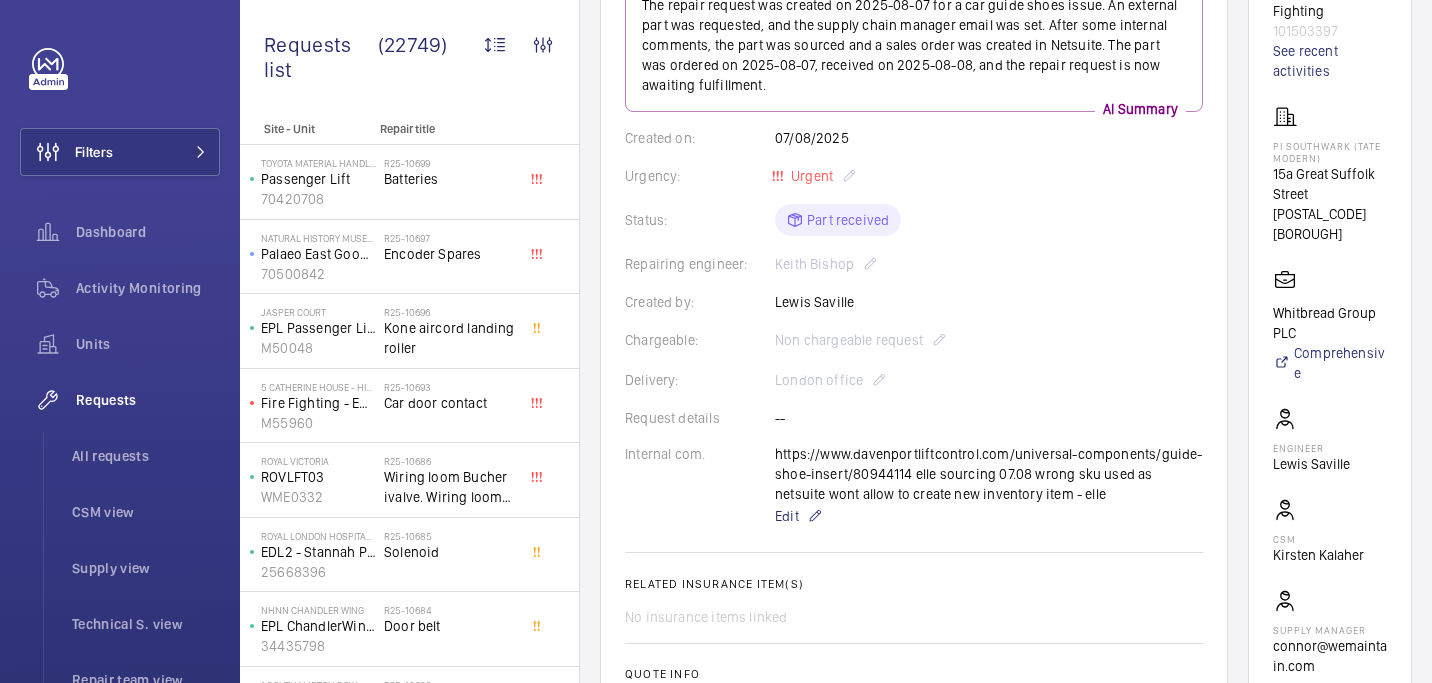 scroll, scrollTop: 0, scrollLeft: 0, axis: both 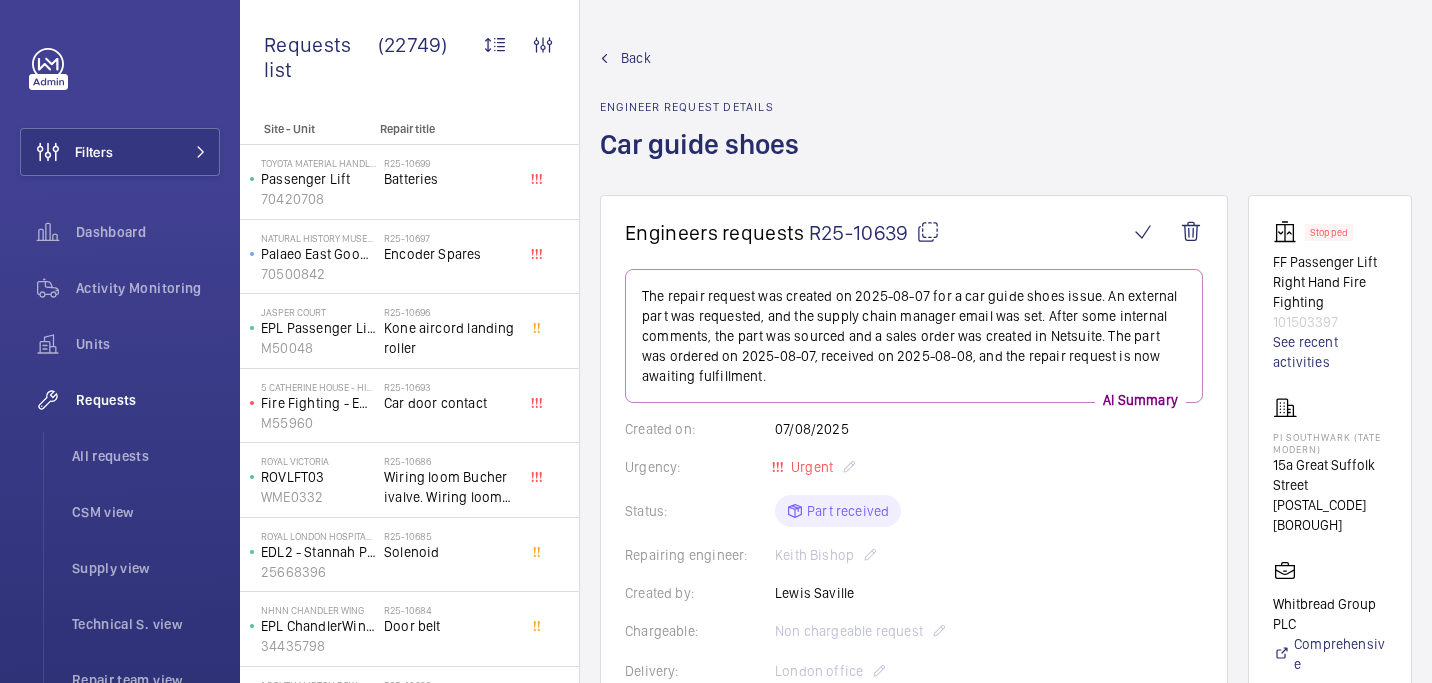 click on "PI Southwark (Tate Modern)" 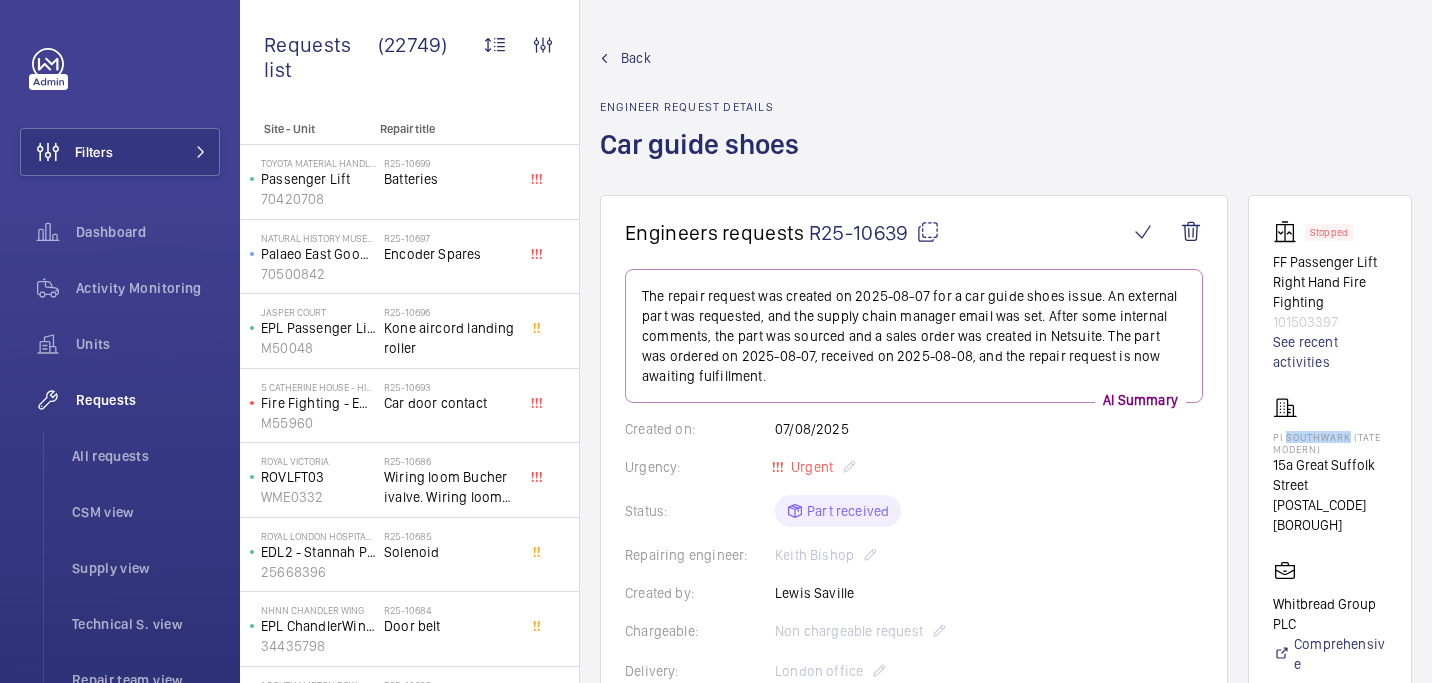 click on "PI Southwark (Tate Modern)" 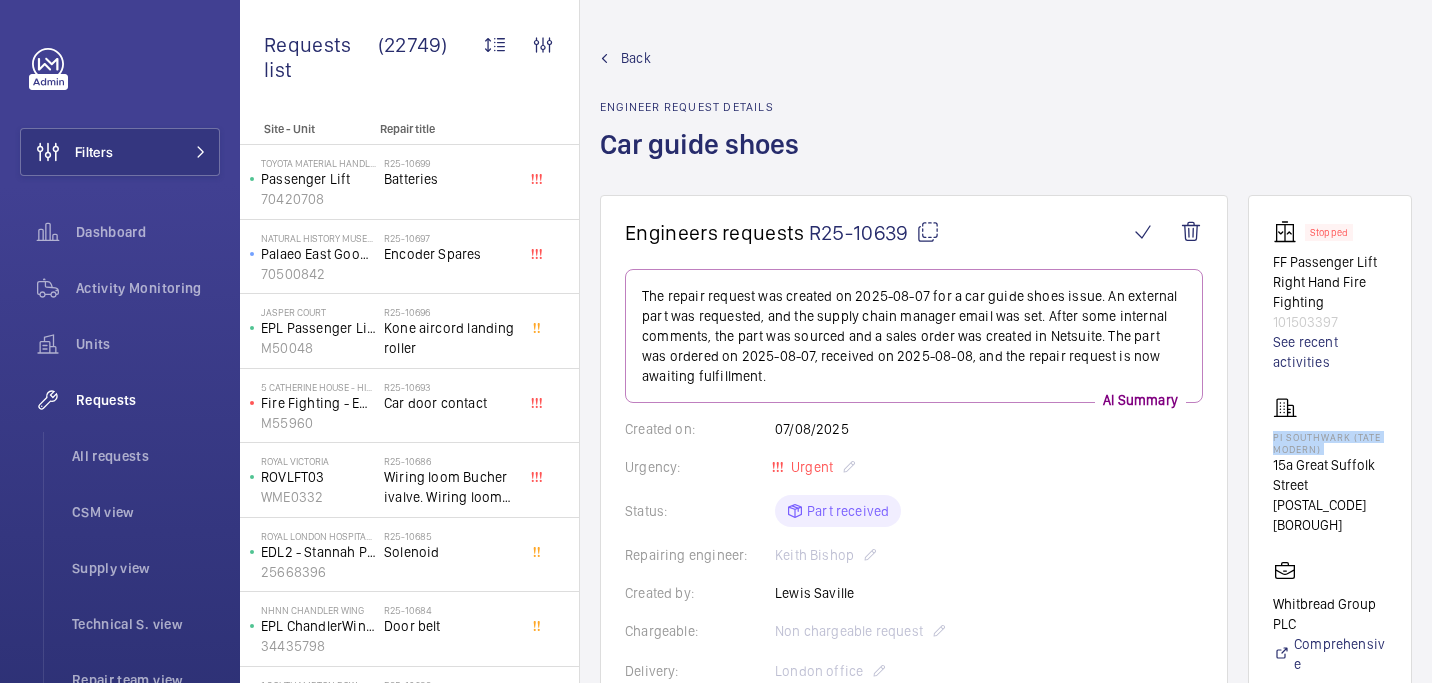 click on "PI Southwark (Tate Modern)" 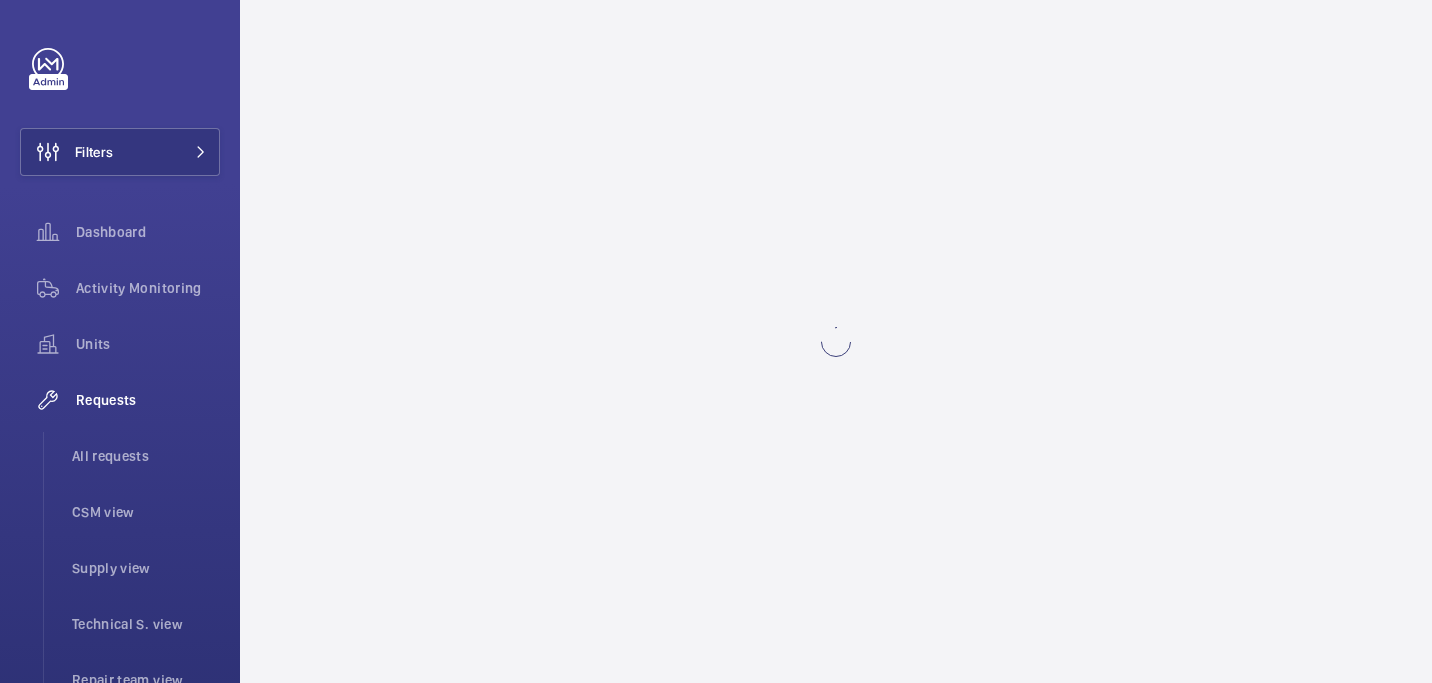 scroll, scrollTop: 0, scrollLeft: 0, axis: both 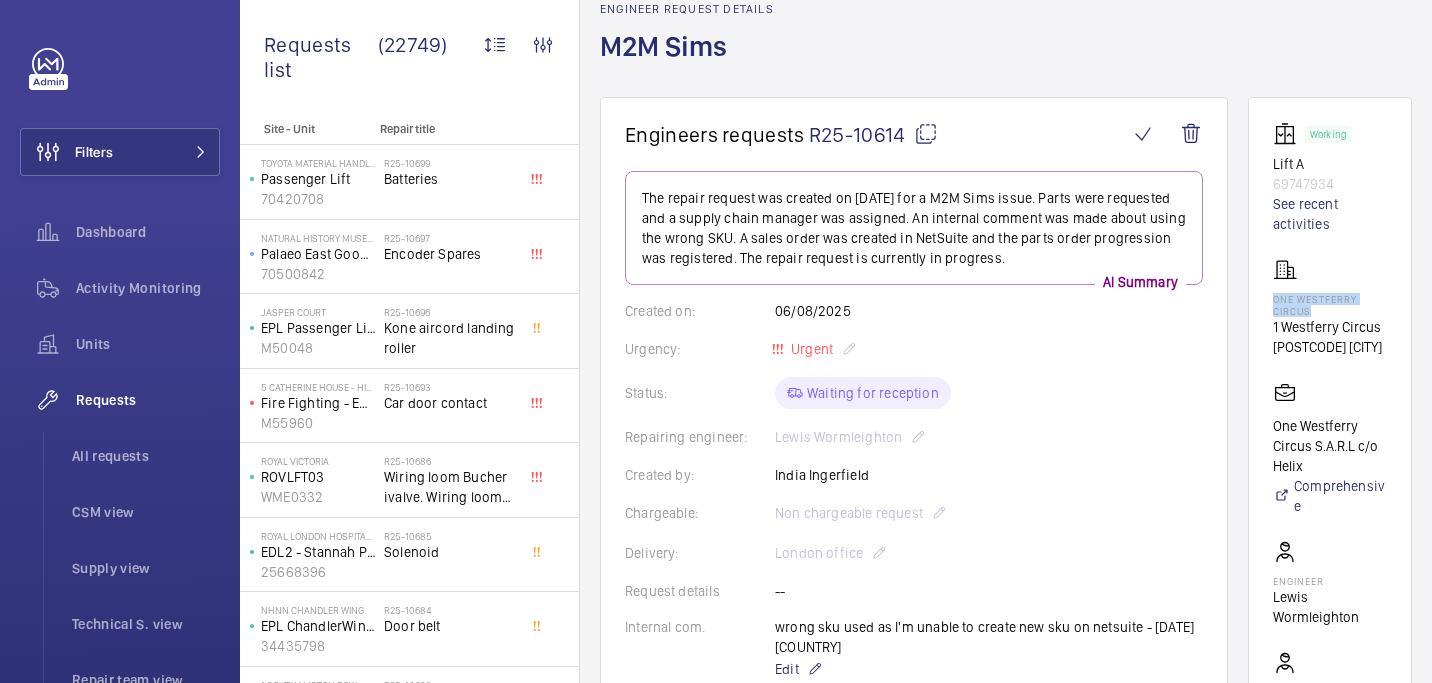 drag, startPoint x: 1267, startPoint y: 297, endPoint x: 1334, endPoint y: 307, distance: 67.74216 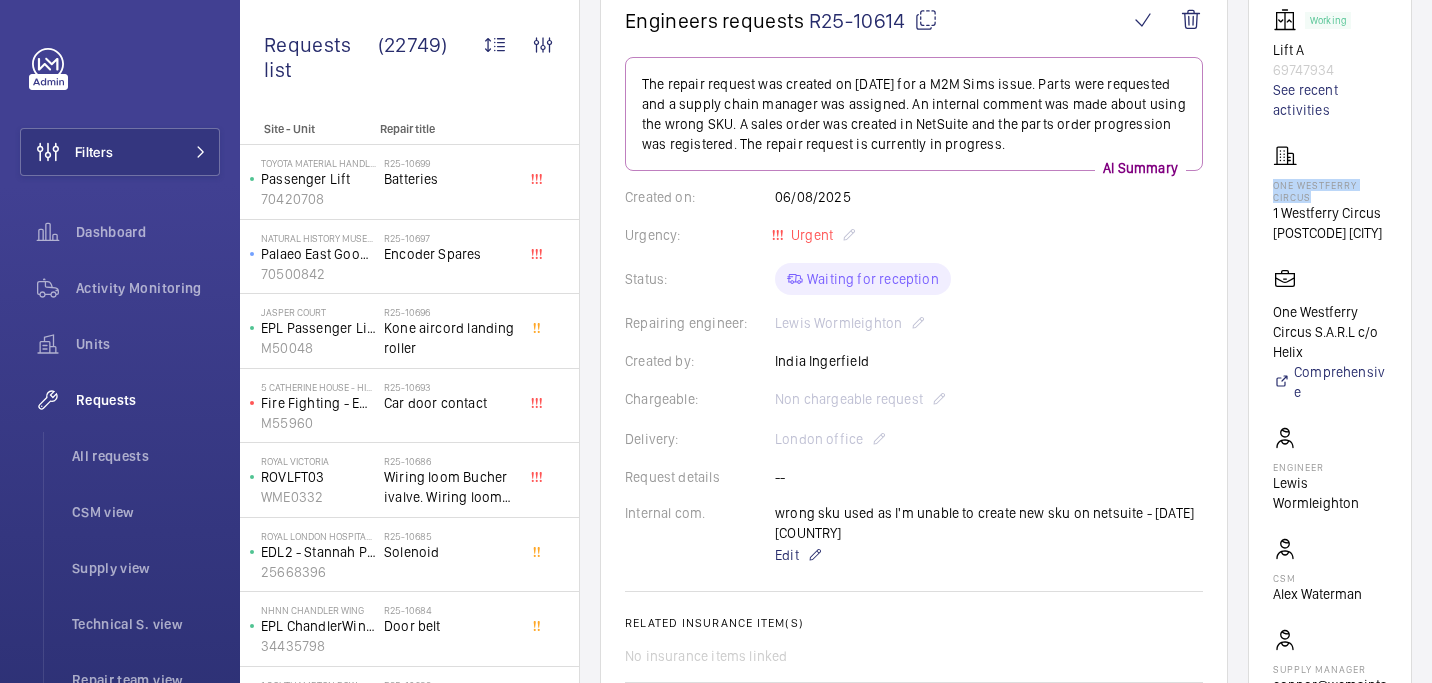 drag, startPoint x: 925, startPoint y: 28, endPoint x: 907, endPoint y: 10, distance: 25.455845 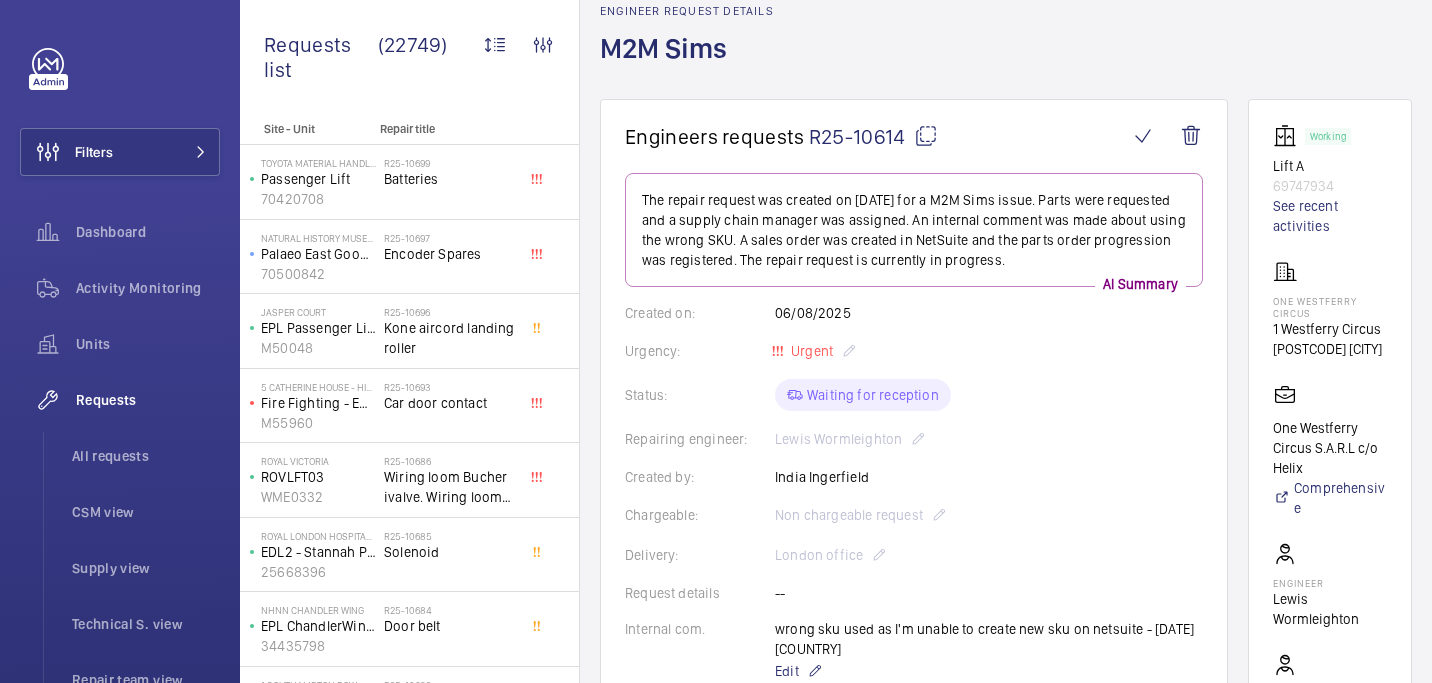 scroll, scrollTop: 73, scrollLeft: 0, axis: vertical 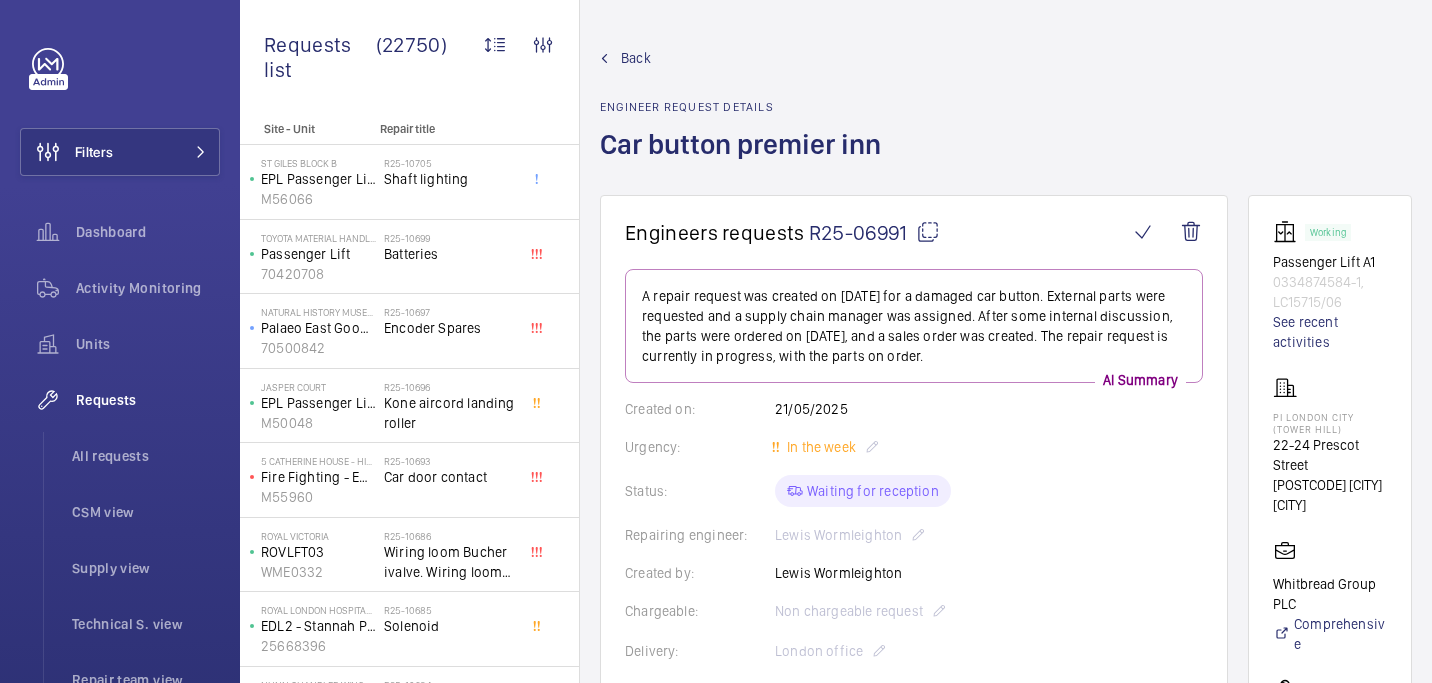 click on "Engineers requests  R25-06991   A repair request was created on [DATE] for a damaged car button. External parts were requested and a supply chain manager was assigned. After some internal discussion, the parts were ordered on [DATE], and a sales order was created. The repair request is currently in progress, with the parts on order.  AI Summary Created on:  [DATE]  Urgency: In the week Status: Waiting for reception Repairing engineer:  [PERSON]  Created by:  [PERSON]  Chargeable: Non chargeable request Delivery:  [CITY] office  Request details -- Internal com.  asked [PERSON] to send over more info for supplier - [DATE] [COUNTRY]
On order - [DATE] [COUNTRY]   Edit Related insurance item(s)  No insurance items linked  Quote info SF quote link: No quote needed Quote price: No quote needed Quote status No quote needed Sales order info Netsuite link: https://6461500.app.netsuite.com/app/accounting/transactions/salesord.nl?id=2885737" 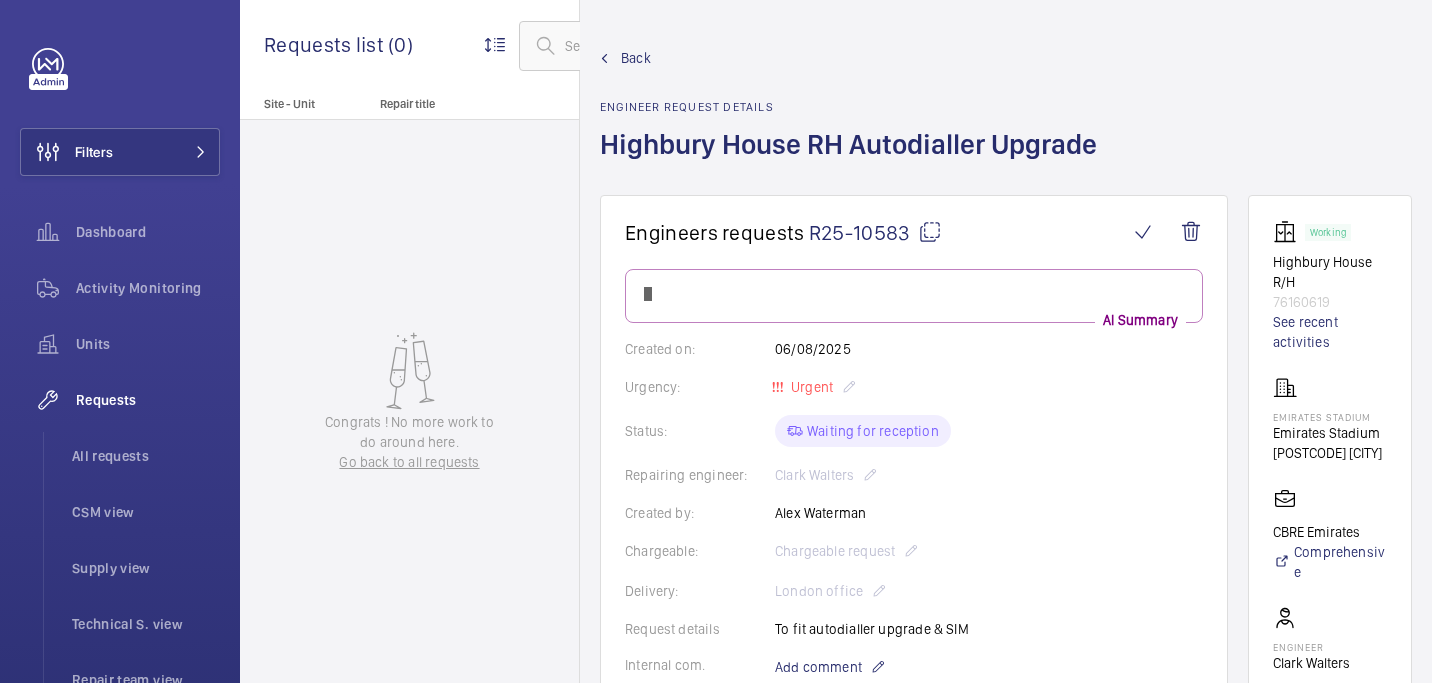 scroll, scrollTop: 0, scrollLeft: 0, axis: both 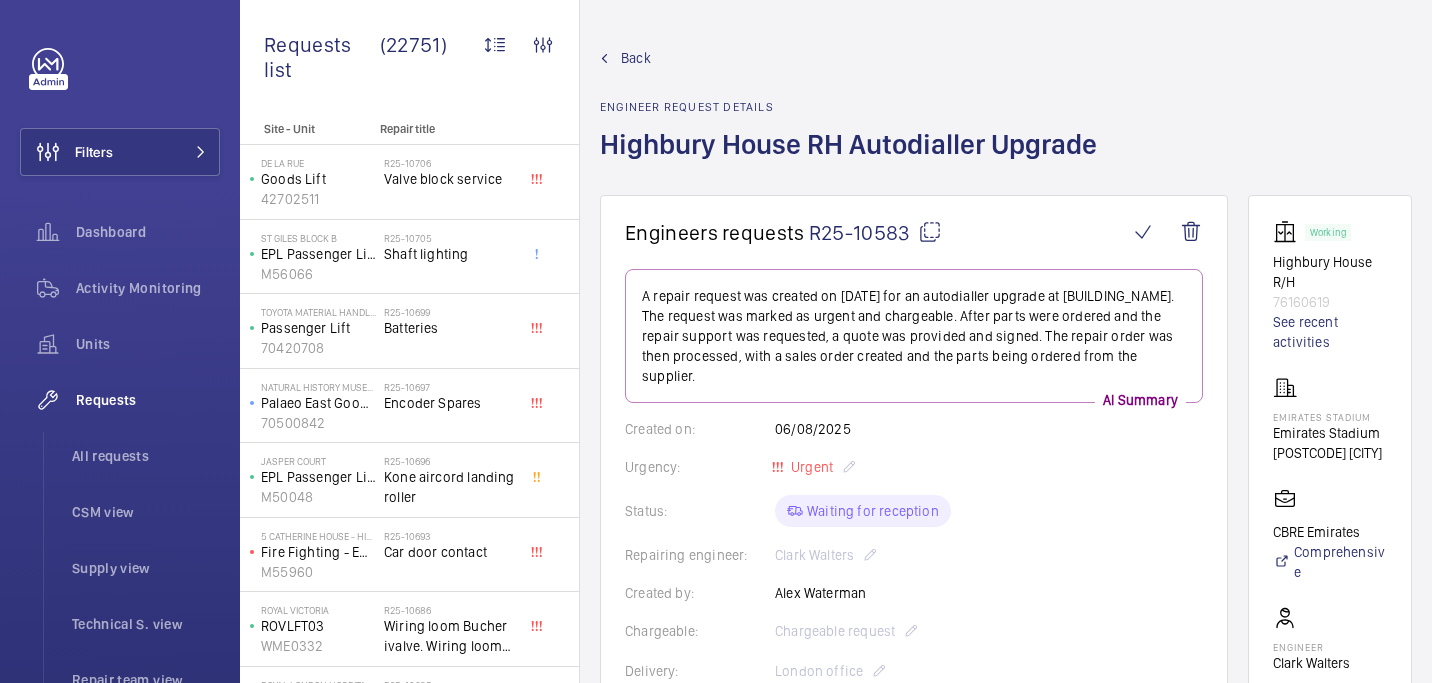 click on "Emirates Stadium" 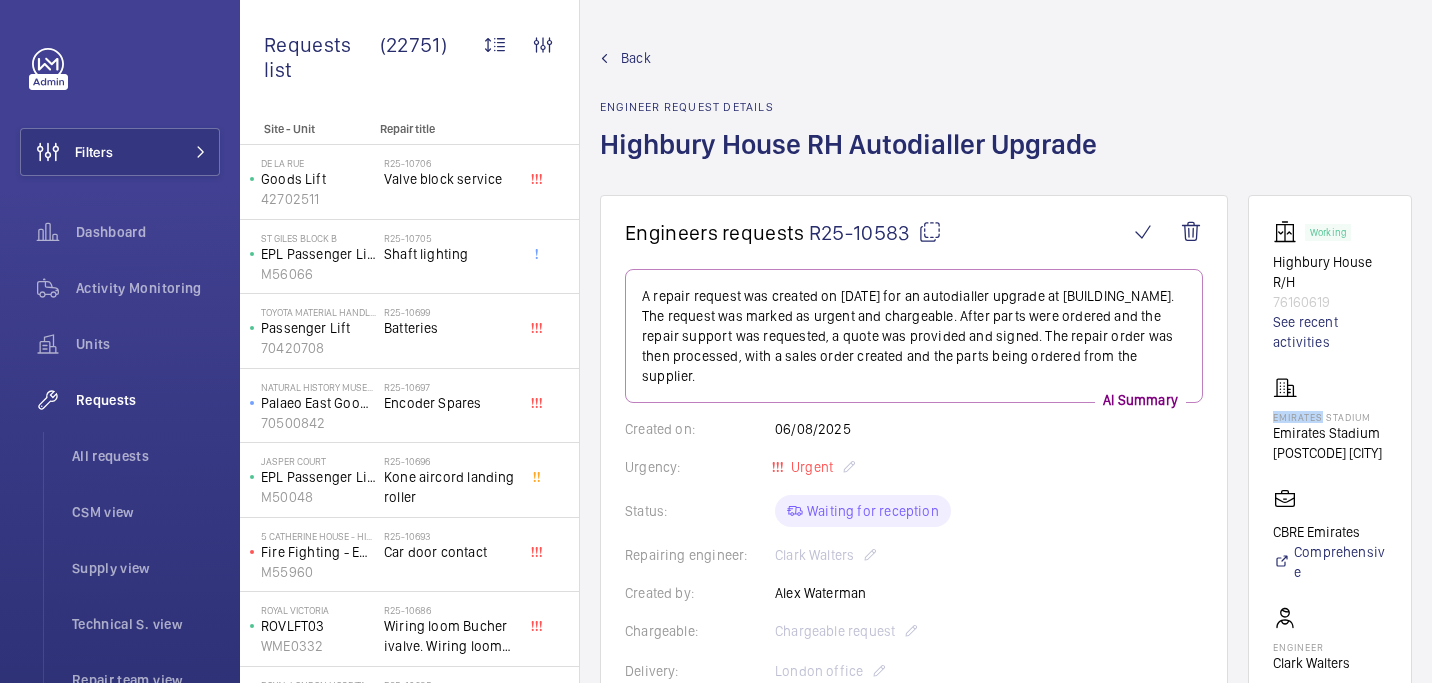 click on "Emirates Stadium" 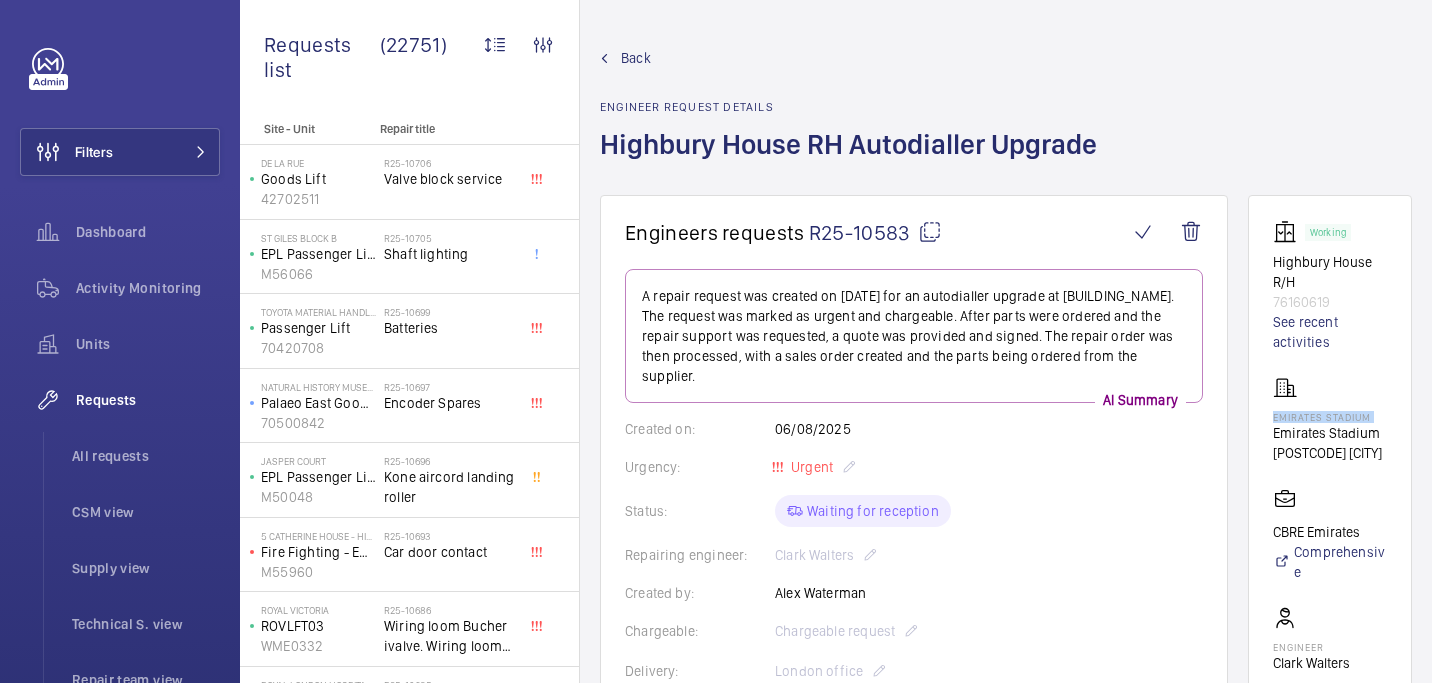 click on "Emirates Stadium" 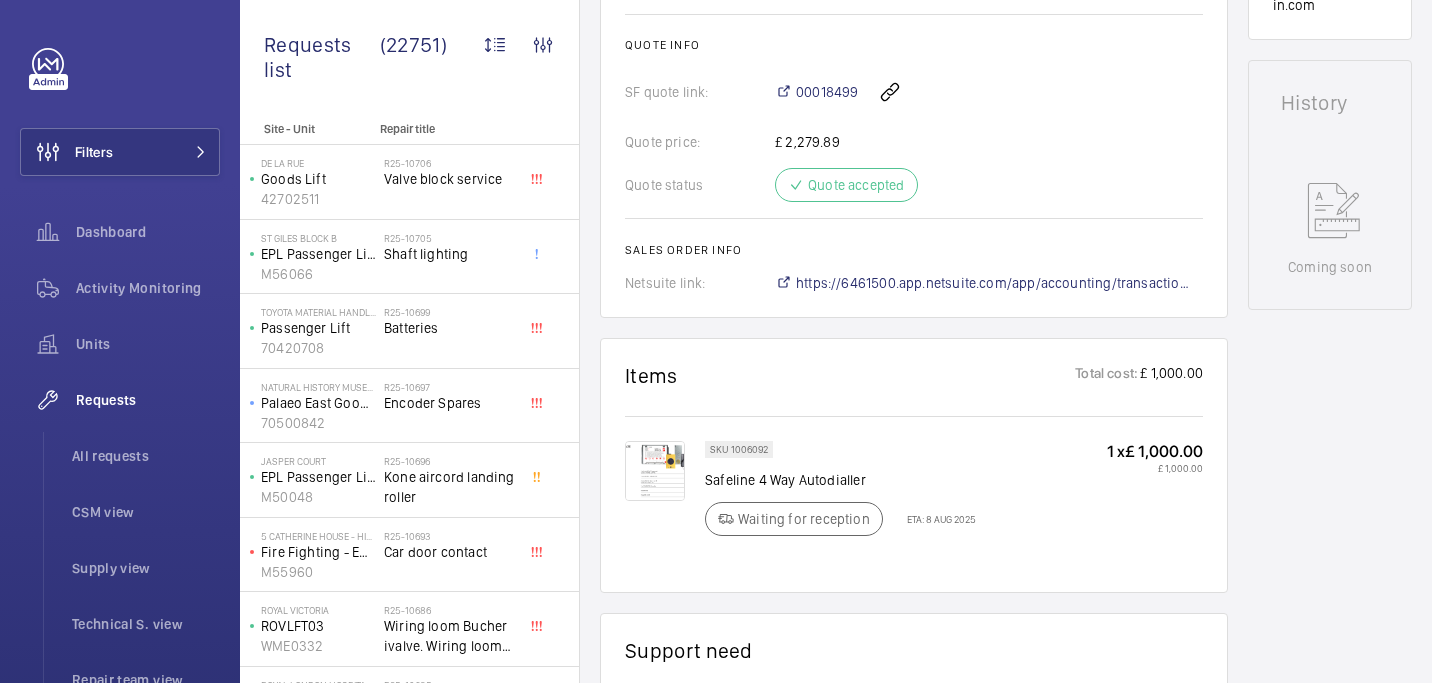 scroll, scrollTop: 875, scrollLeft: 0, axis: vertical 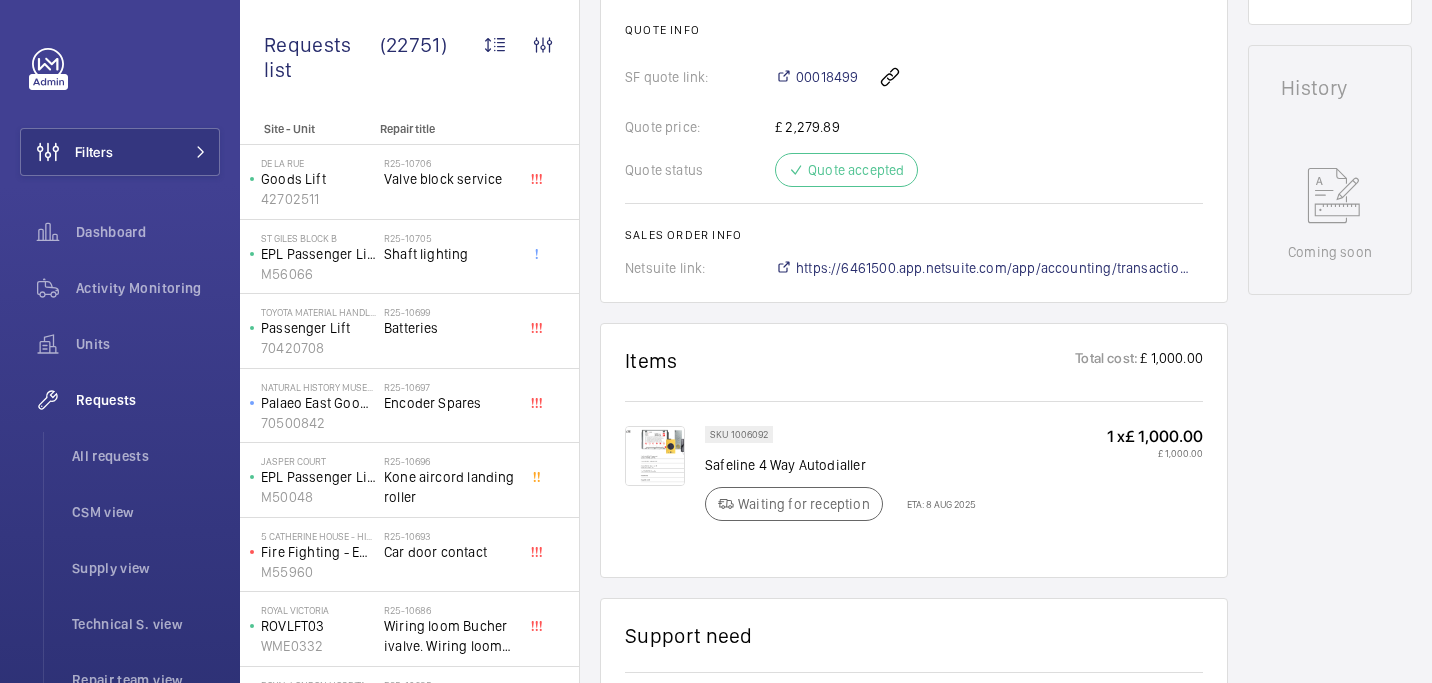 click on "Safeline 4 Way Autodialler" 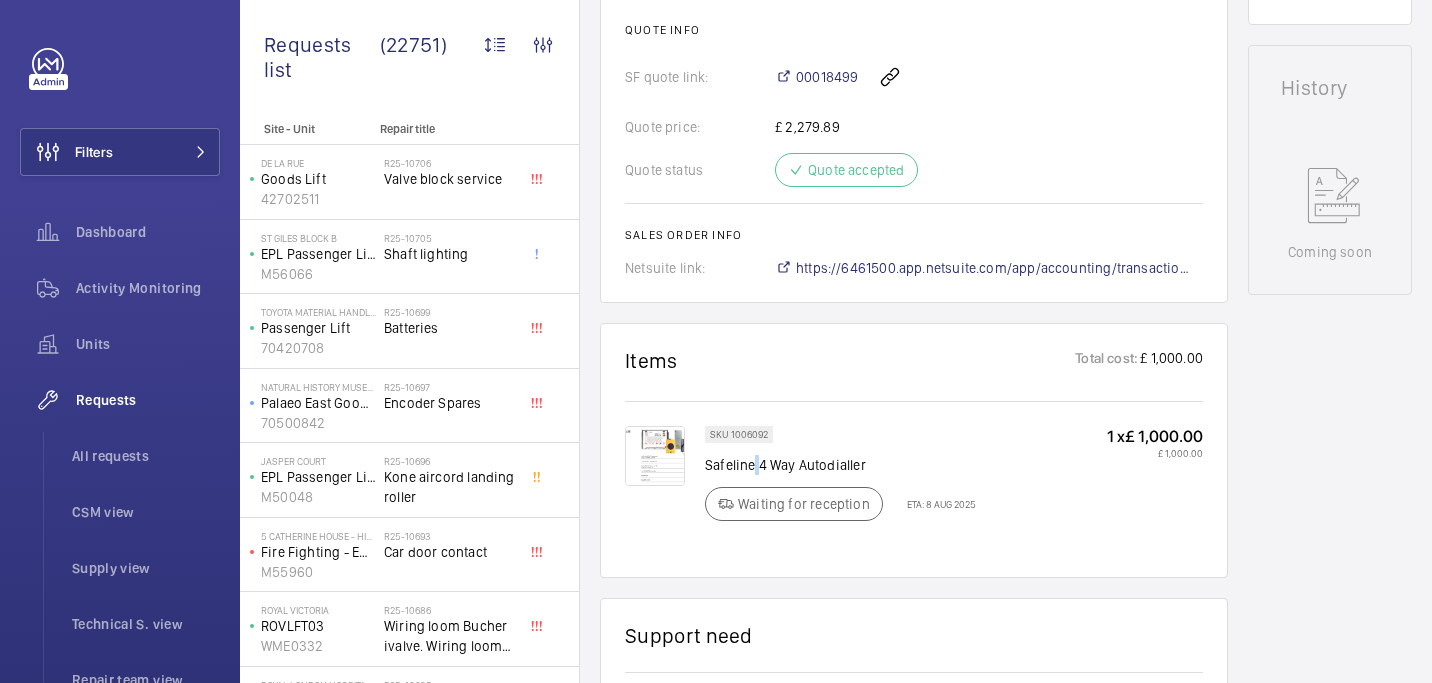 click on "Safeline 4 Way Autodialler" 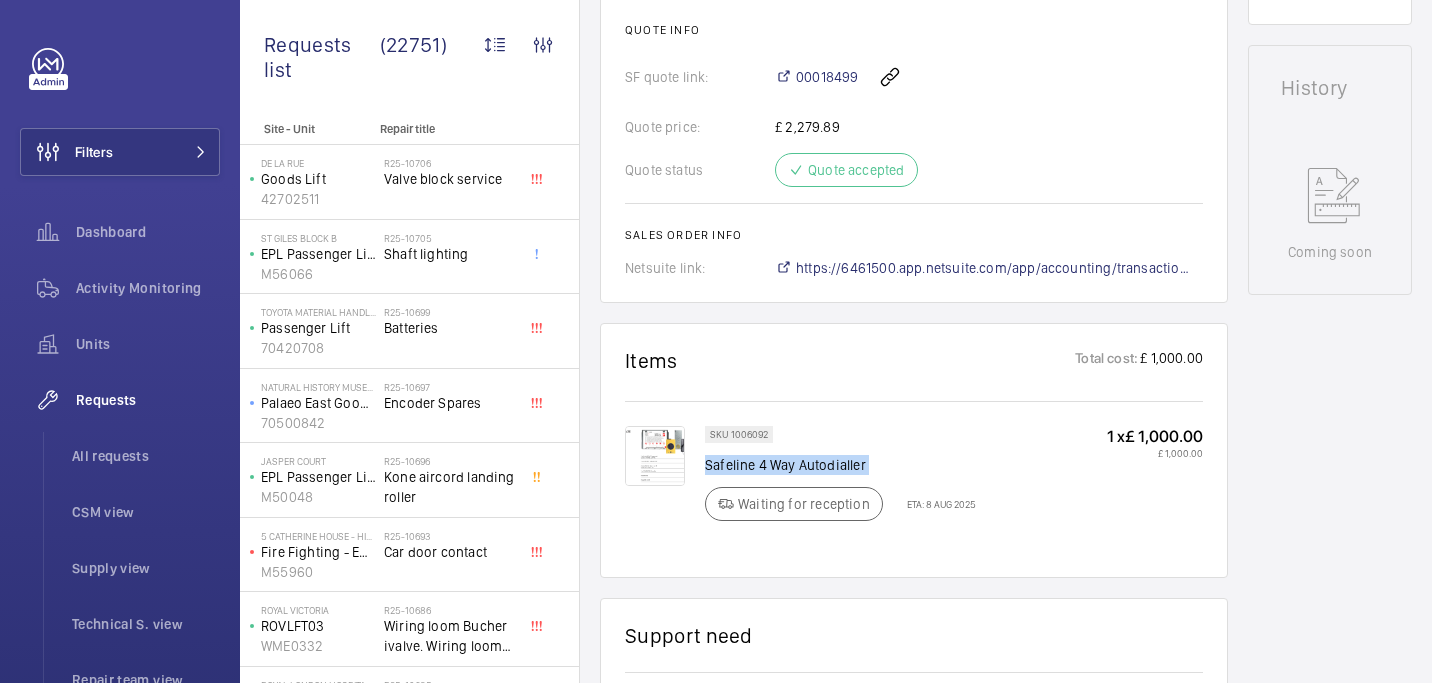 click on "Safeline 4 Way Autodialler" 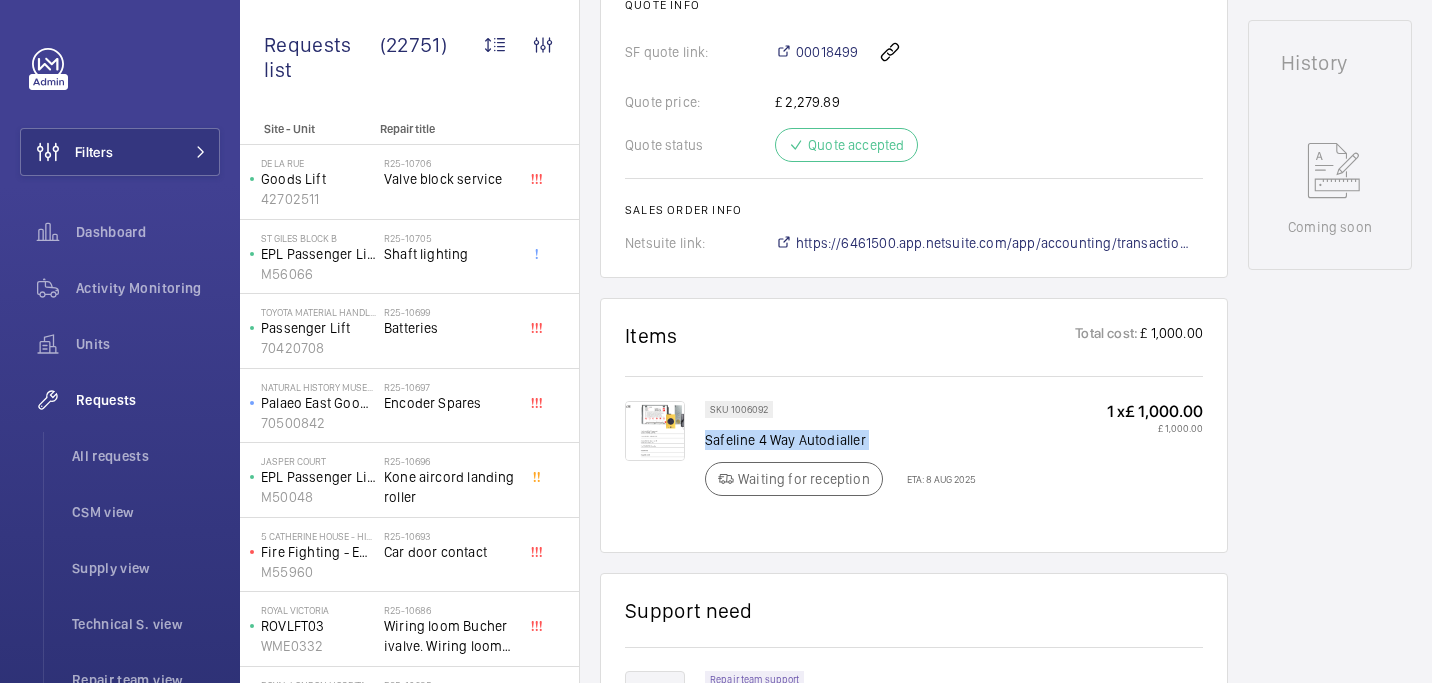 scroll, scrollTop: 982, scrollLeft: 0, axis: vertical 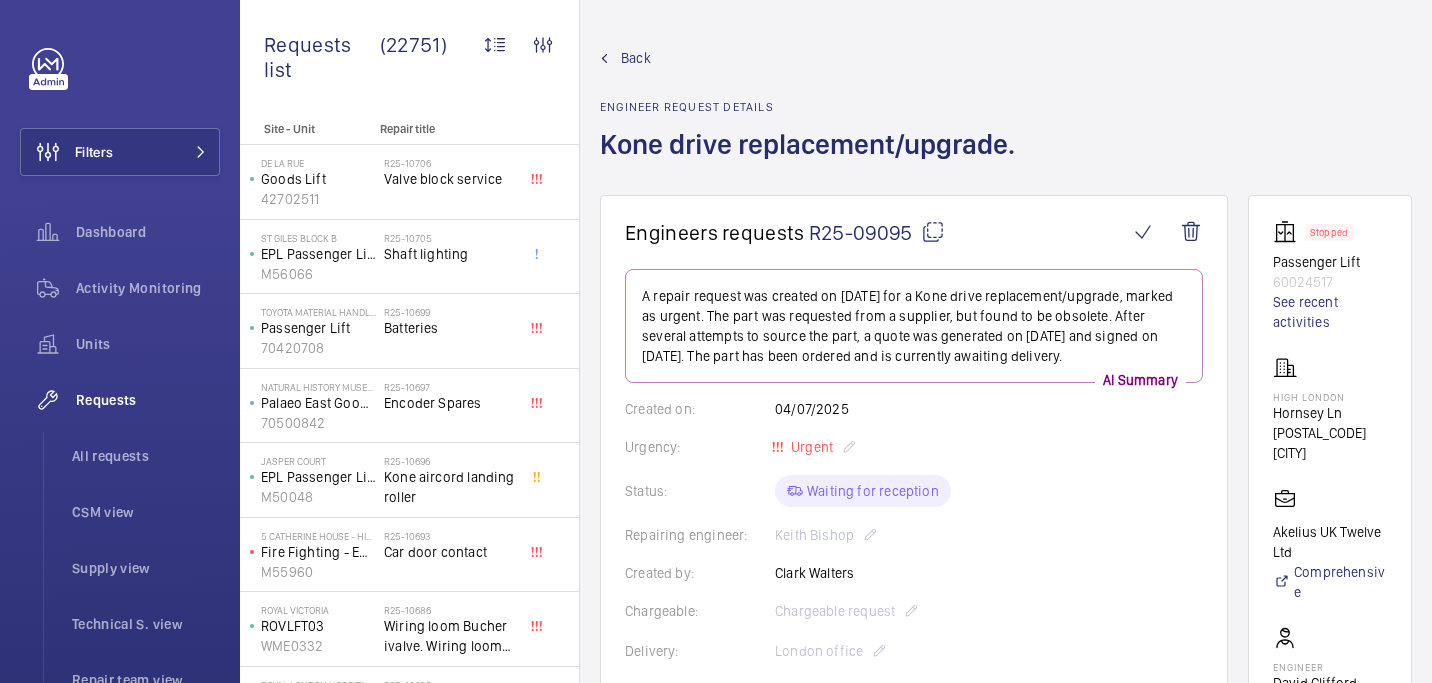 click on "High London" 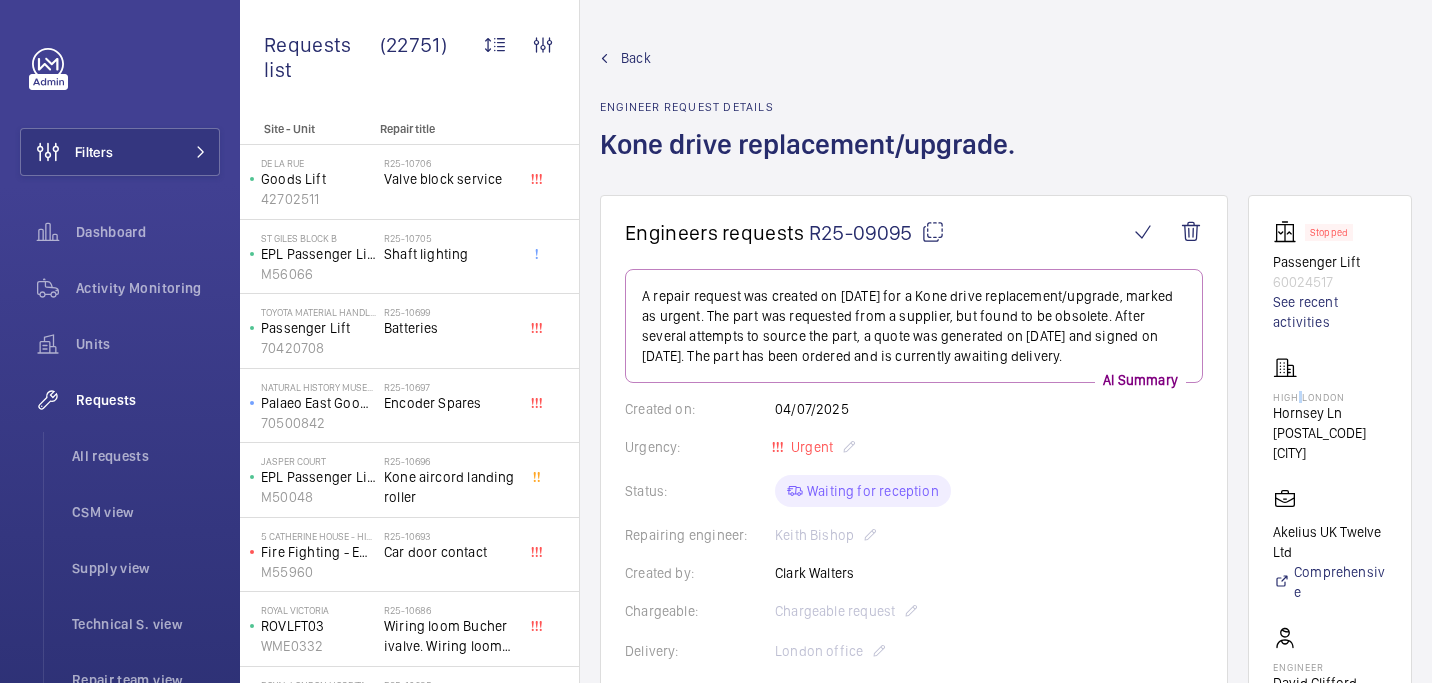 click on "High London" 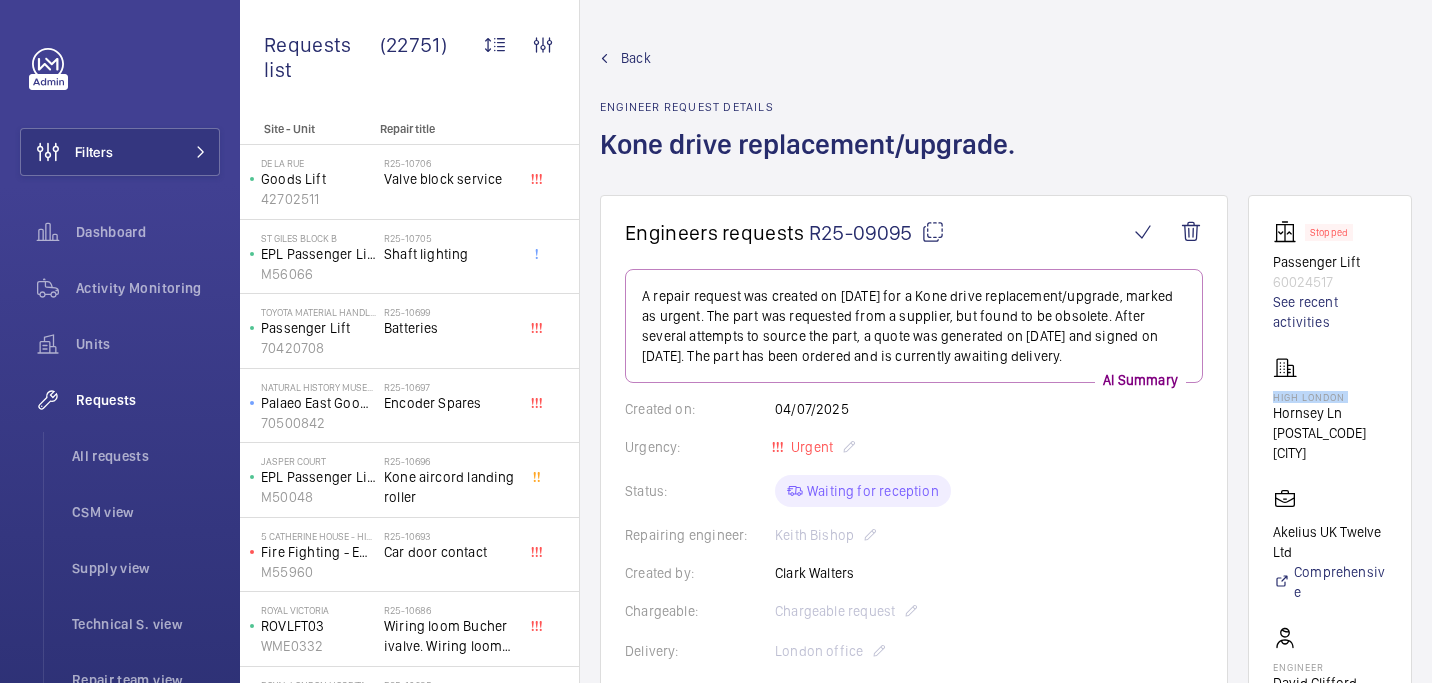 click on "High London" 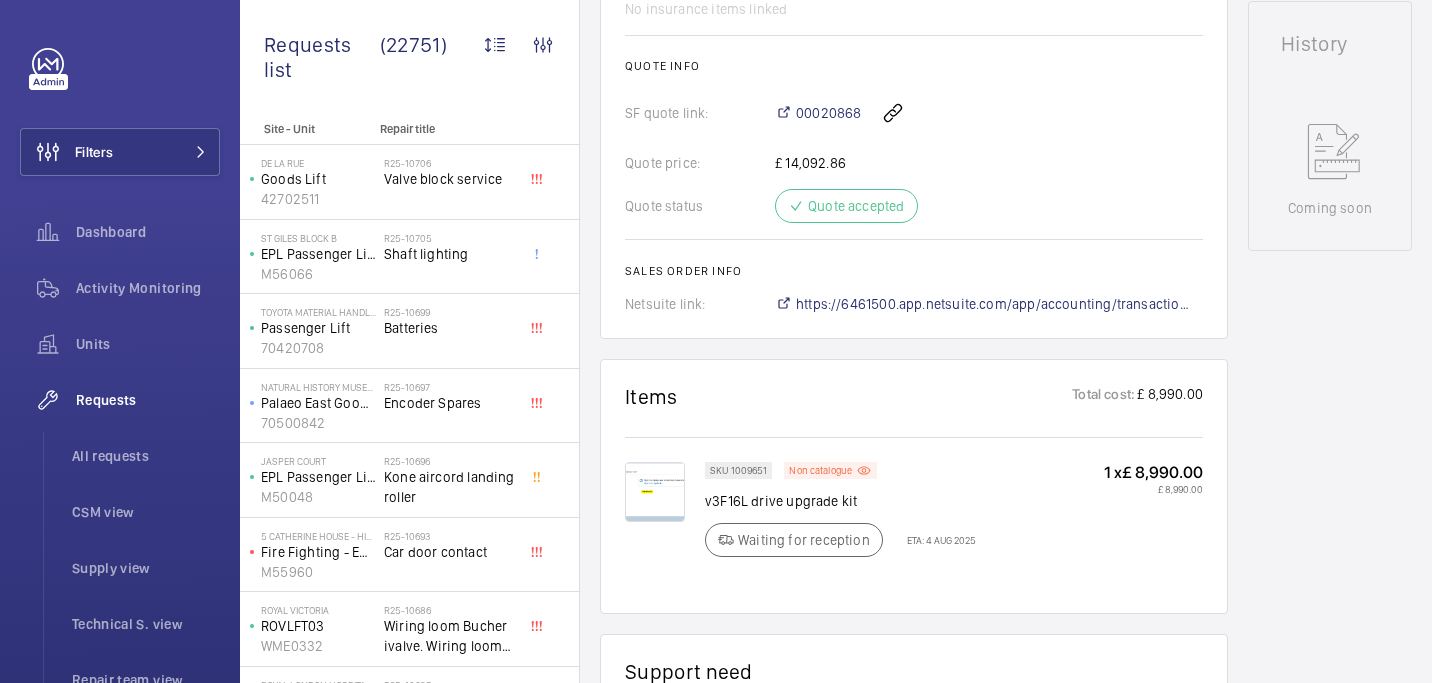 click on "v3F16L drive upgrade kit" 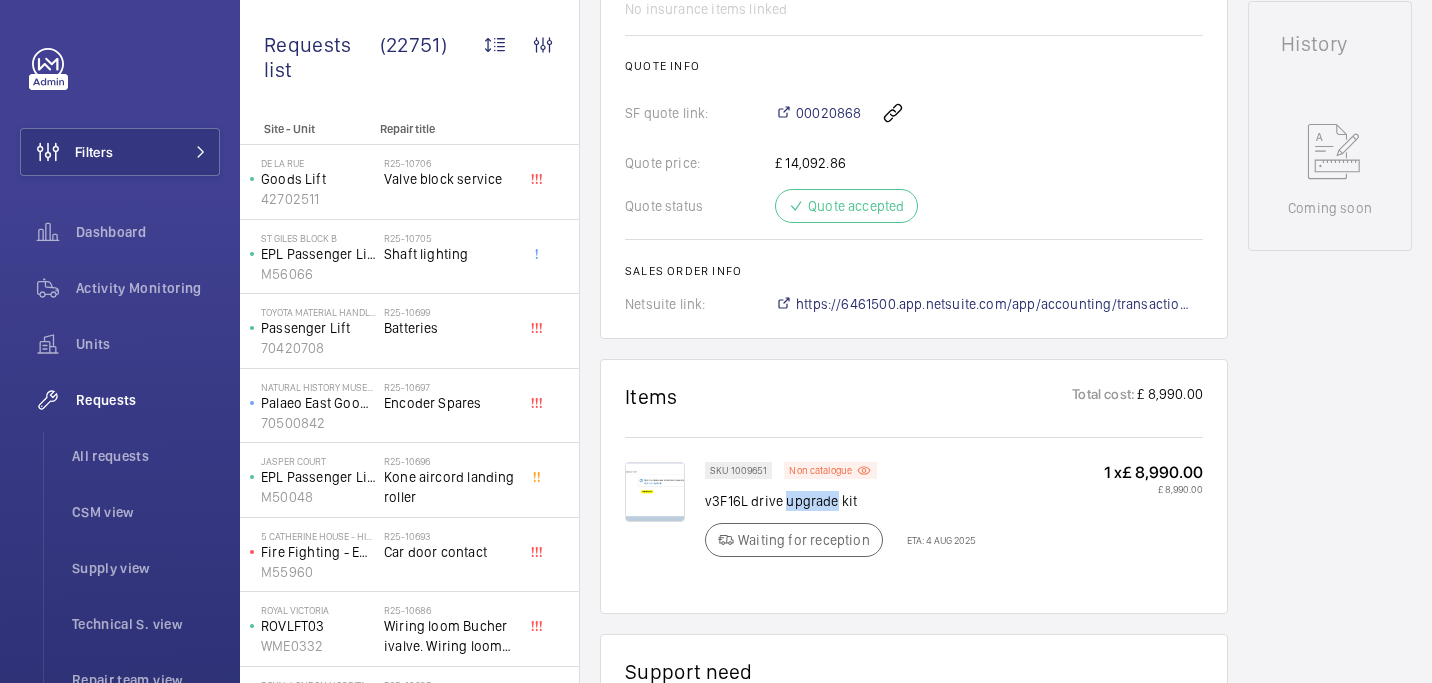 click on "v3F16L drive upgrade kit" 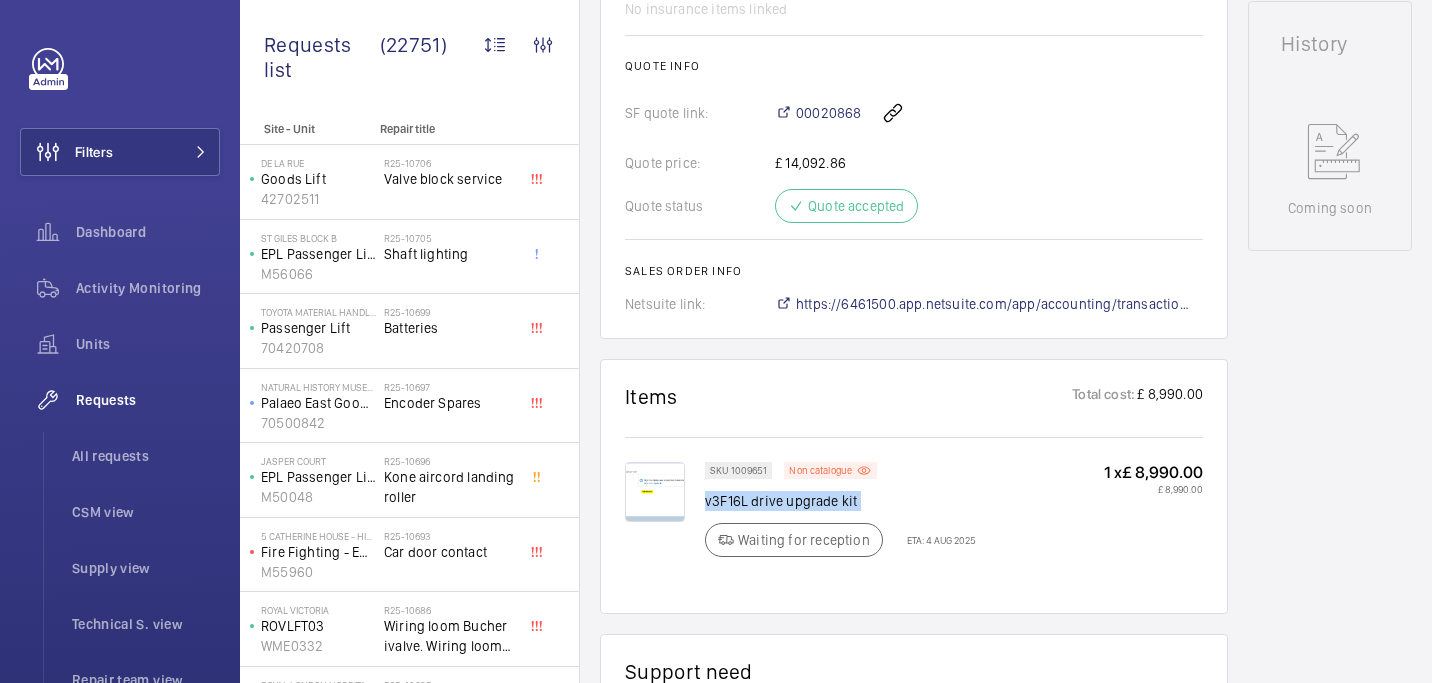 click on "v3F16L drive upgrade kit" 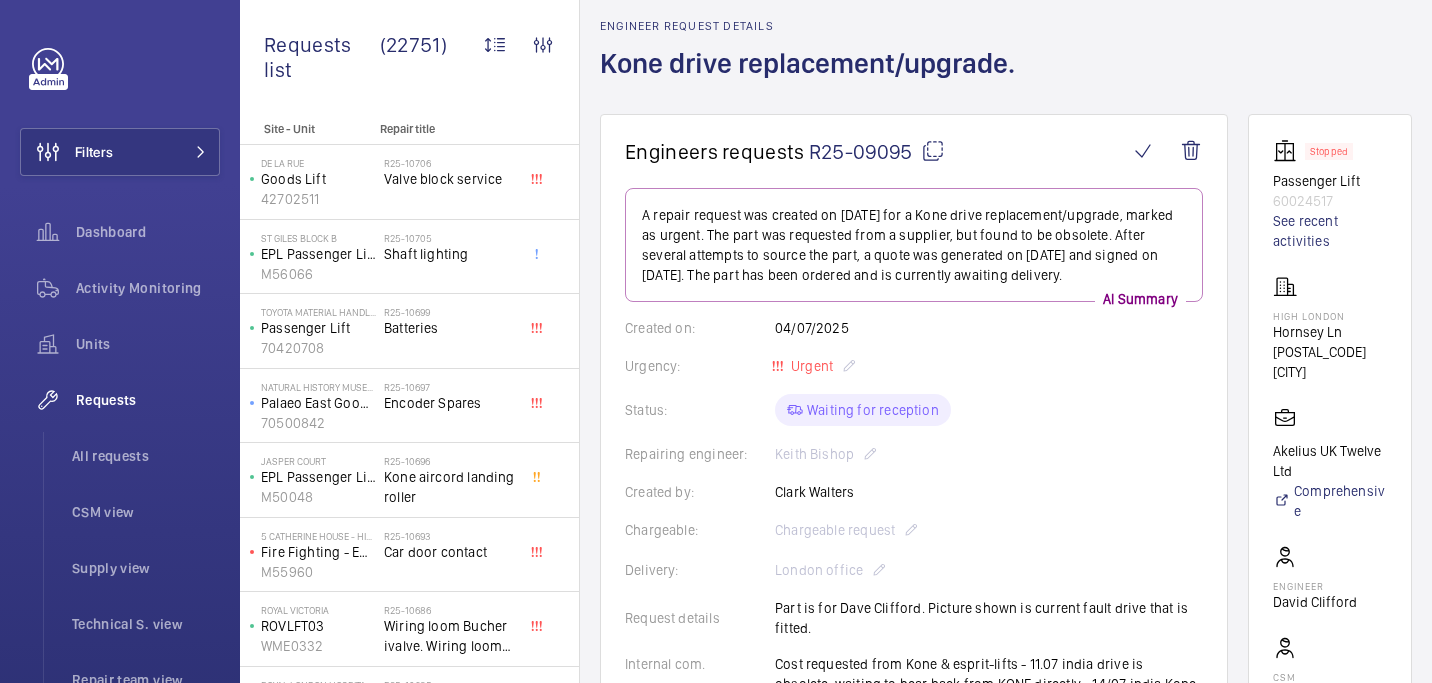 scroll, scrollTop: 65, scrollLeft: 0, axis: vertical 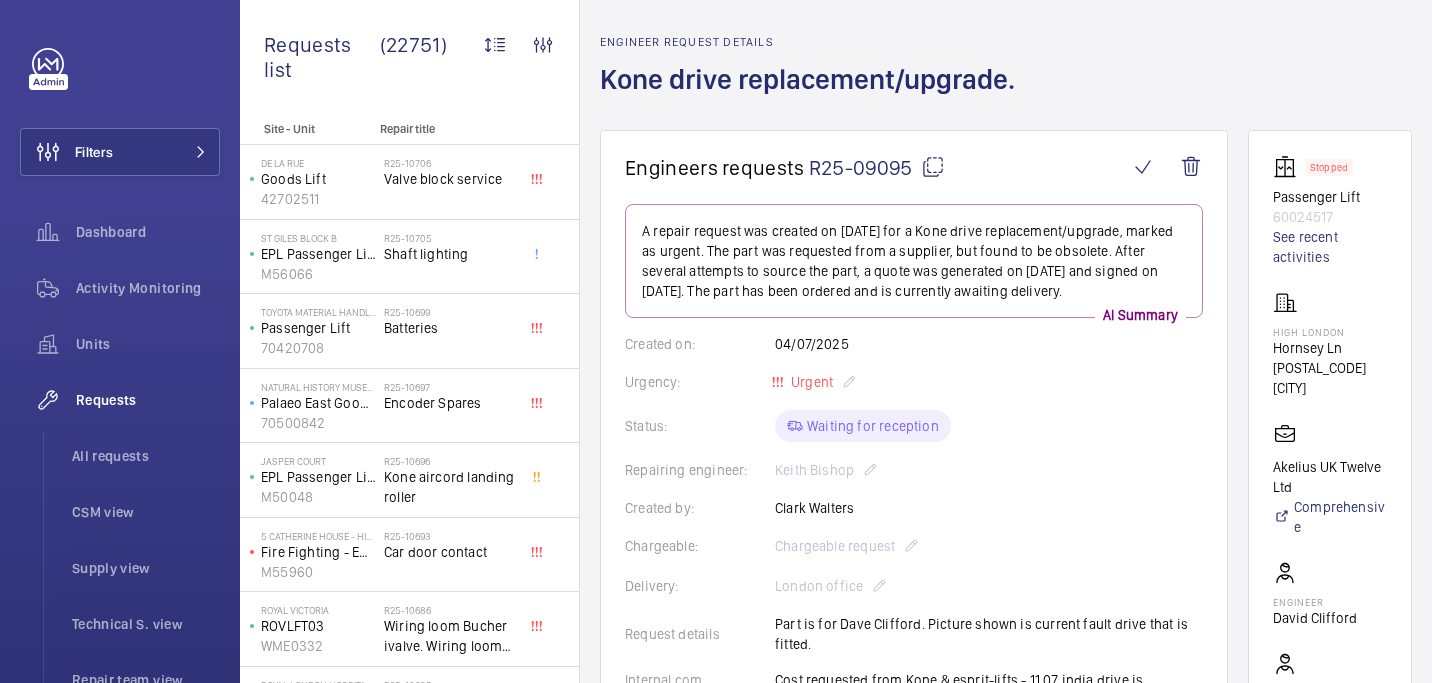 click 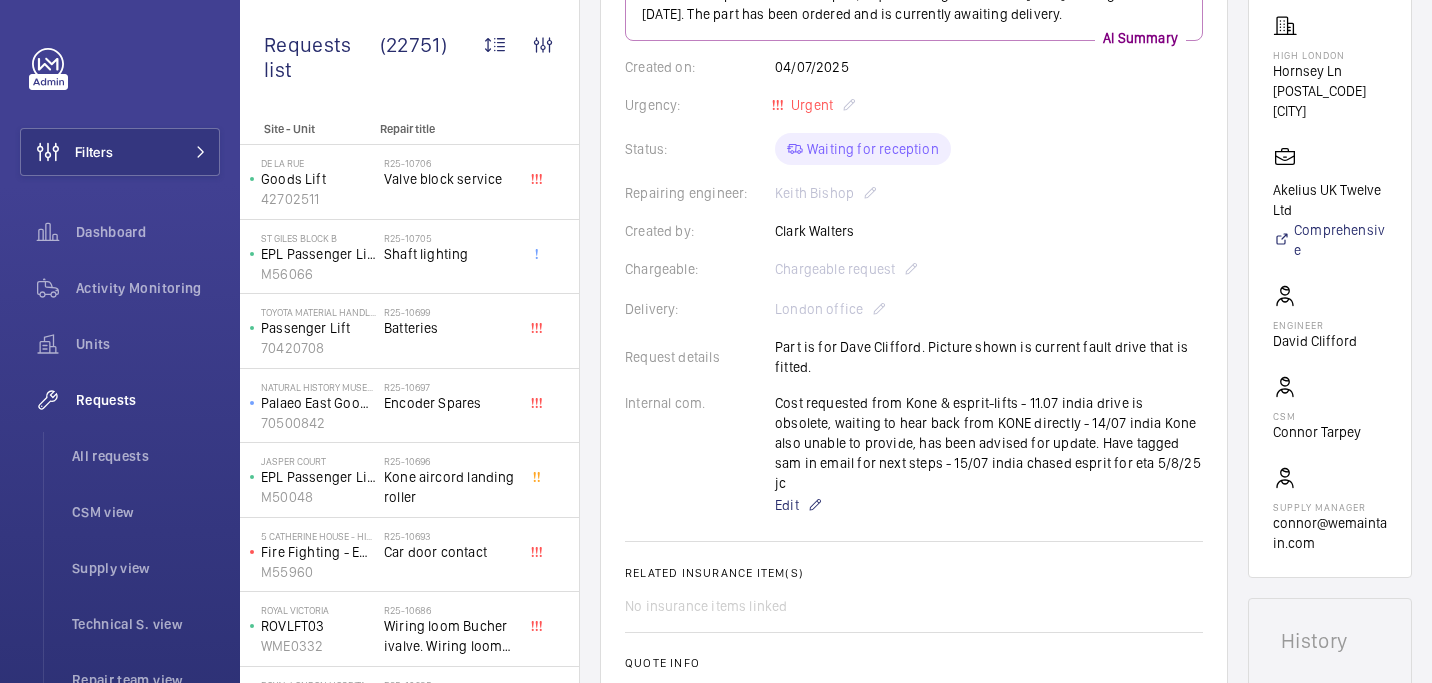 scroll, scrollTop: 370, scrollLeft: 0, axis: vertical 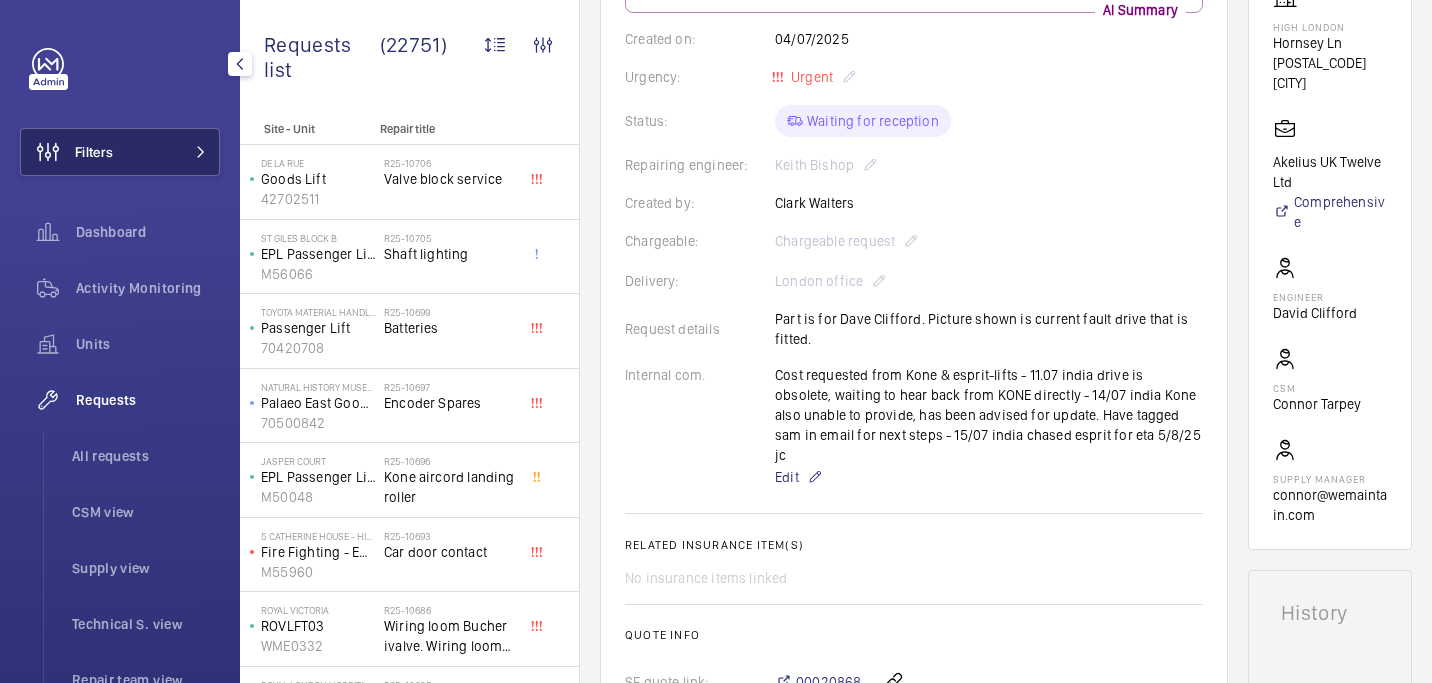 click on "Filters" 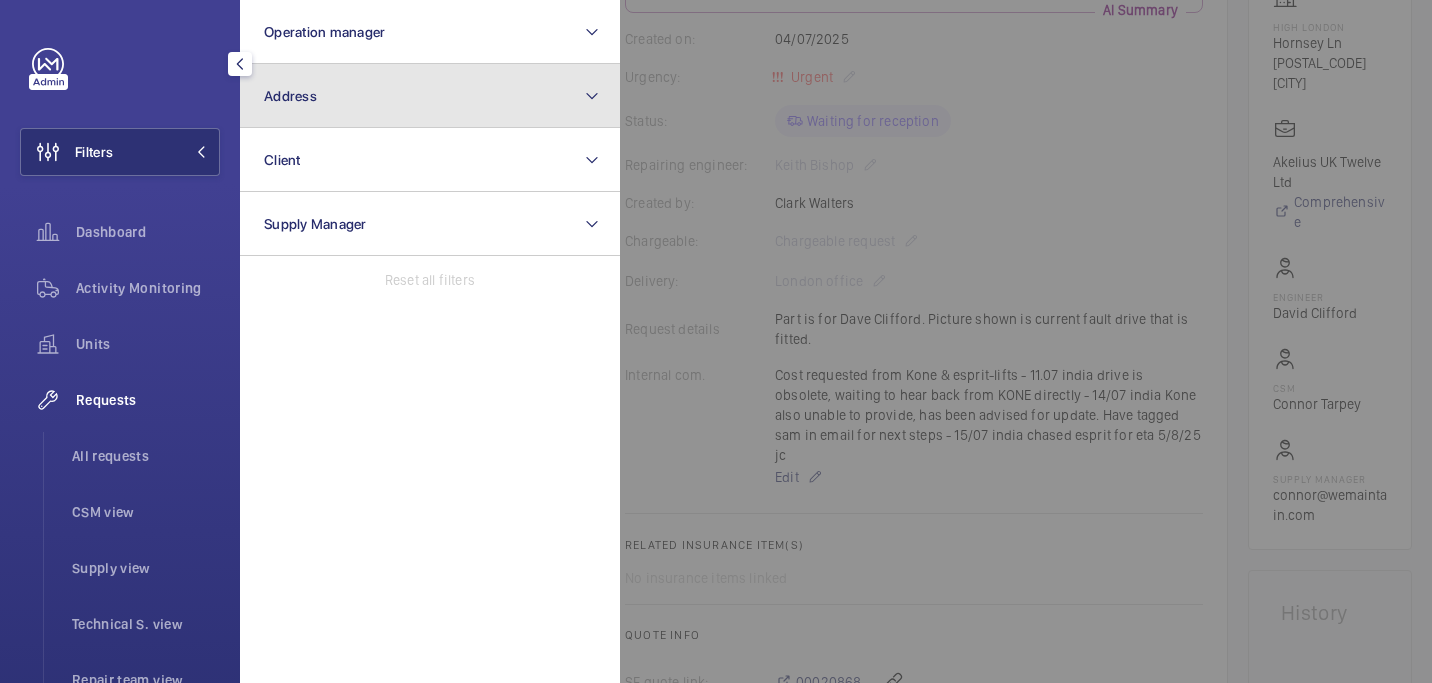 click on "Address" 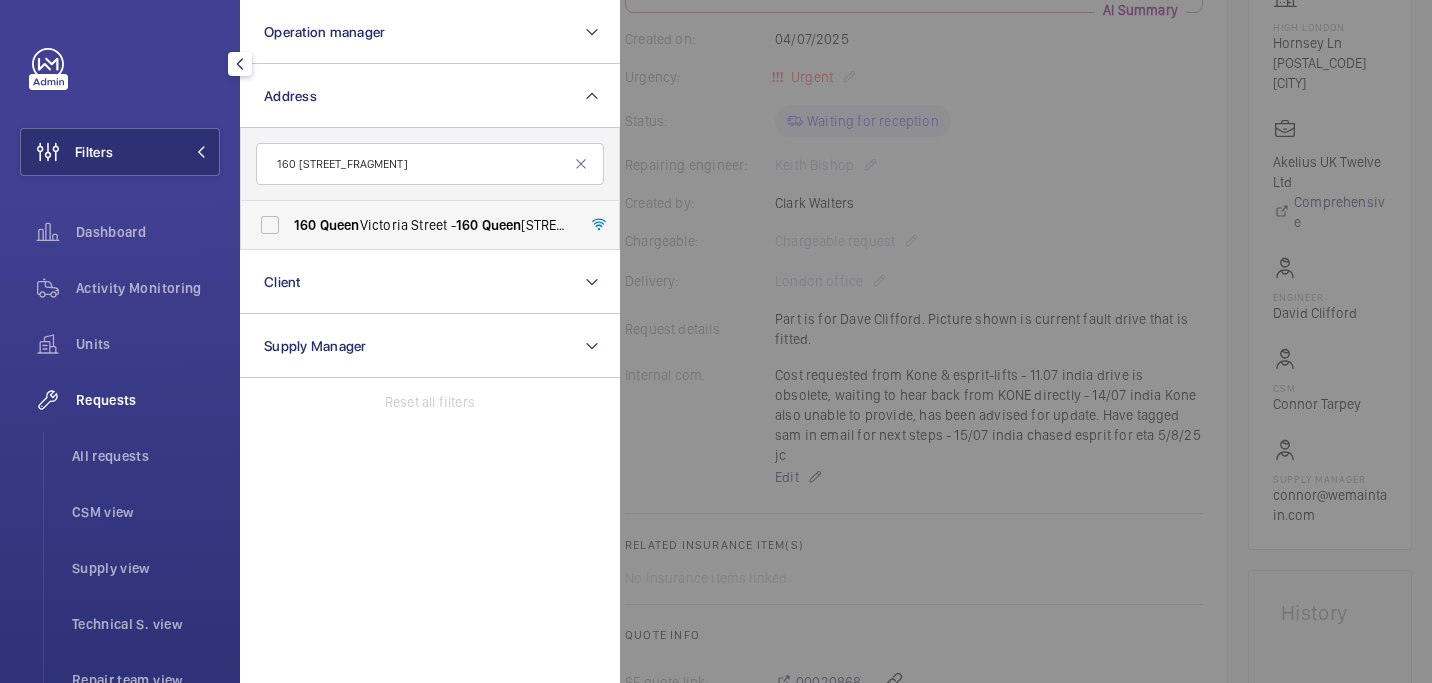 type on "160 queen" 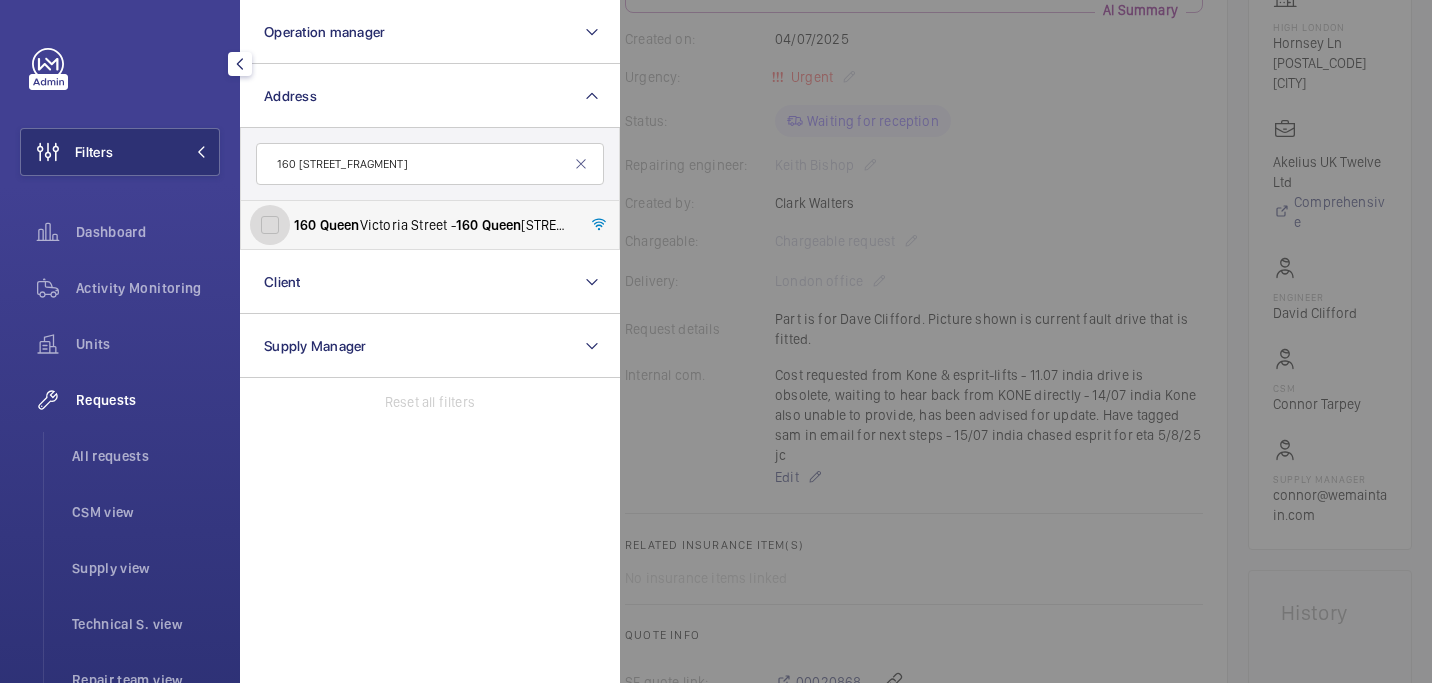 click on "160   Queen  Victoria Street -  160   Queen  Victoria Street, LONDON EC4V 4BF" at bounding box center (270, 225) 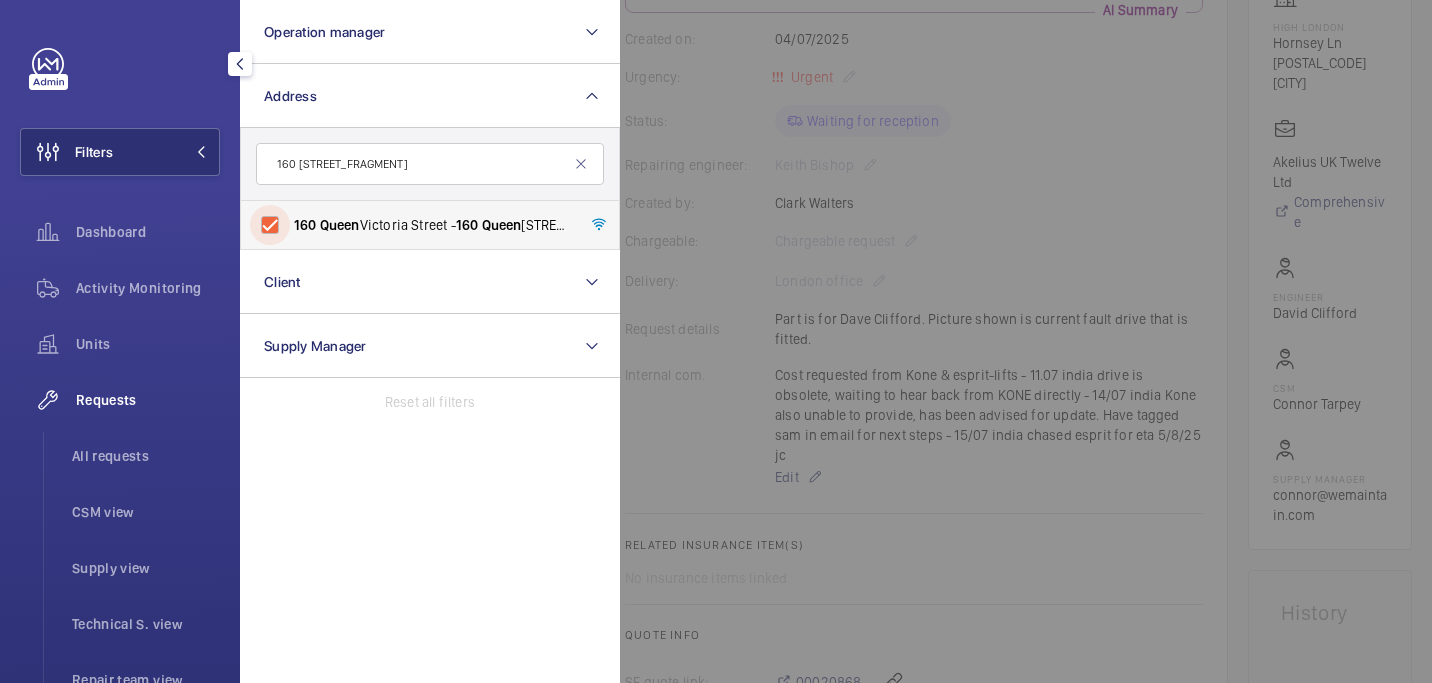 checkbox on "true" 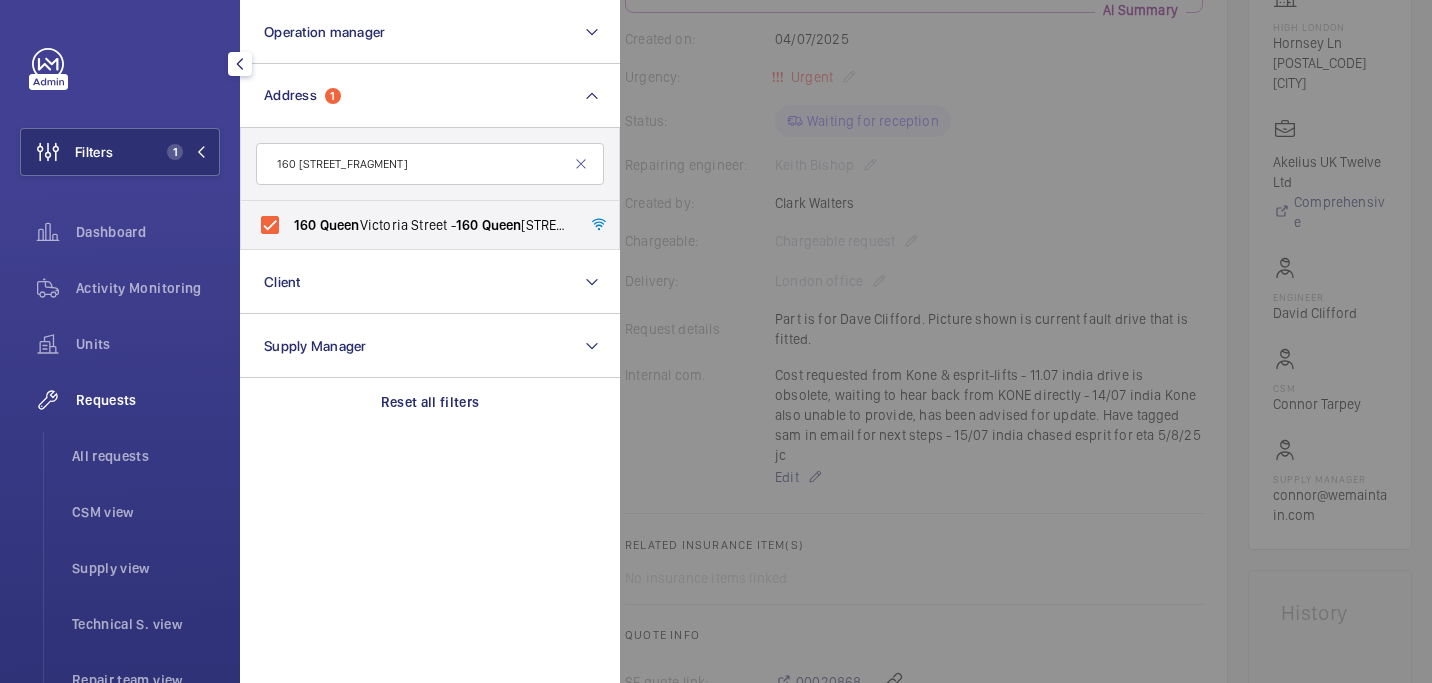 click 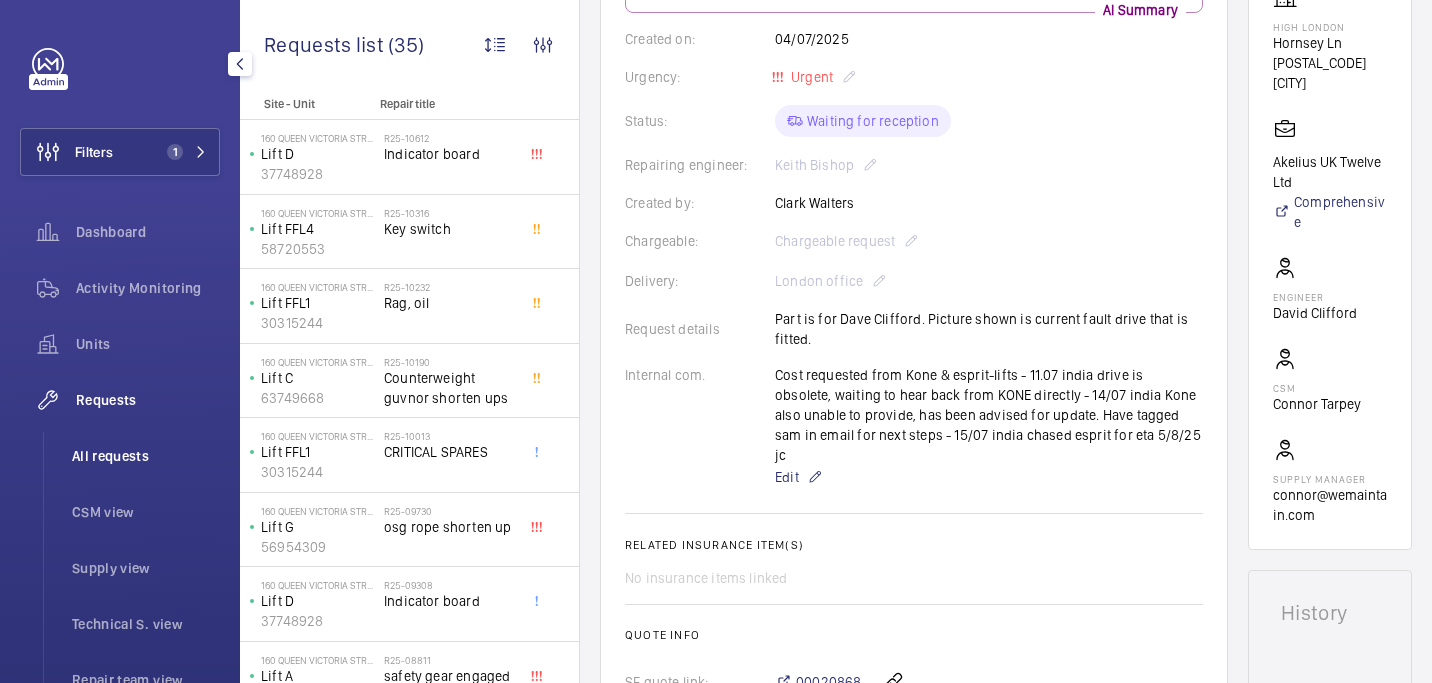 click on "All requests" 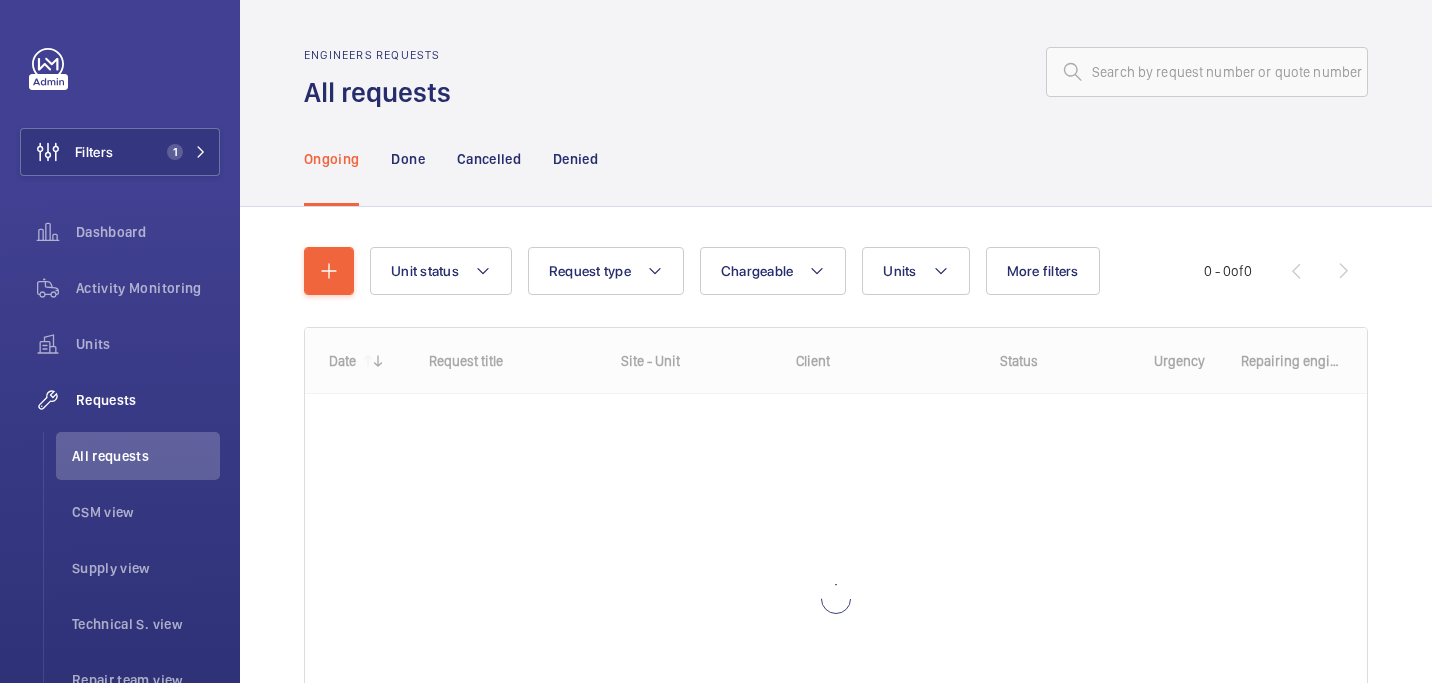 scroll, scrollTop: 218, scrollLeft: 0, axis: vertical 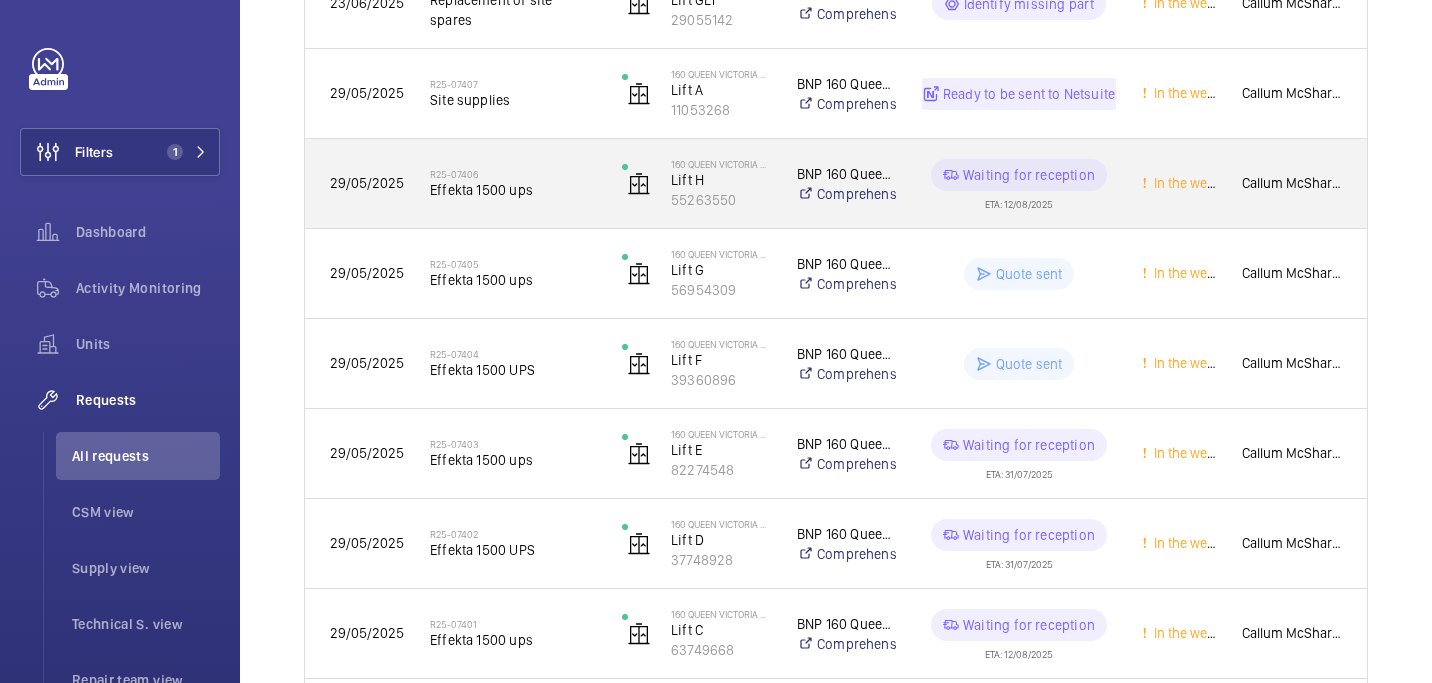 click on "R25-07406   Effekta 1500 ups" 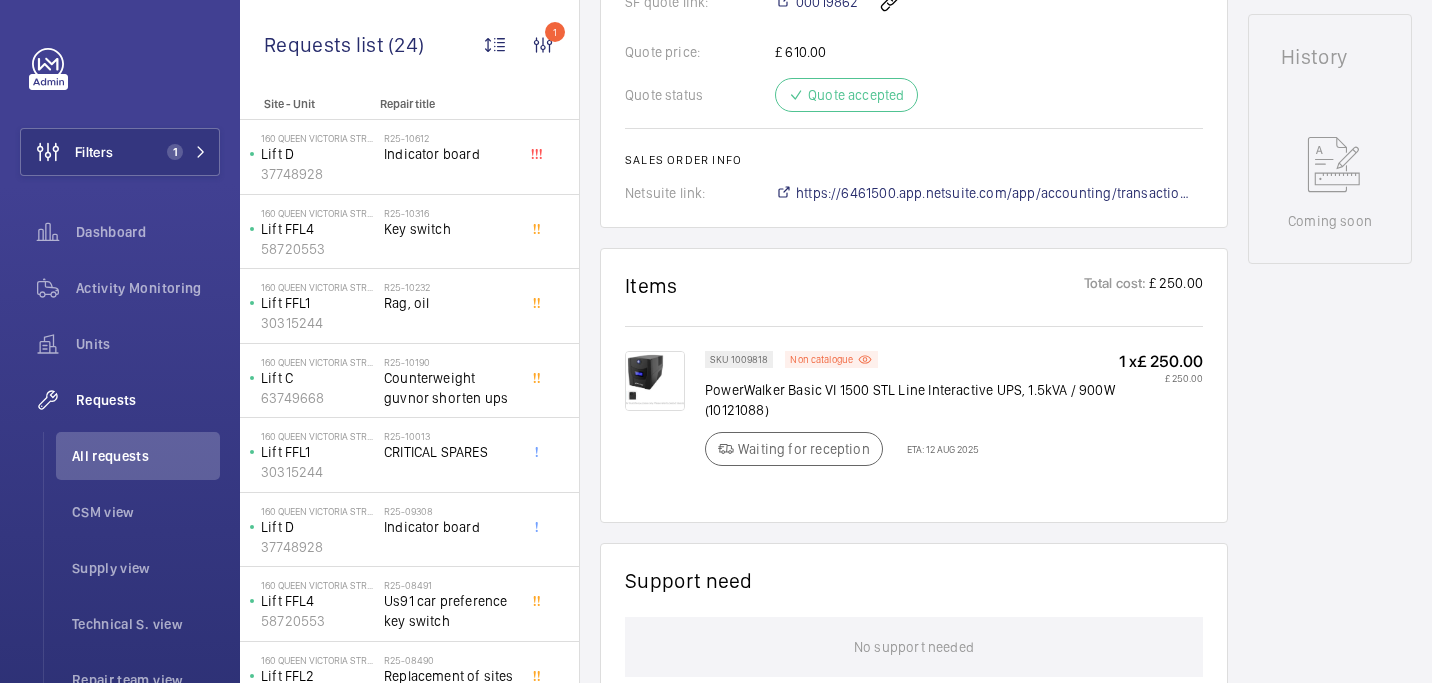 scroll, scrollTop: 959, scrollLeft: 0, axis: vertical 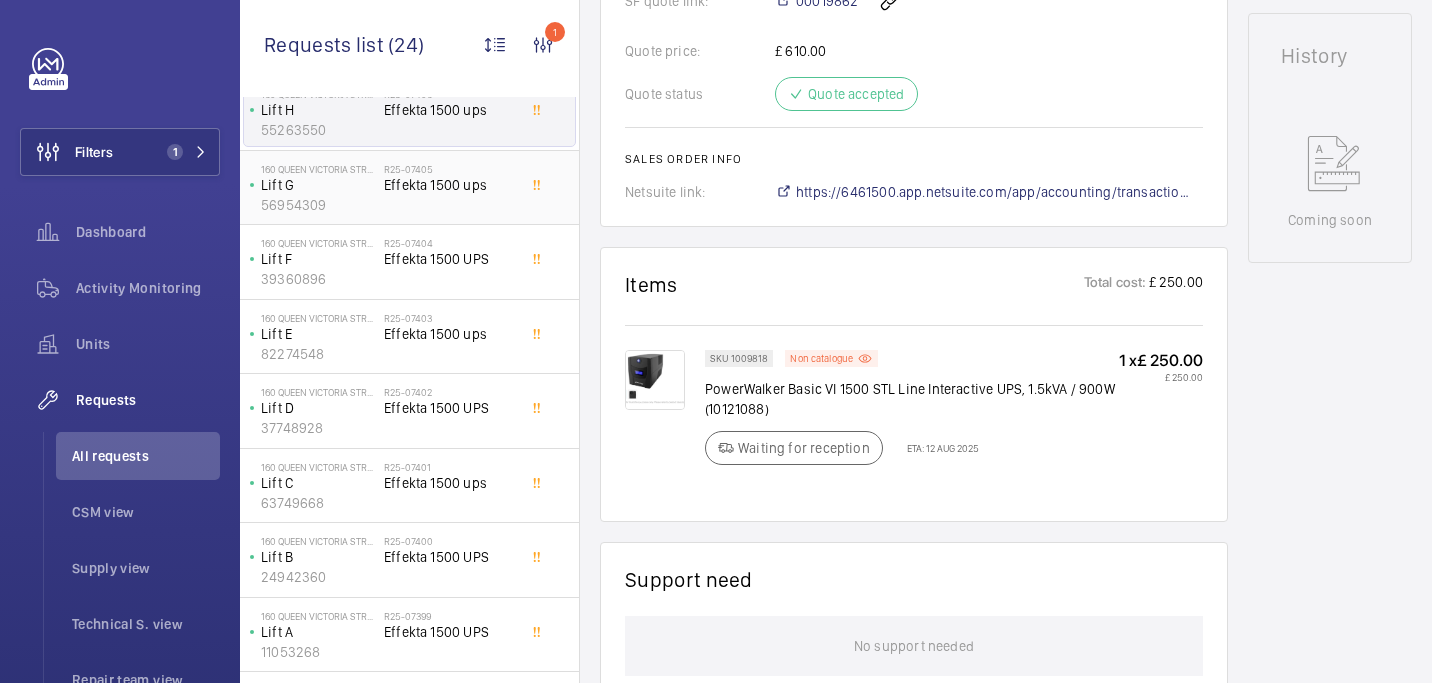 click on "R25-07405   Effekta 1500 ups" 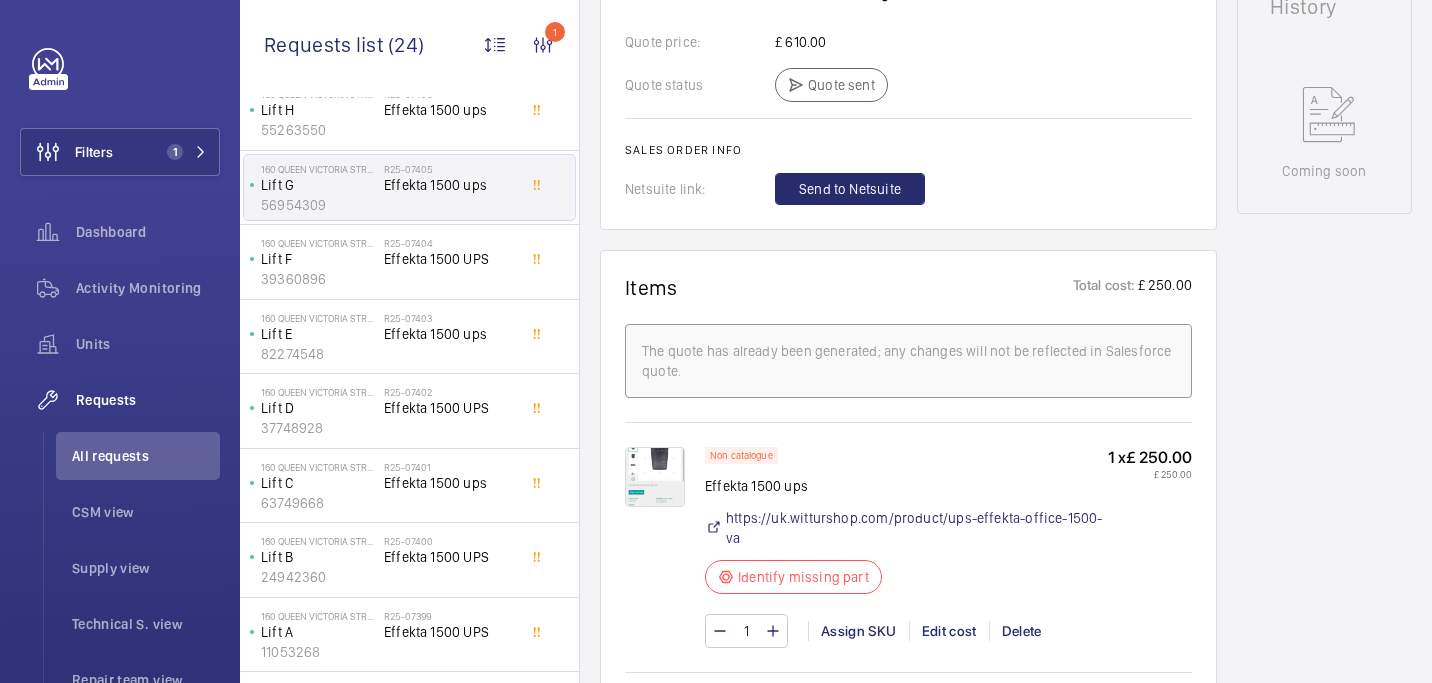 scroll, scrollTop: 969, scrollLeft: 0, axis: vertical 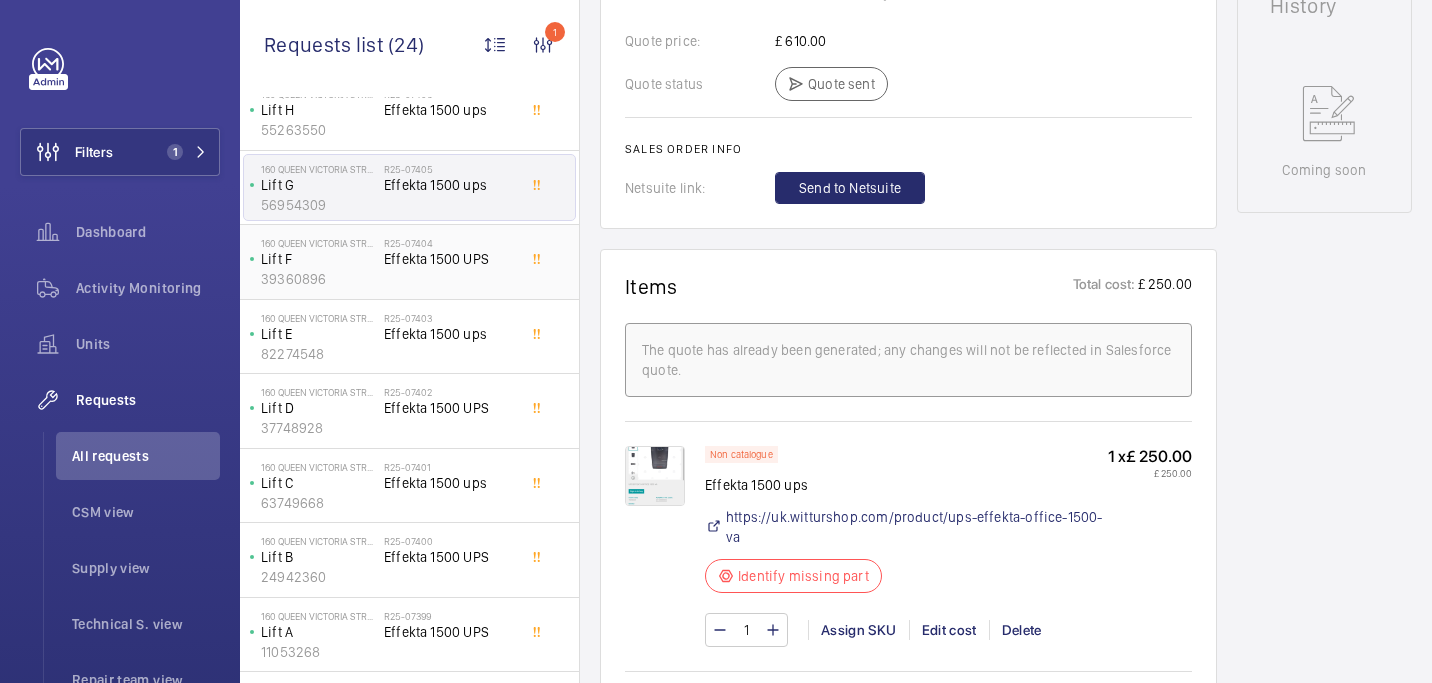 click on "Effekta 1500 UPS" 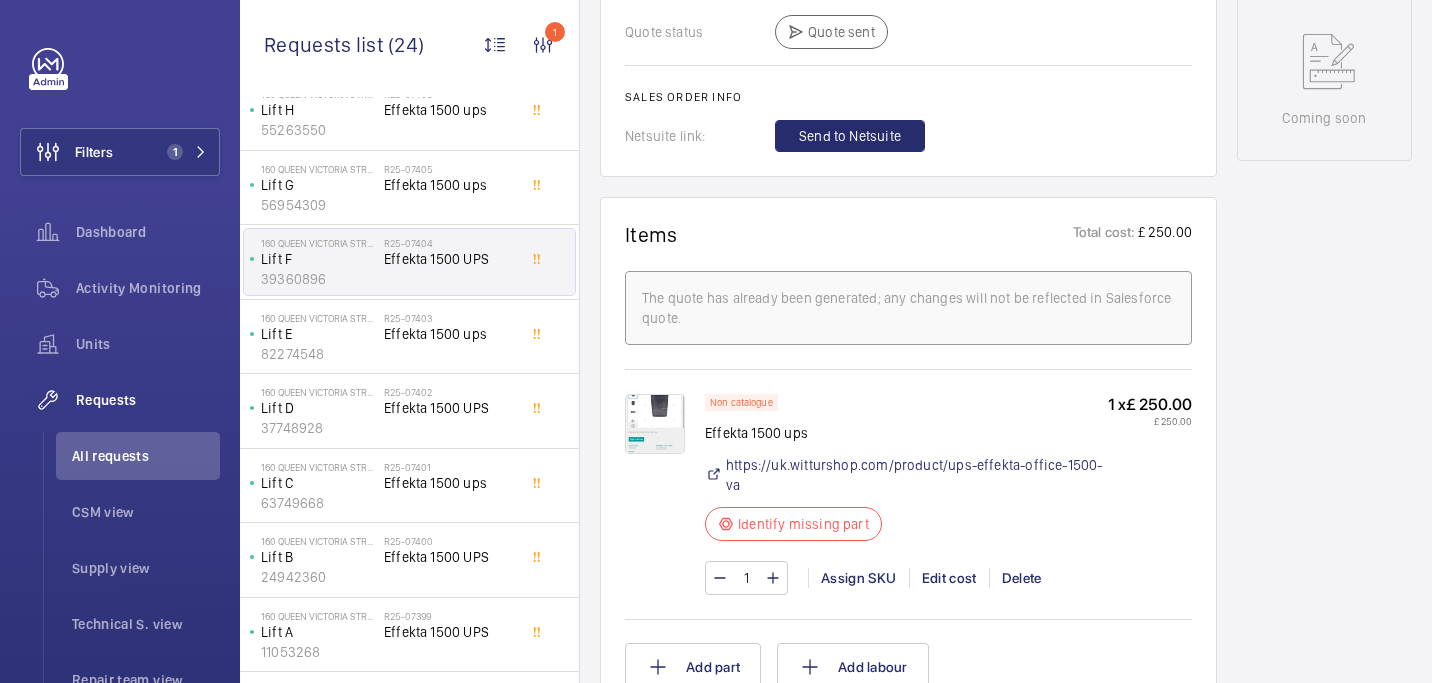 scroll, scrollTop: 1038, scrollLeft: 0, axis: vertical 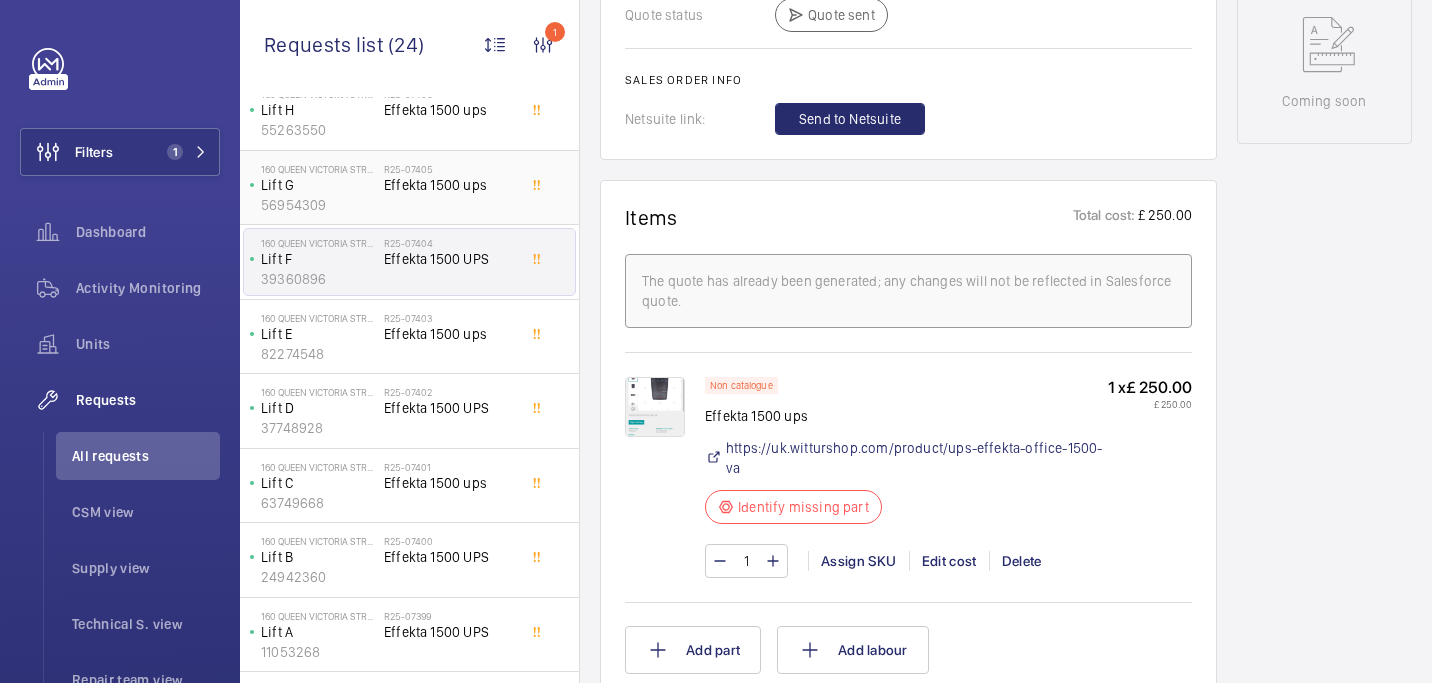 click on "R25-07405   Effekta 1500 ups" 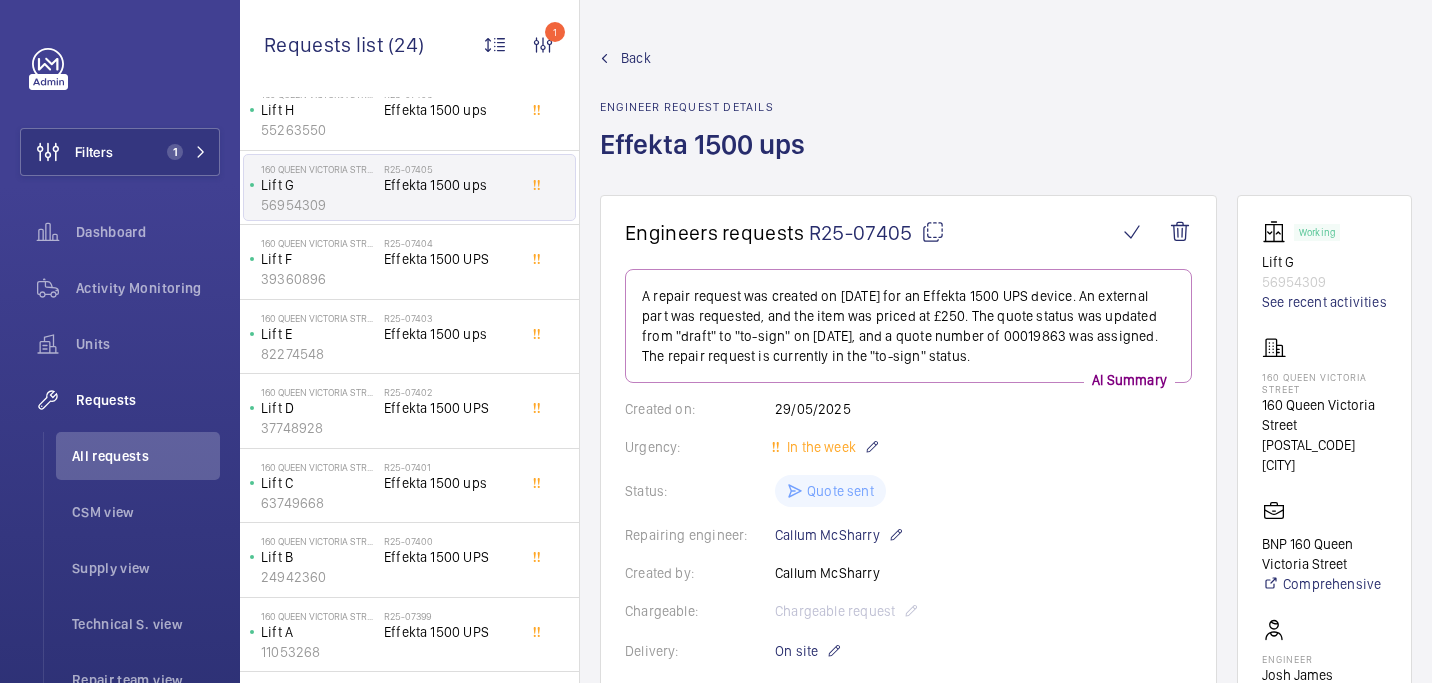 click 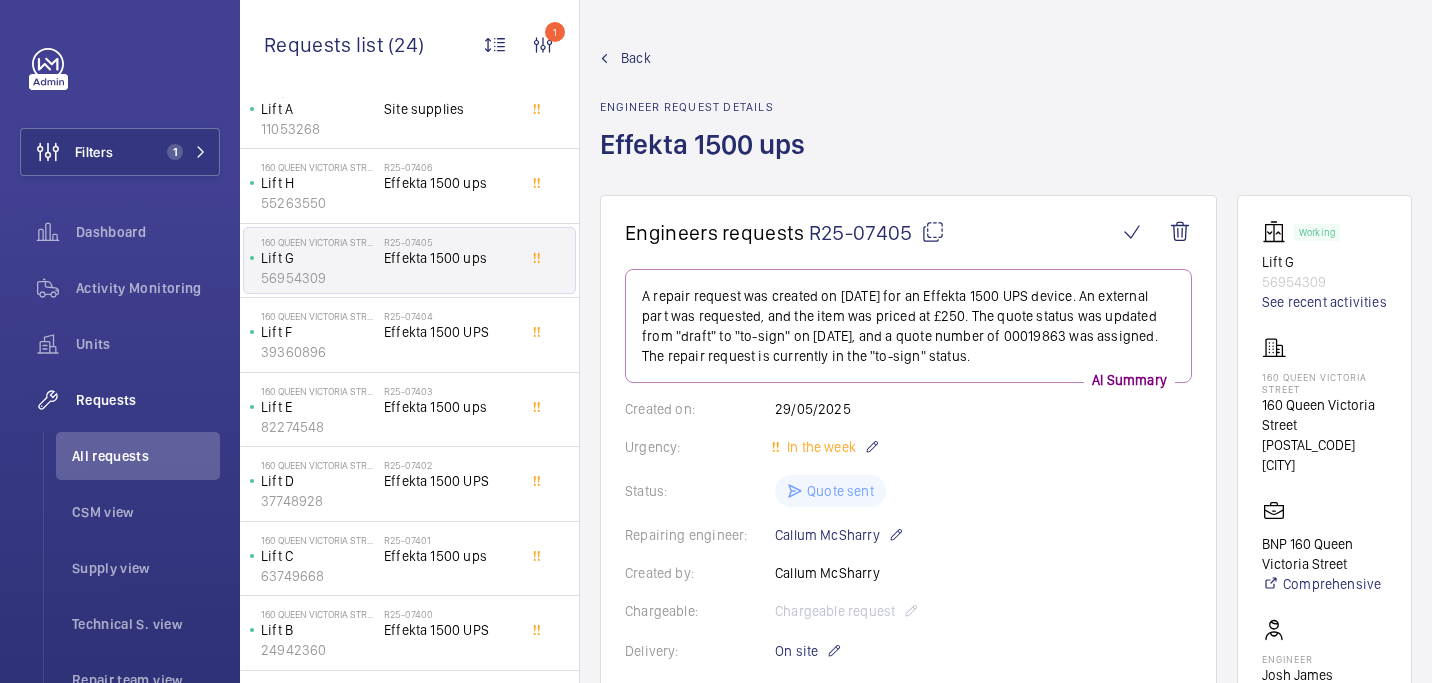 scroll, scrollTop: 700, scrollLeft: 0, axis: vertical 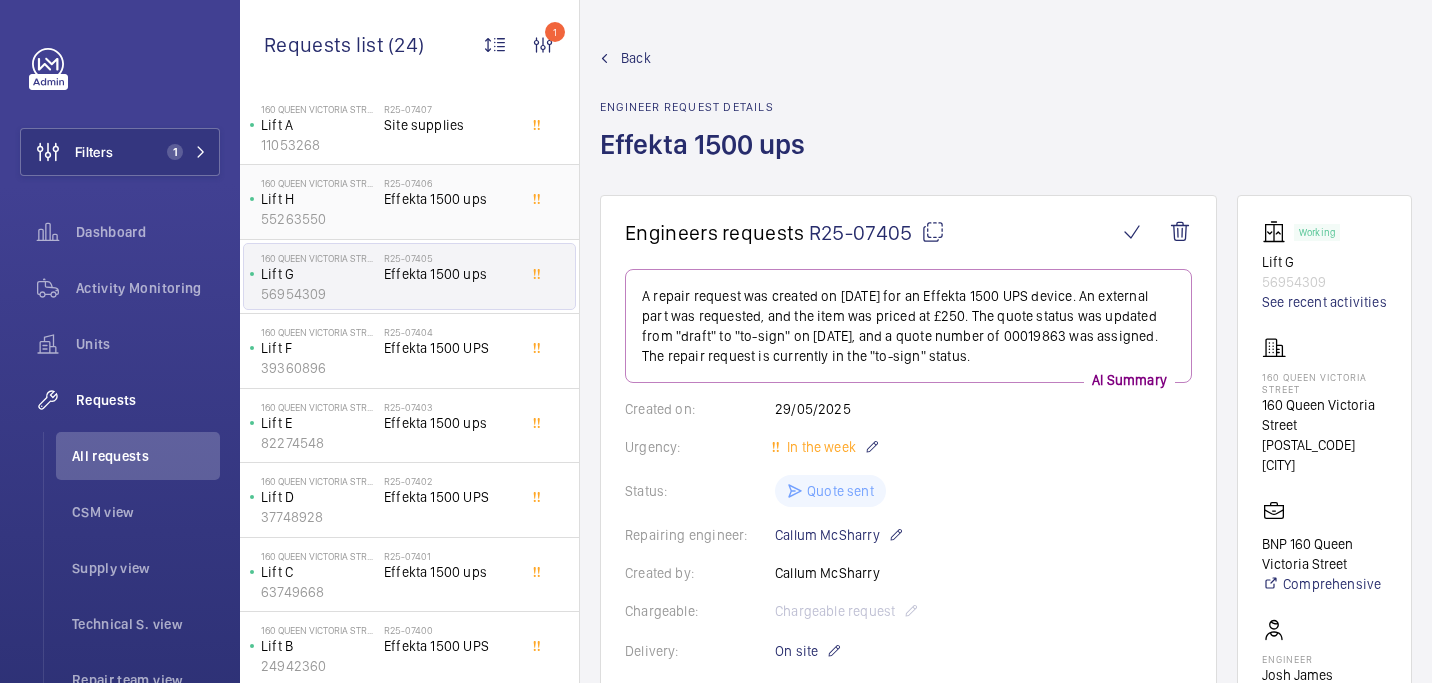 click on "Effekta 1500 ups" 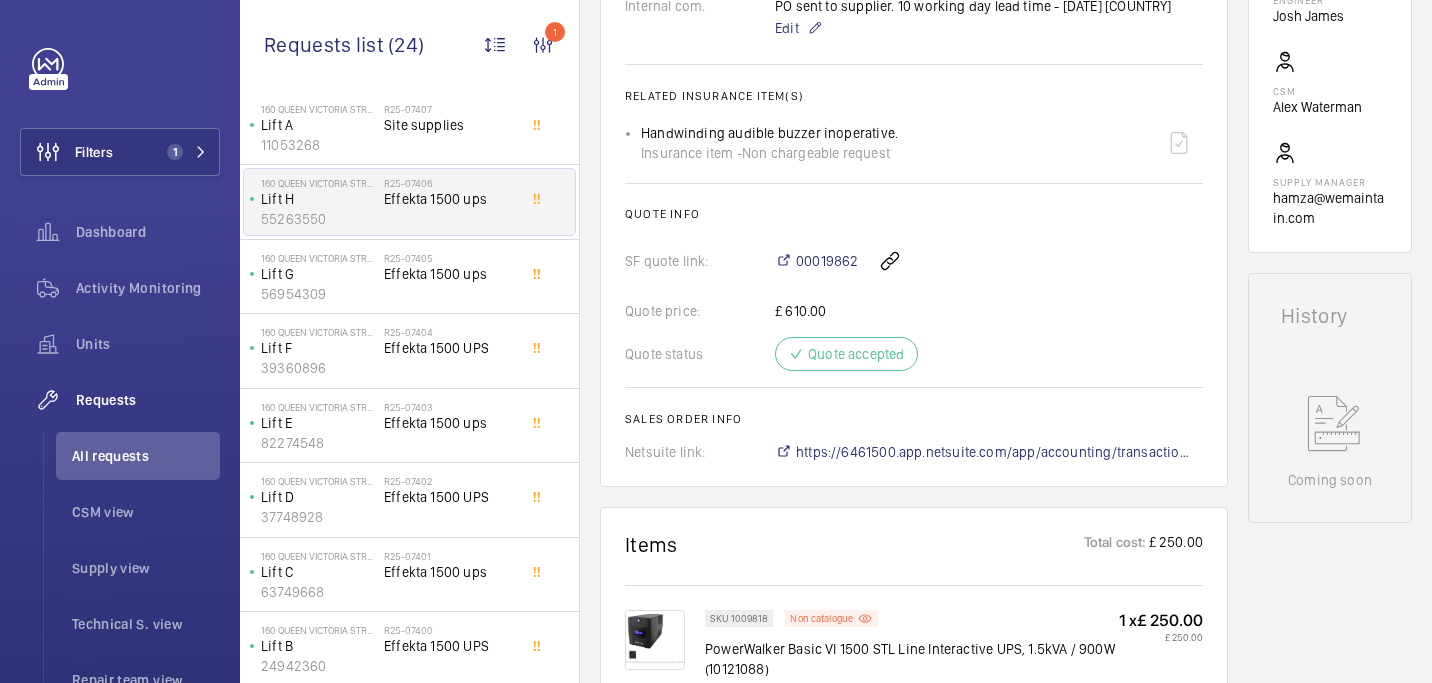 scroll, scrollTop: 702, scrollLeft: 0, axis: vertical 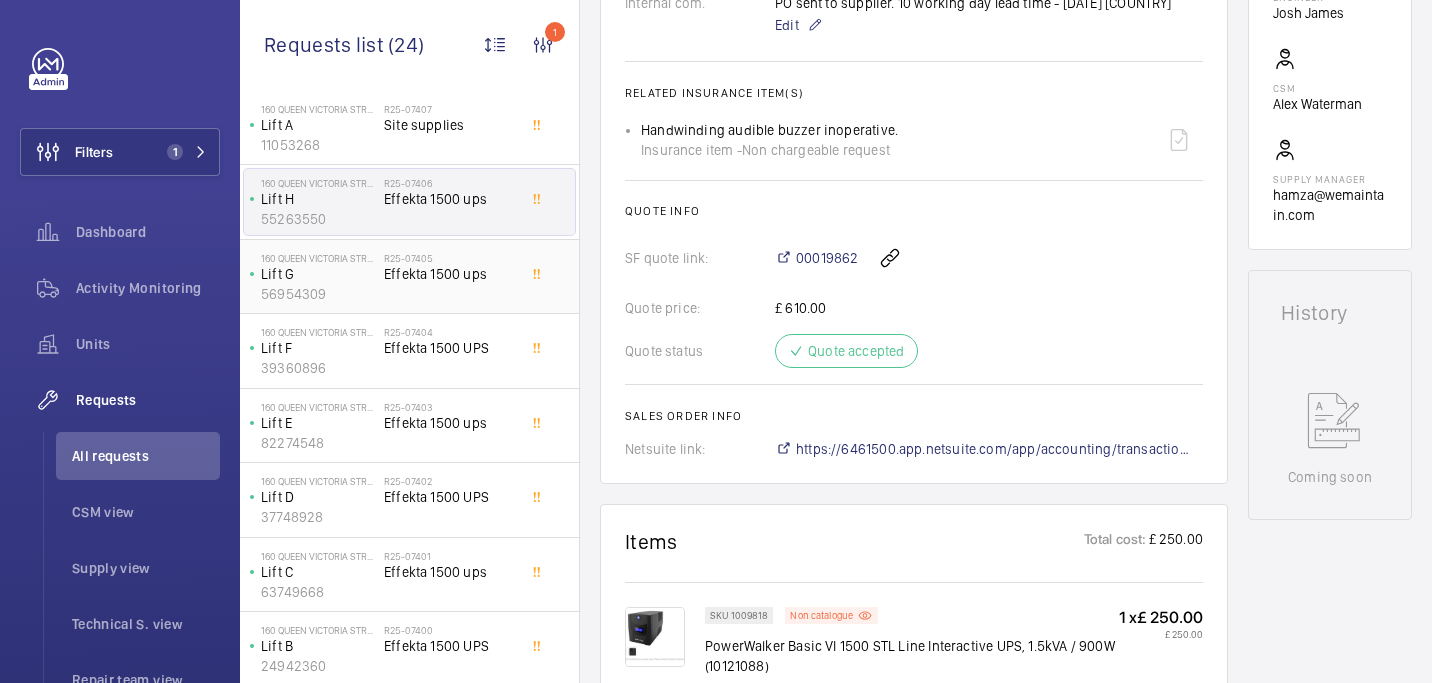 click on "Effekta 1500 ups" 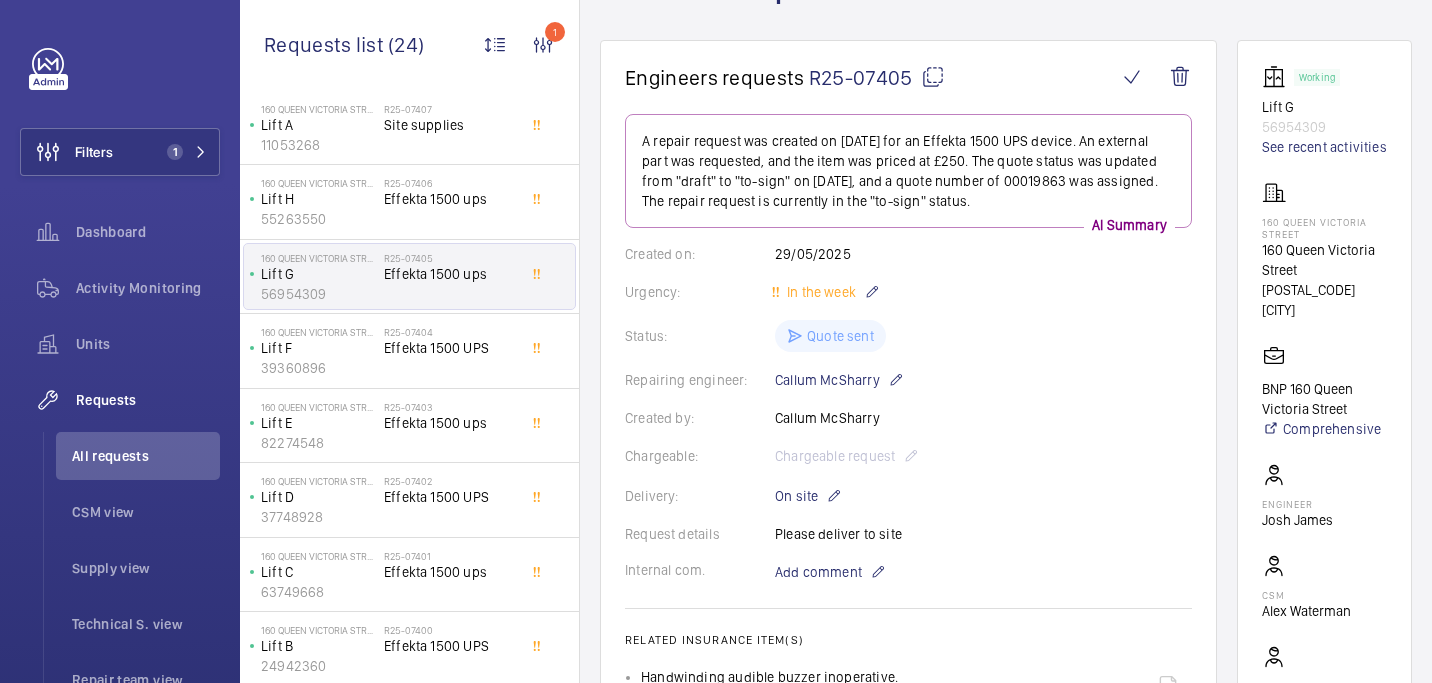 scroll, scrollTop: 153, scrollLeft: 0, axis: vertical 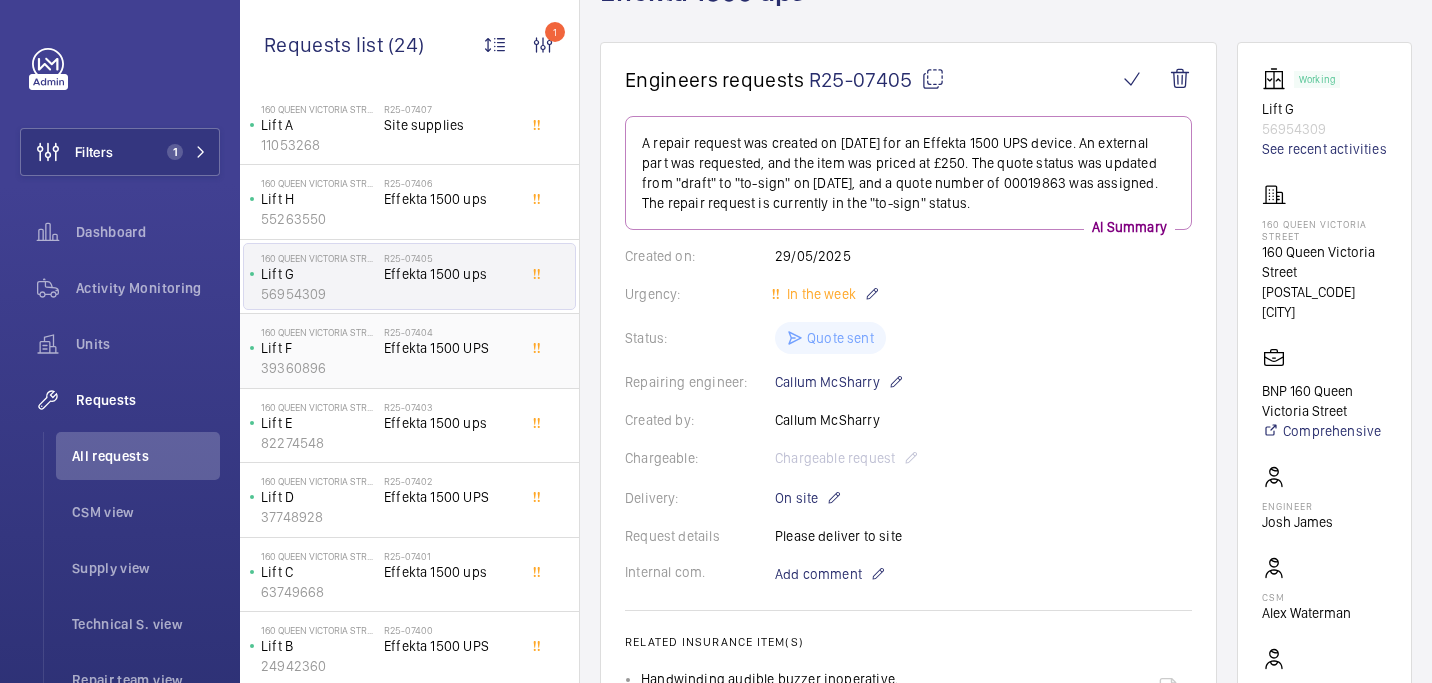 click on "Effekta 1500 UPS" 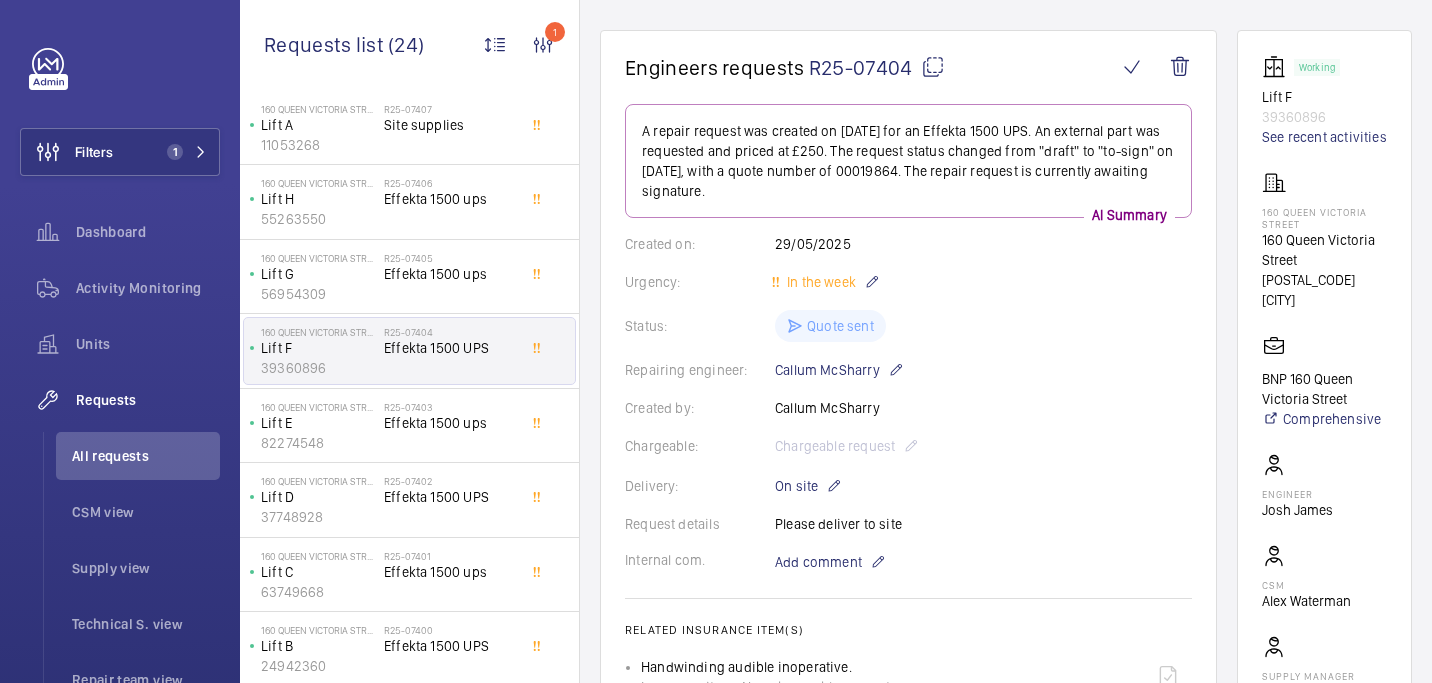 scroll, scrollTop: 156, scrollLeft: 0, axis: vertical 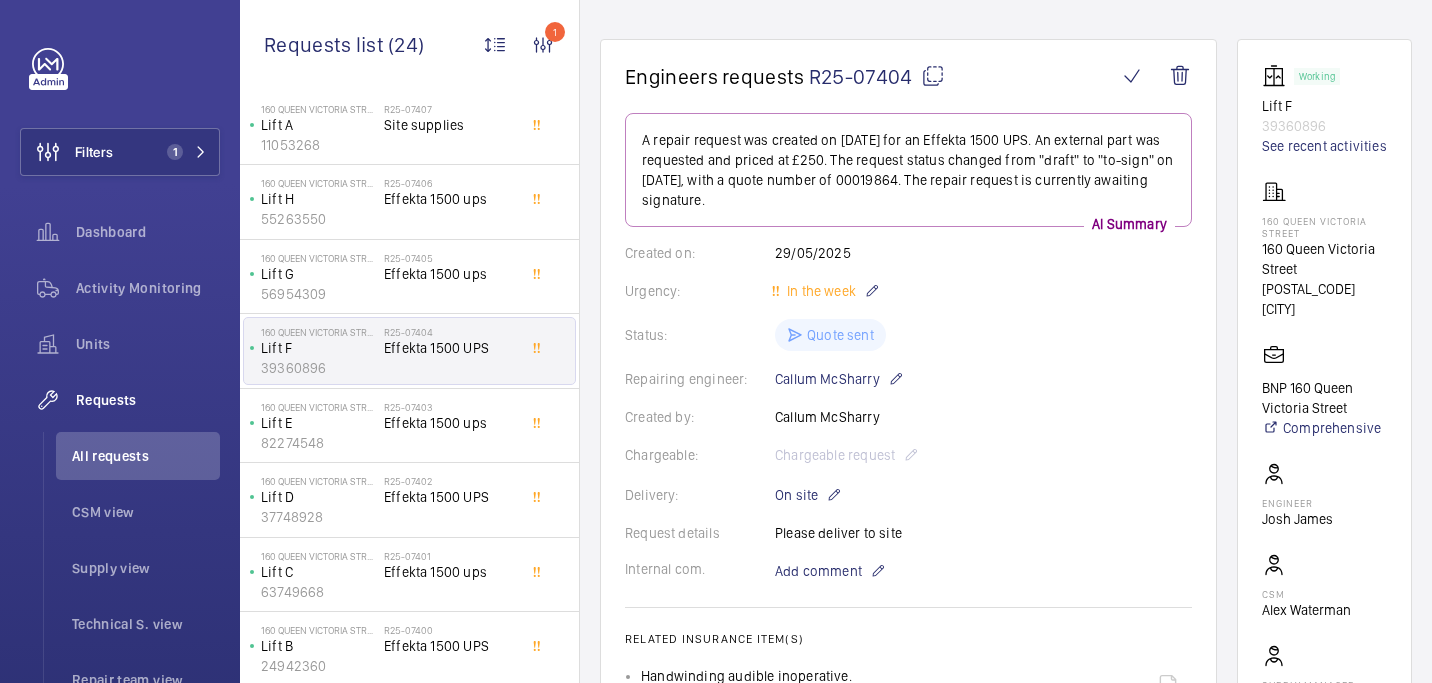 click 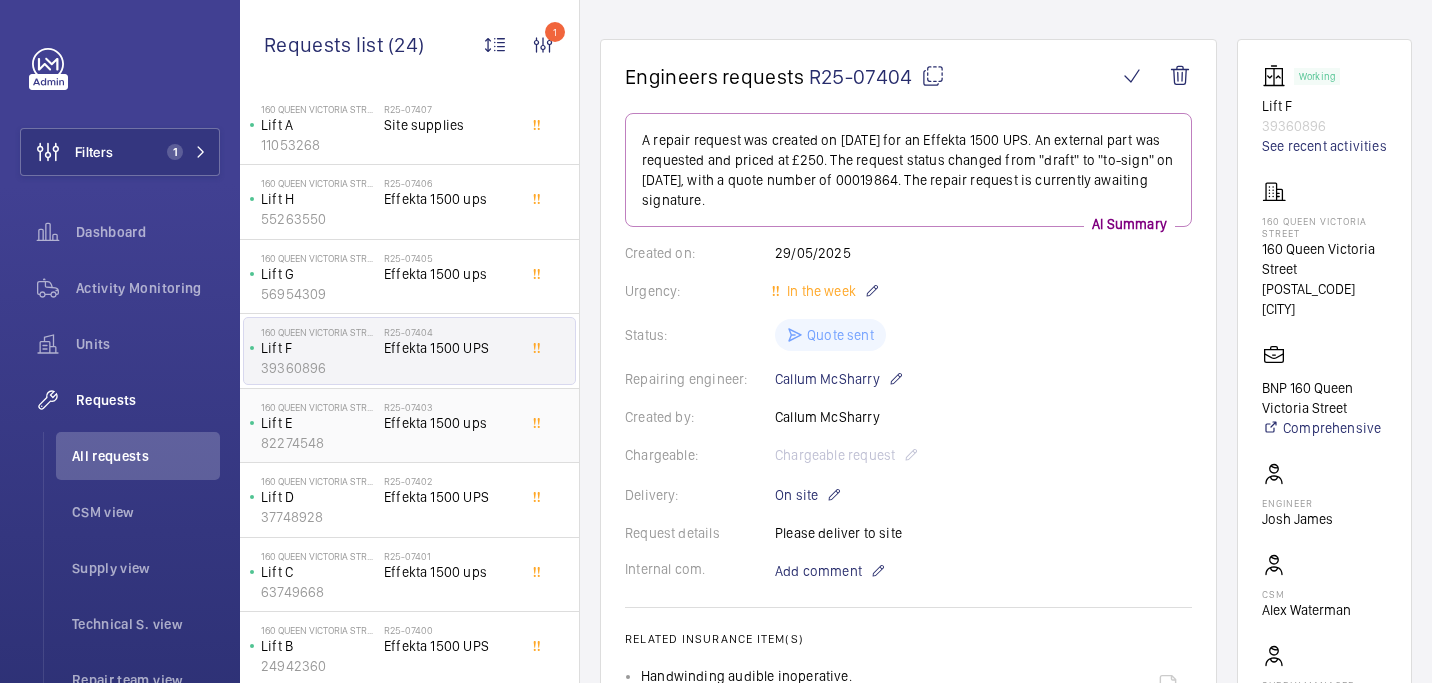 click on "R25-07403   Effekta 1500 ups" 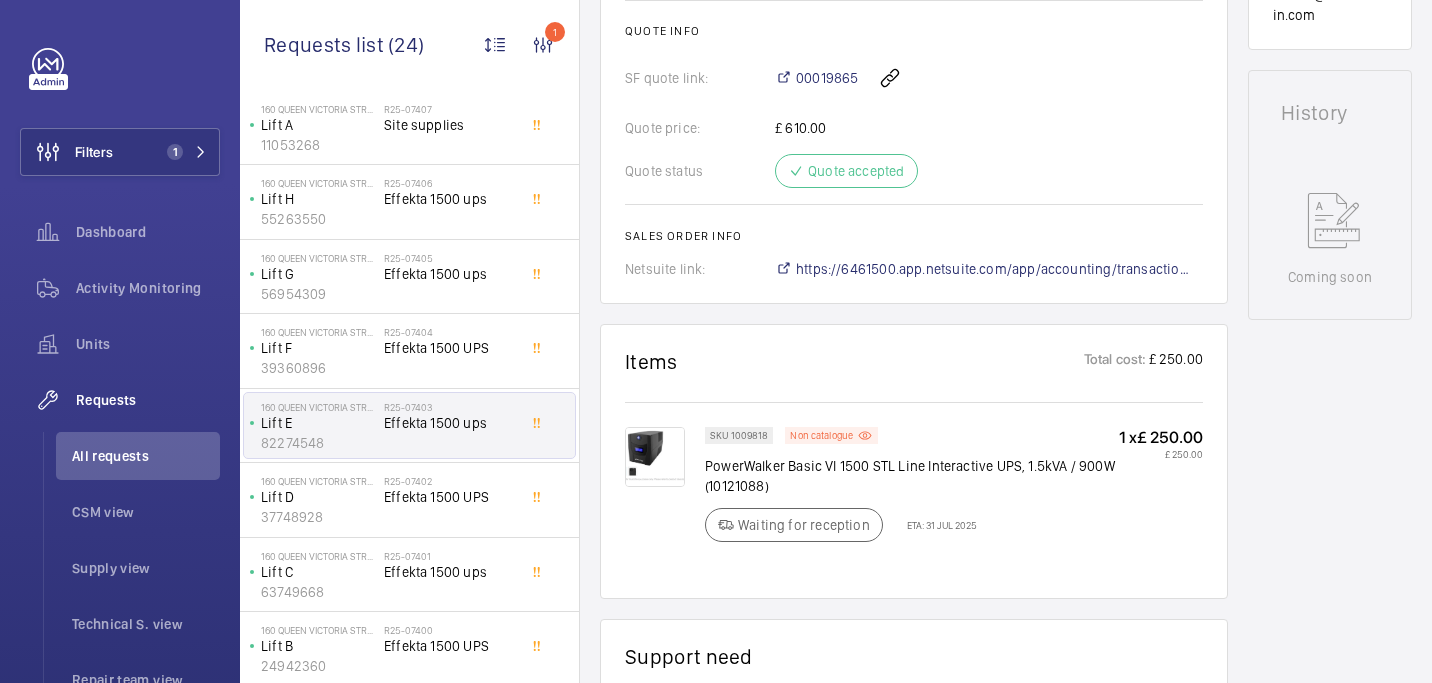 scroll, scrollTop: 1106, scrollLeft: 0, axis: vertical 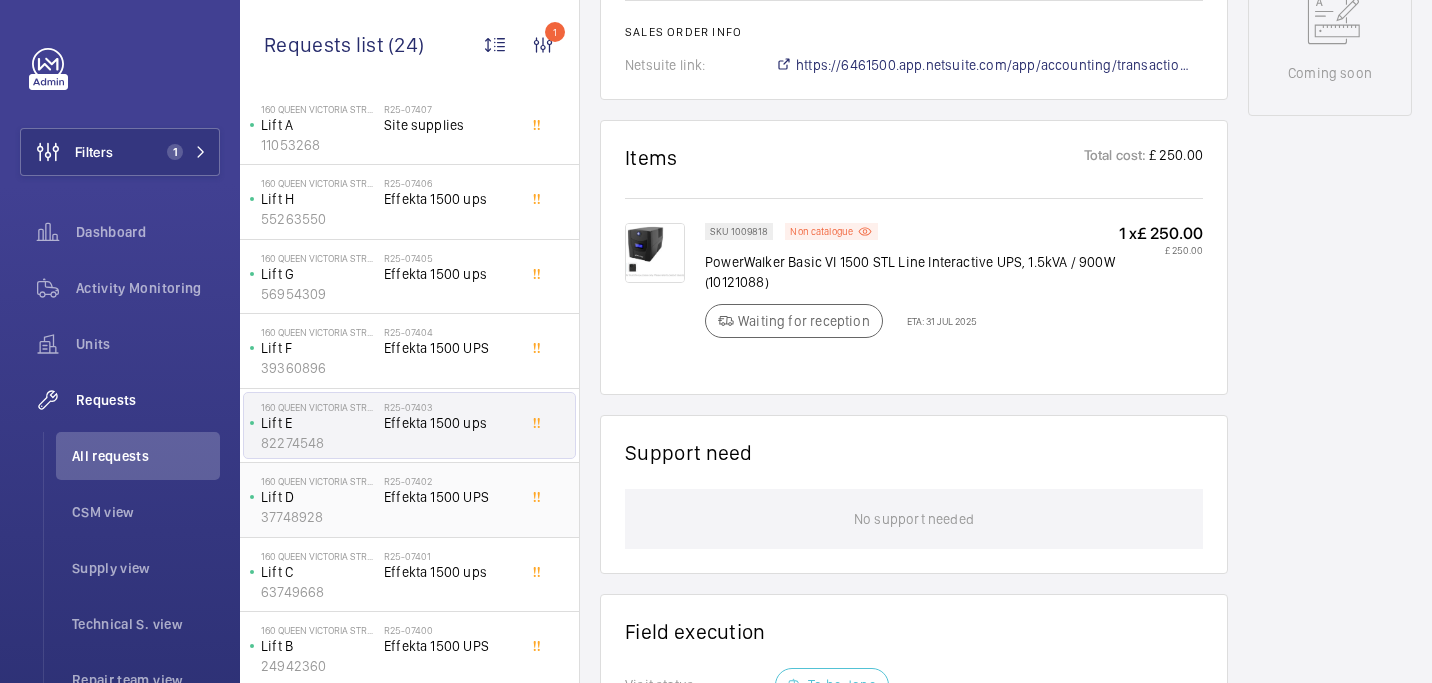 click on "160 Queen Victoria Street   Lift D   37748928" 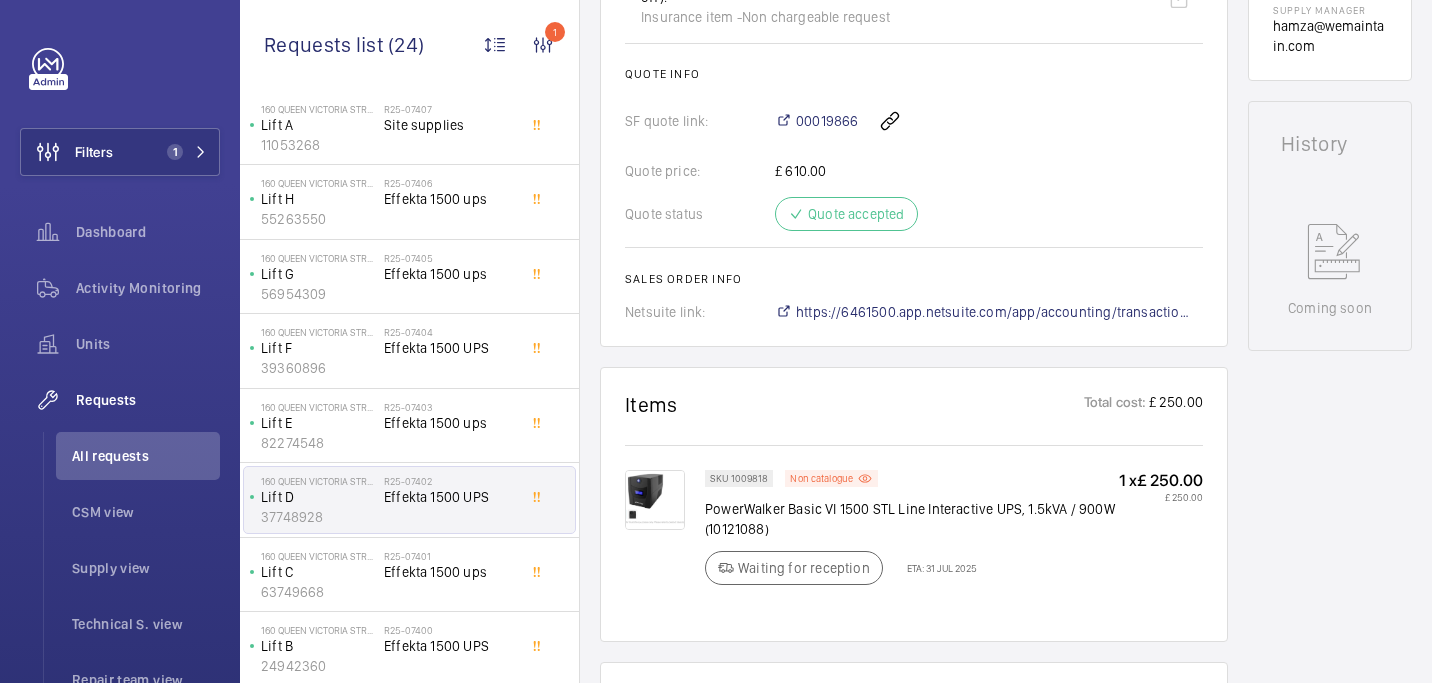 scroll, scrollTop: 982, scrollLeft: 0, axis: vertical 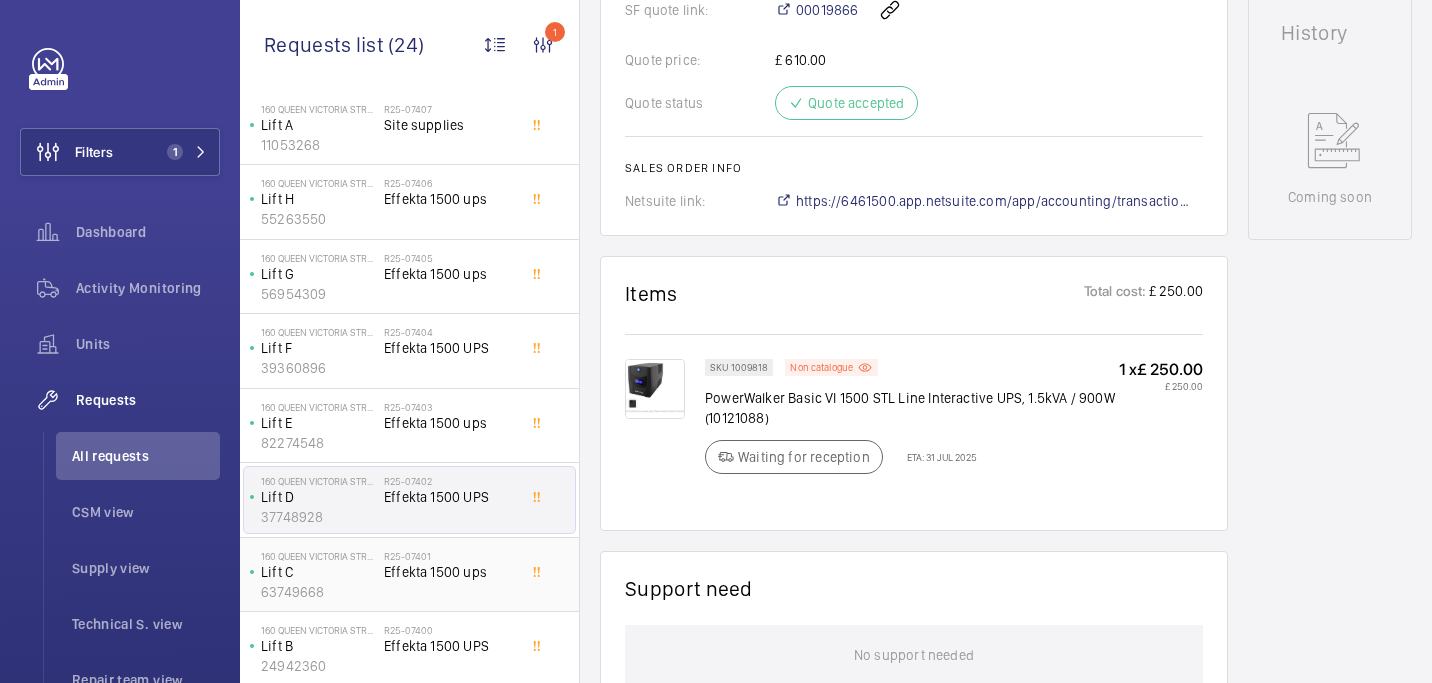 click on "Effekta 1500 ups" 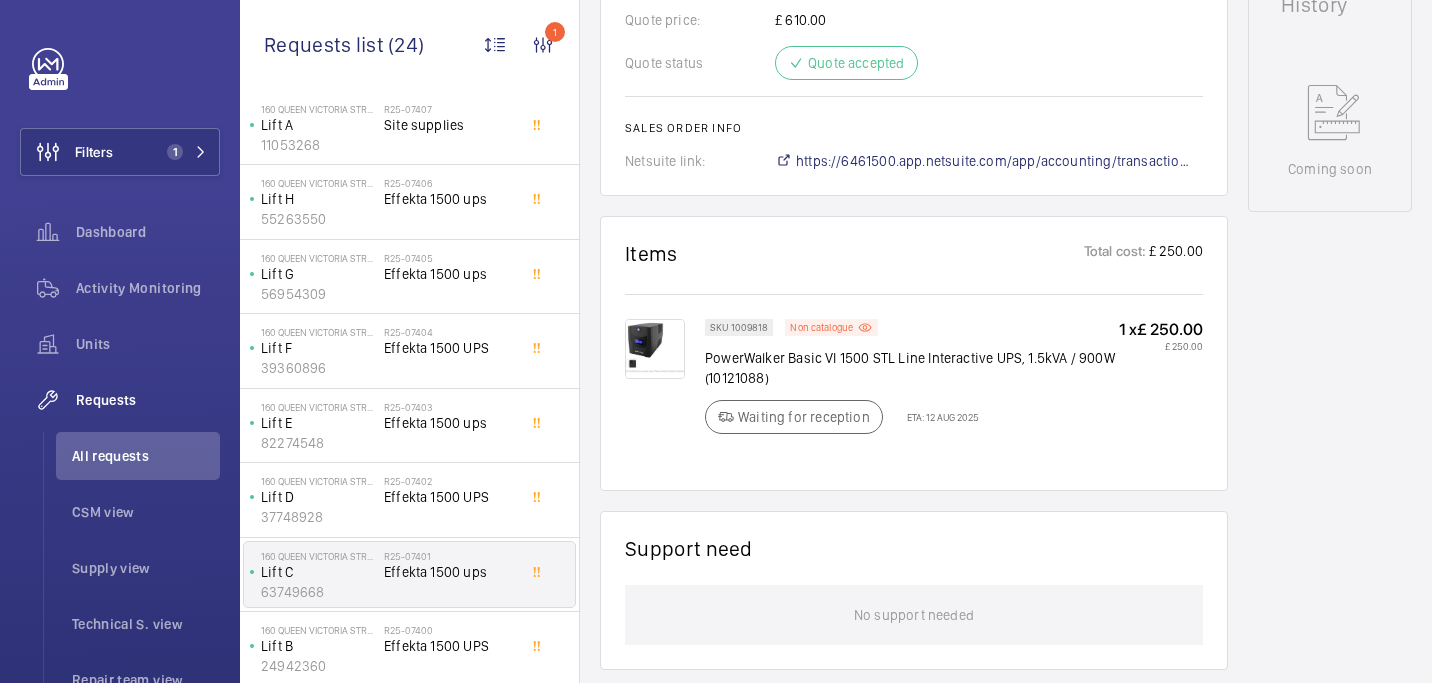 scroll, scrollTop: 1029, scrollLeft: 0, axis: vertical 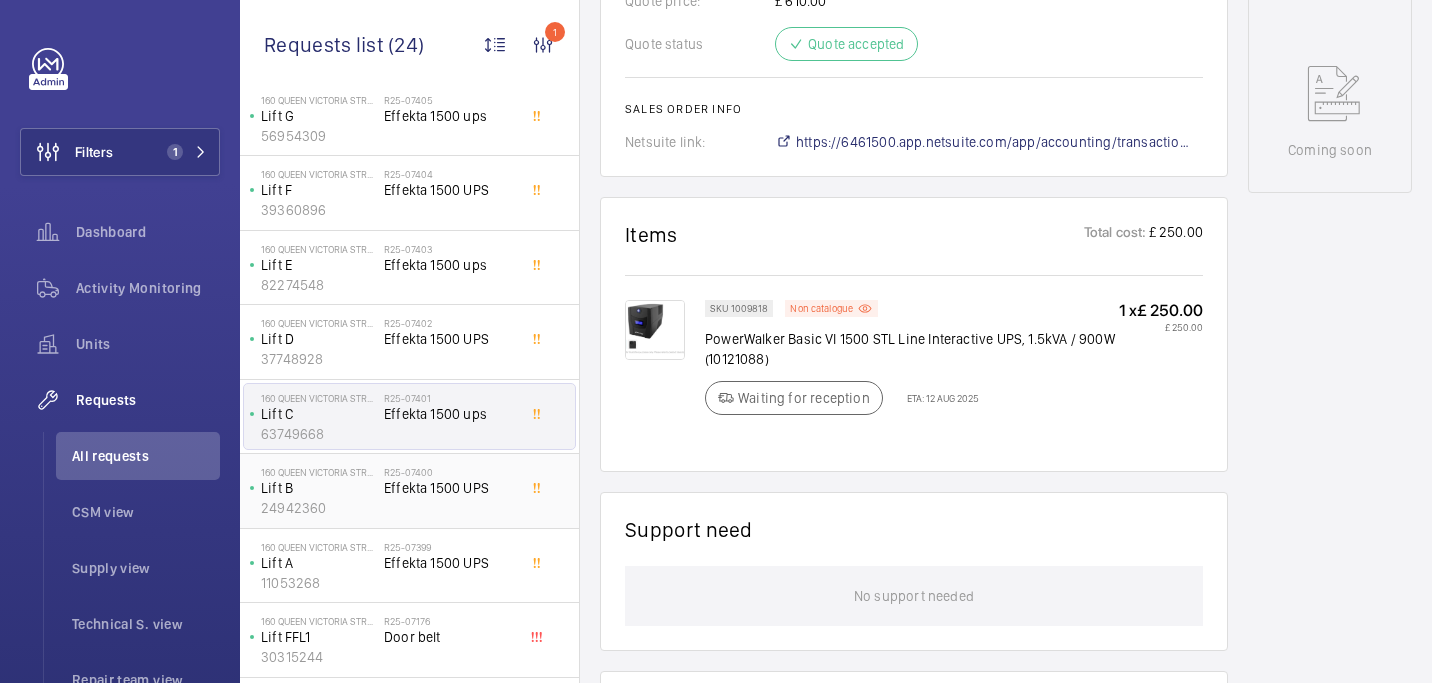 click on "R25-07400" 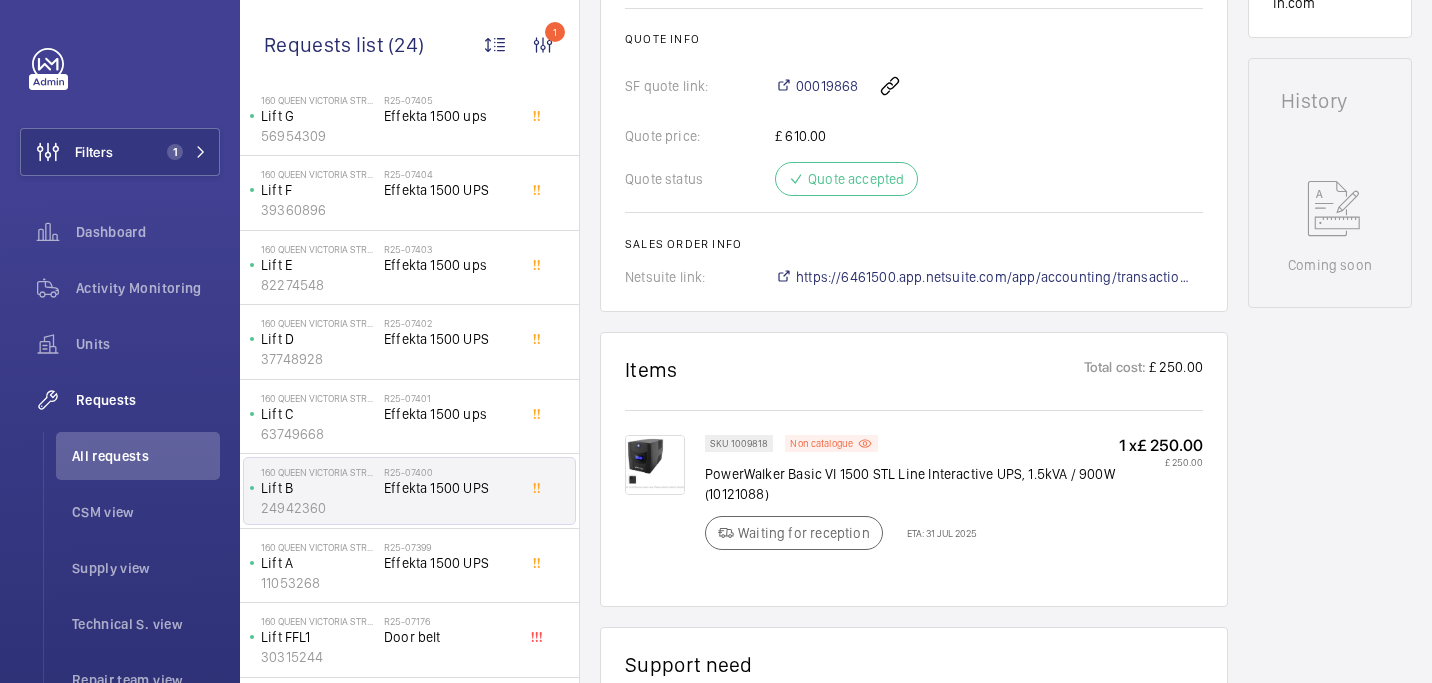 scroll, scrollTop: 921, scrollLeft: 0, axis: vertical 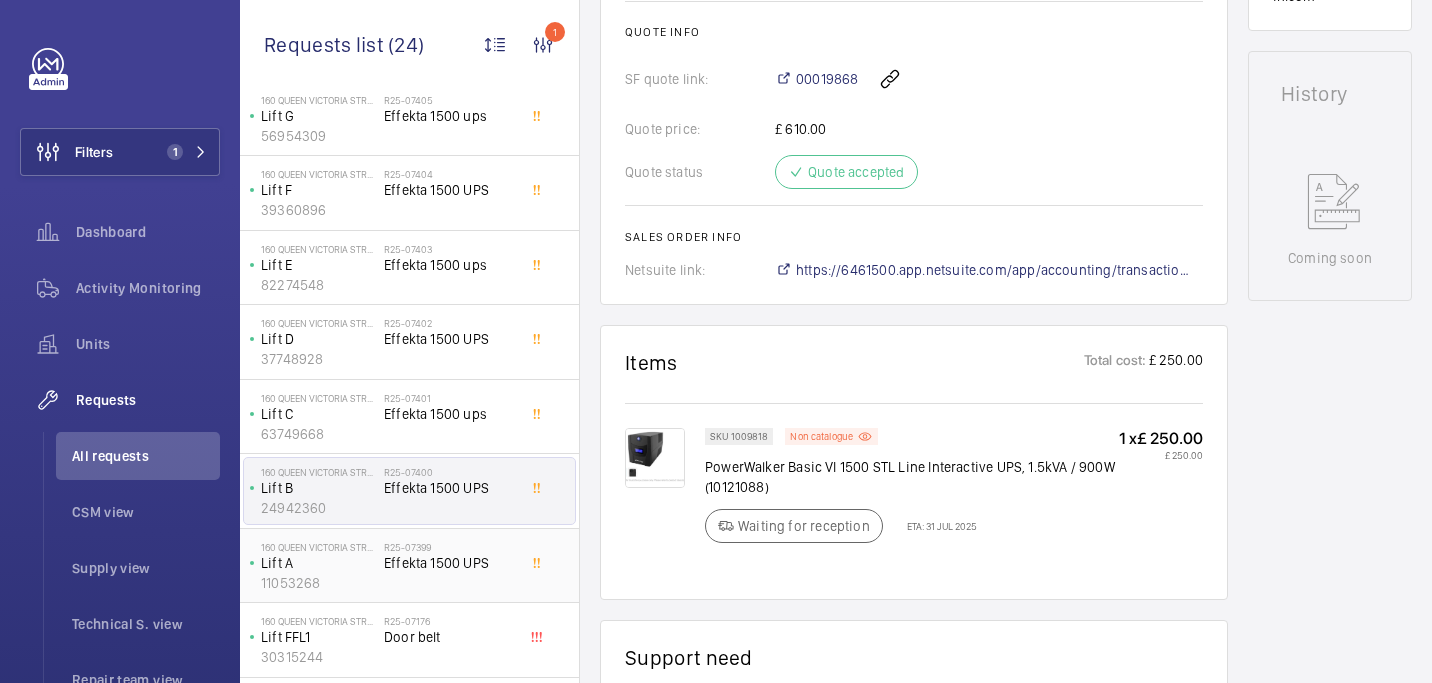 click on "R25-07399   Effekta 1500 UPS" 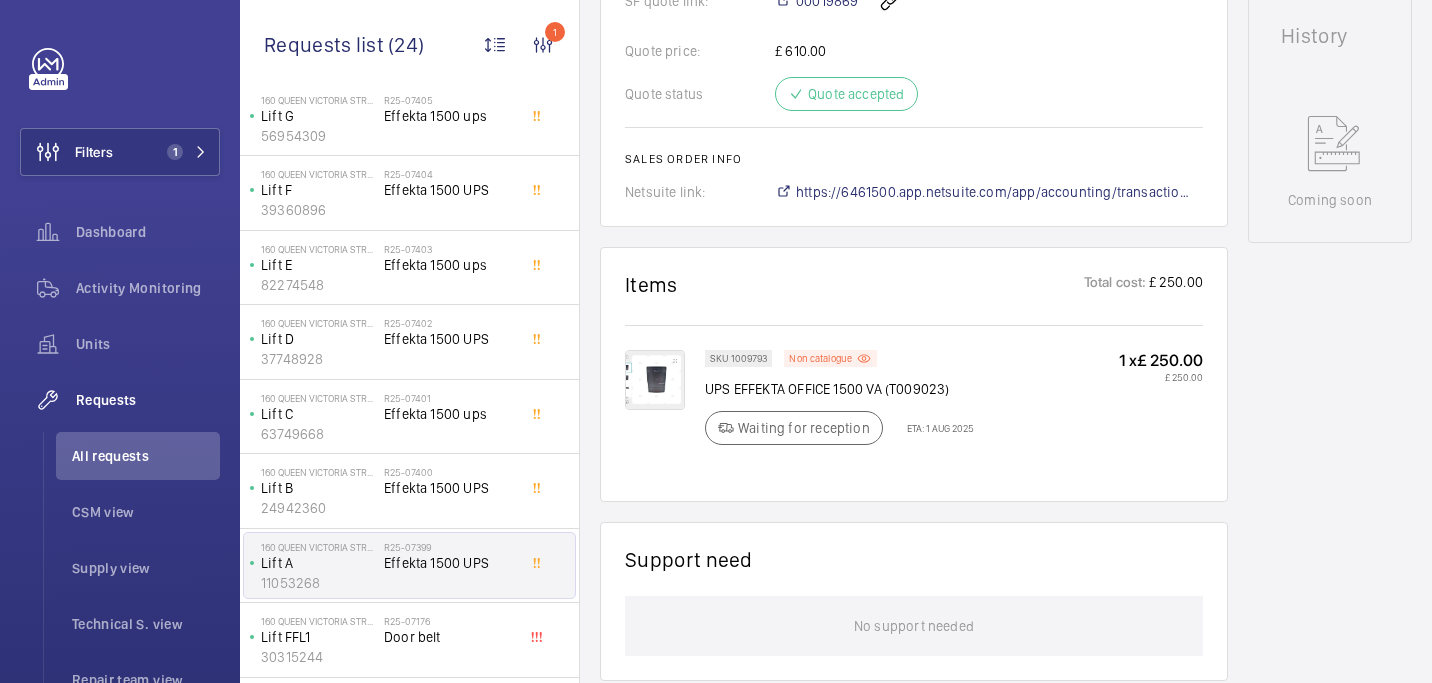 scroll, scrollTop: 980, scrollLeft: 0, axis: vertical 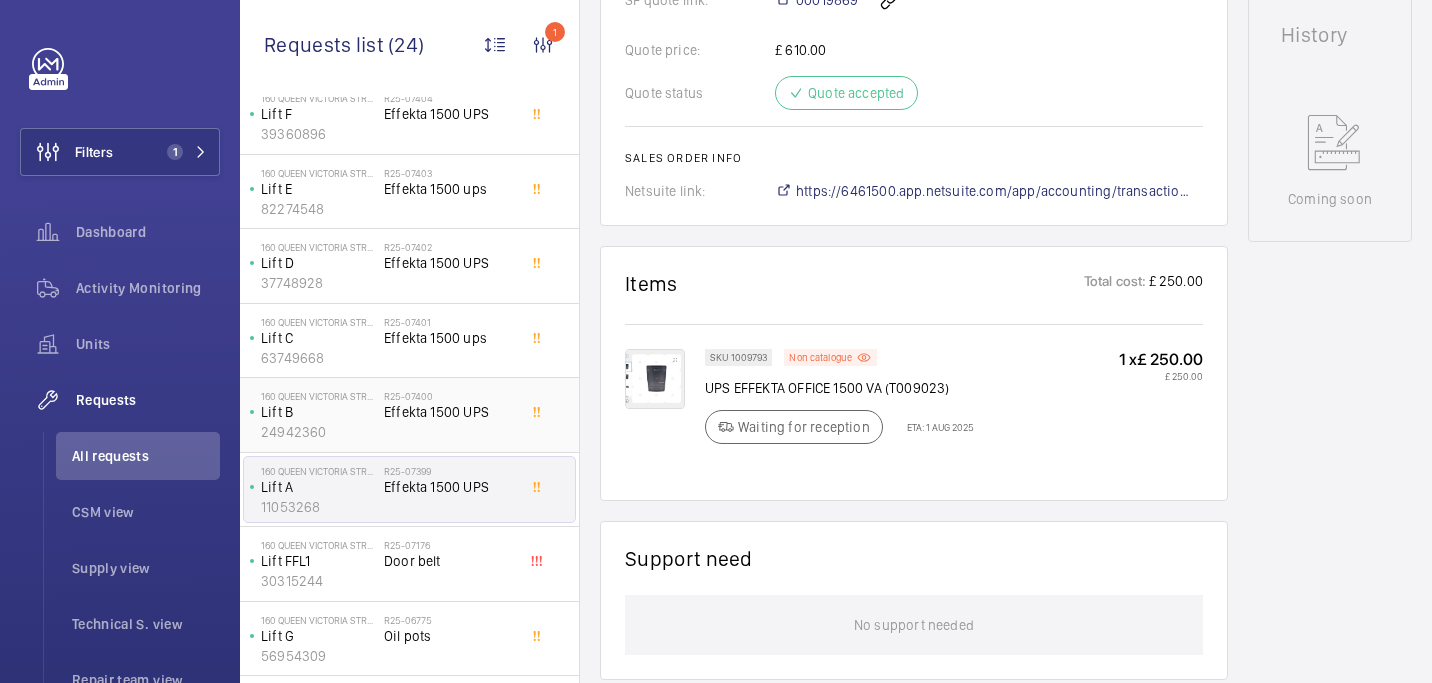 click on "R25-07400   Effekta 1500 UPS" 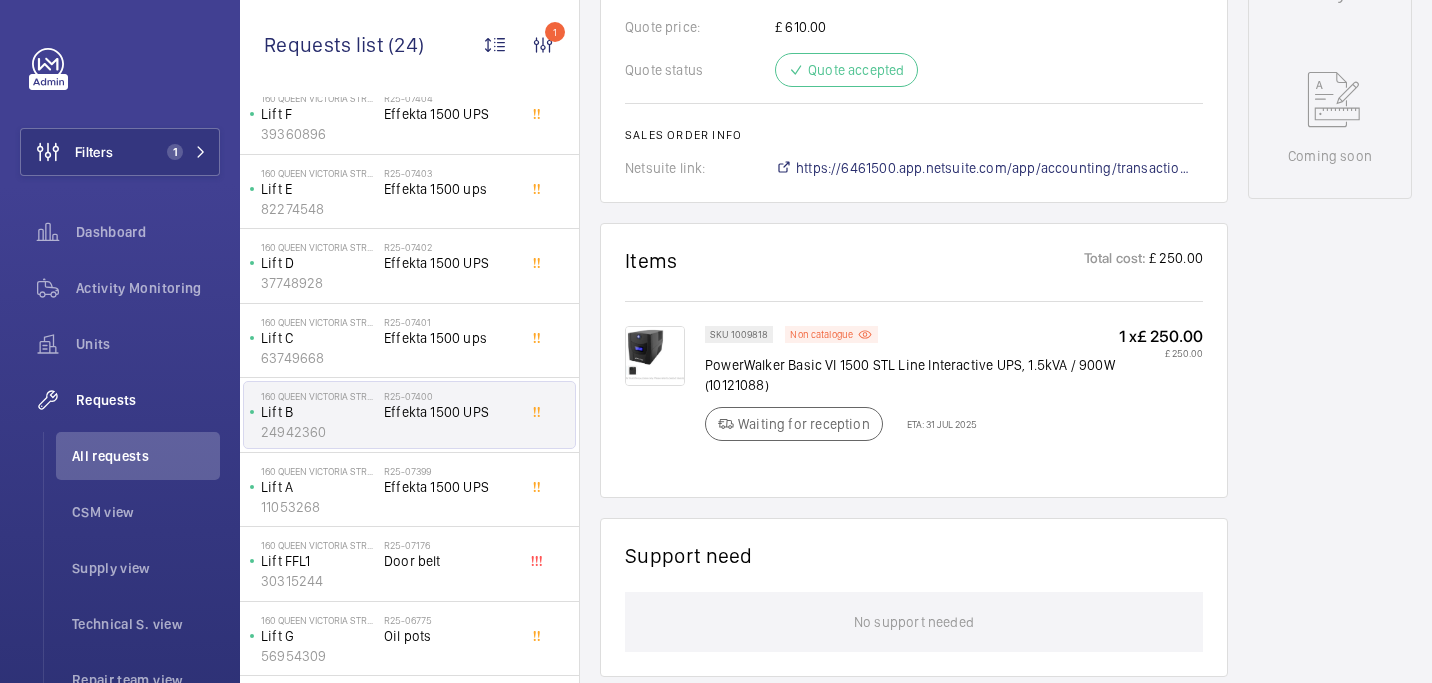 scroll, scrollTop: 1009, scrollLeft: 0, axis: vertical 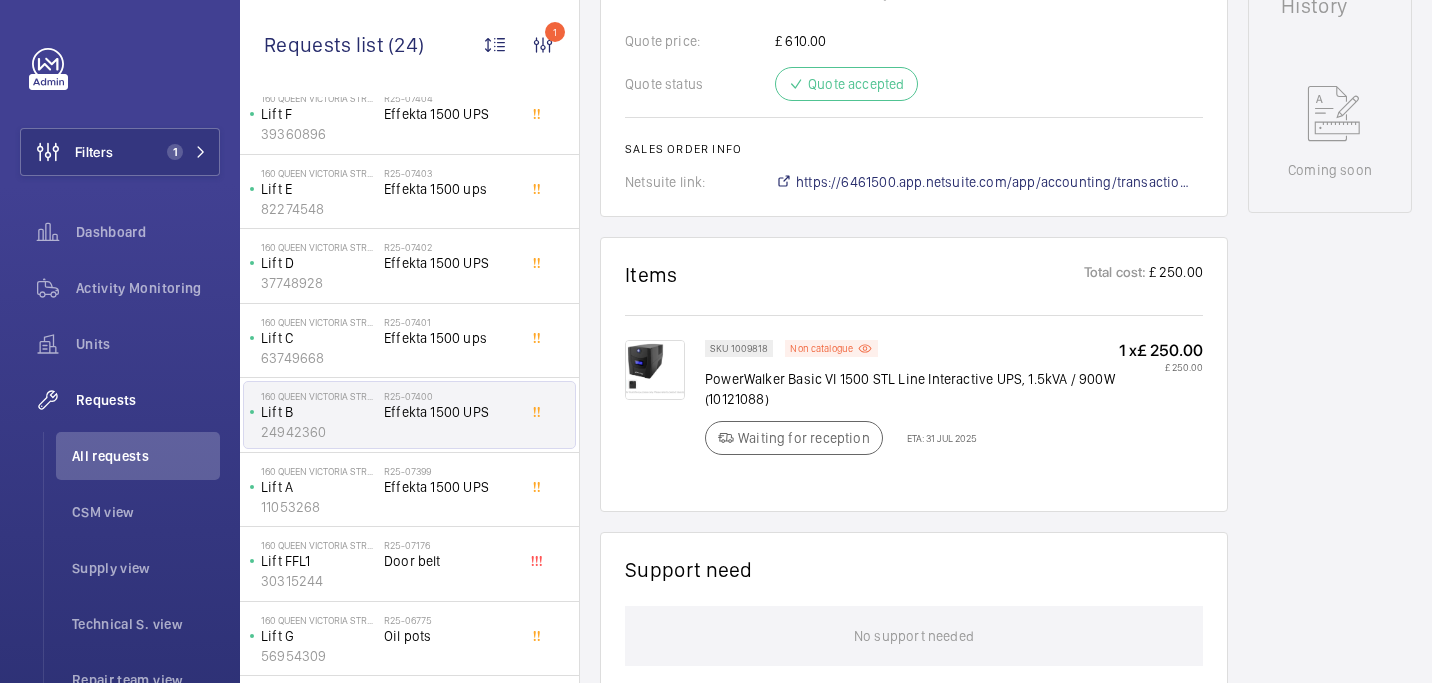 click 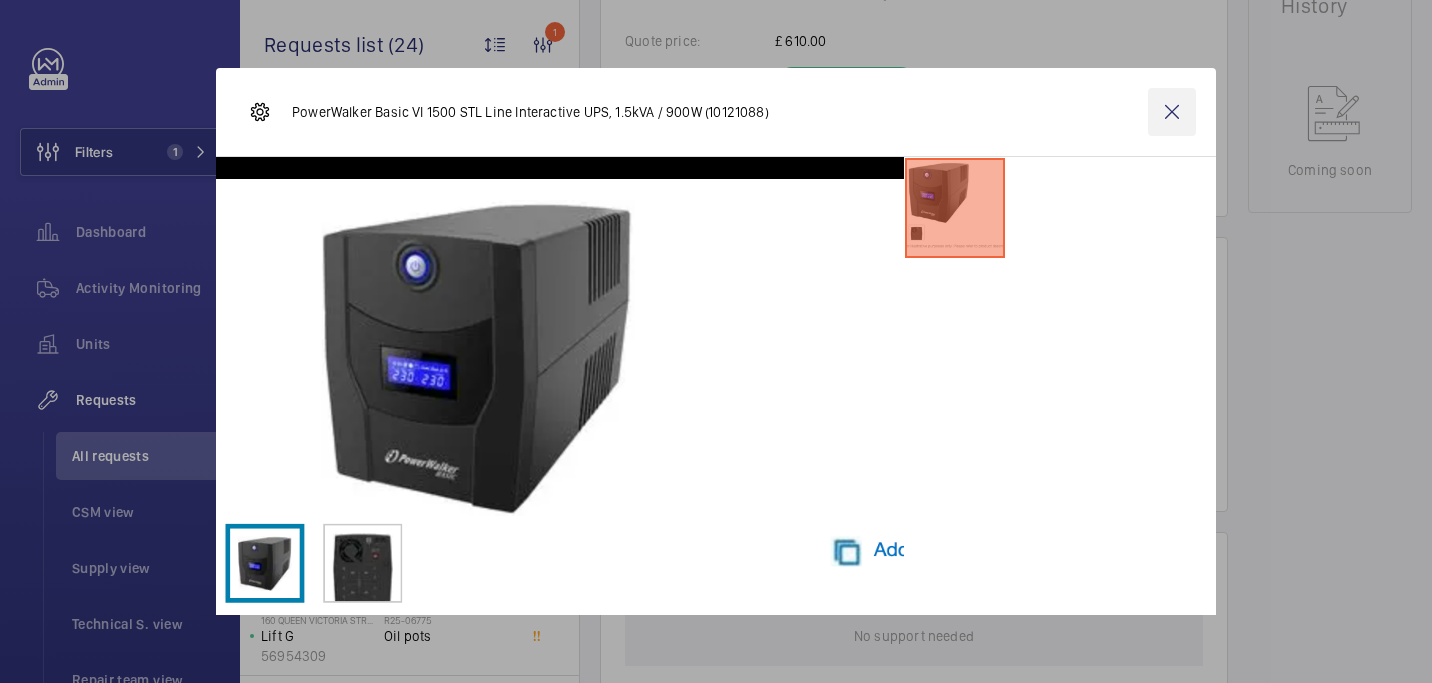 click at bounding box center (1172, 112) 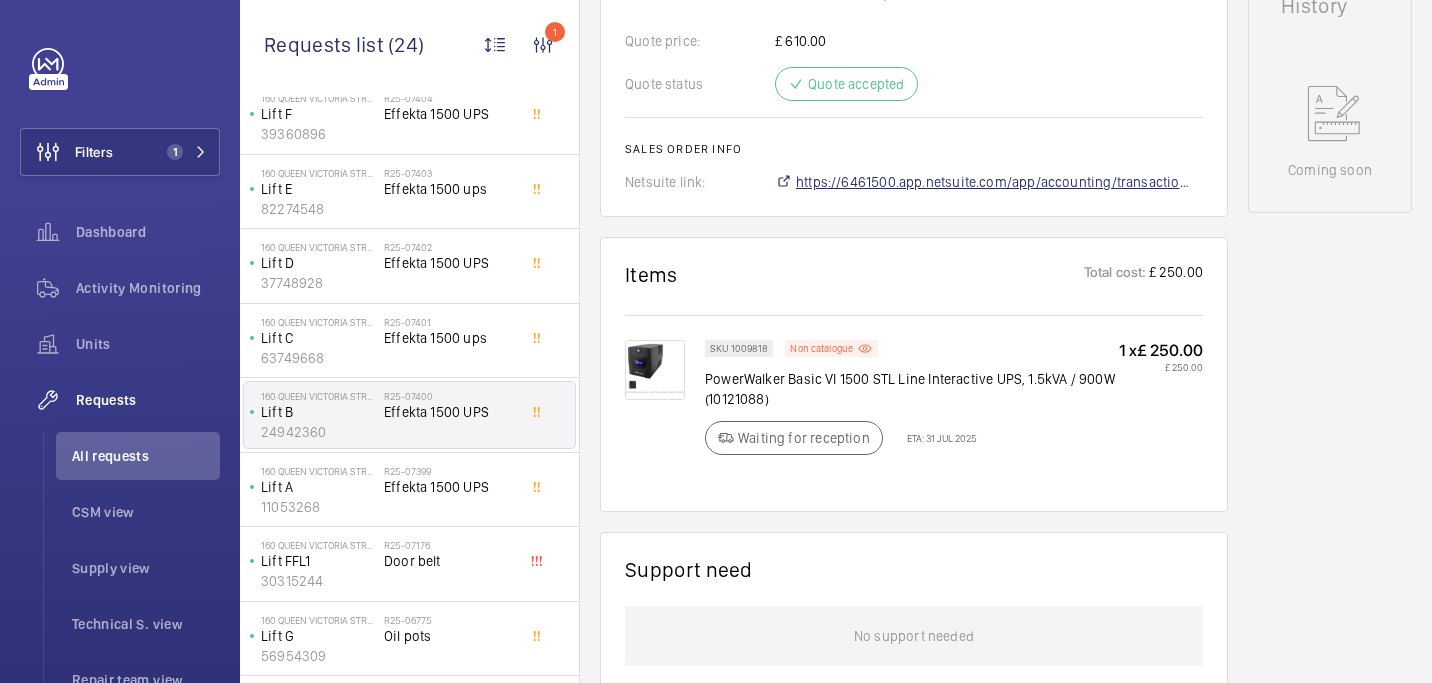 click on "https://6461500.app.netsuite.com/app/accounting/transactions/salesord.nl?id=2855175" 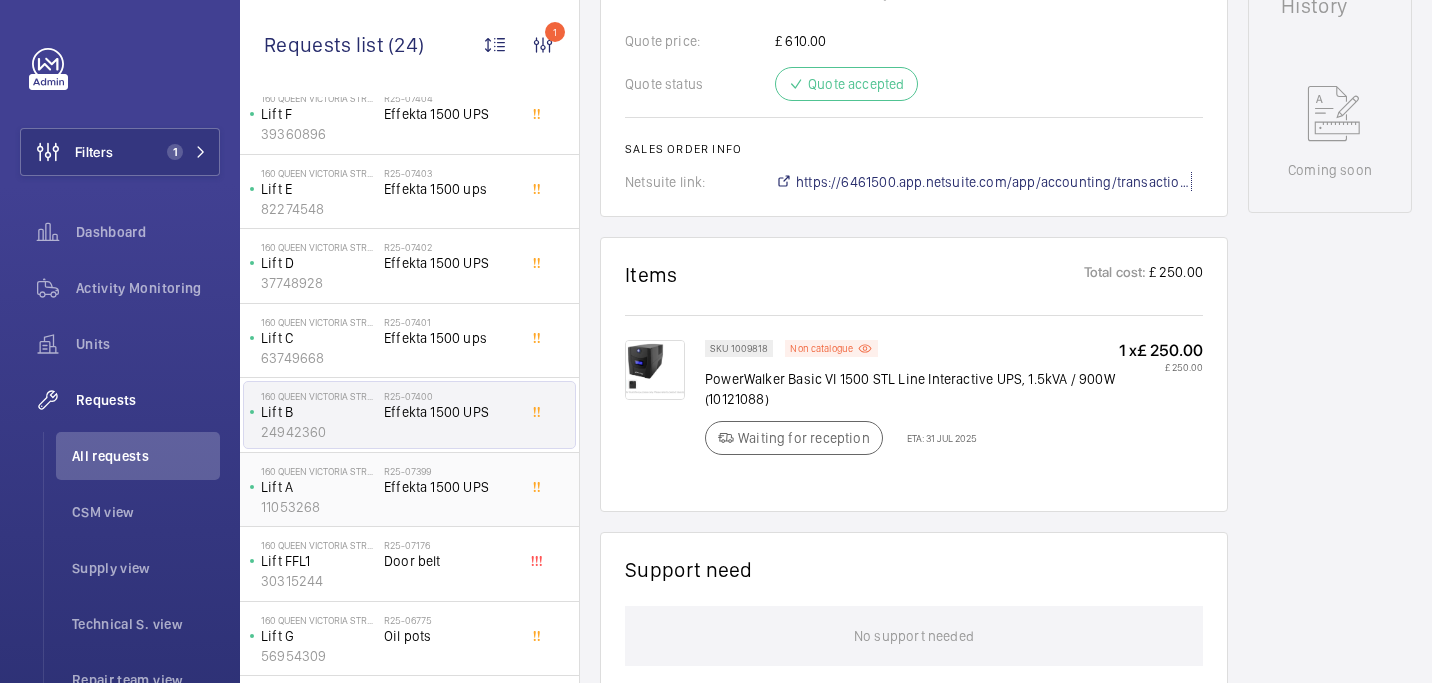 scroll, scrollTop: 1007, scrollLeft: 0, axis: vertical 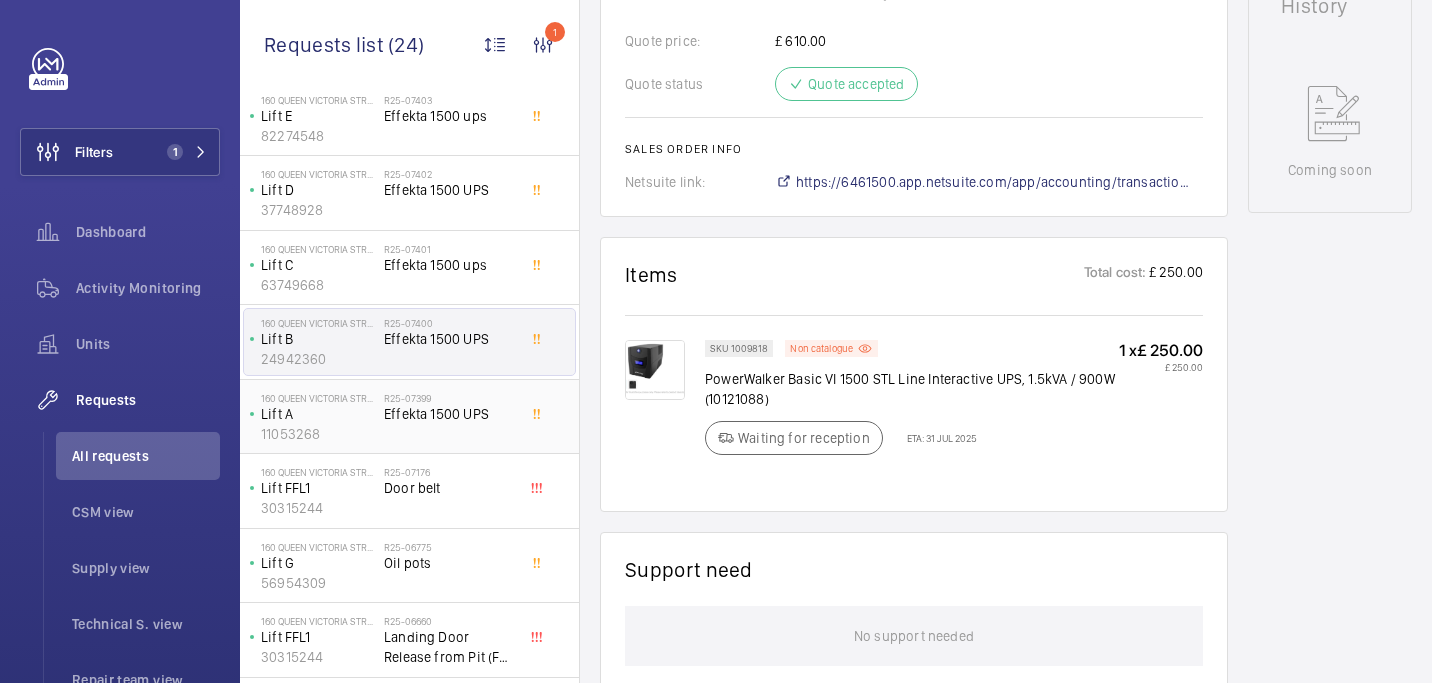 click on "Effekta 1500 UPS" 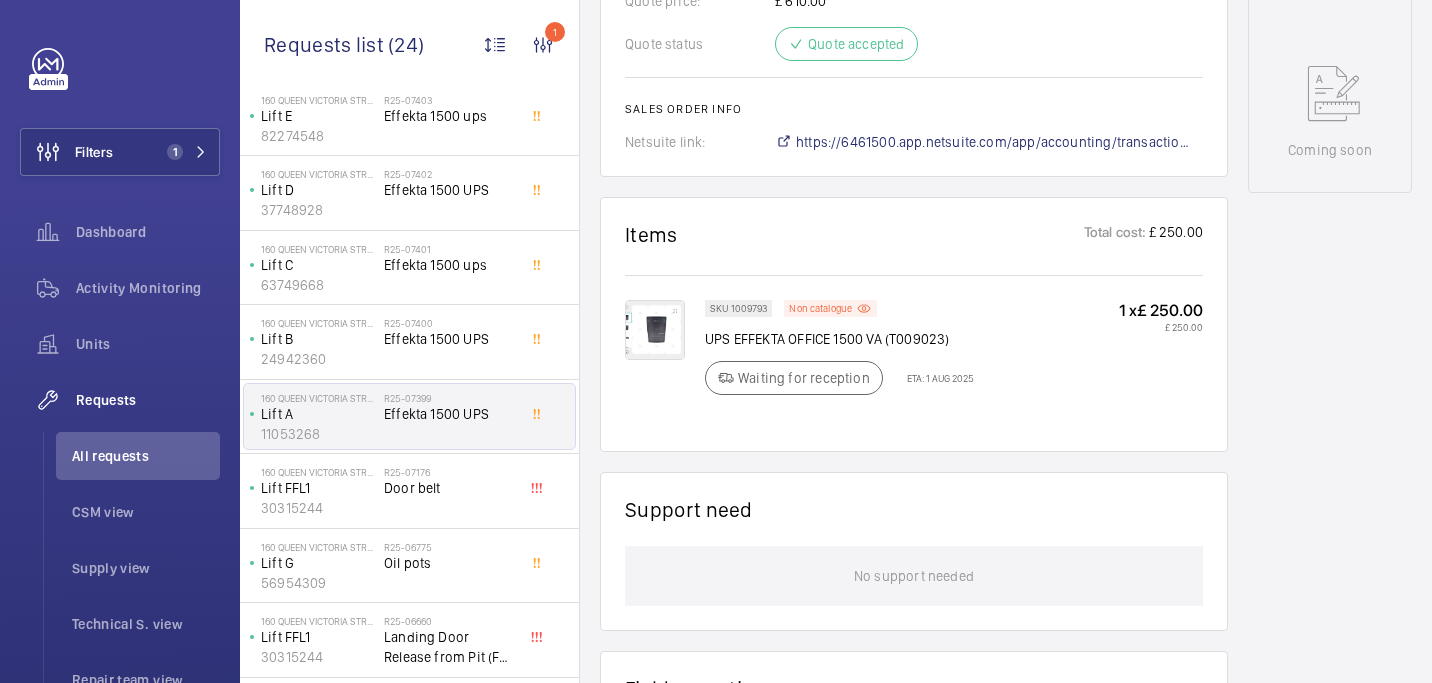 scroll, scrollTop: 1018, scrollLeft: 0, axis: vertical 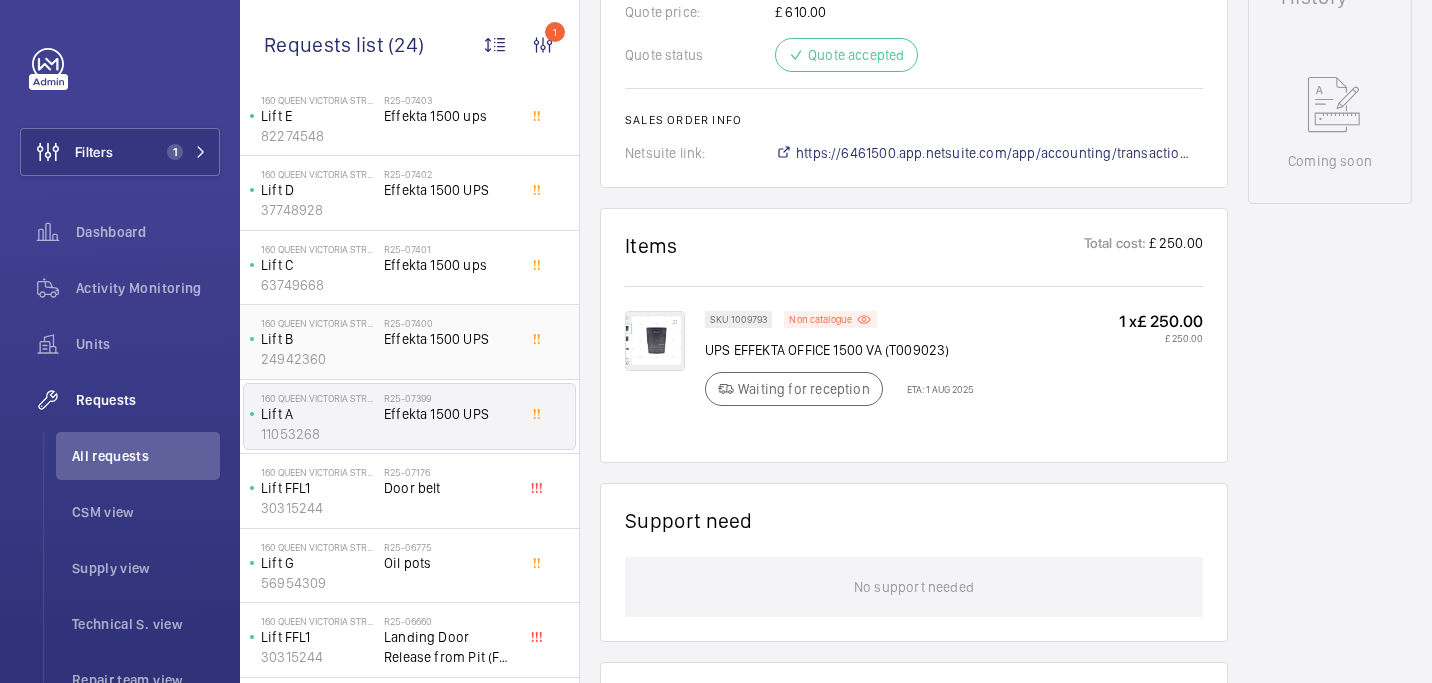 click on "R25-07400   Effekta 1500 UPS" 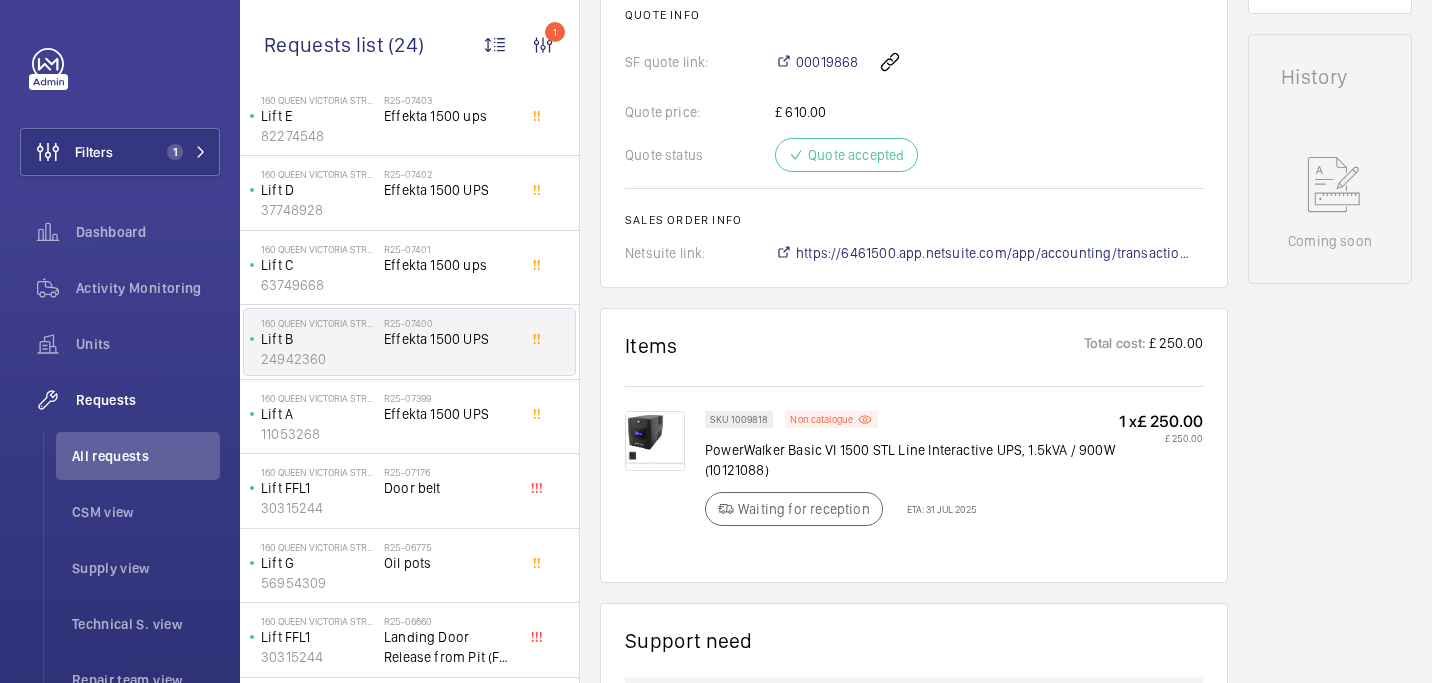 scroll, scrollTop: 979, scrollLeft: 0, axis: vertical 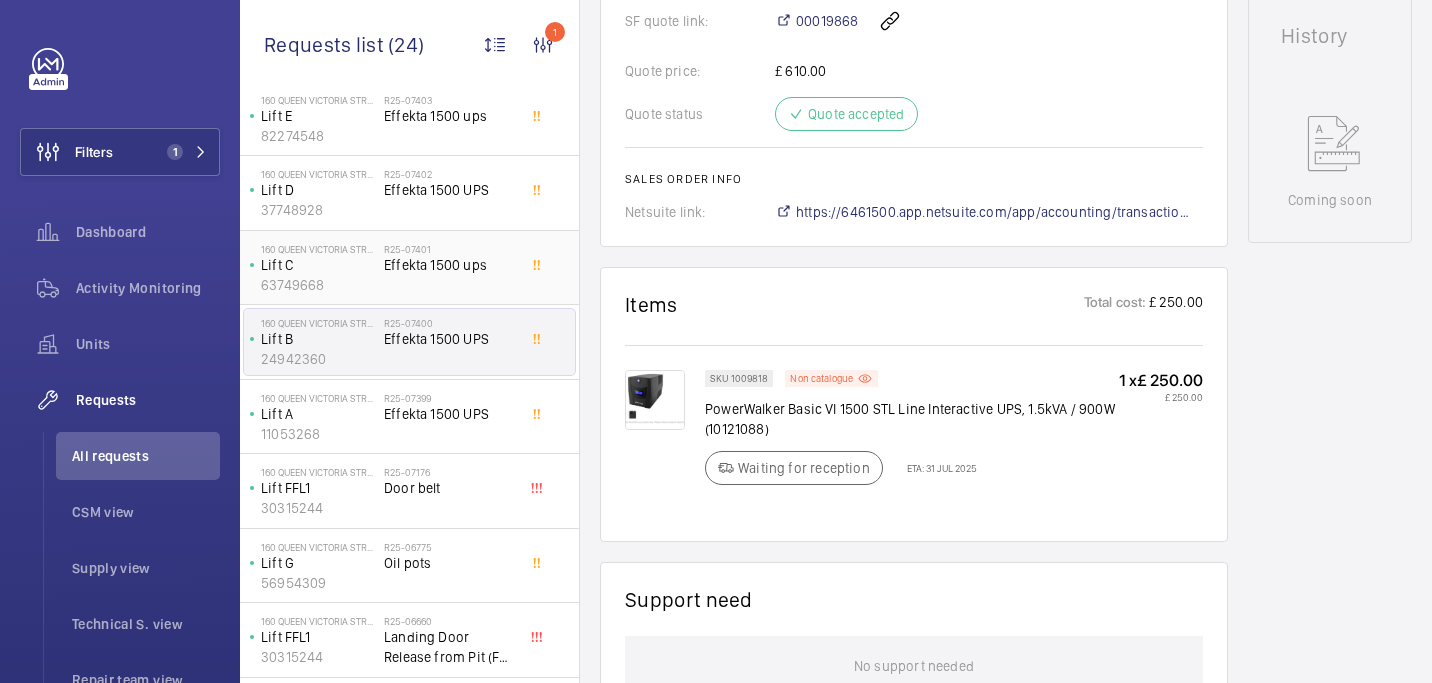 click on "R25-07401   Effekta 1500 ups" 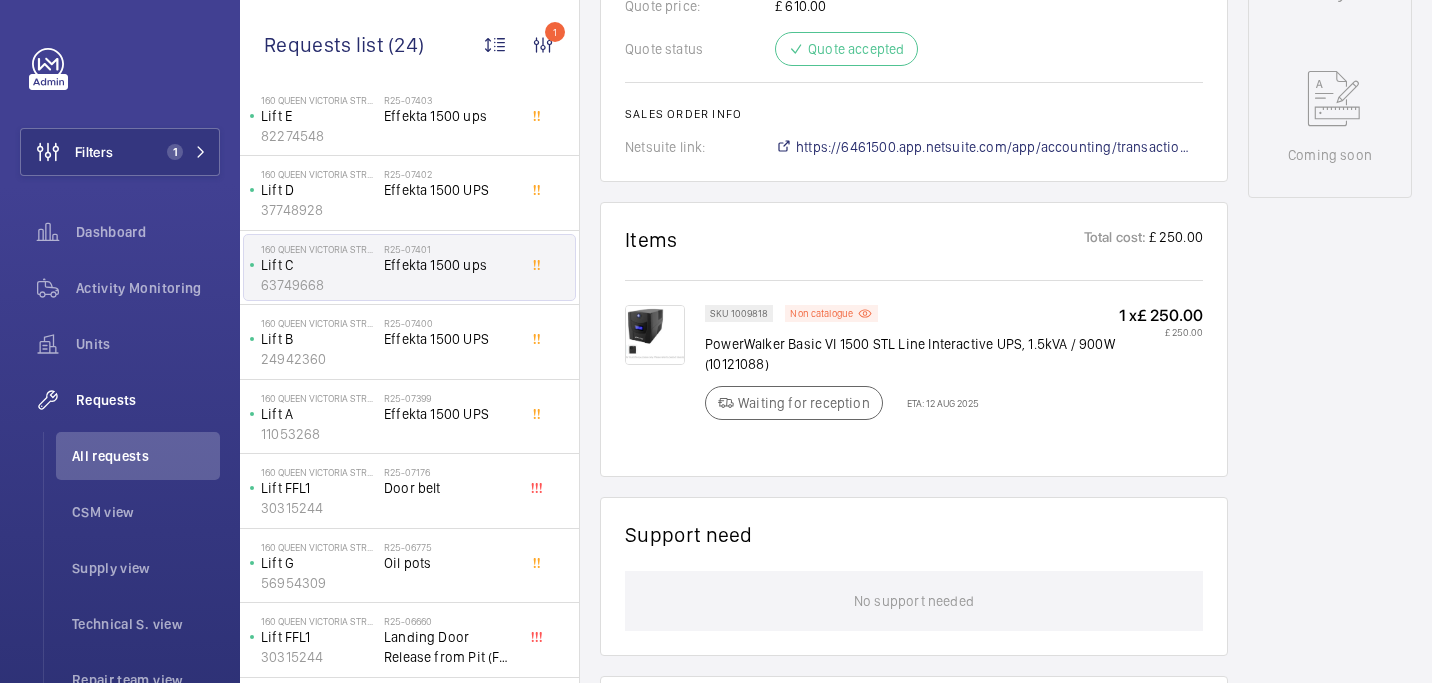 scroll, scrollTop: 1015, scrollLeft: 0, axis: vertical 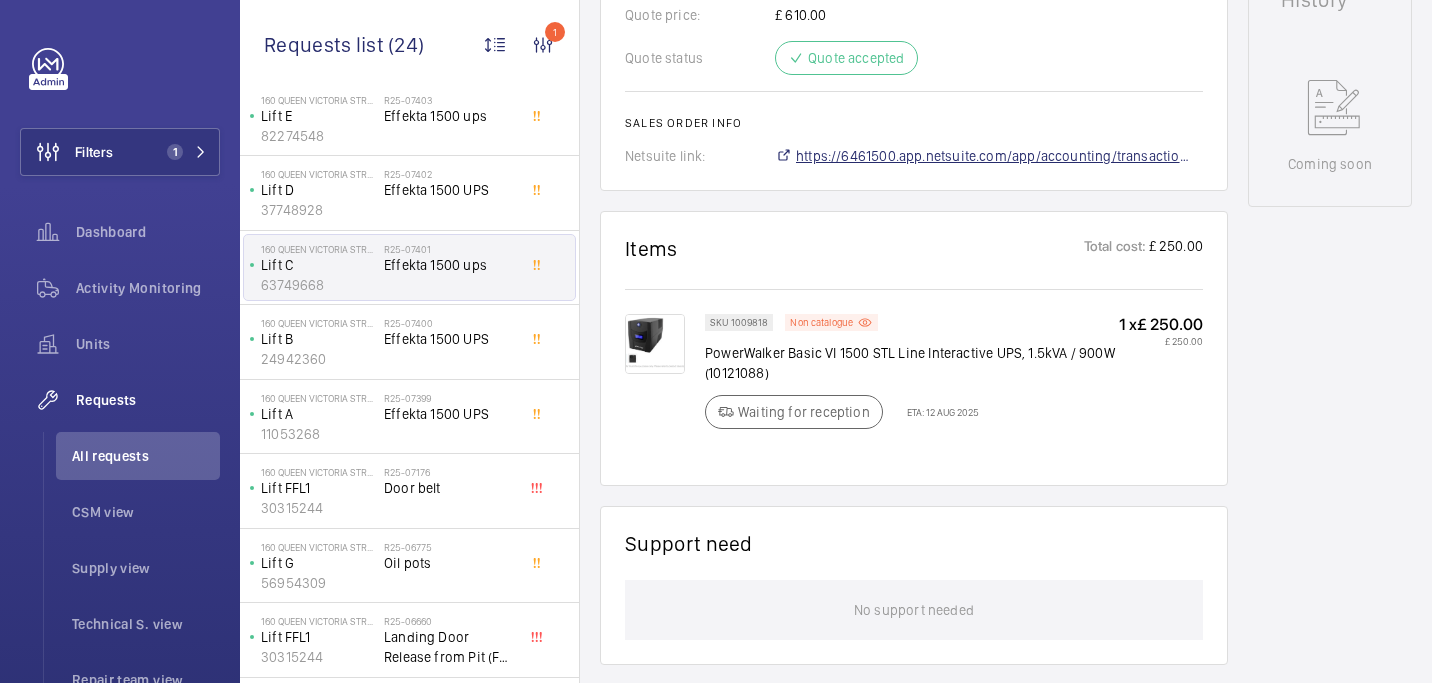 click on "https://6461500.app.netsuite.com/app/accounting/transactions/salesord.nl?id=2856557" 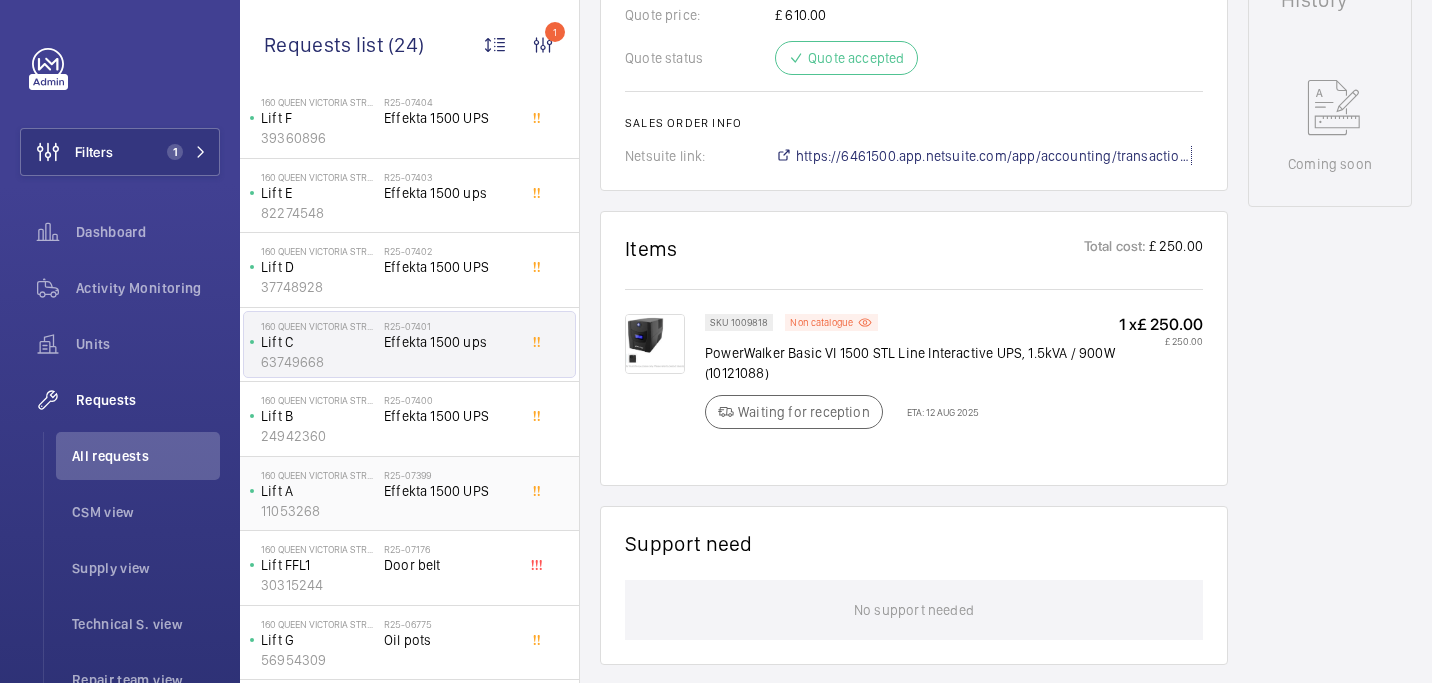 scroll, scrollTop: 914, scrollLeft: 0, axis: vertical 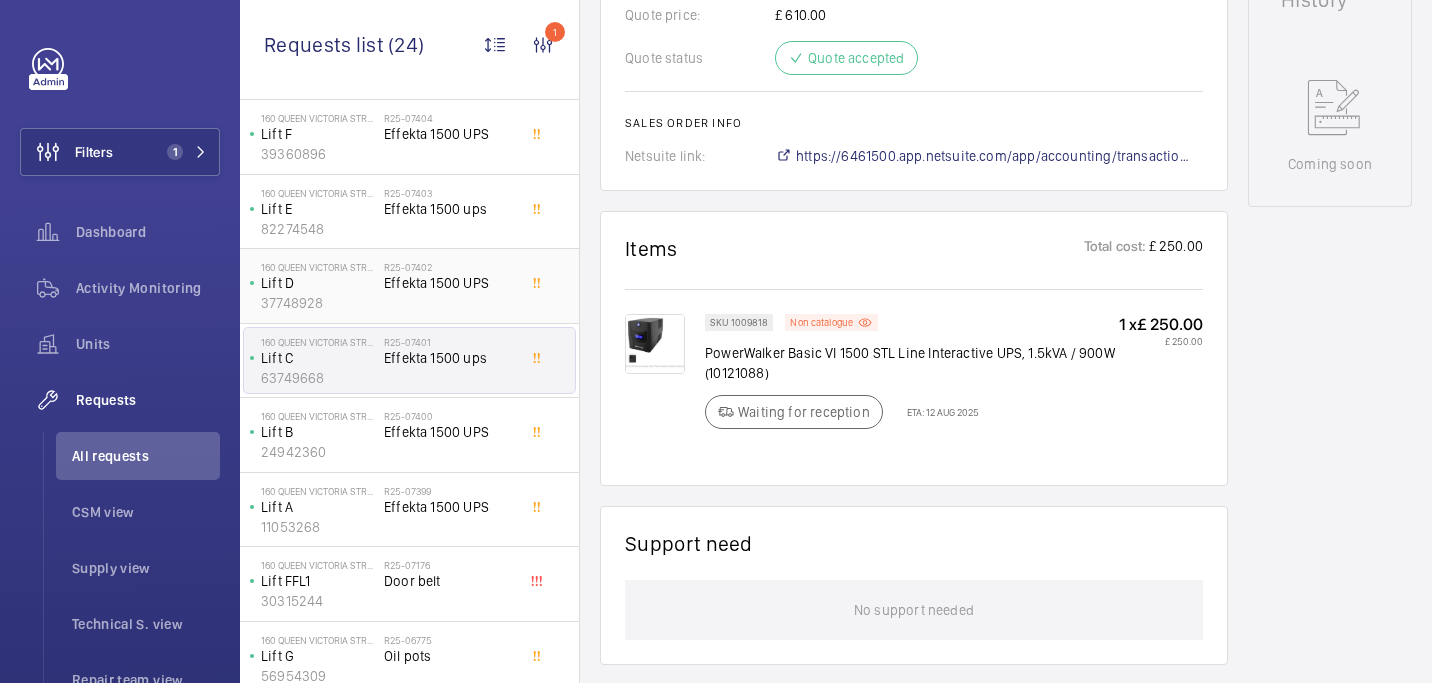 click on "Effekta 1500 UPS" 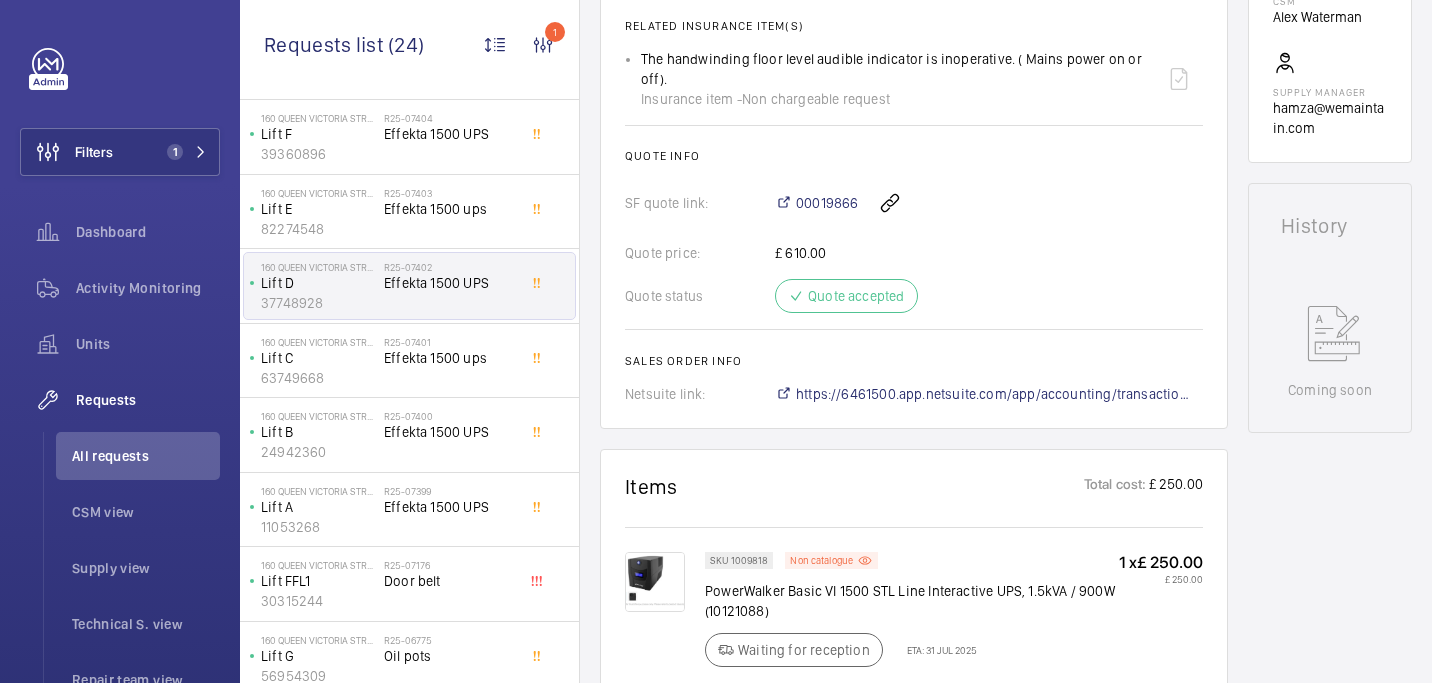 scroll, scrollTop: 788, scrollLeft: 0, axis: vertical 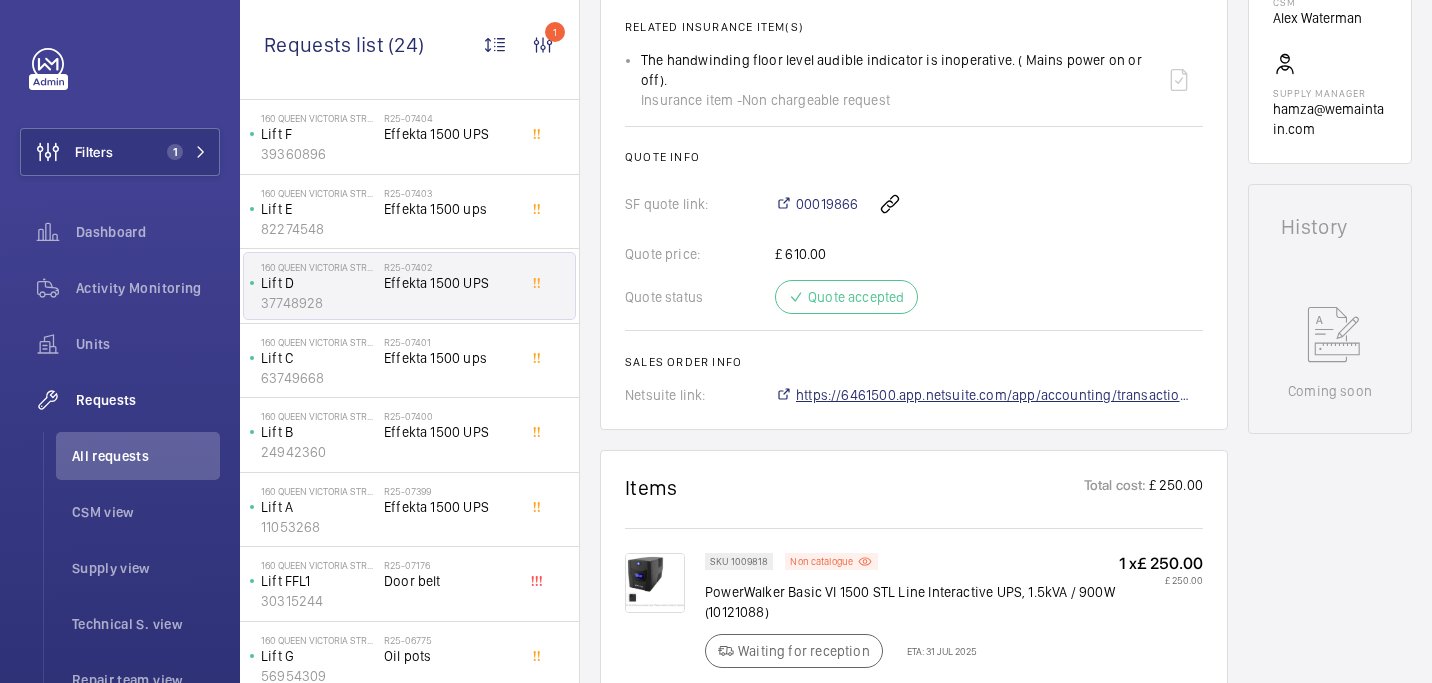 click on "https://6461500.app.netsuite.com/app/accounting/transactions/salesord.nl?id=2855180" 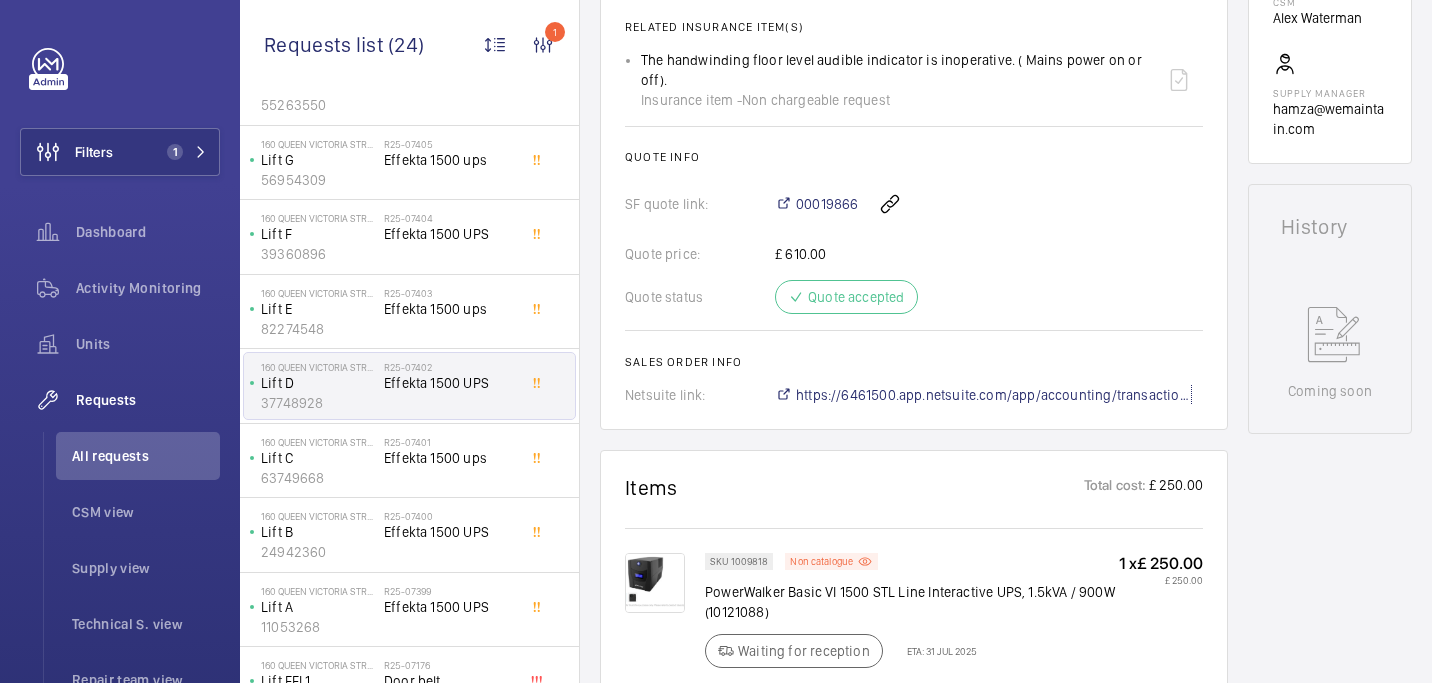 scroll, scrollTop: 804, scrollLeft: 0, axis: vertical 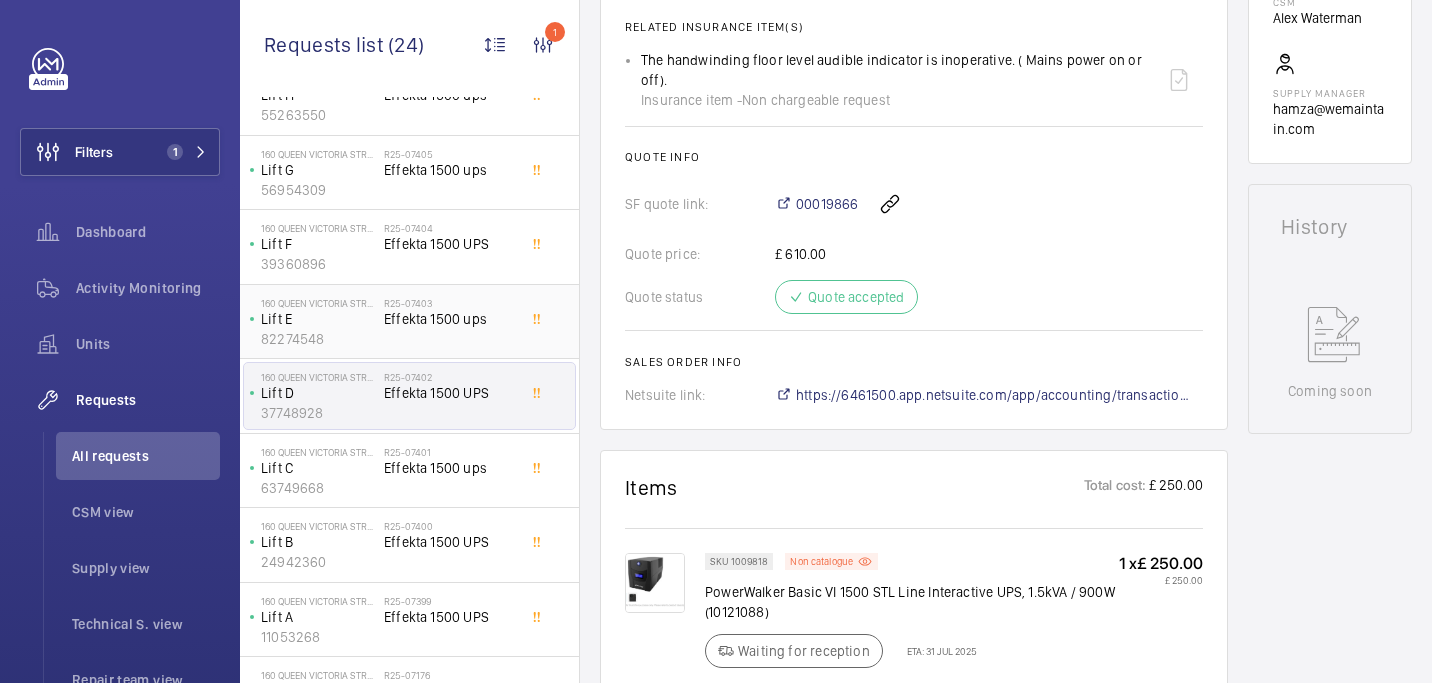 click on "Effekta 1500 ups" 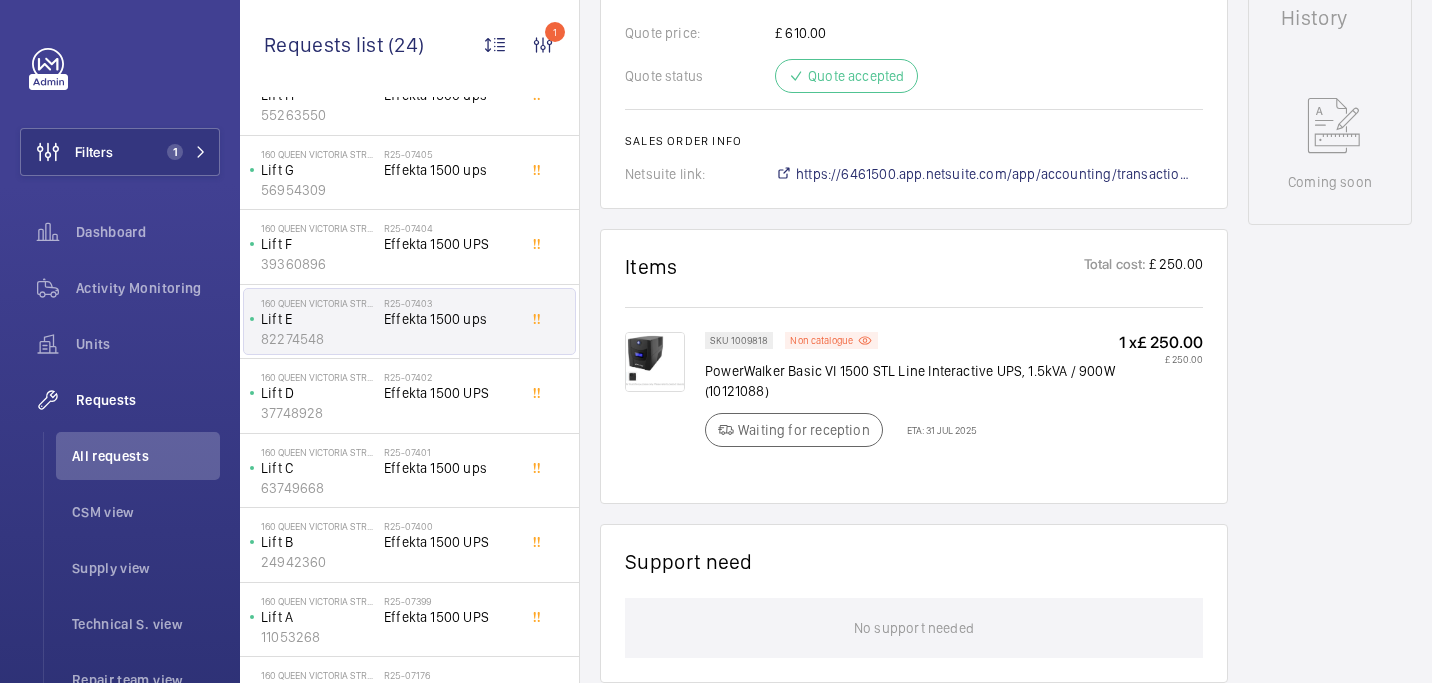 scroll, scrollTop: 714, scrollLeft: 0, axis: vertical 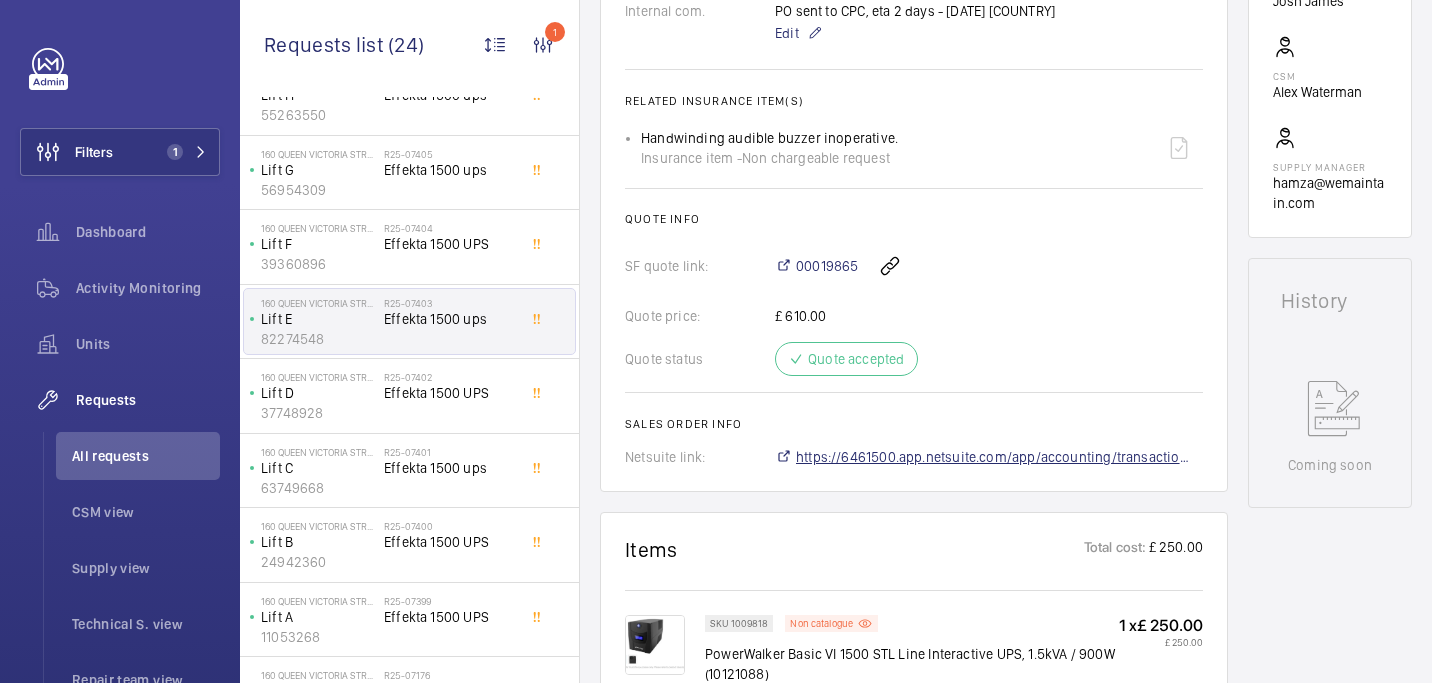 click on "https://6461500.app.netsuite.com/app/accounting/transactions/salesord.nl?id=2855177" 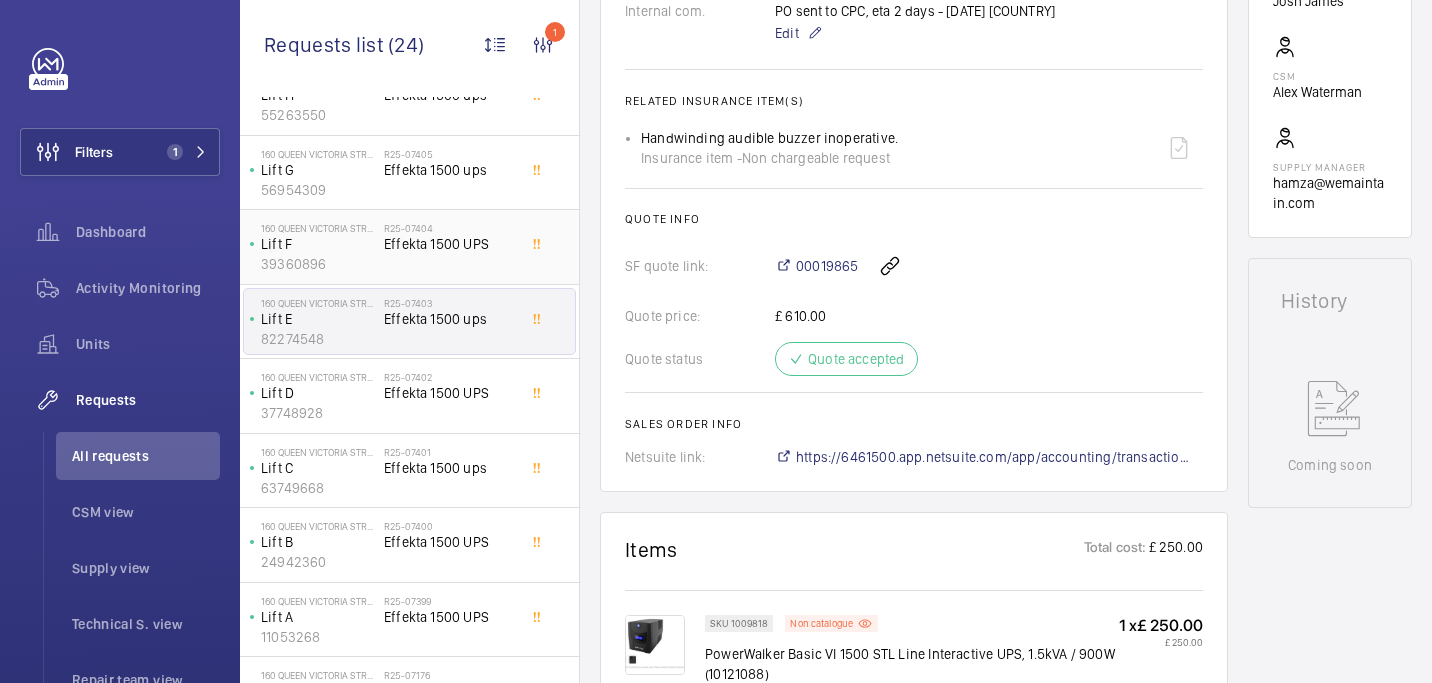 click on "Effekta 1500 UPS" 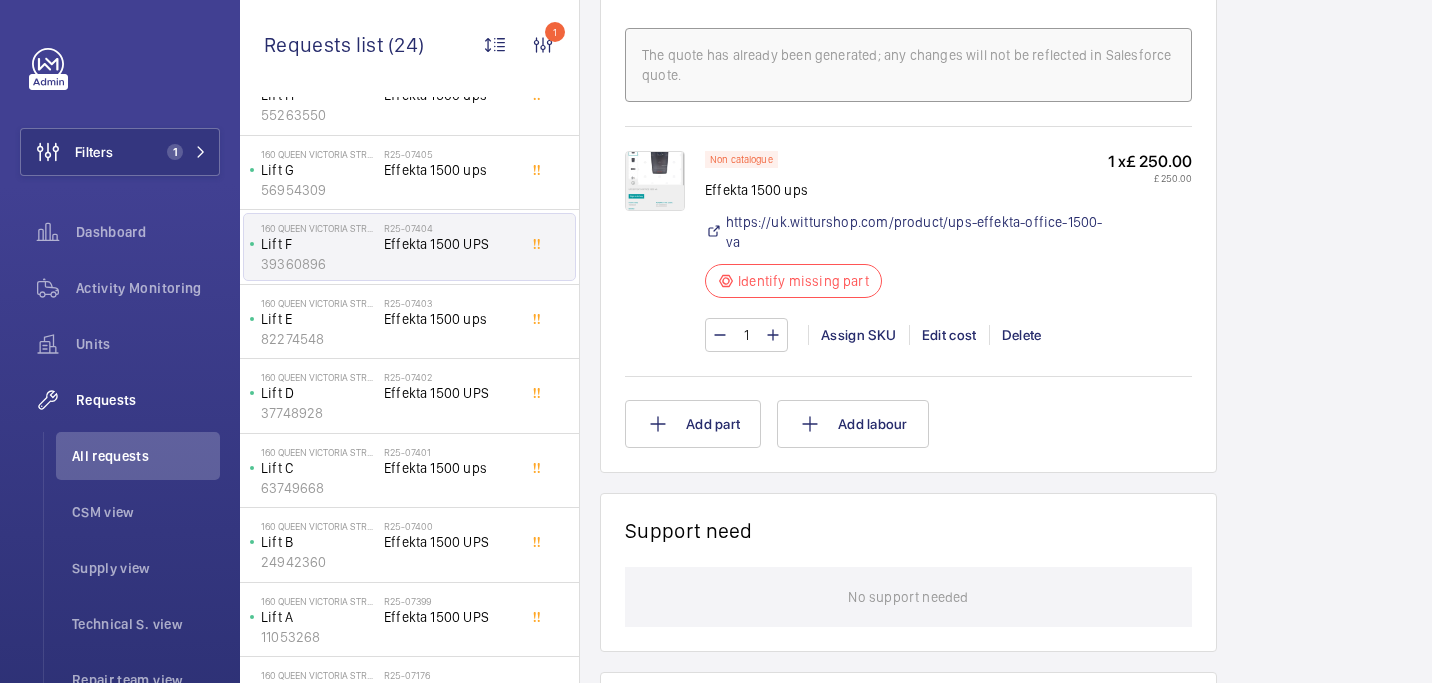 scroll, scrollTop: 1269, scrollLeft: 0, axis: vertical 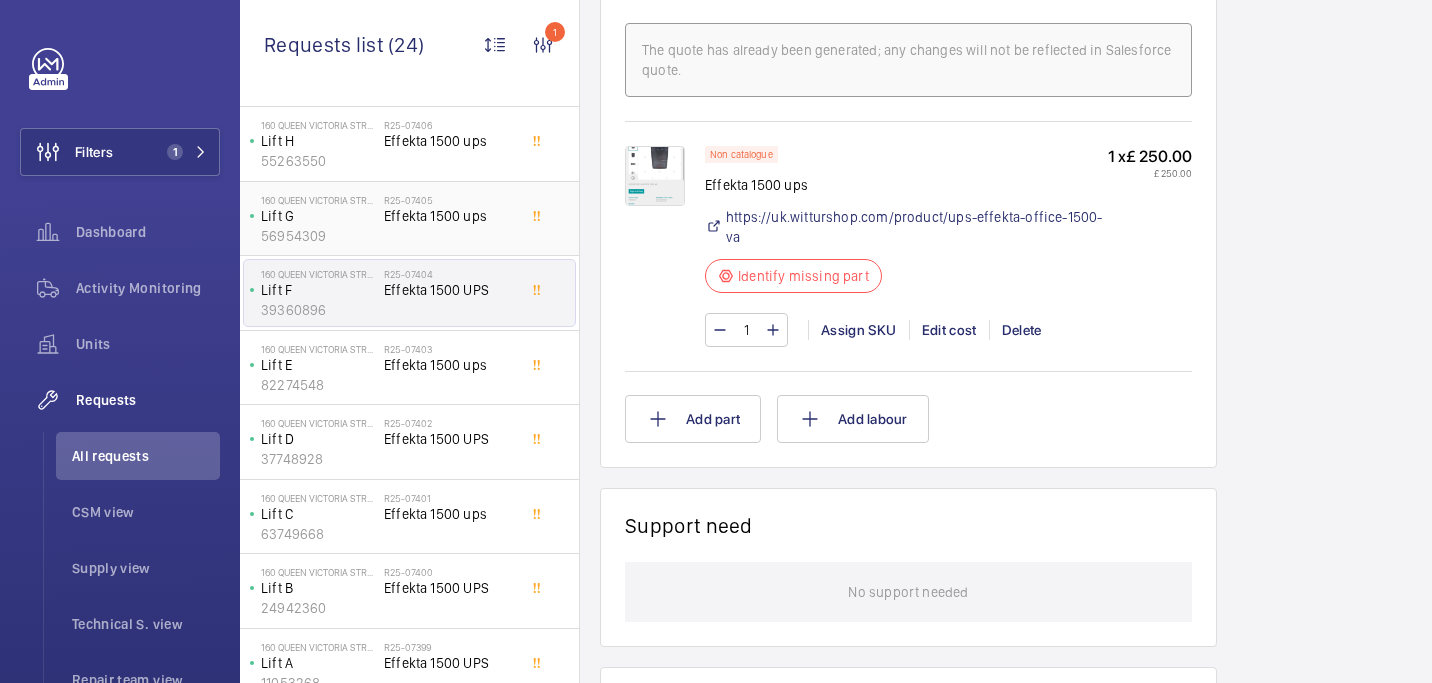 click on "Effekta 1500 ups" 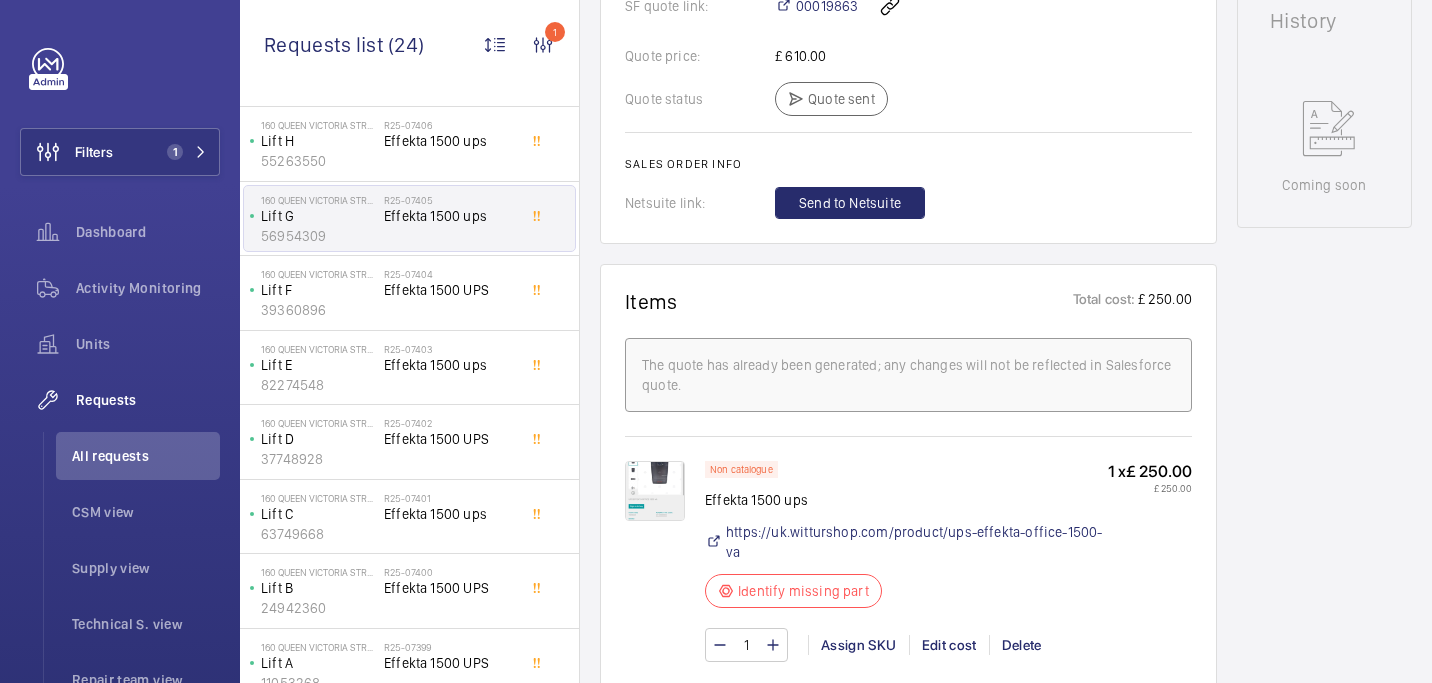 scroll, scrollTop: 1122, scrollLeft: 0, axis: vertical 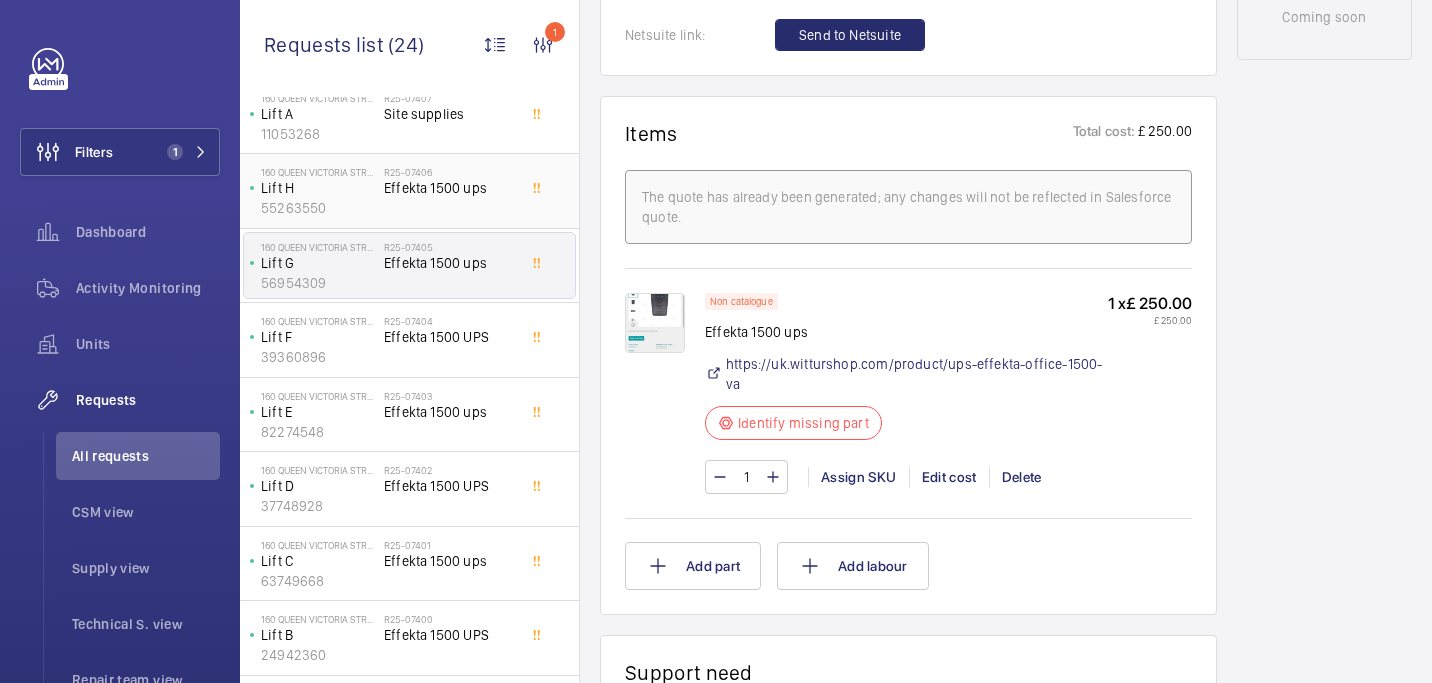 click on "Effekta 1500 ups" 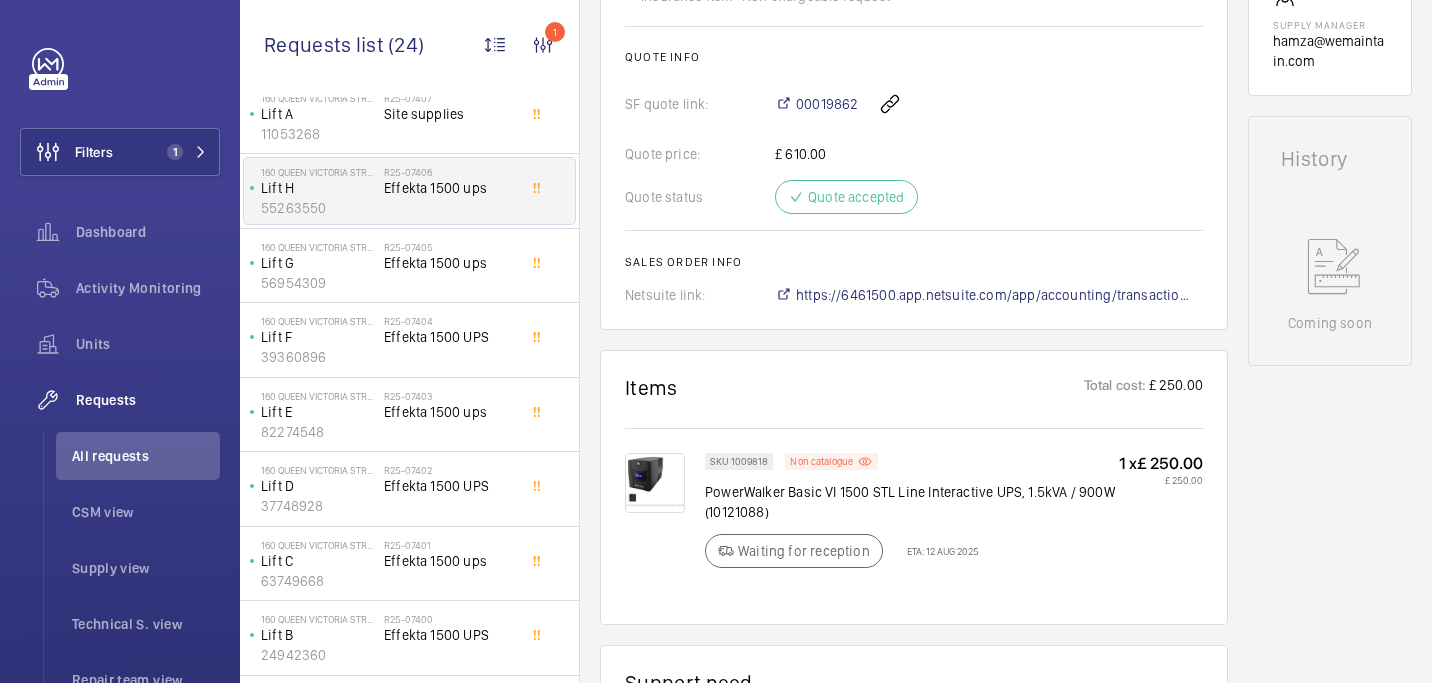 scroll, scrollTop: 858, scrollLeft: 0, axis: vertical 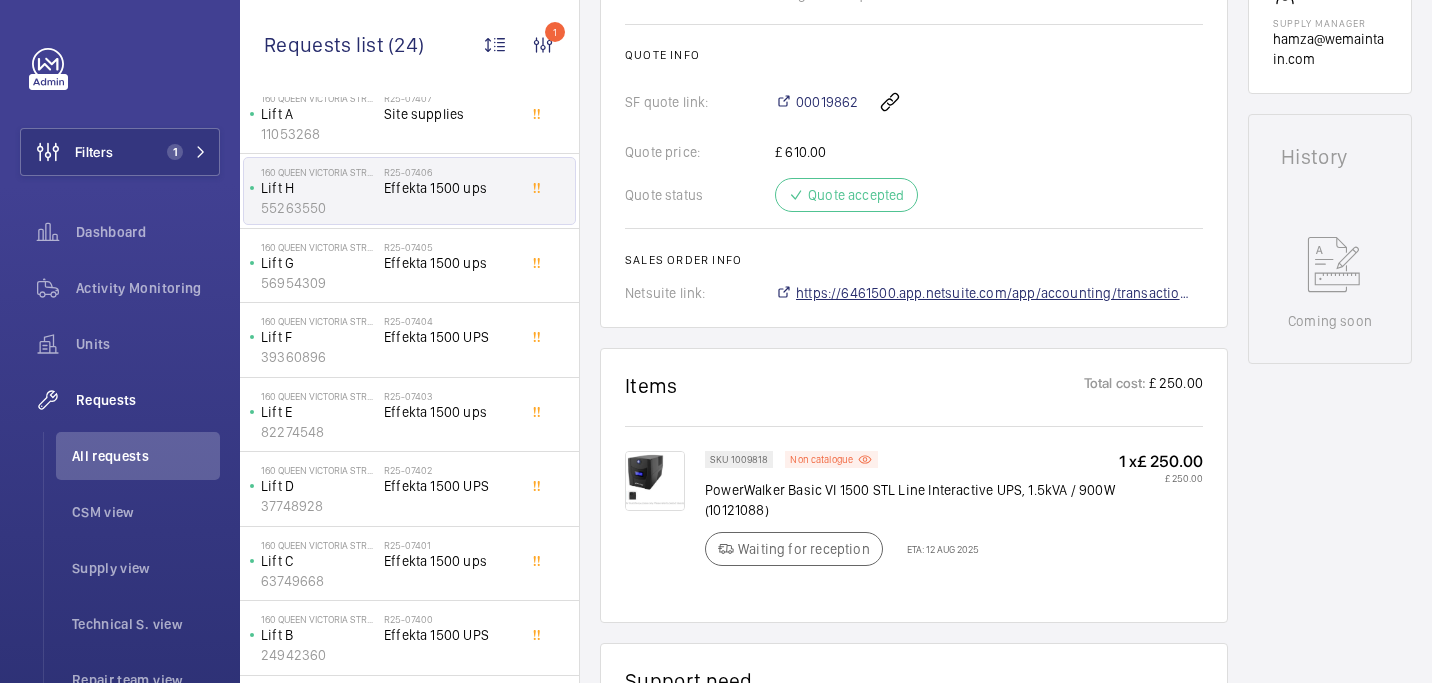 click on "https://6461500.app.netsuite.com/app/accounting/transactions/salesord.nl?id=2856559" 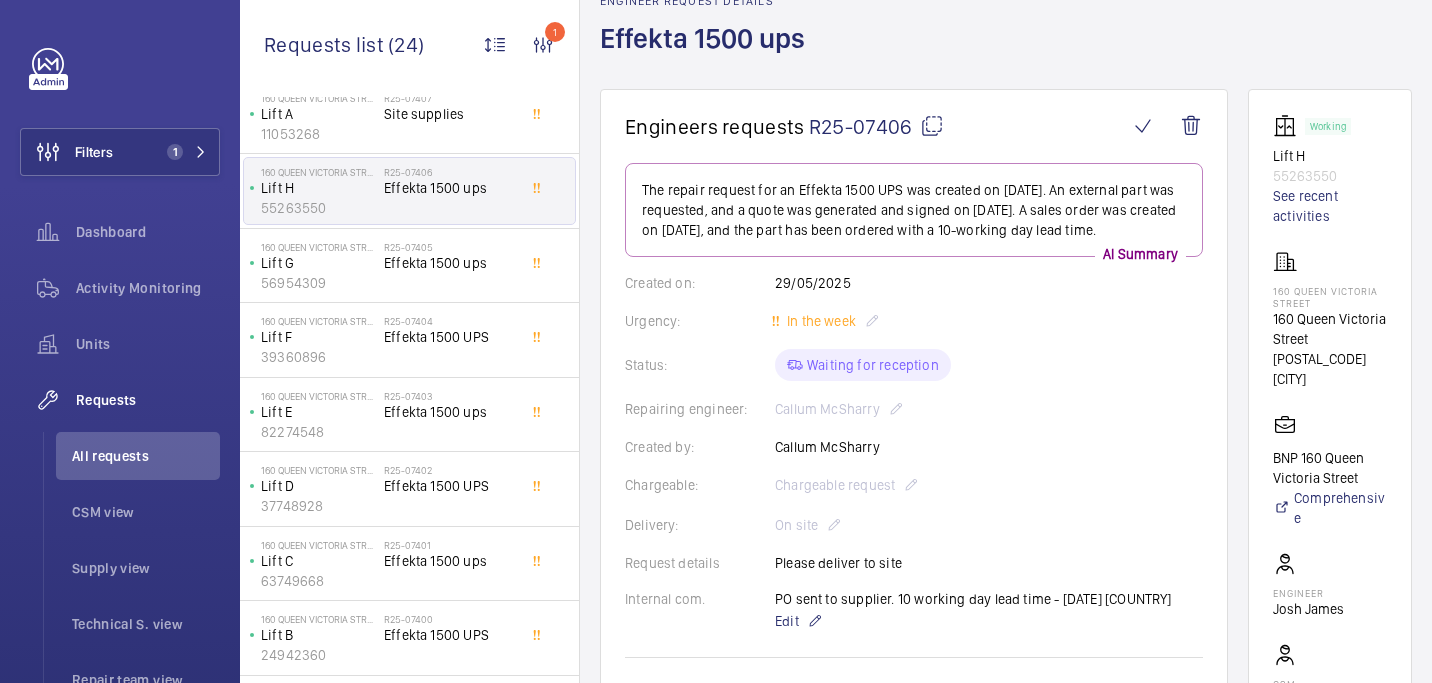 scroll, scrollTop: 123, scrollLeft: 0, axis: vertical 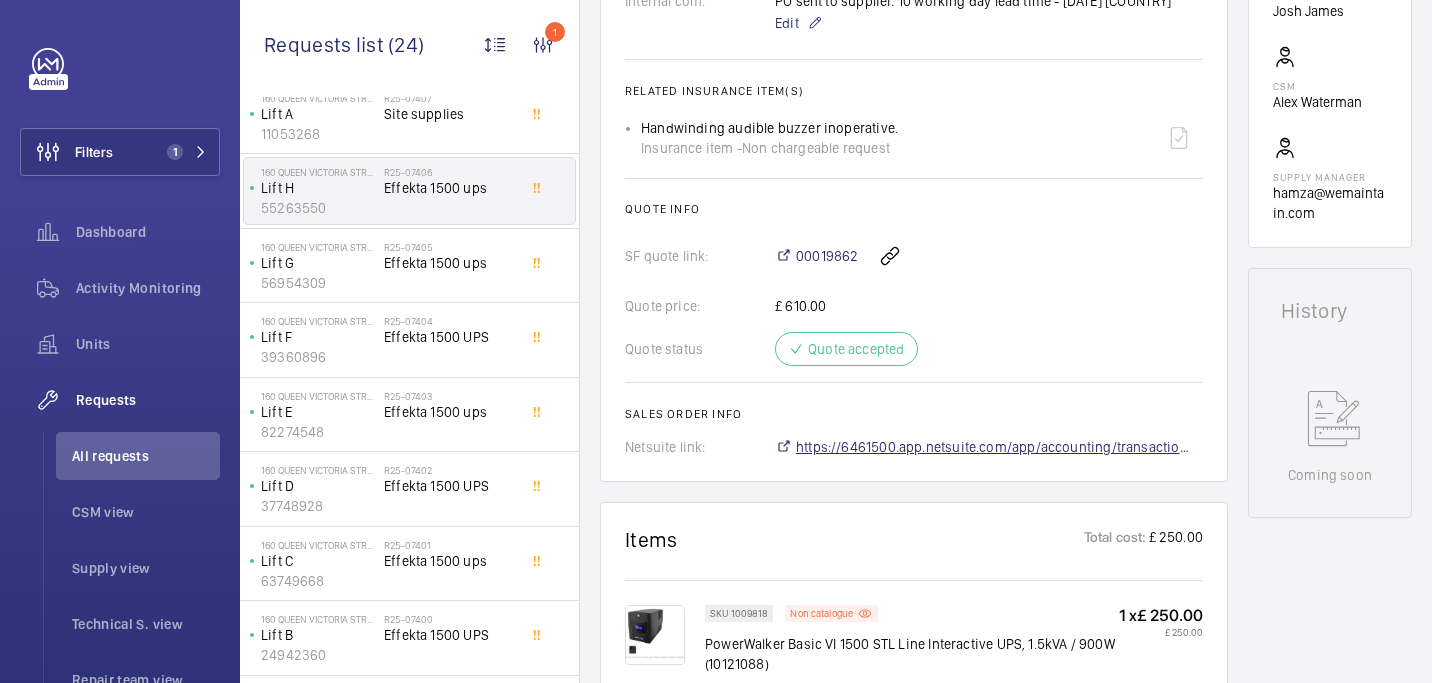 click on "https://6461500.app.netsuite.com/app/accounting/transactions/salesord.nl?id=2856559" 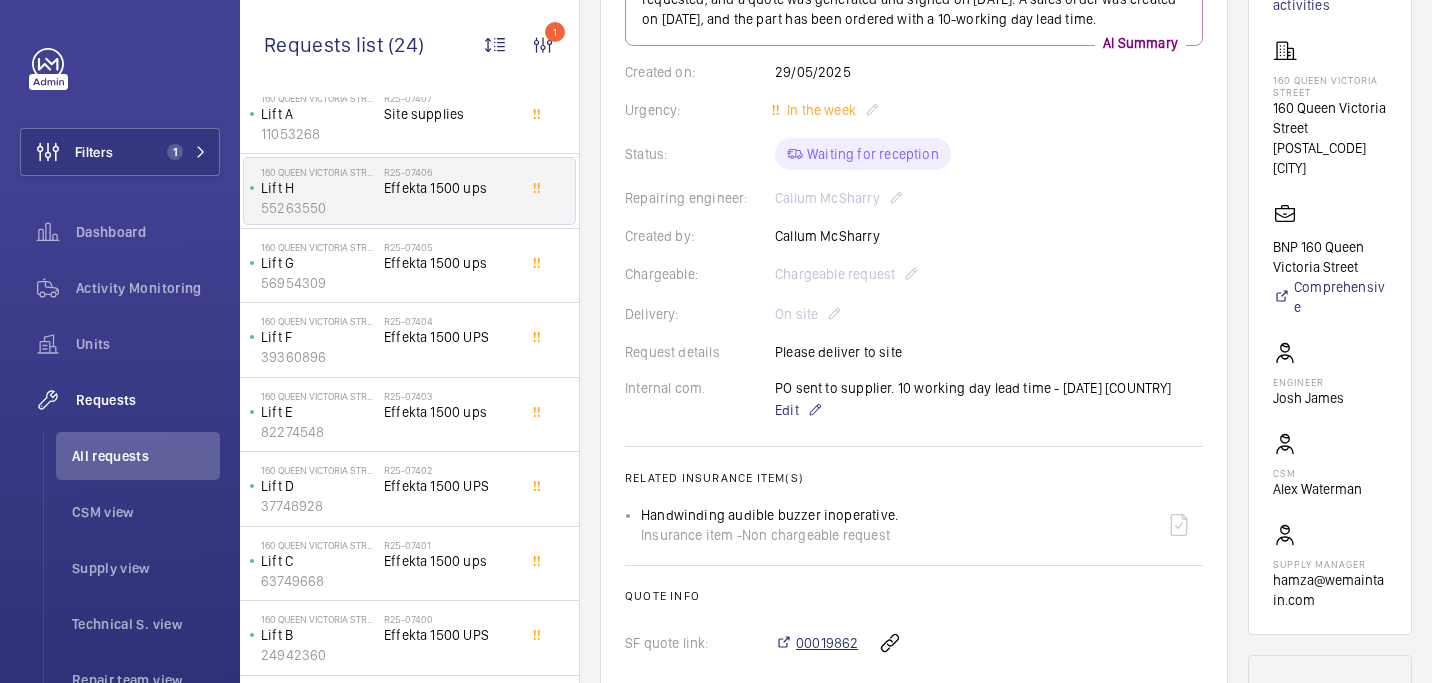 scroll, scrollTop: 316, scrollLeft: 0, axis: vertical 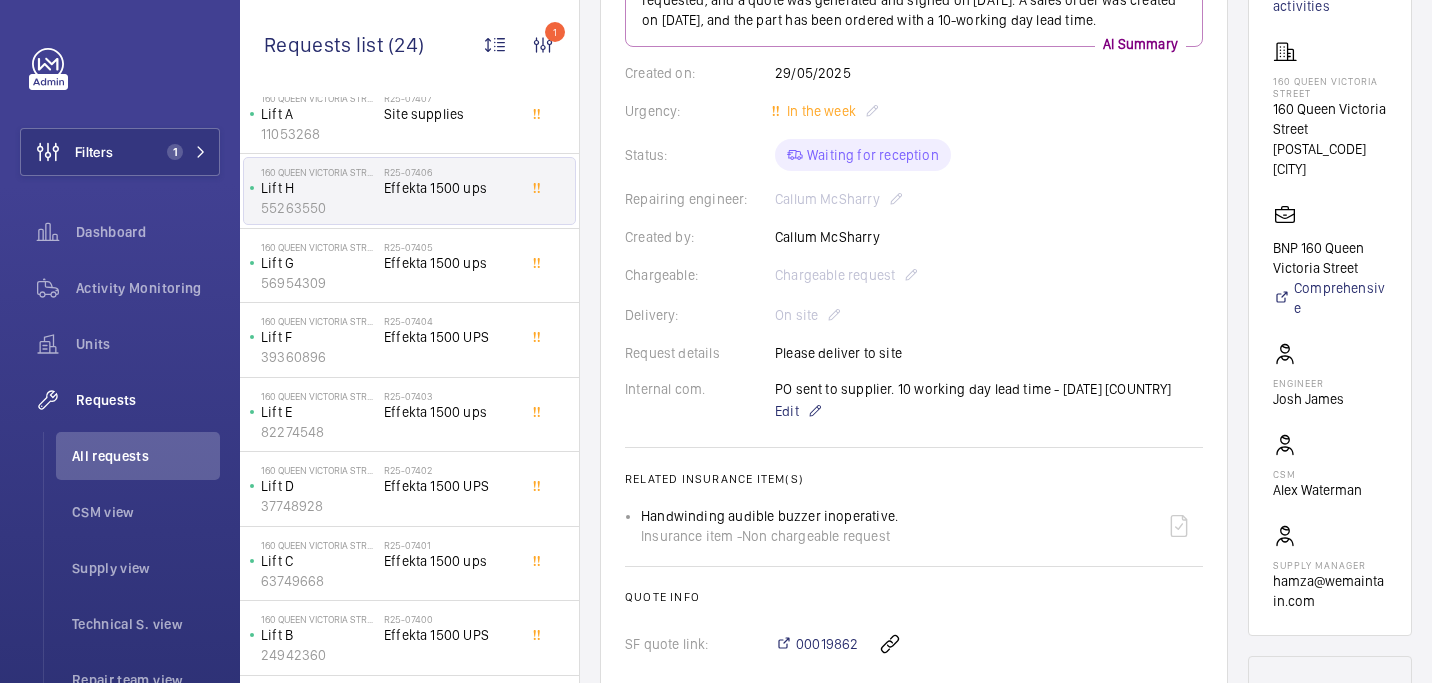 click on "160 Queen Victoria Street" 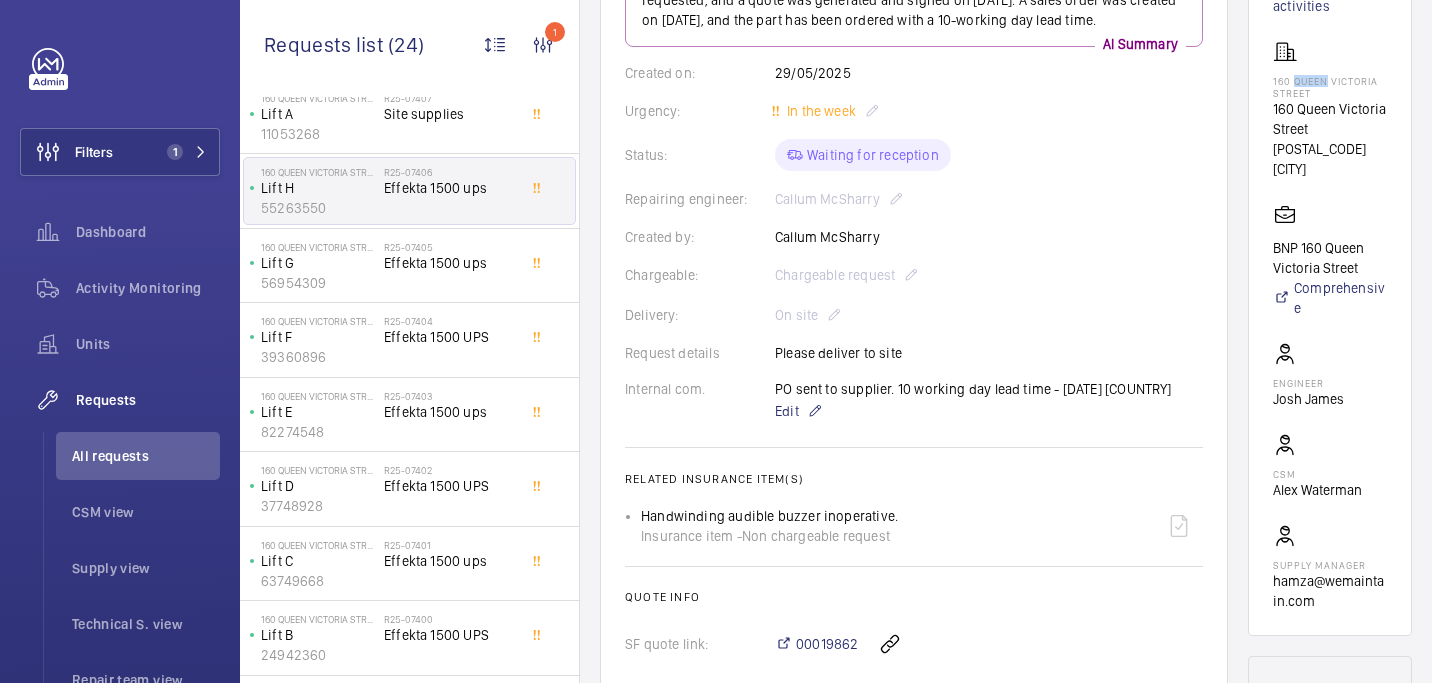 click on "160 Queen Victoria Street" 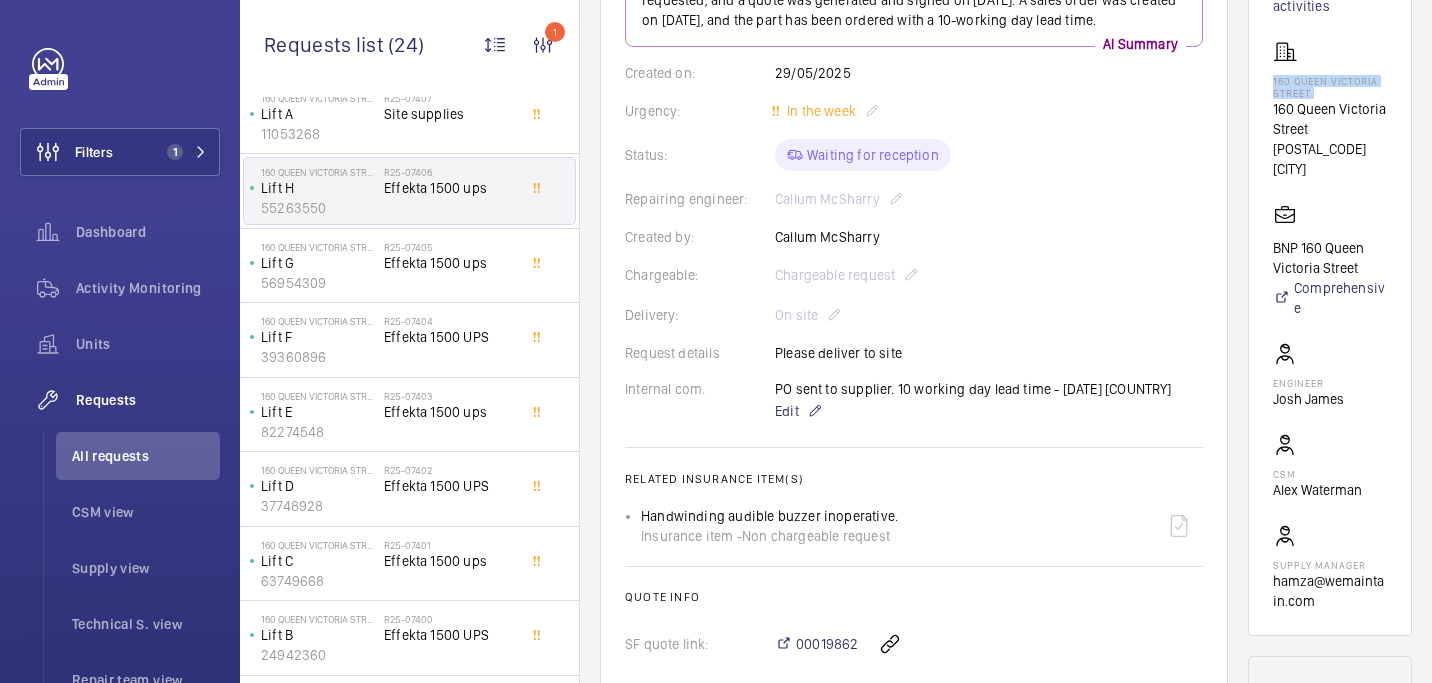 click on "160 Queen Victoria Street" 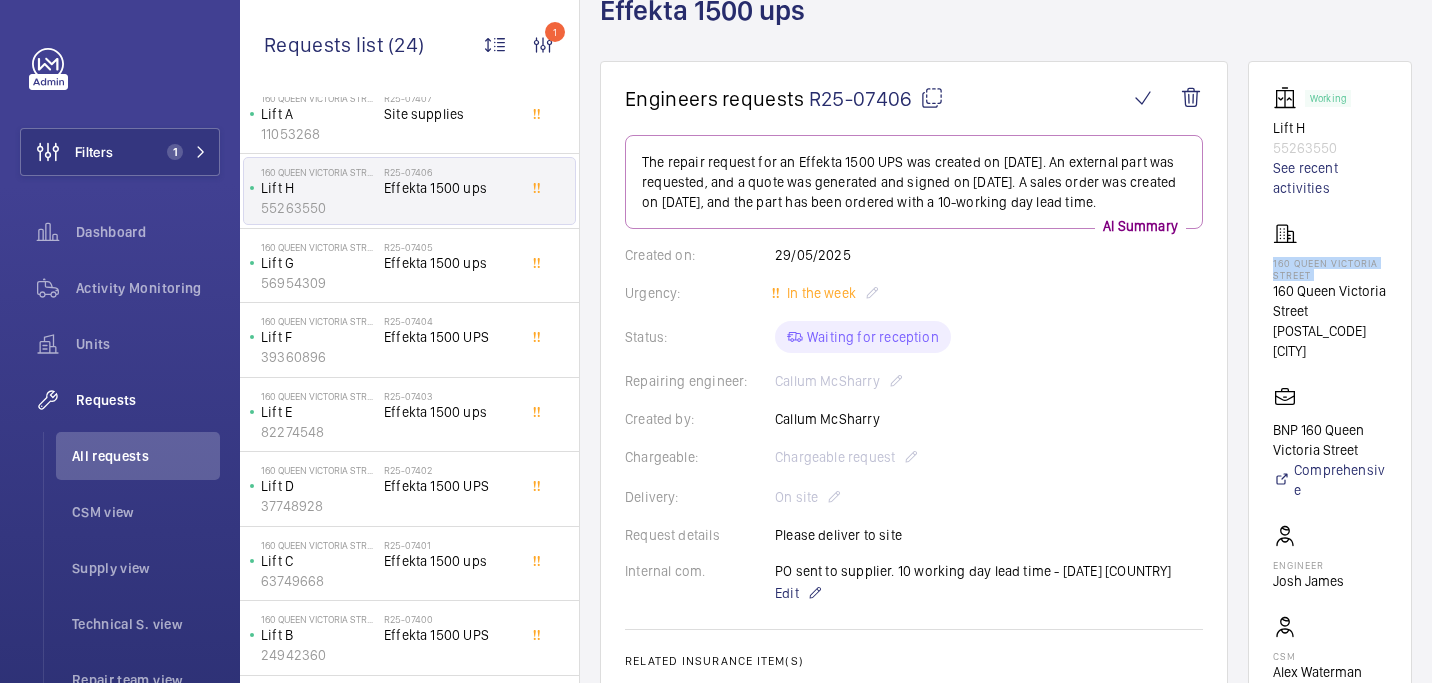 click 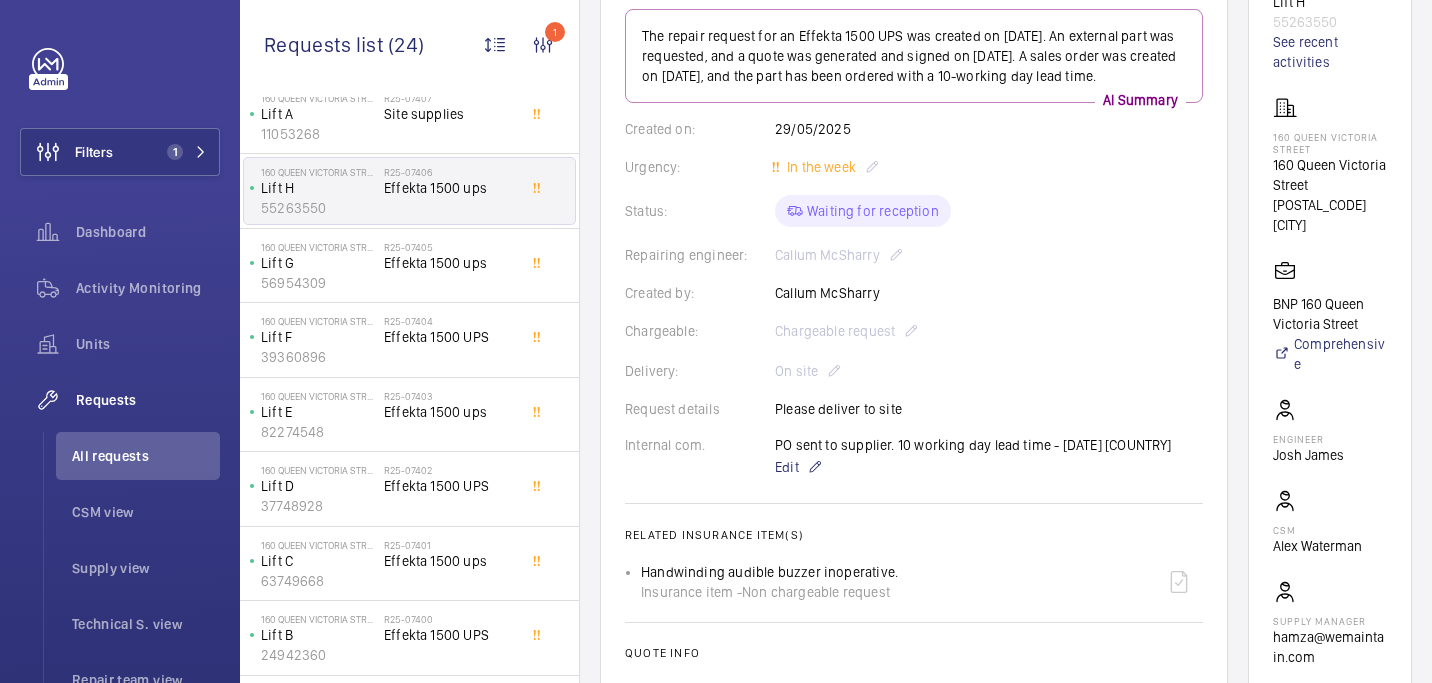 scroll, scrollTop: 298, scrollLeft: 0, axis: vertical 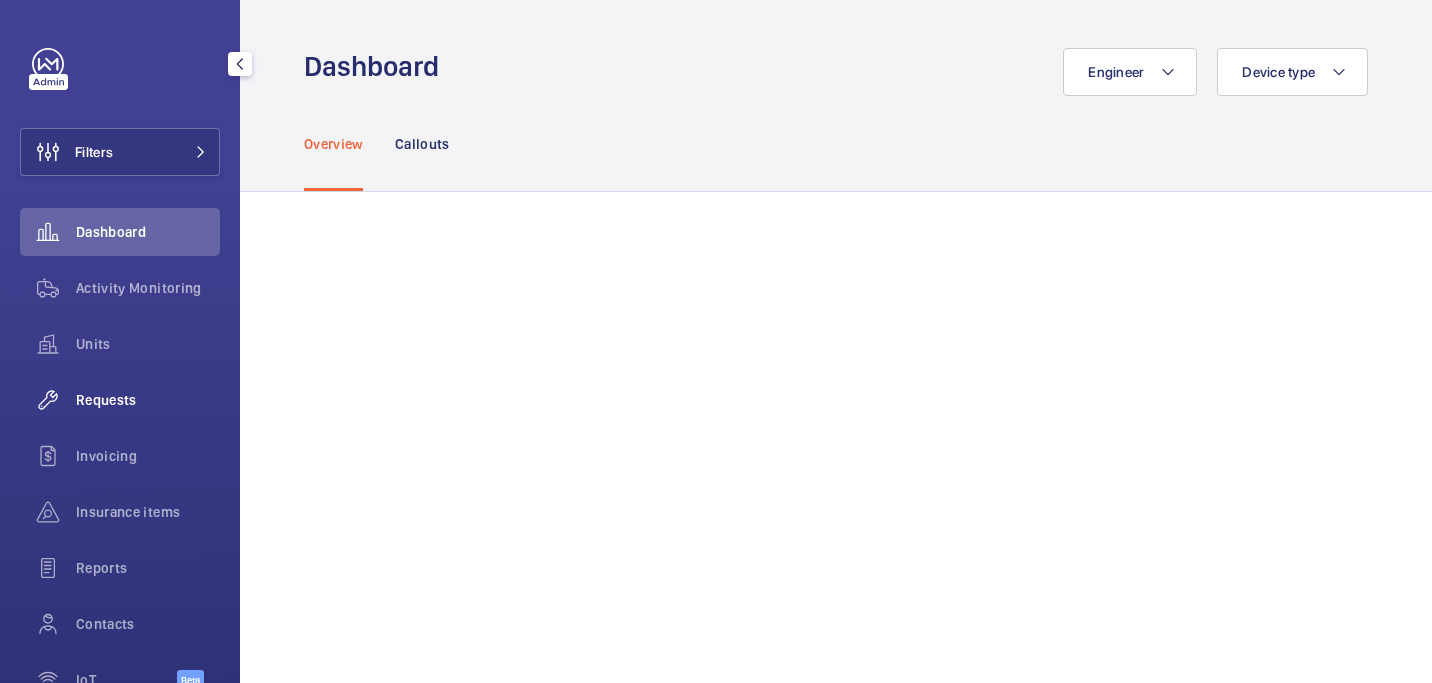 click on "Requests" 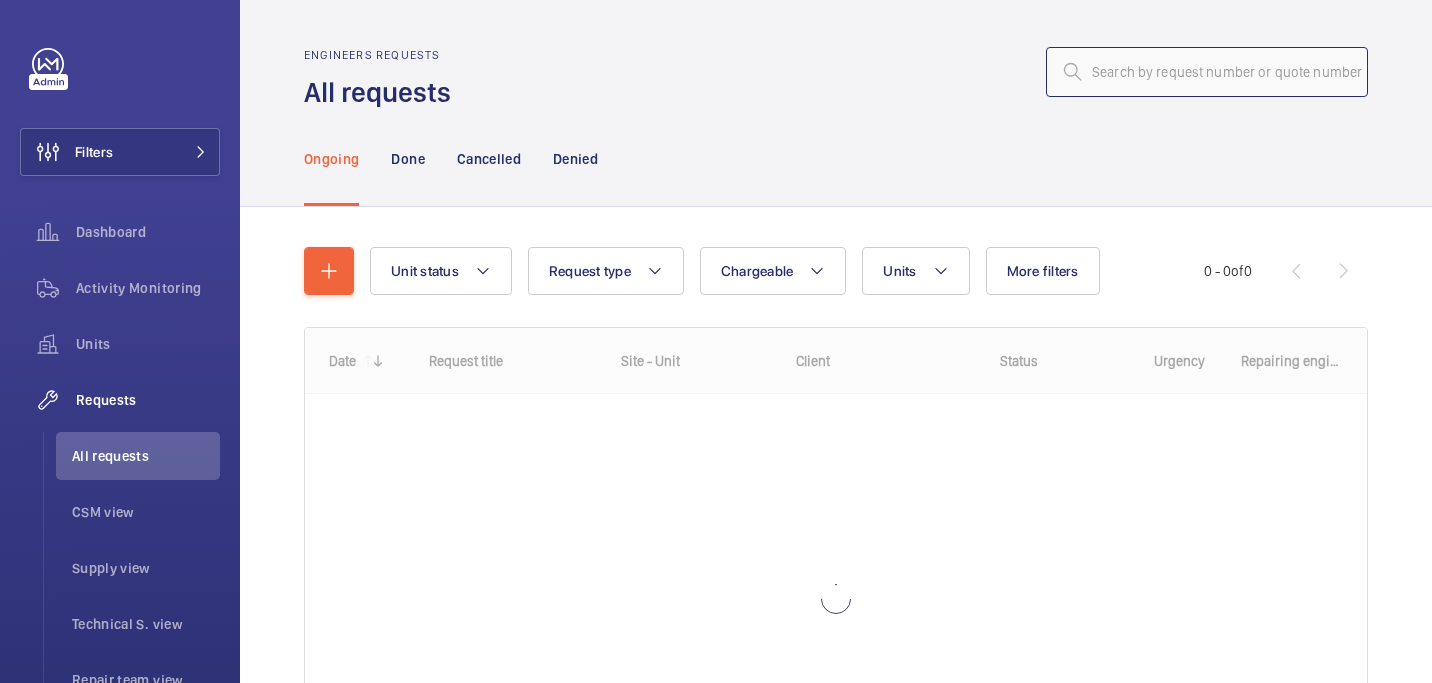 click 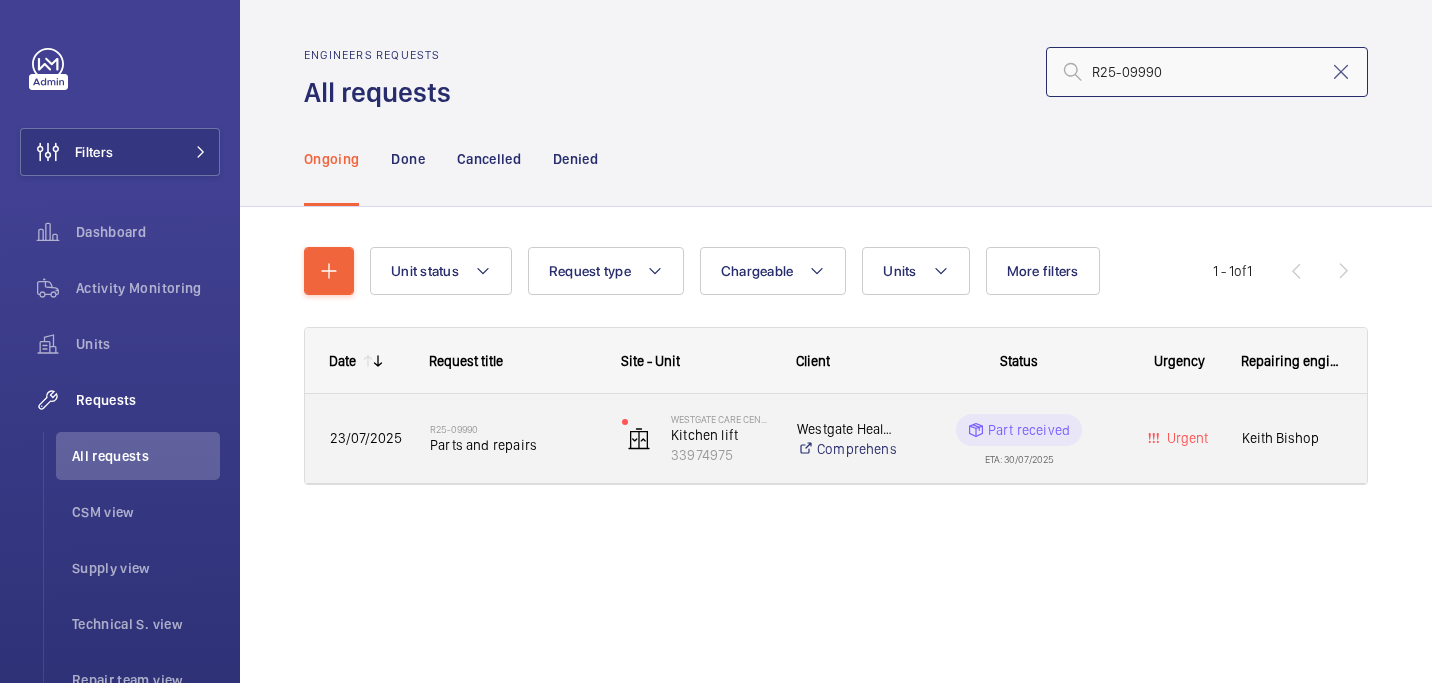 type on "R25-09990" 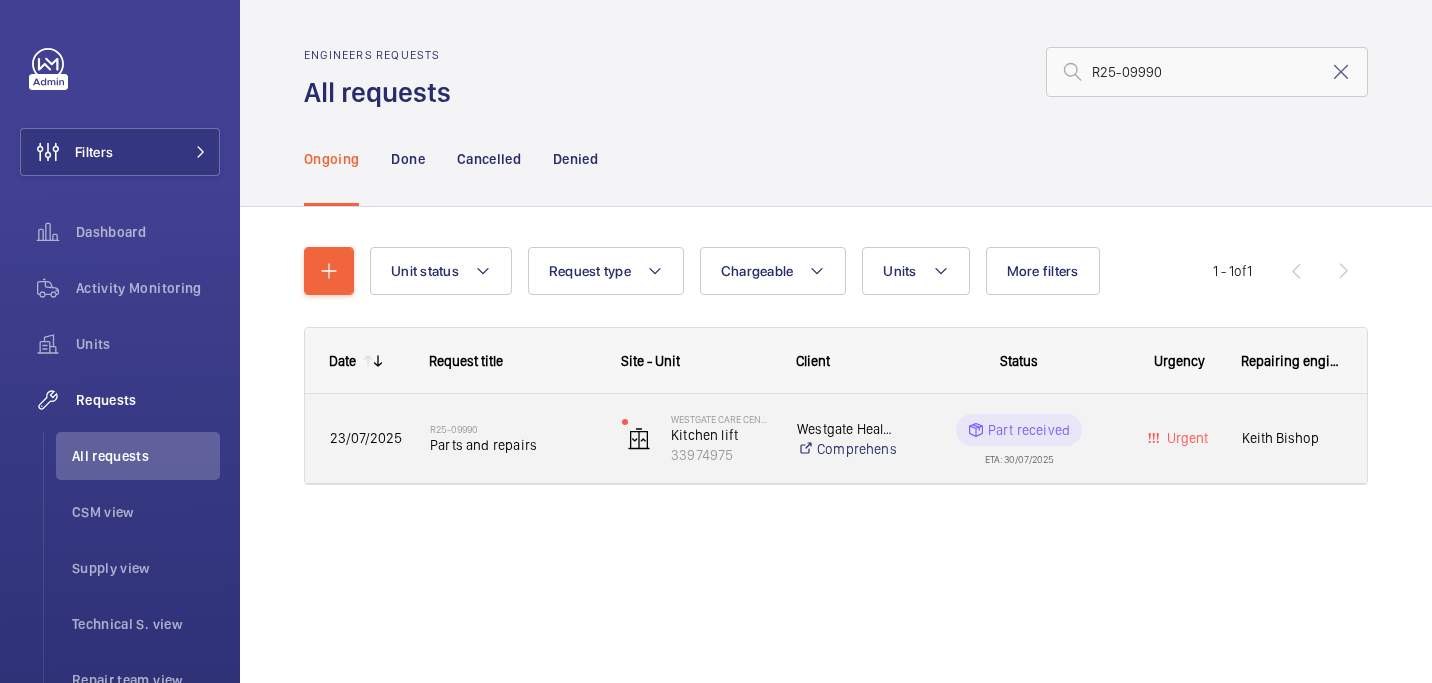 click on "R25-09990   Parts and repairs" 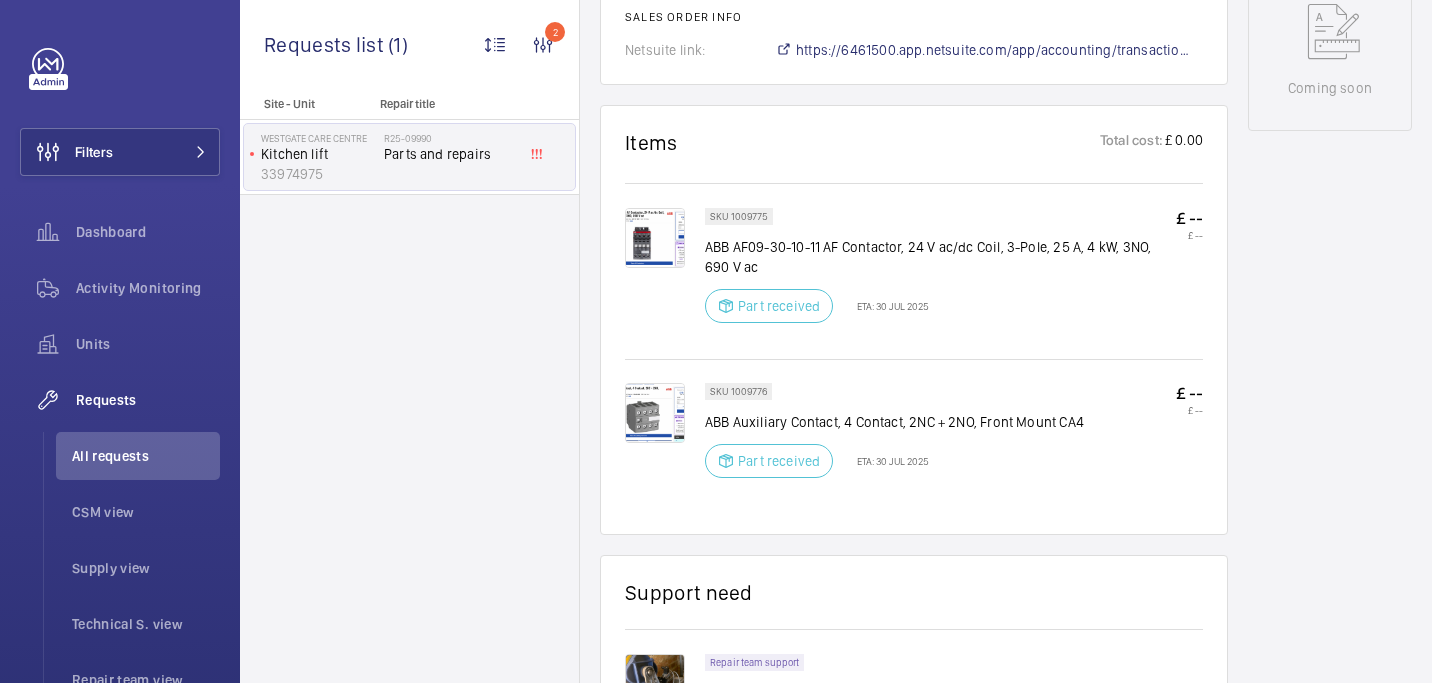 scroll, scrollTop: 1050, scrollLeft: 0, axis: vertical 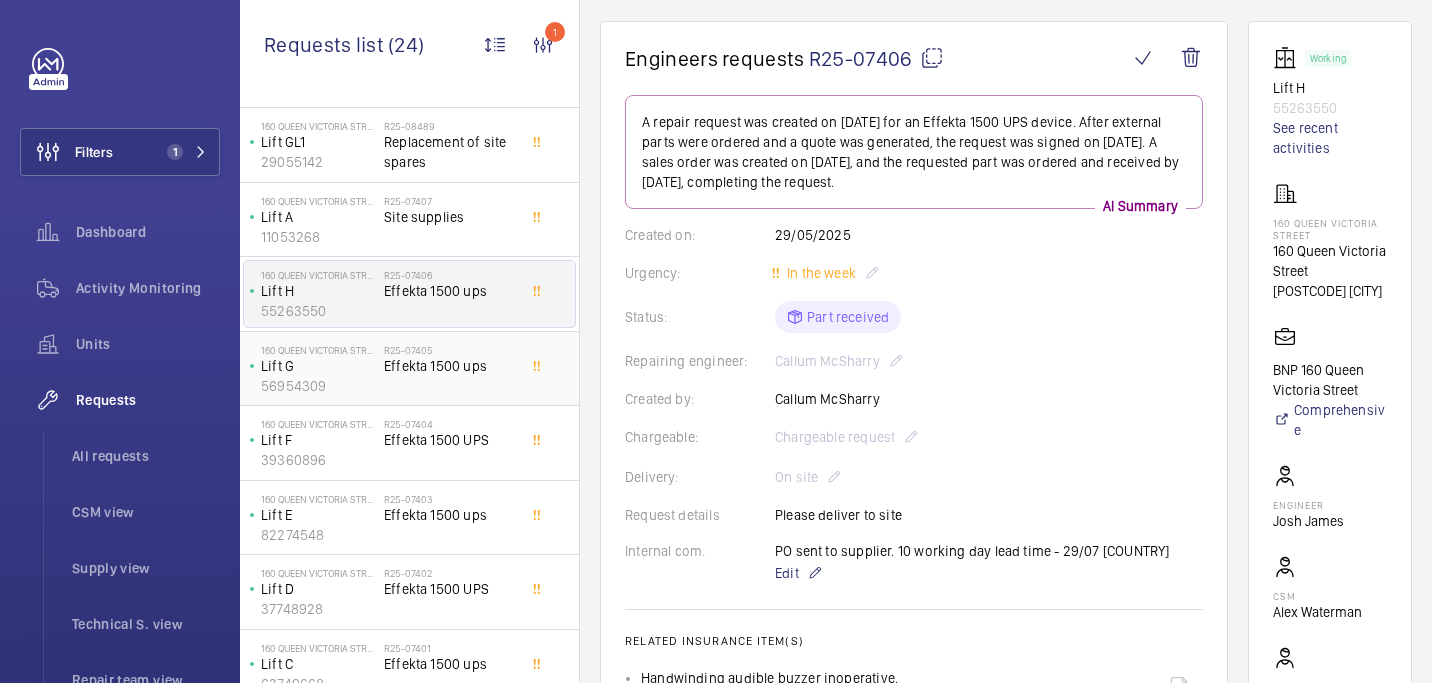 click on "Effekta 1500 ups" 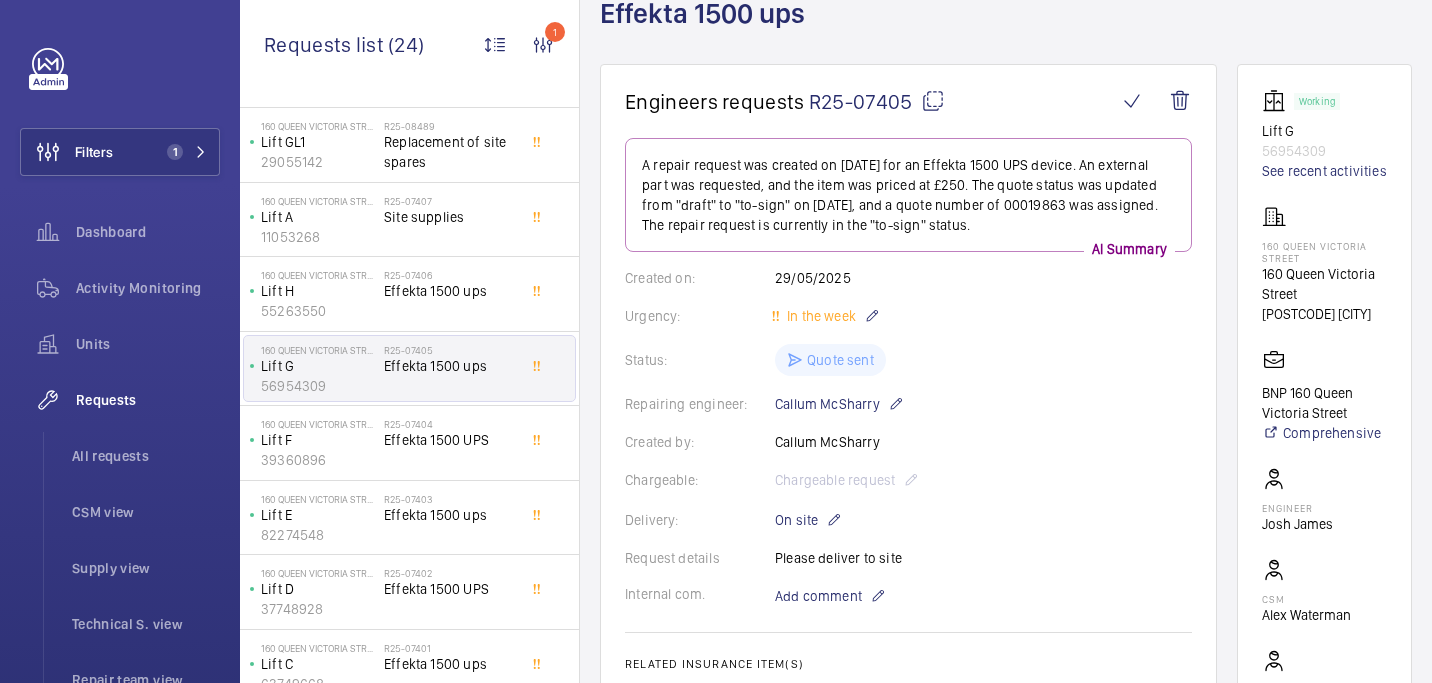 scroll, scrollTop: 6, scrollLeft: 0, axis: vertical 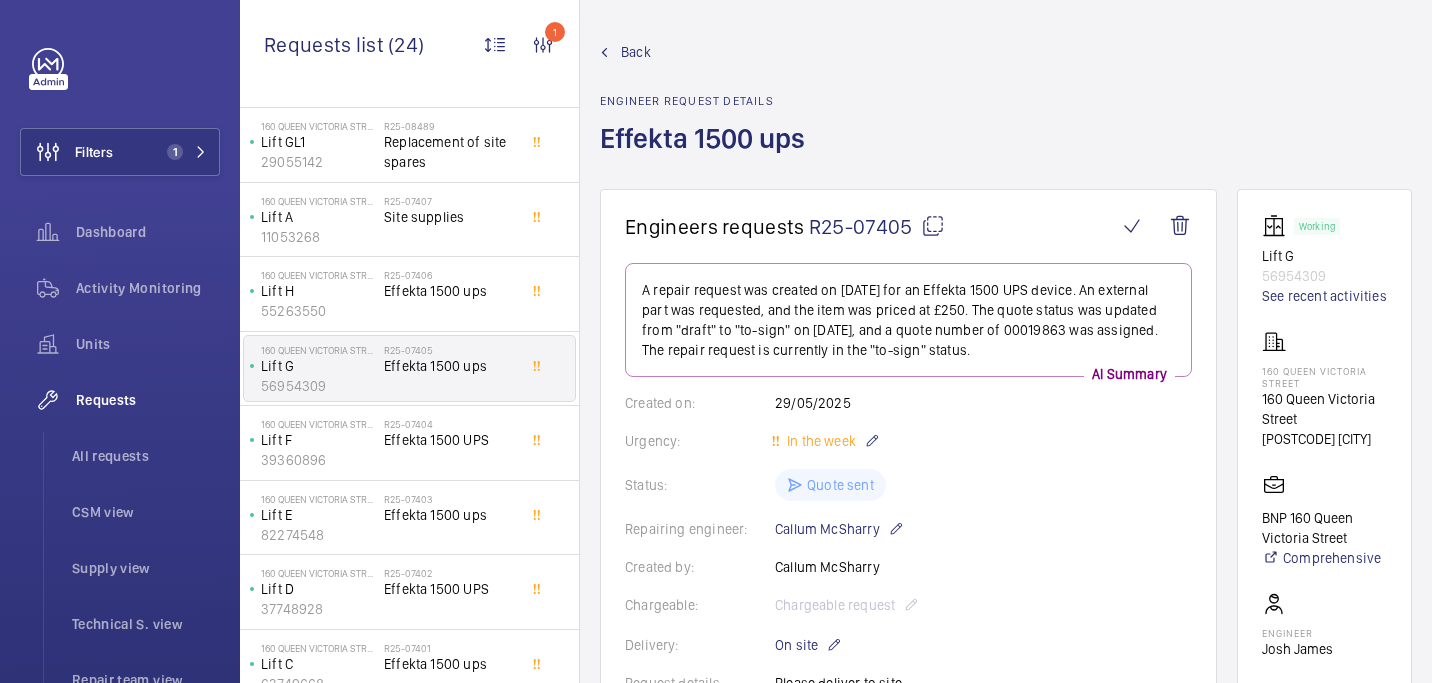 click 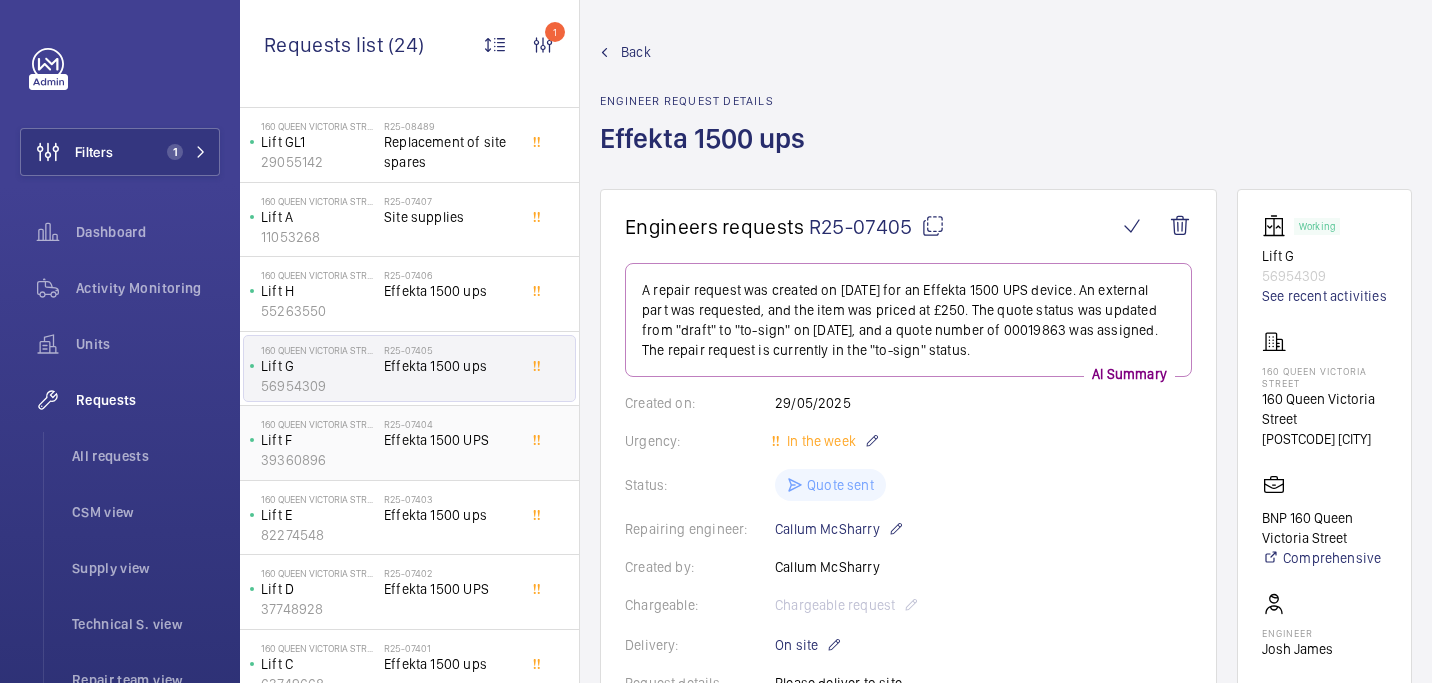 click on "Effekta 1500 UPS" 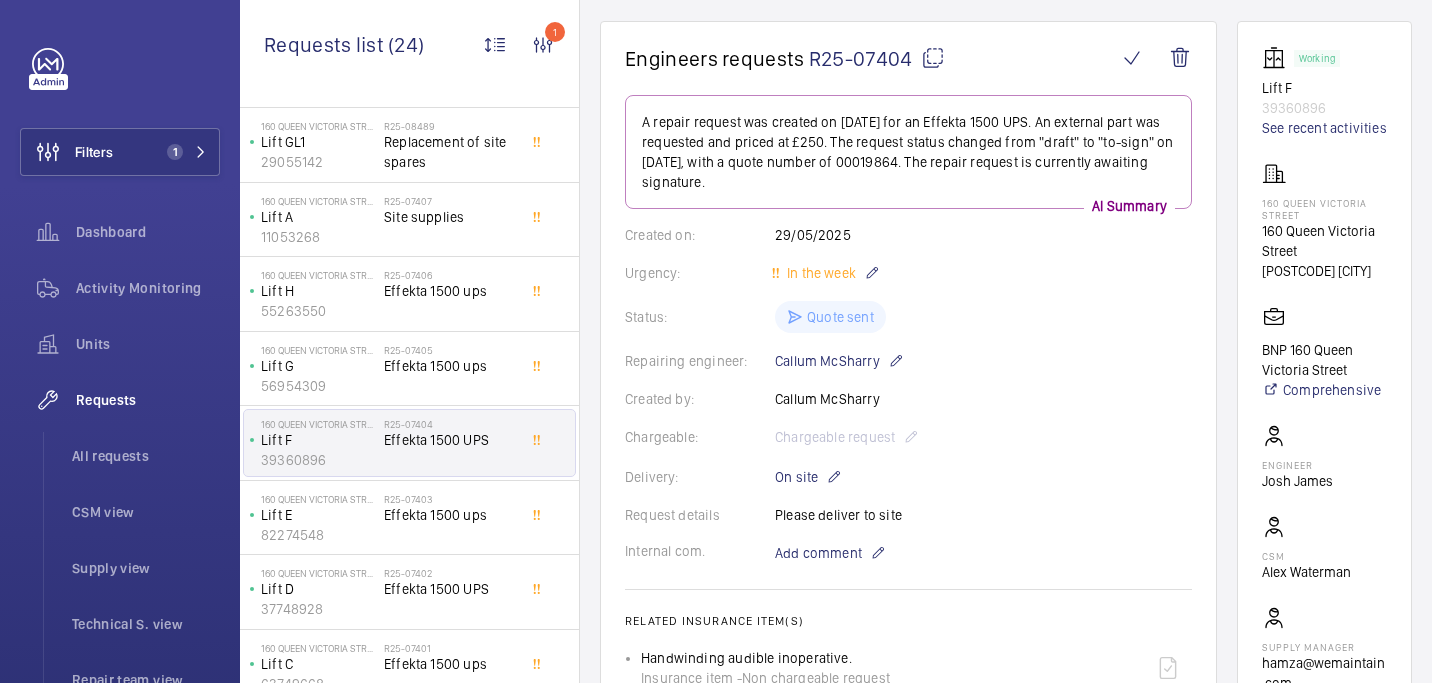 scroll, scrollTop: 173, scrollLeft: 0, axis: vertical 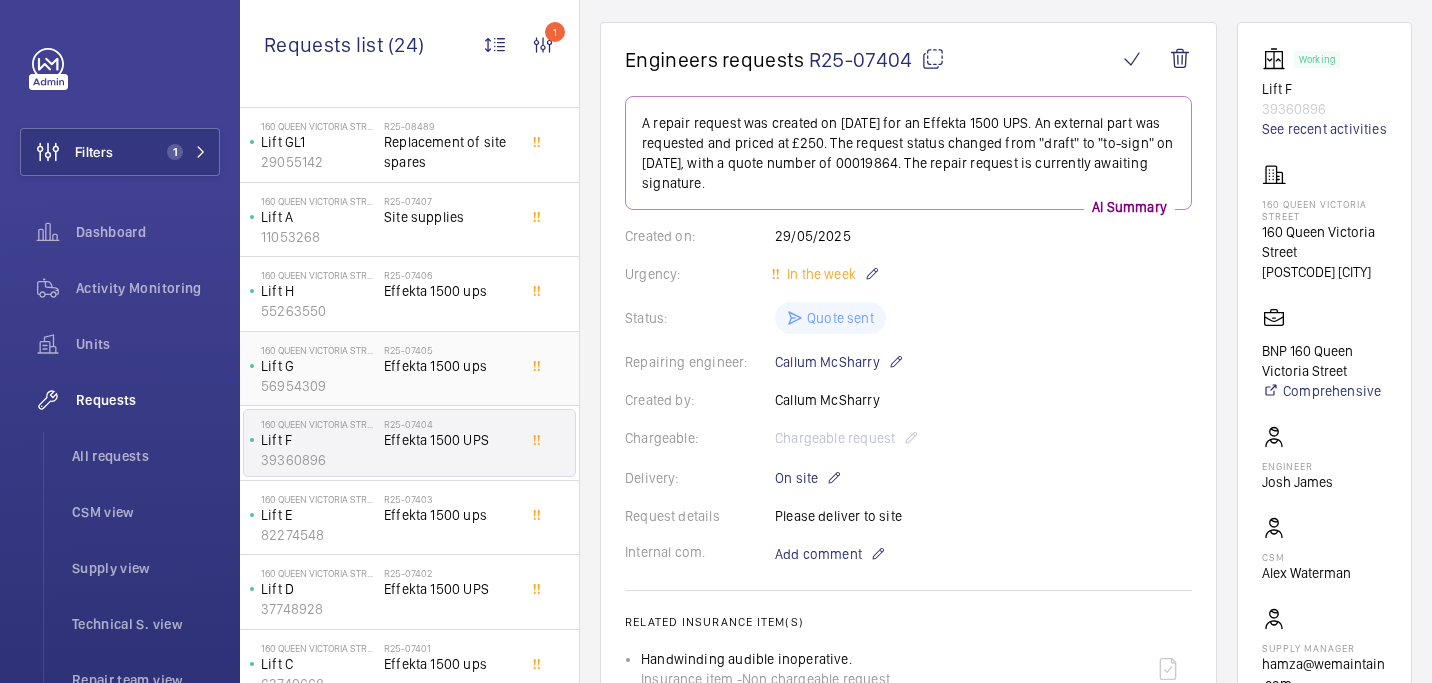 click on "R25-07405   Effekta 1500 ups" 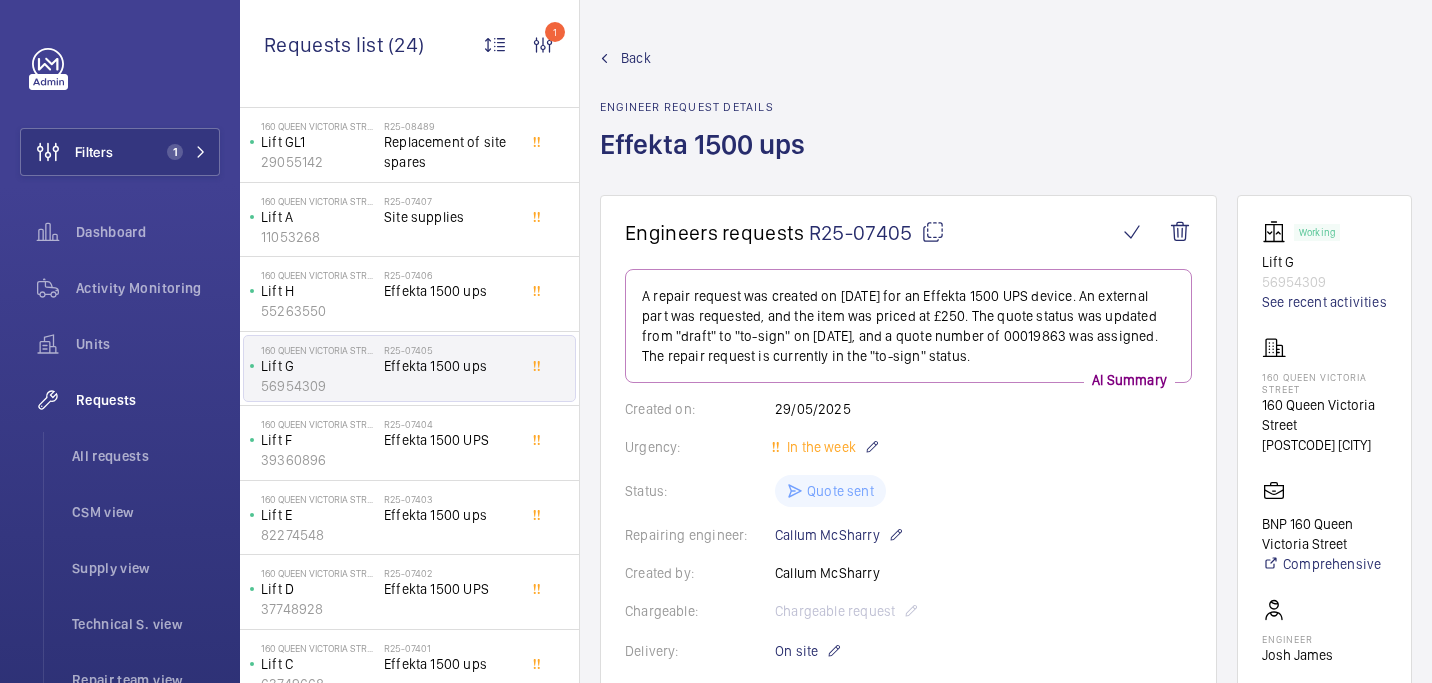 scroll, scrollTop: 78, scrollLeft: 0, axis: vertical 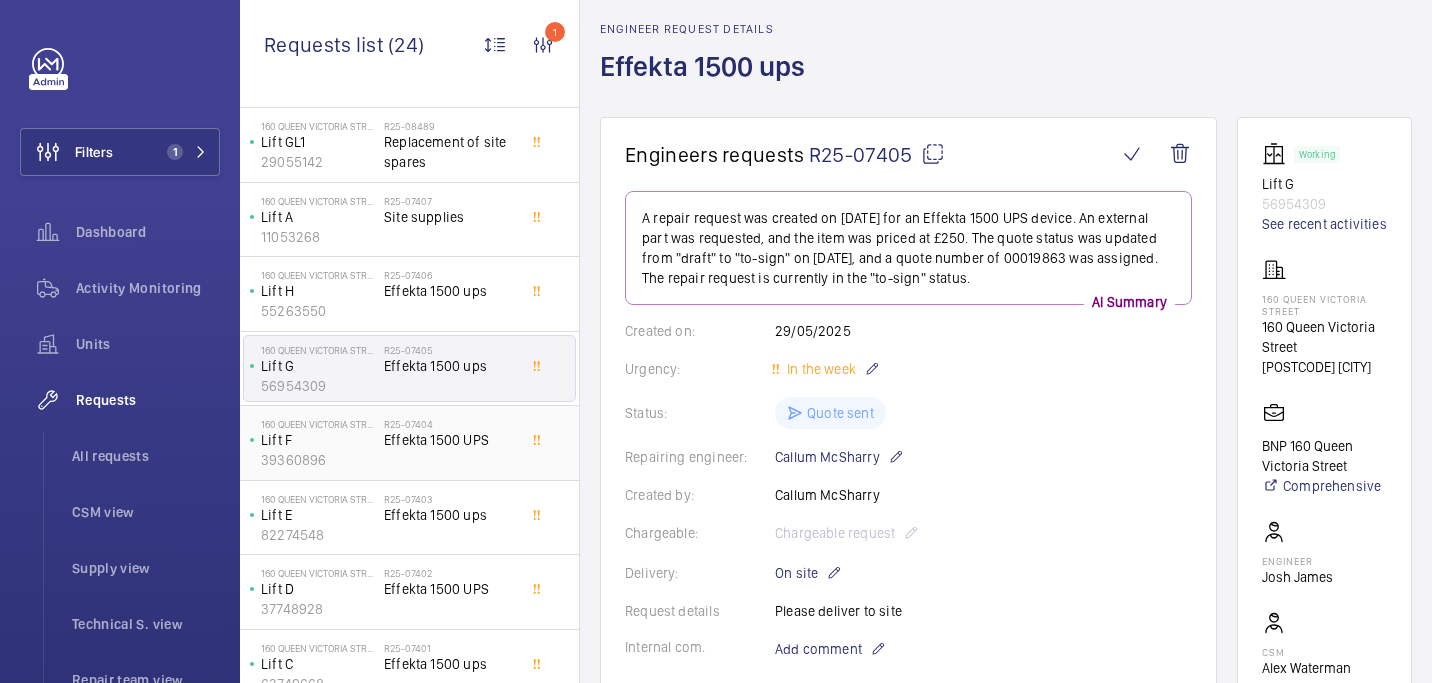 click on "R25-07404   Effekta 1500 UPS" 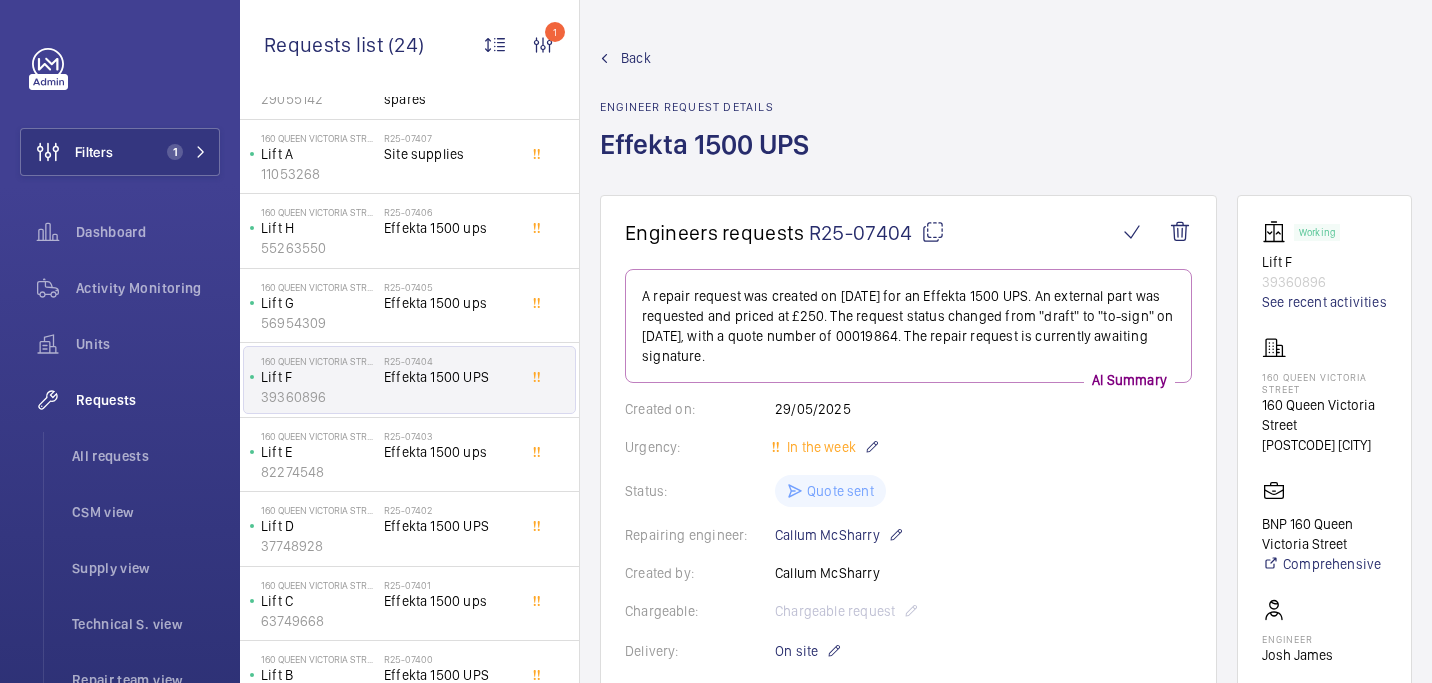 scroll, scrollTop: 683, scrollLeft: 0, axis: vertical 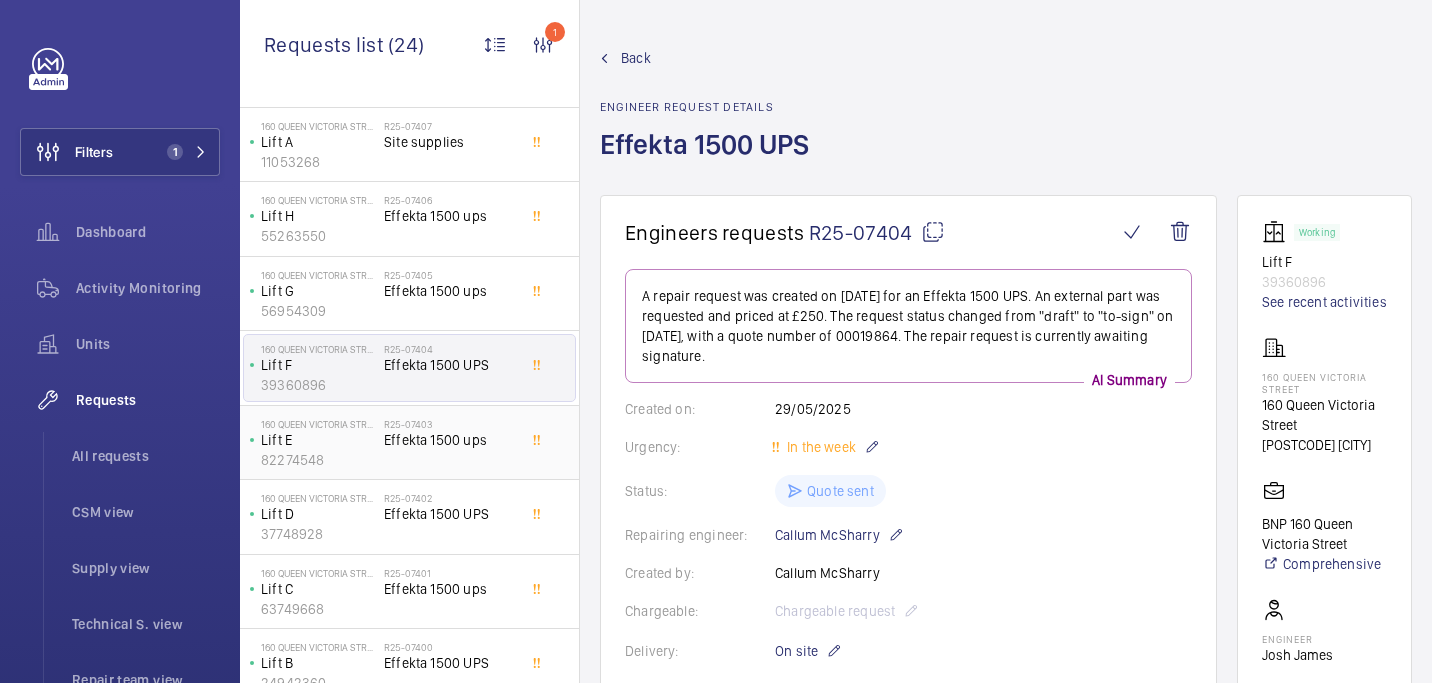 click on "Effekta 1500 ups" 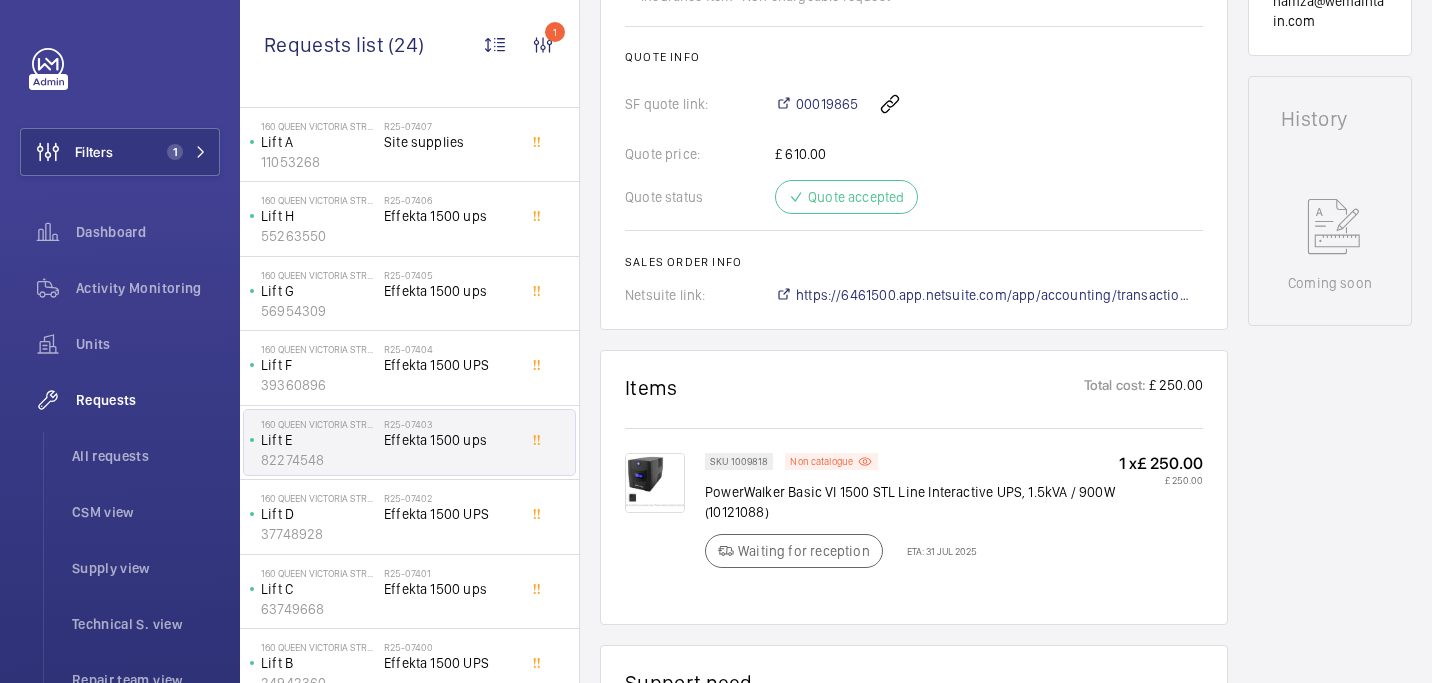 scroll, scrollTop: 885, scrollLeft: 0, axis: vertical 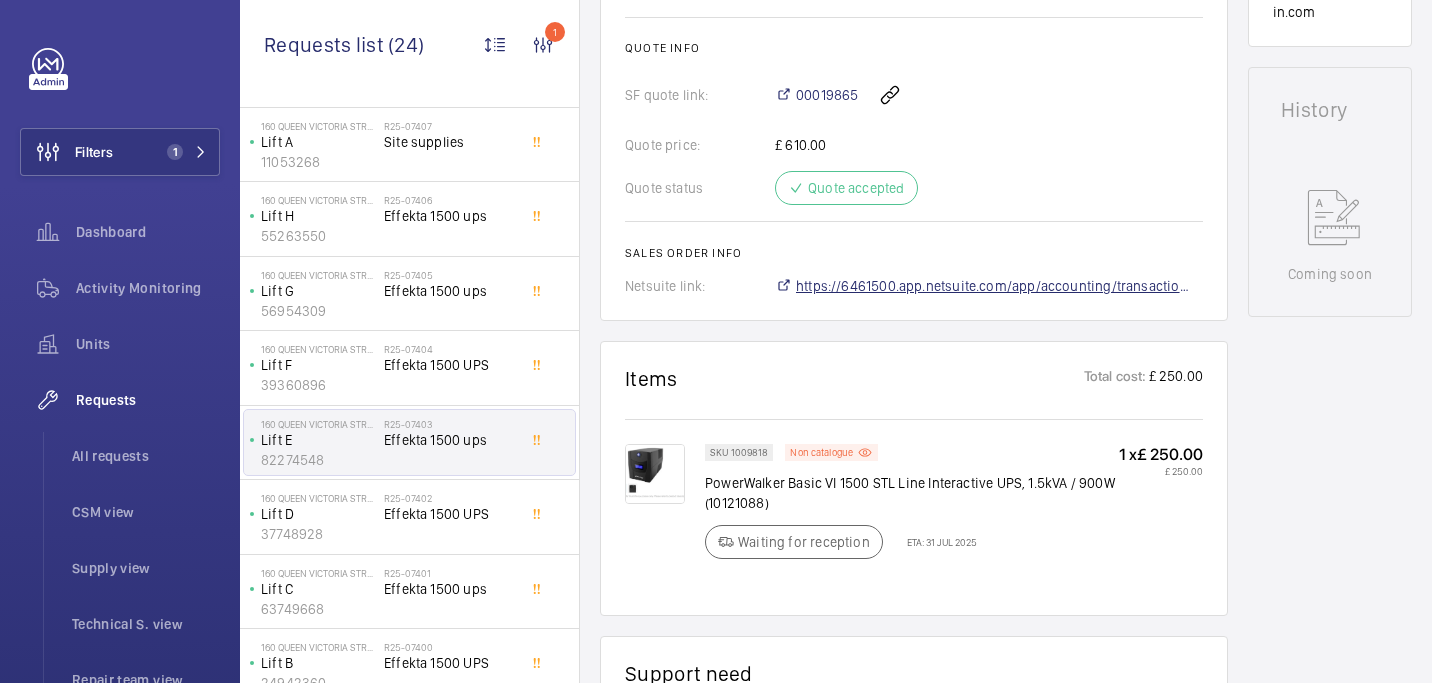 click on "https://6461500.app.netsuite.com/app/accounting/transactions/salesord.nl?id=2855177" 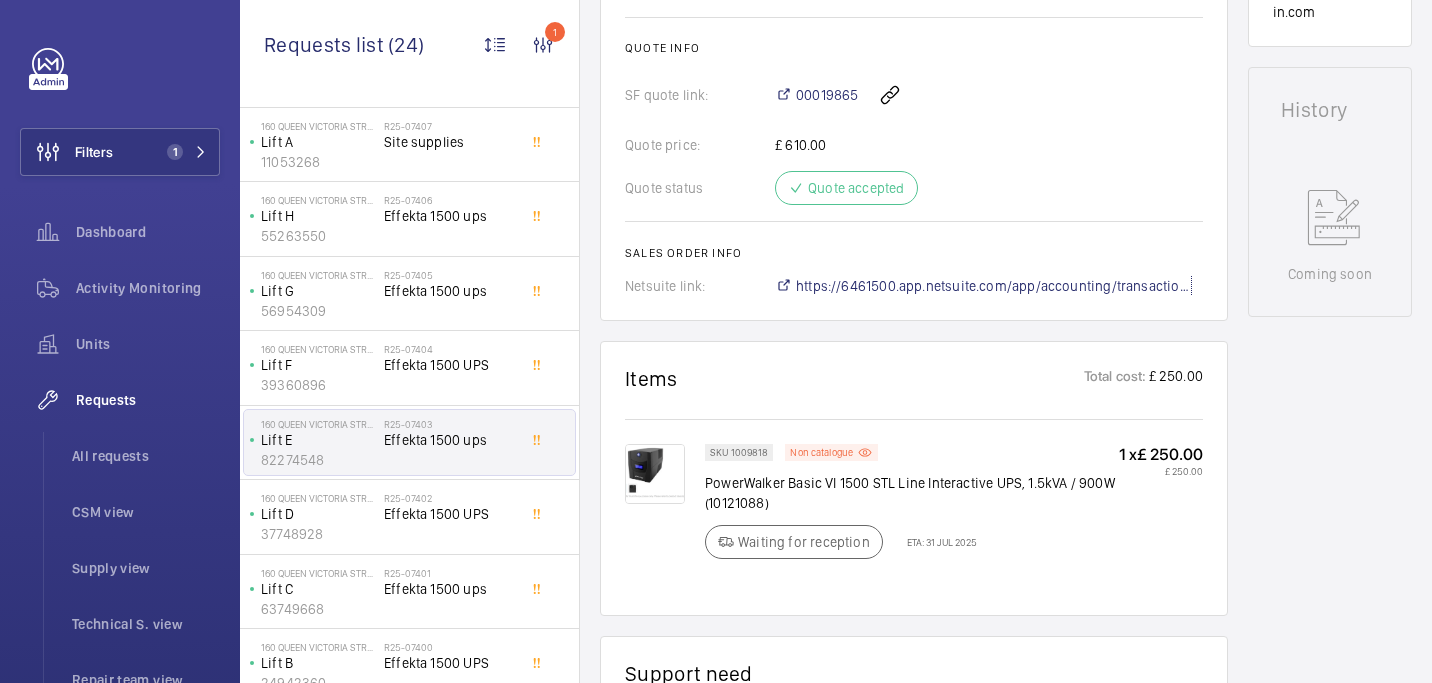 scroll, scrollTop: 904, scrollLeft: 0, axis: vertical 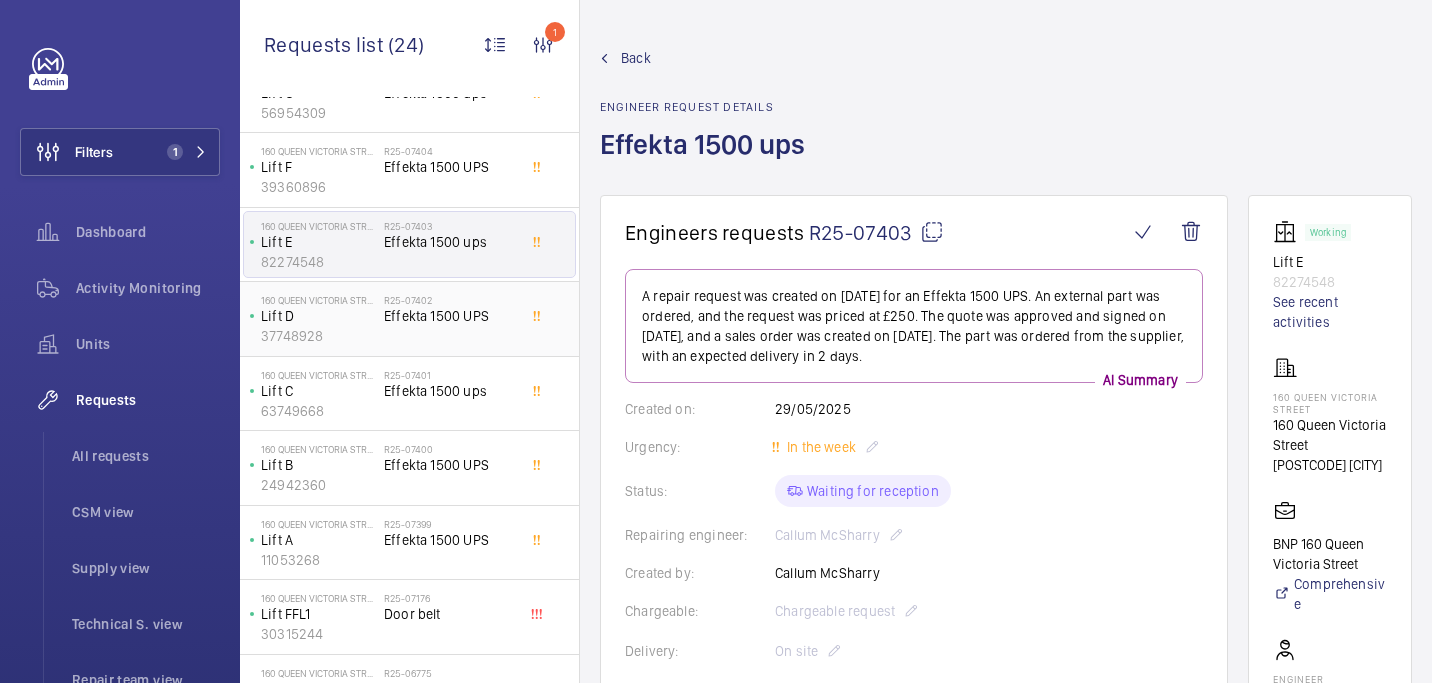 click on "R25-07402   Effekta 1500 UPS" 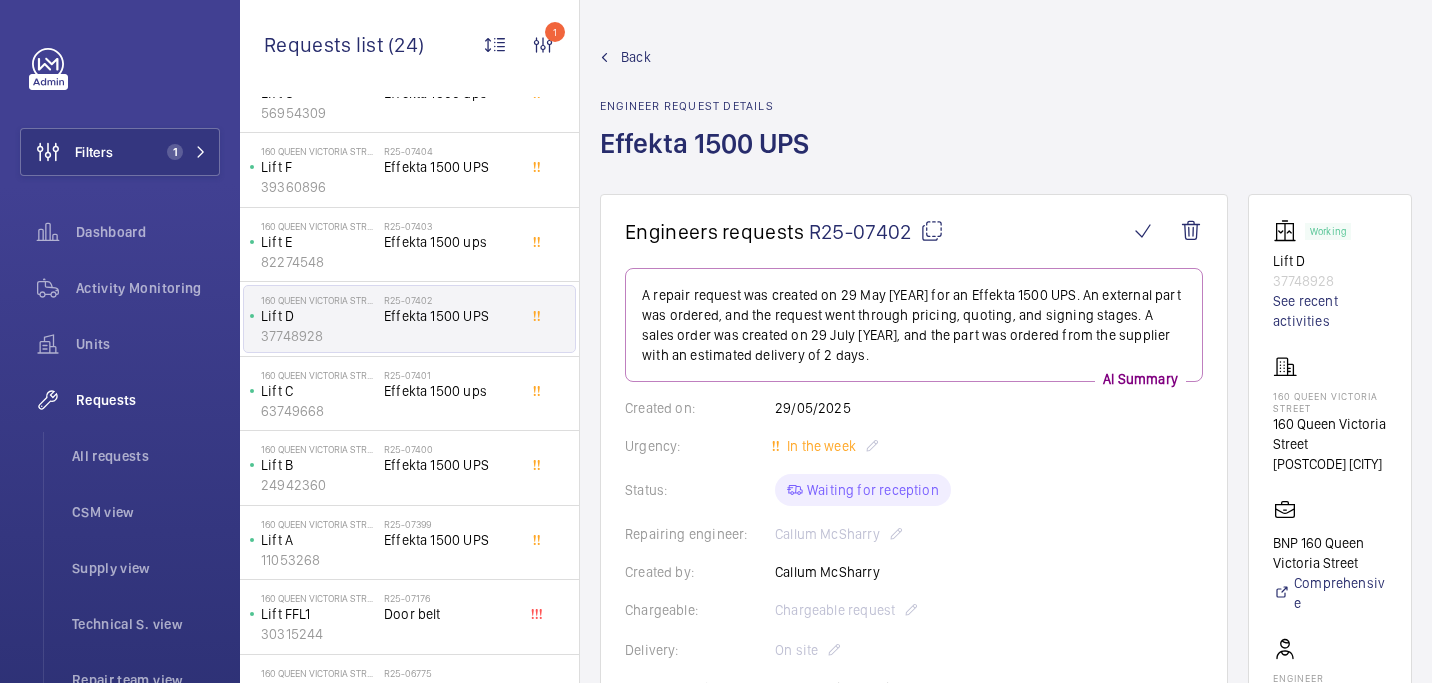 scroll, scrollTop: 0, scrollLeft: 0, axis: both 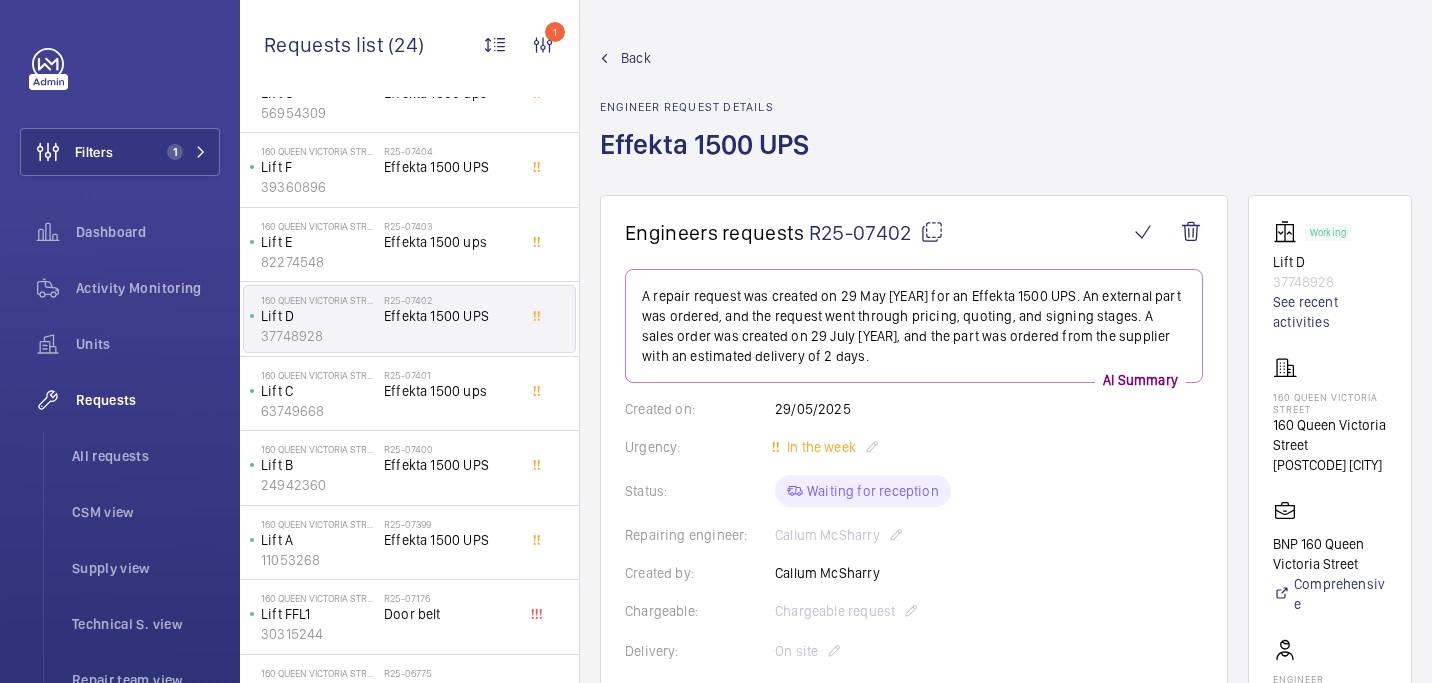 click on "Engineers requests  R25-07402" 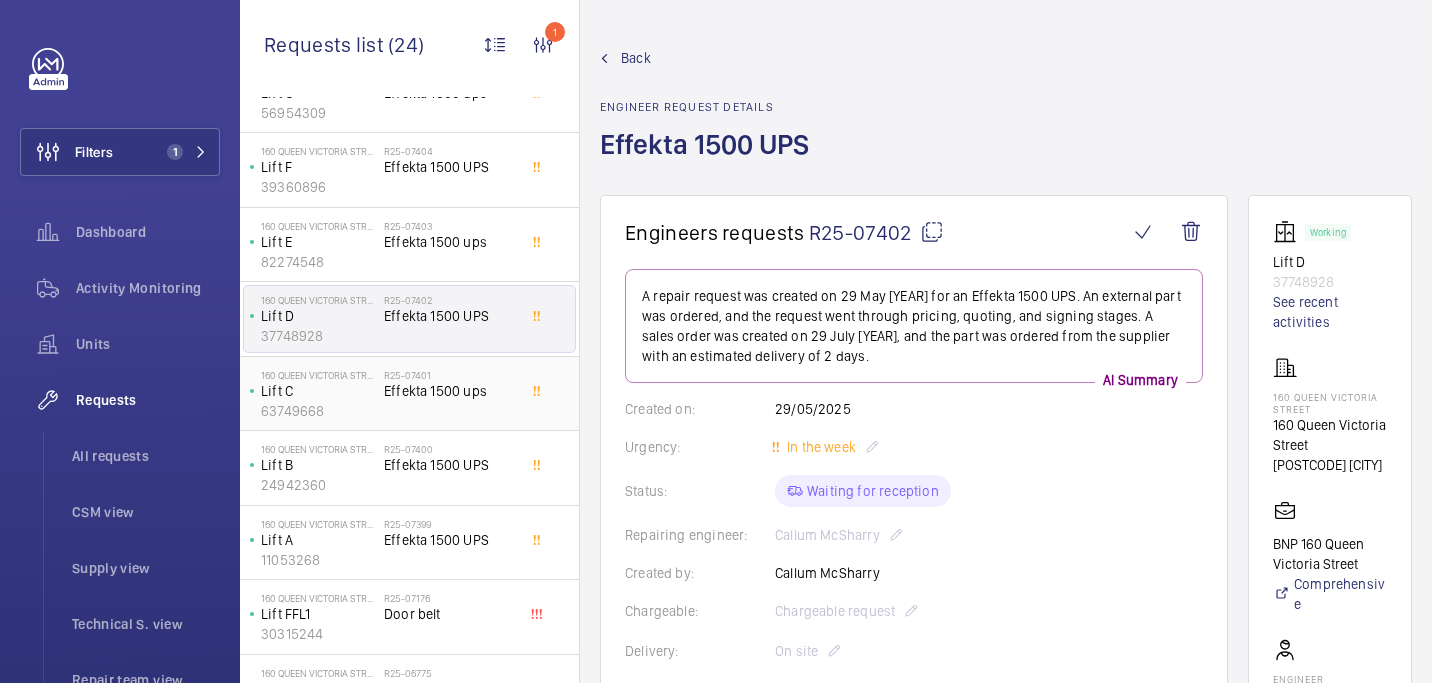 click on "R25-07401   Effekta 1500 ups" 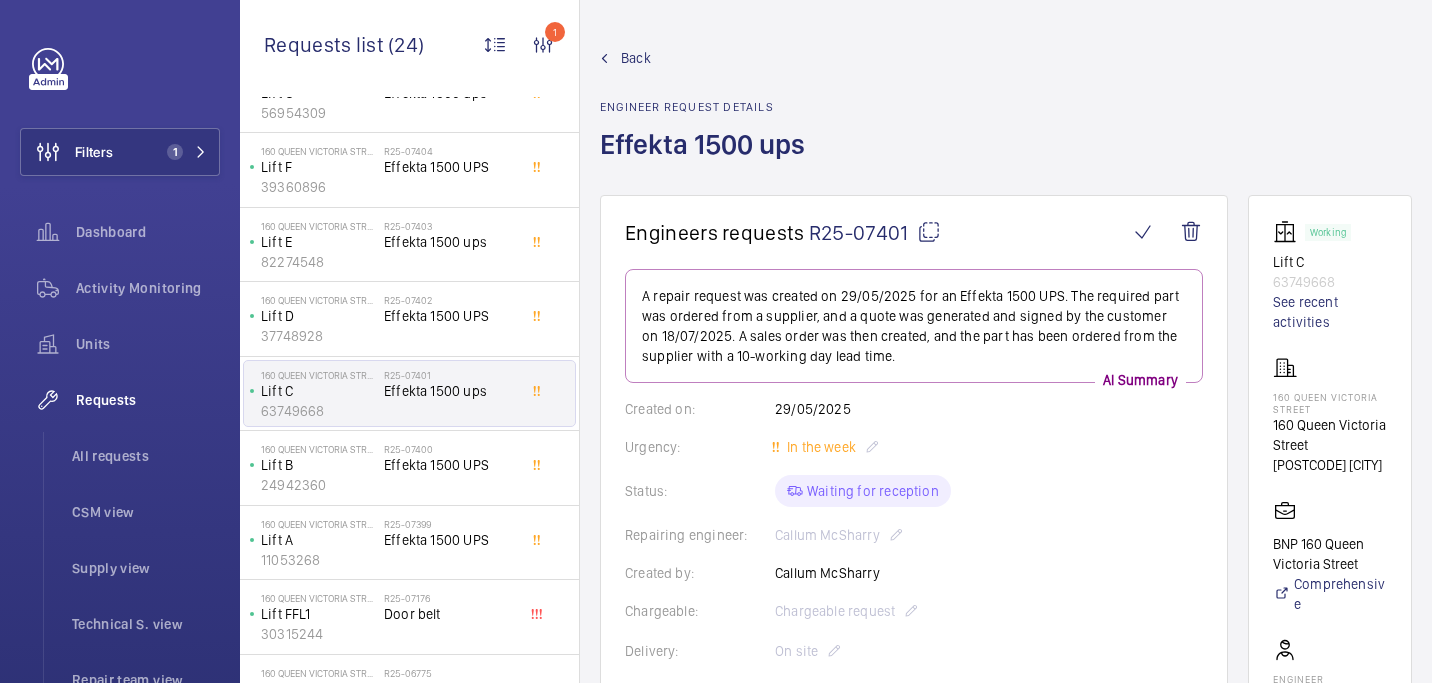 scroll, scrollTop: 107, scrollLeft: 0, axis: vertical 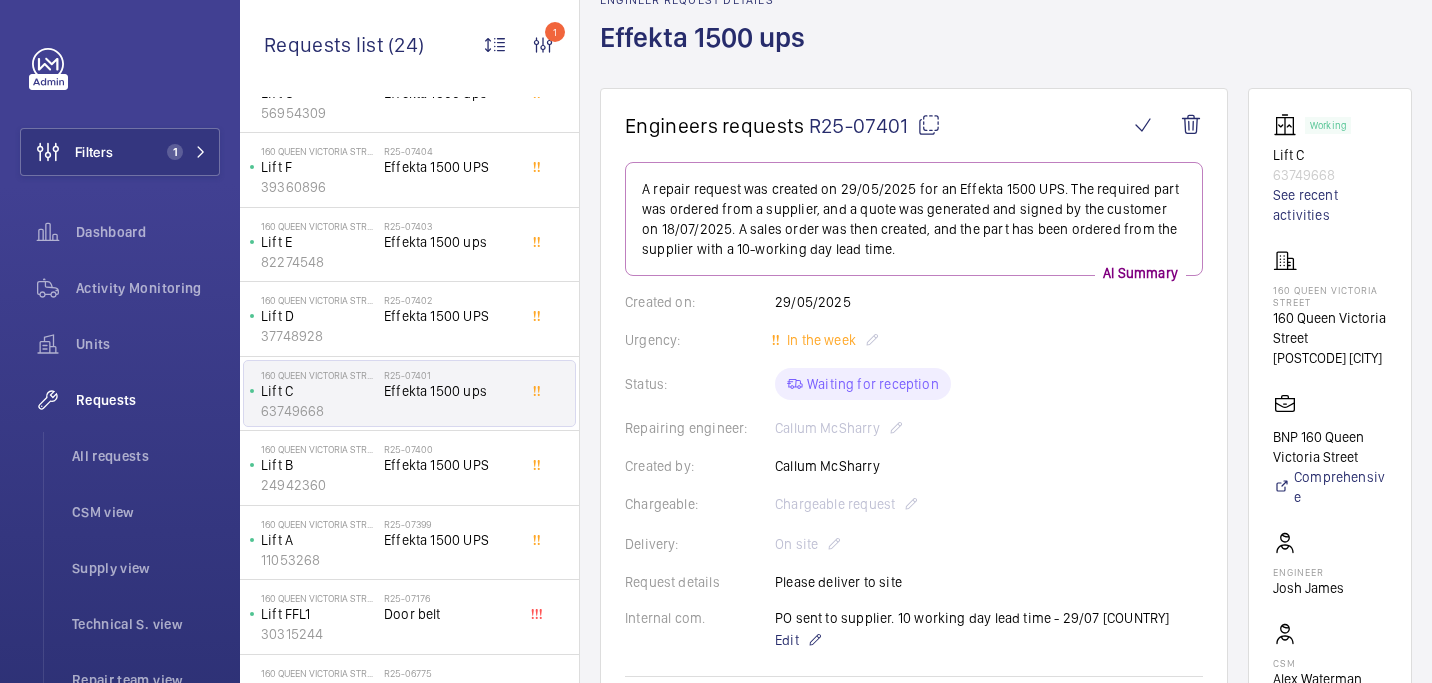 click 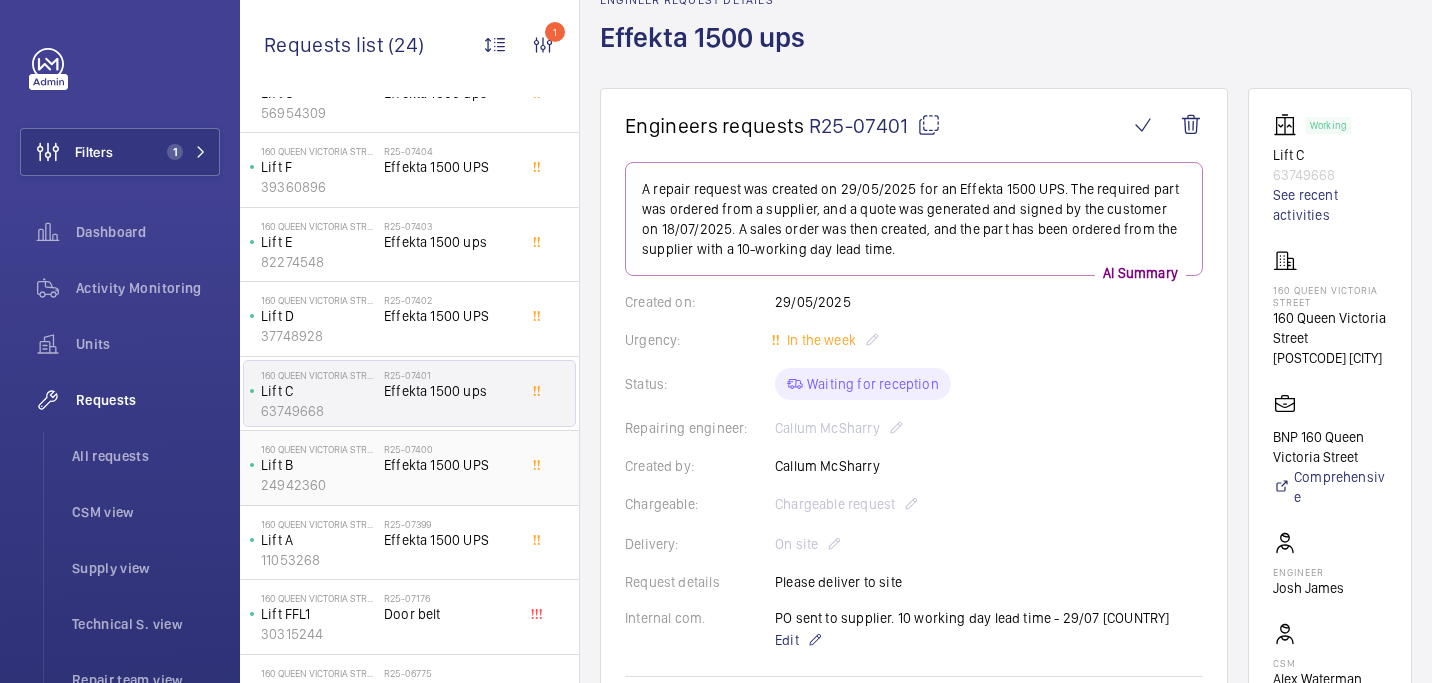 click on "Effekta 1500 UPS" 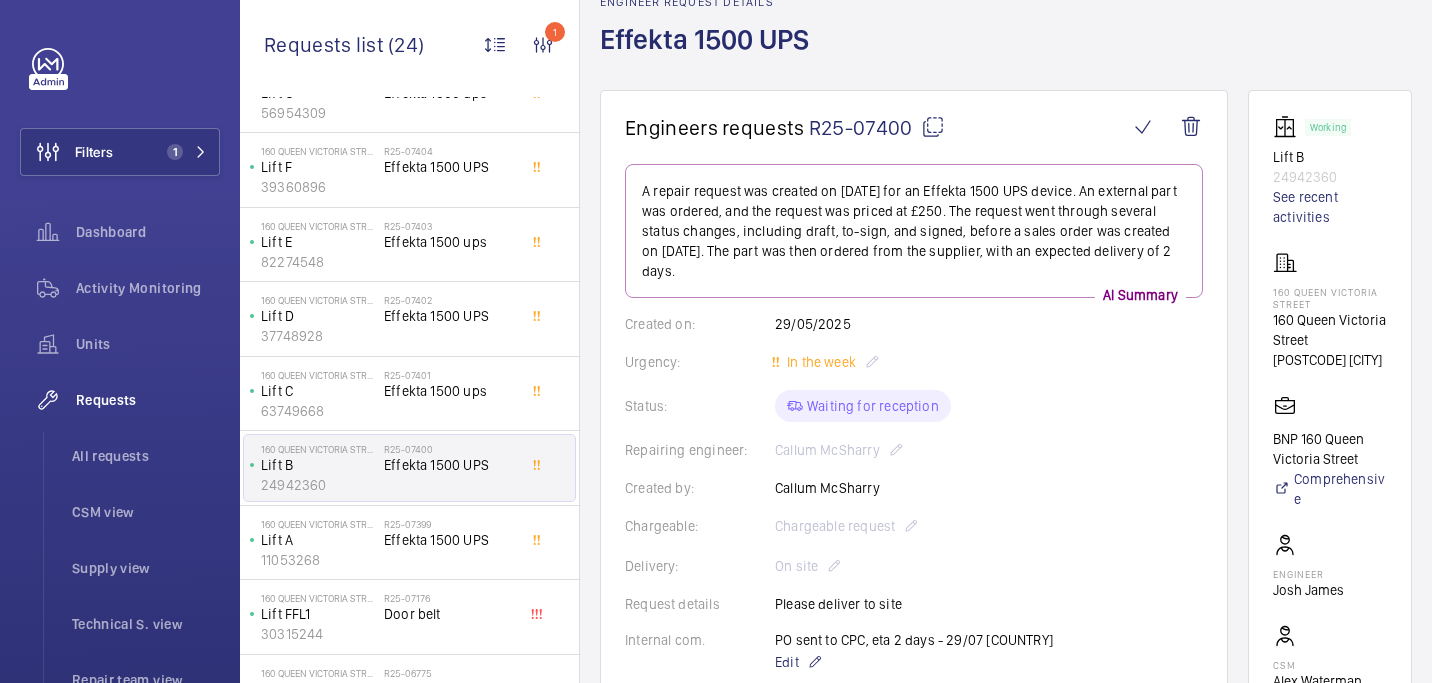 scroll, scrollTop: 112, scrollLeft: 0, axis: vertical 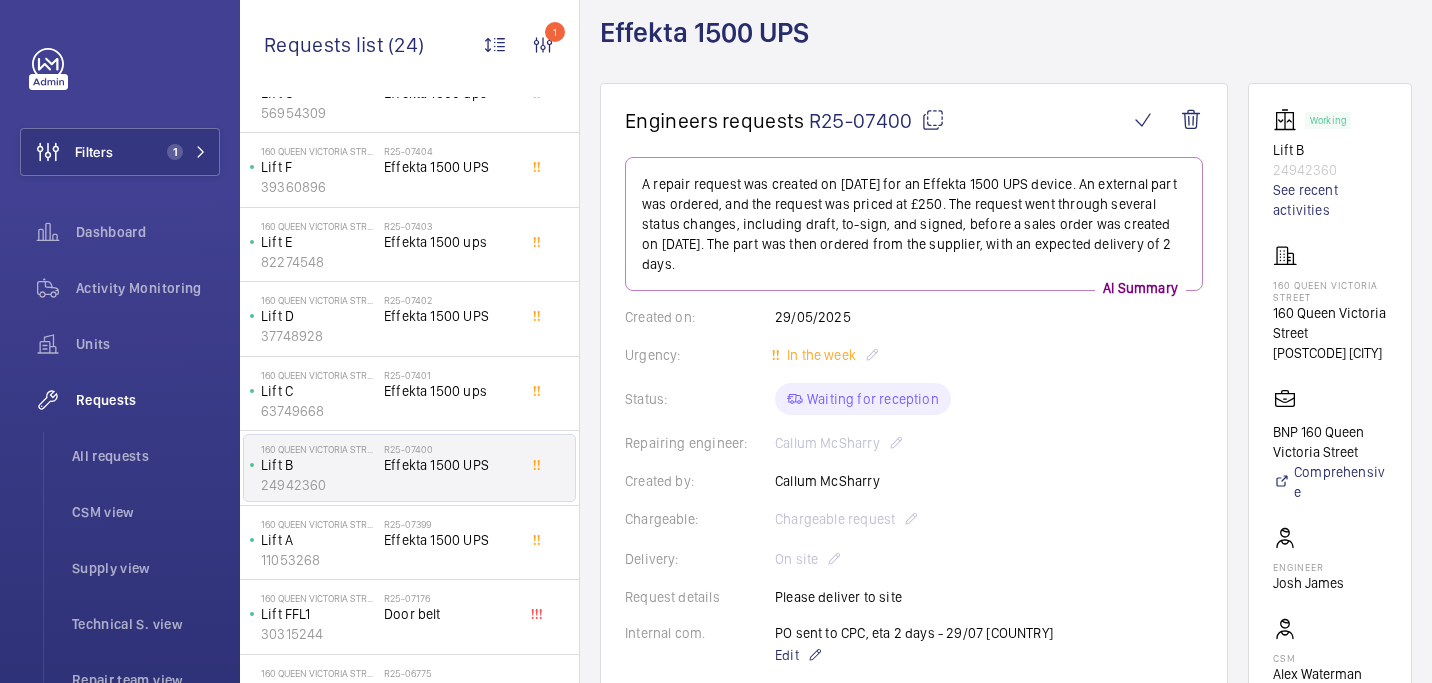 click 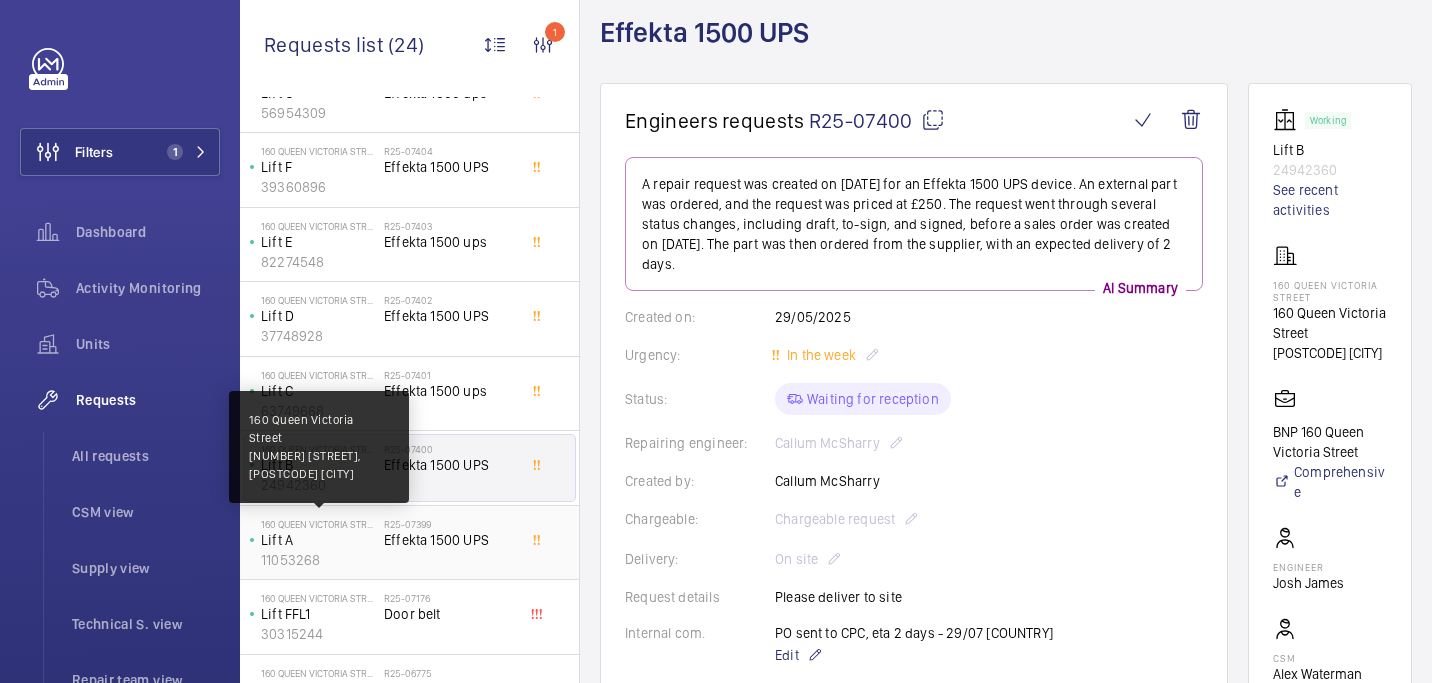 scroll, scrollTop: 1012, scrollLeft: 0, axis: vertical 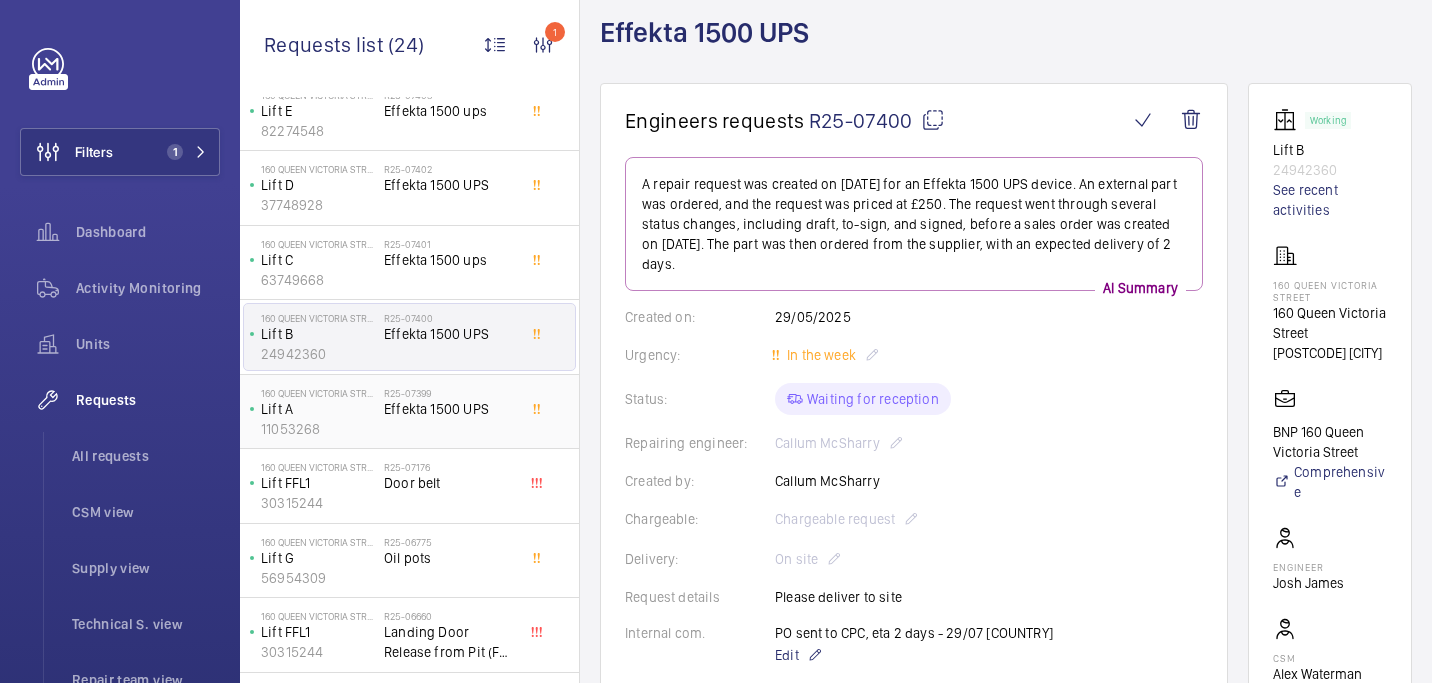 click on "Effekta 1500 UPS" 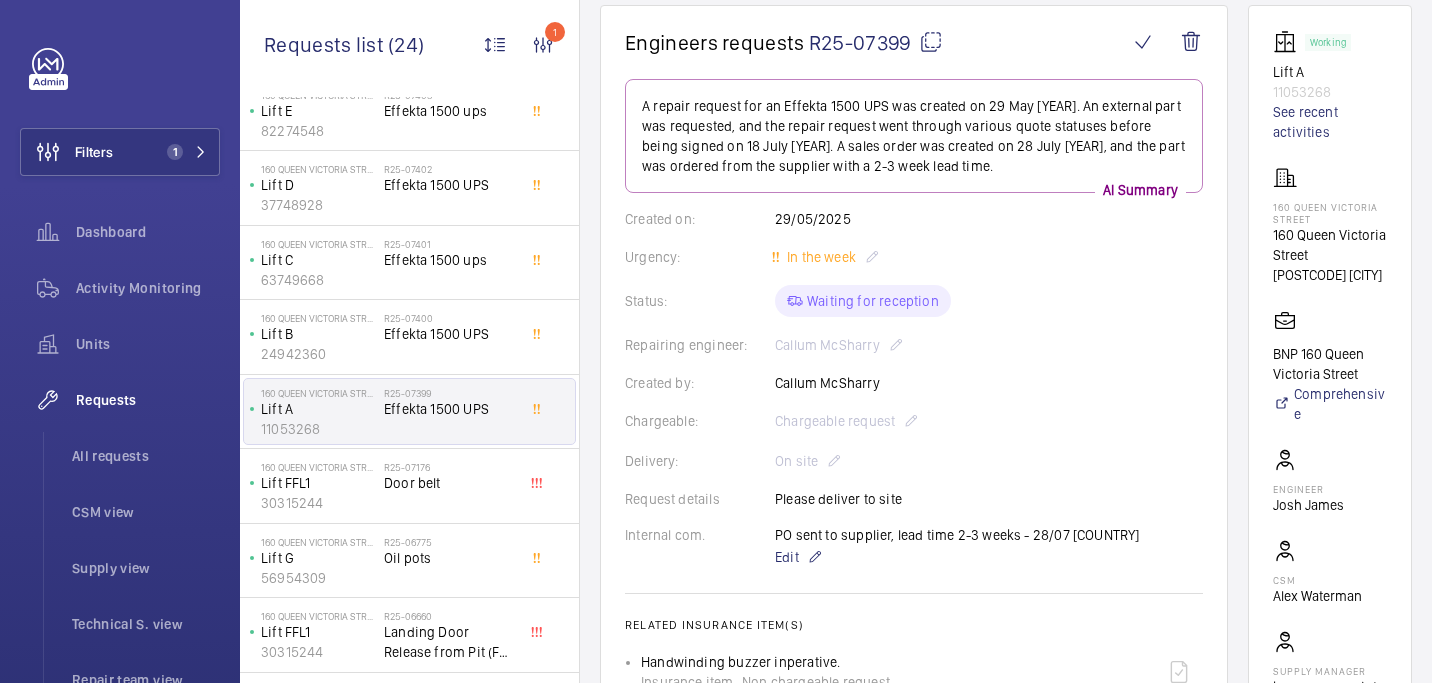 scroll, scrollTop: 223, scrollLeft: 0, axis: vertical 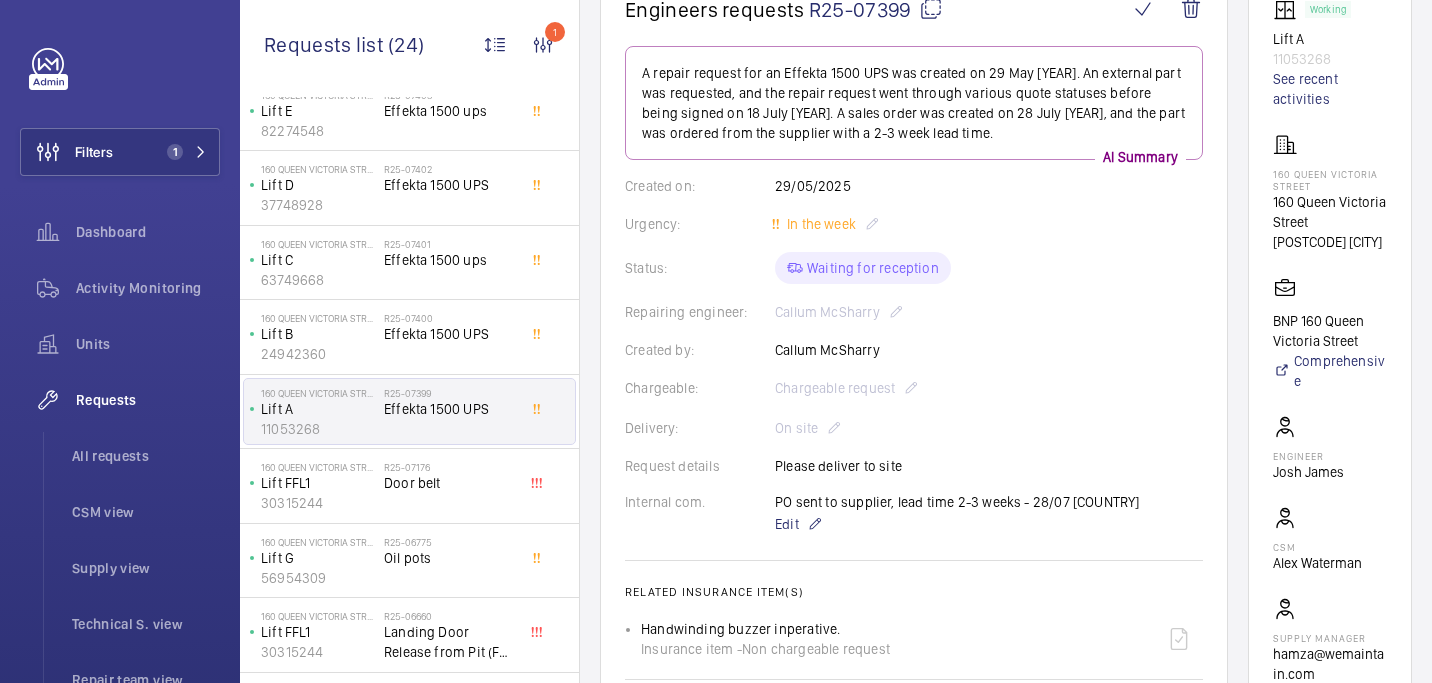 click 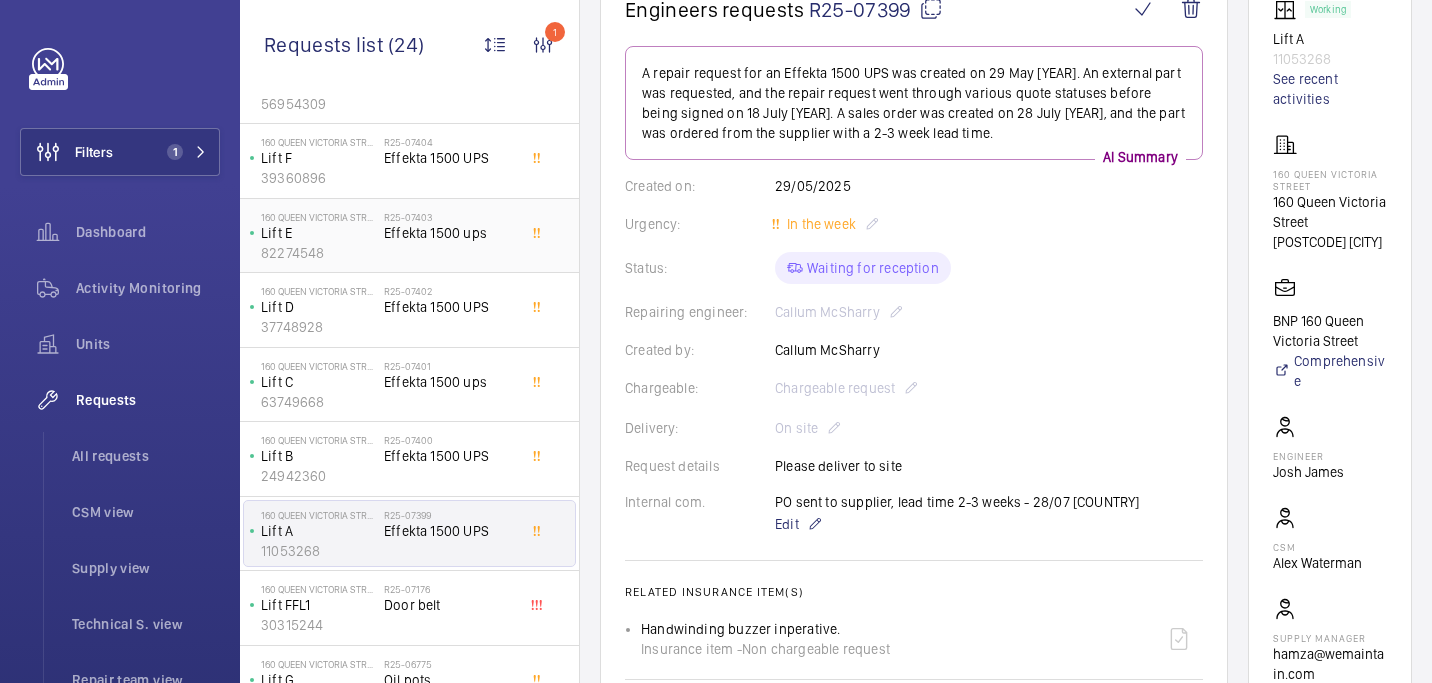 scroll, scrollTop: 887, scrollLeft: 0, axis: vertical 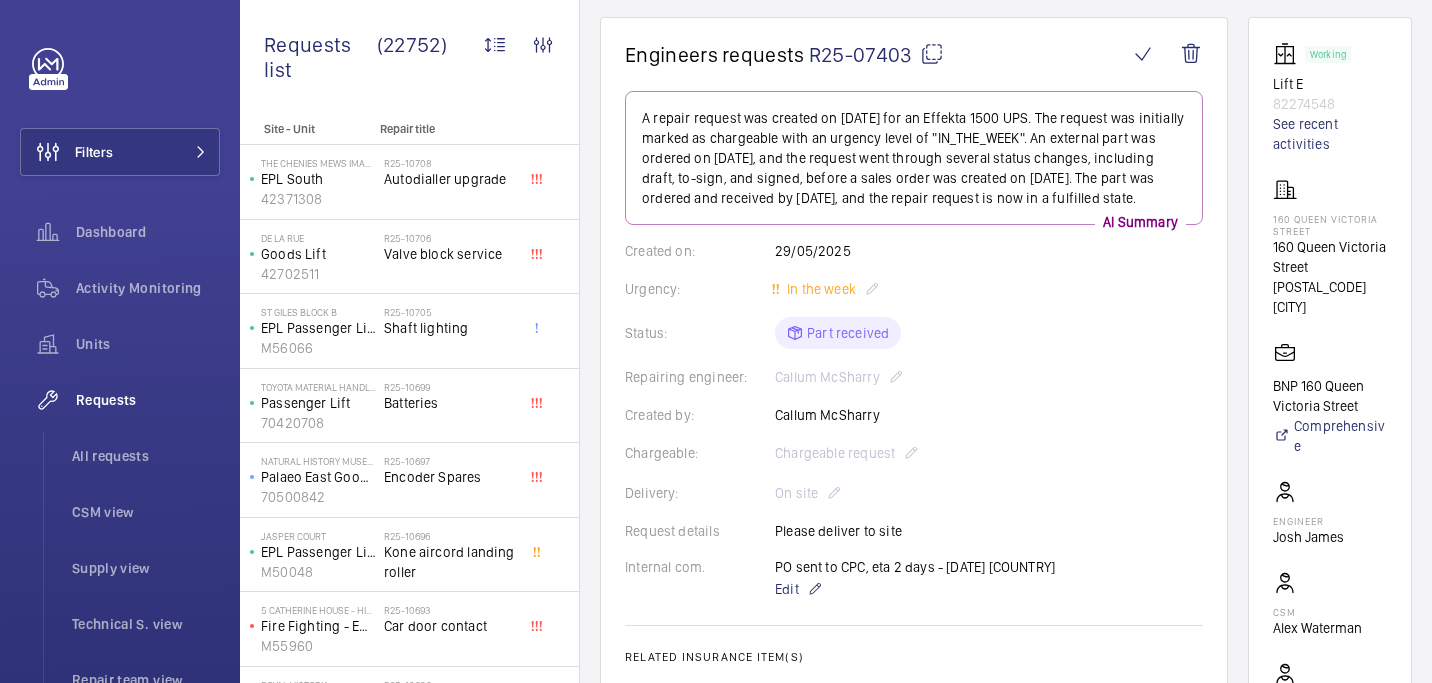 click 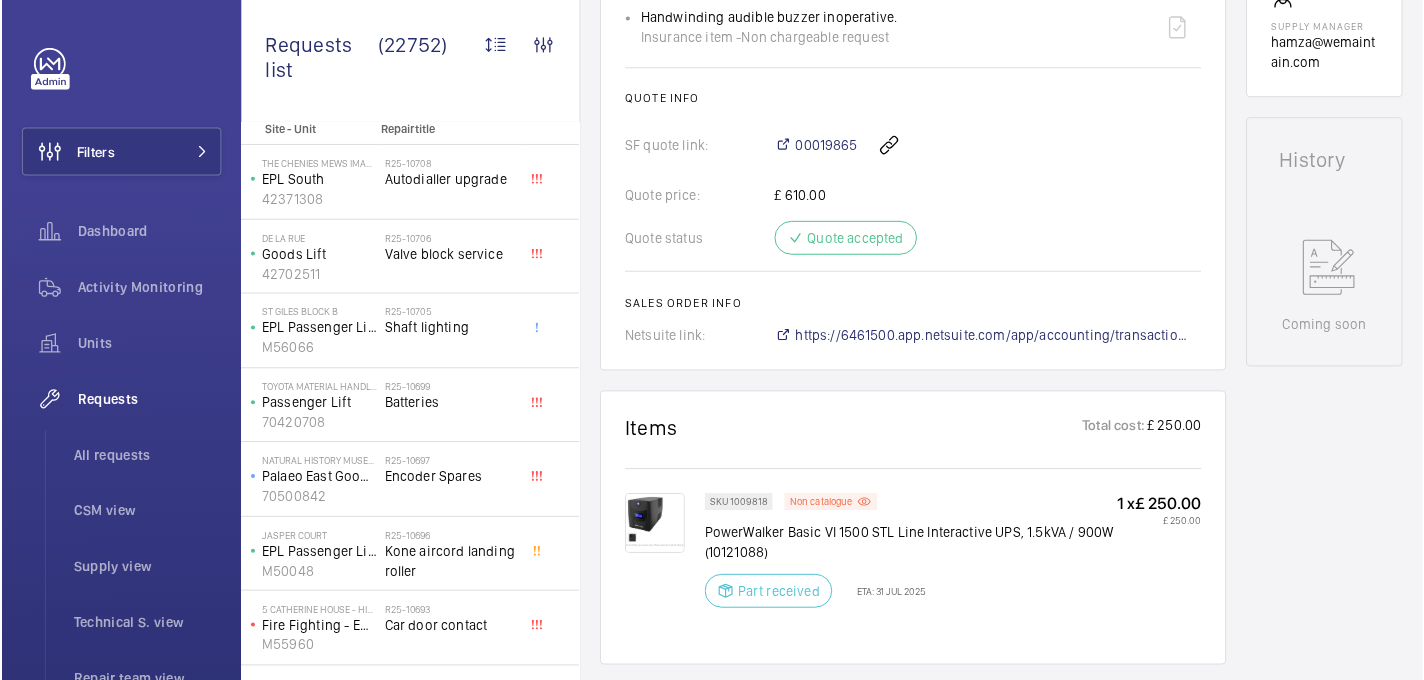 scroll, scrollTop: 1013, scrollLeft: 0, axis: vertical 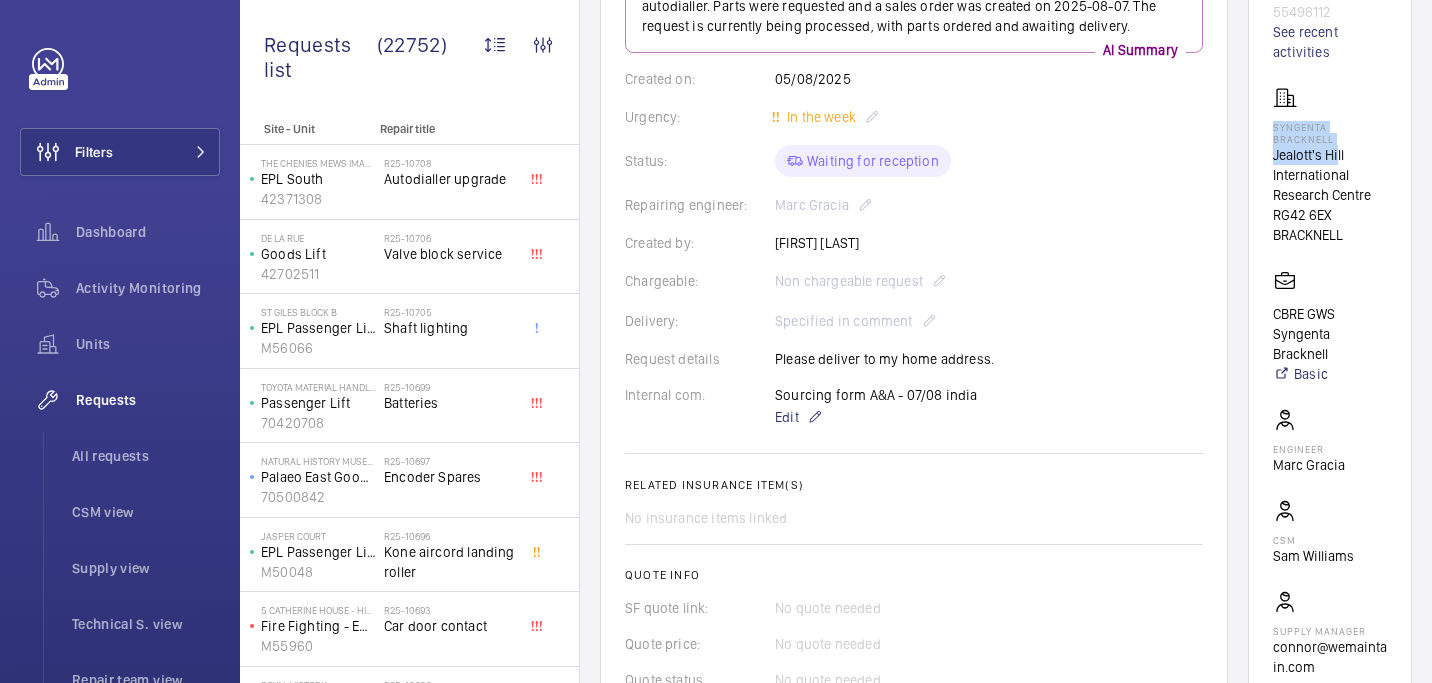 drag, startPoint x: 1269, startPoint y: 122, endPoint x: 1339, endPoint y: 146, distance: 74 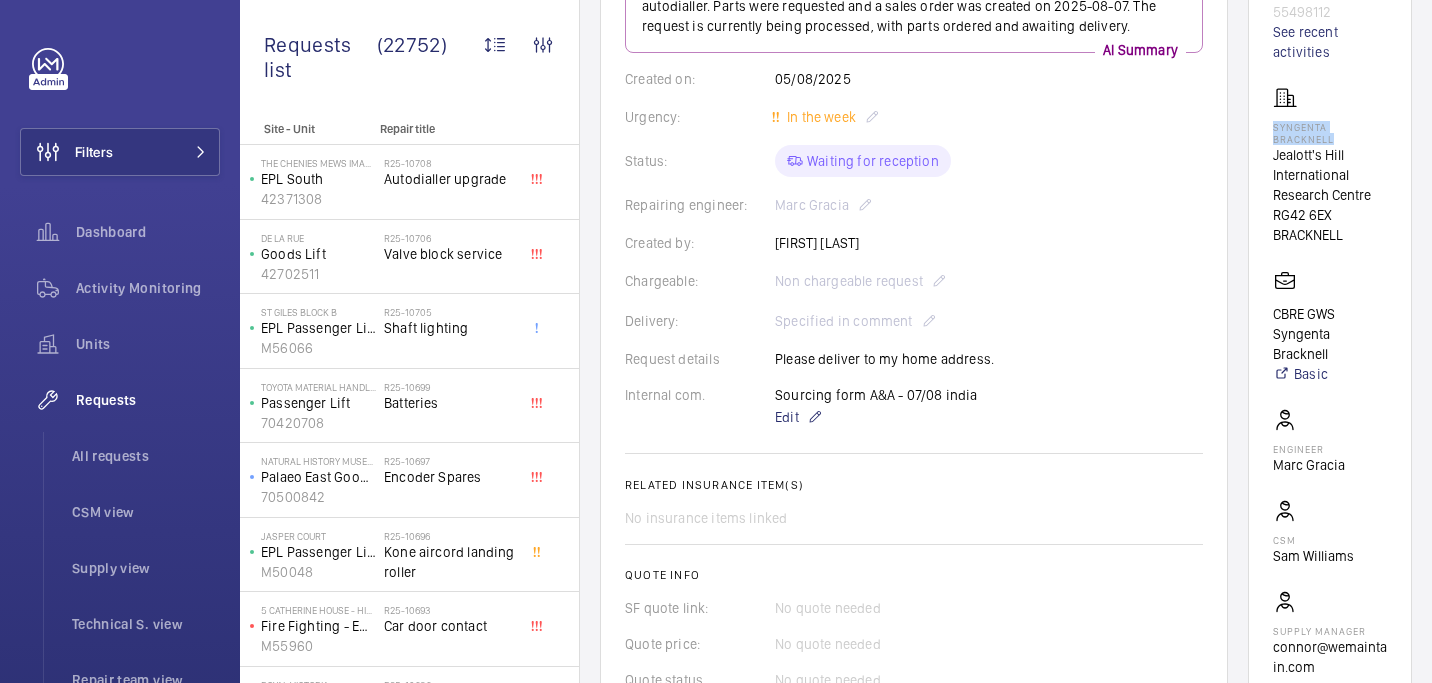 drag, startPoint x: 1334, startPoint y: 143, endPoint x: 1259, endPoint y: 125, distance: 77.12976 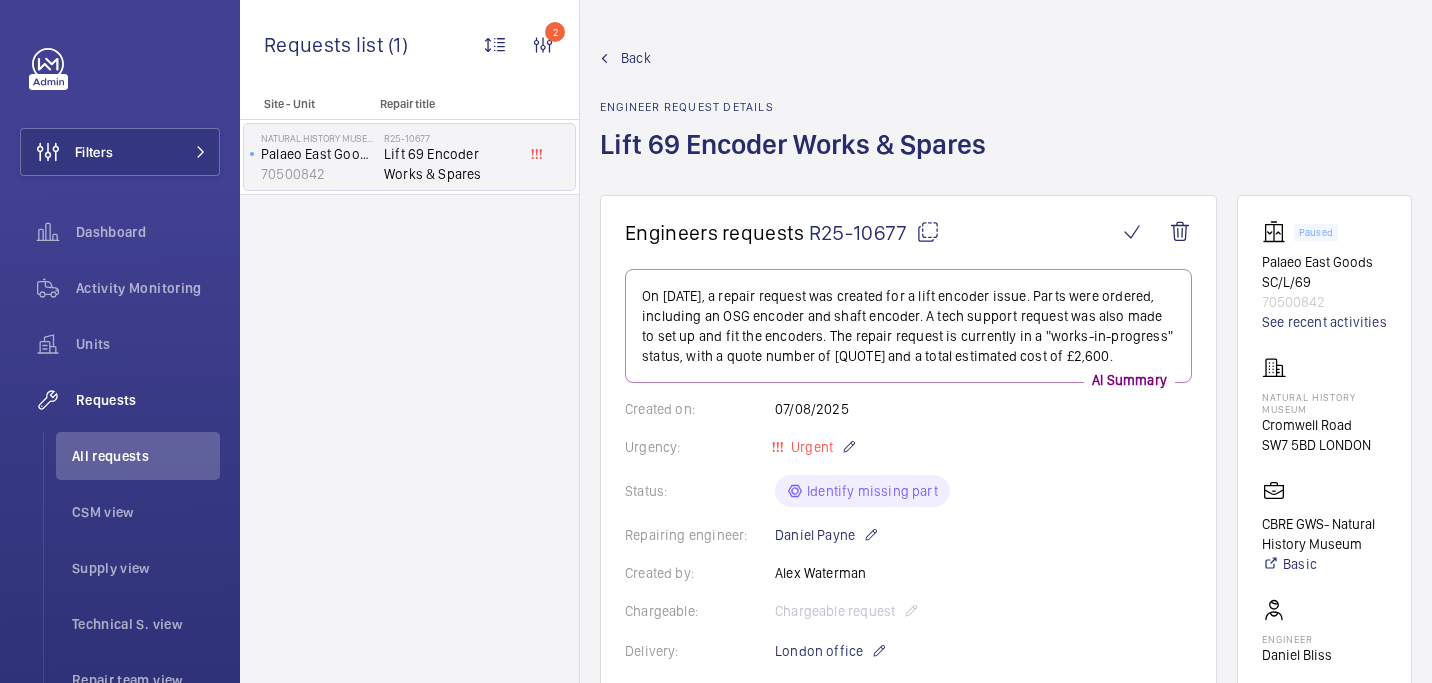 scroll, scrollTop: 0, scrollLeft: 0, axis: both 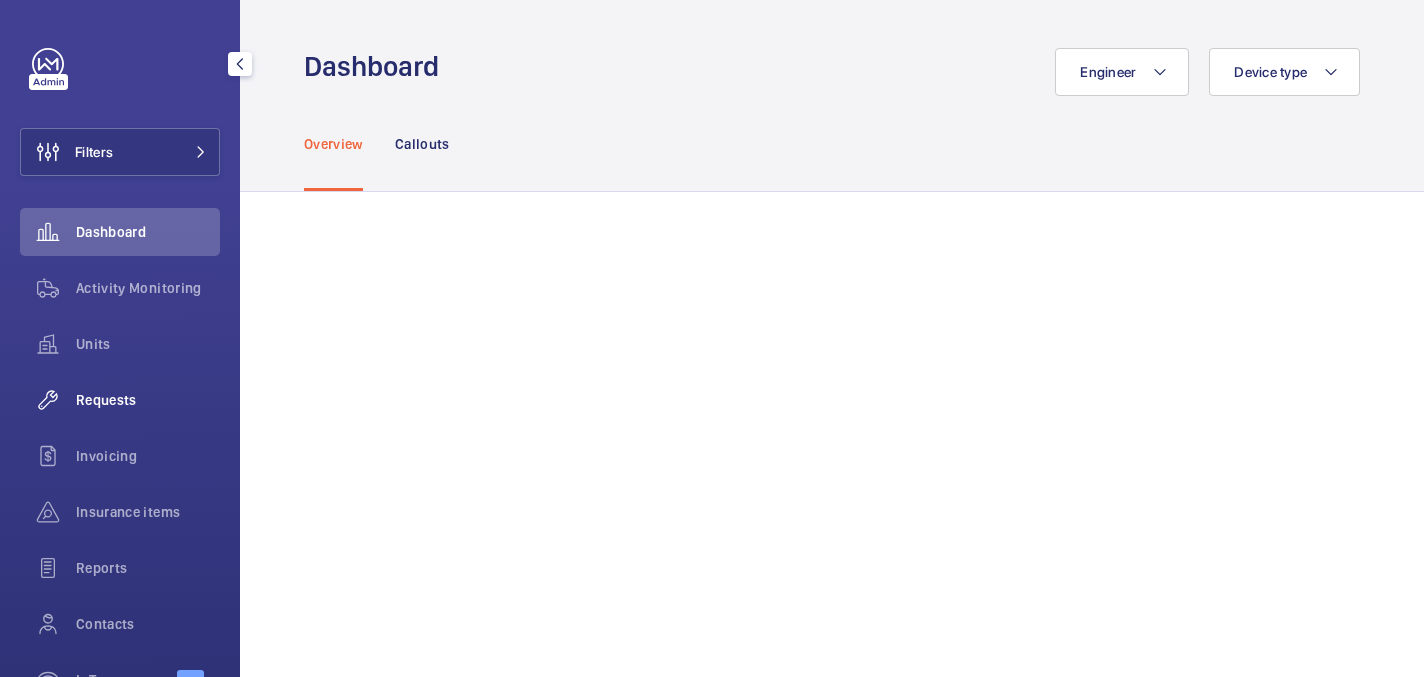 drag, startPoint x: 117, startPoint y: 406, endPoint x: 140, endPoint y: 382, distance: 33.24154 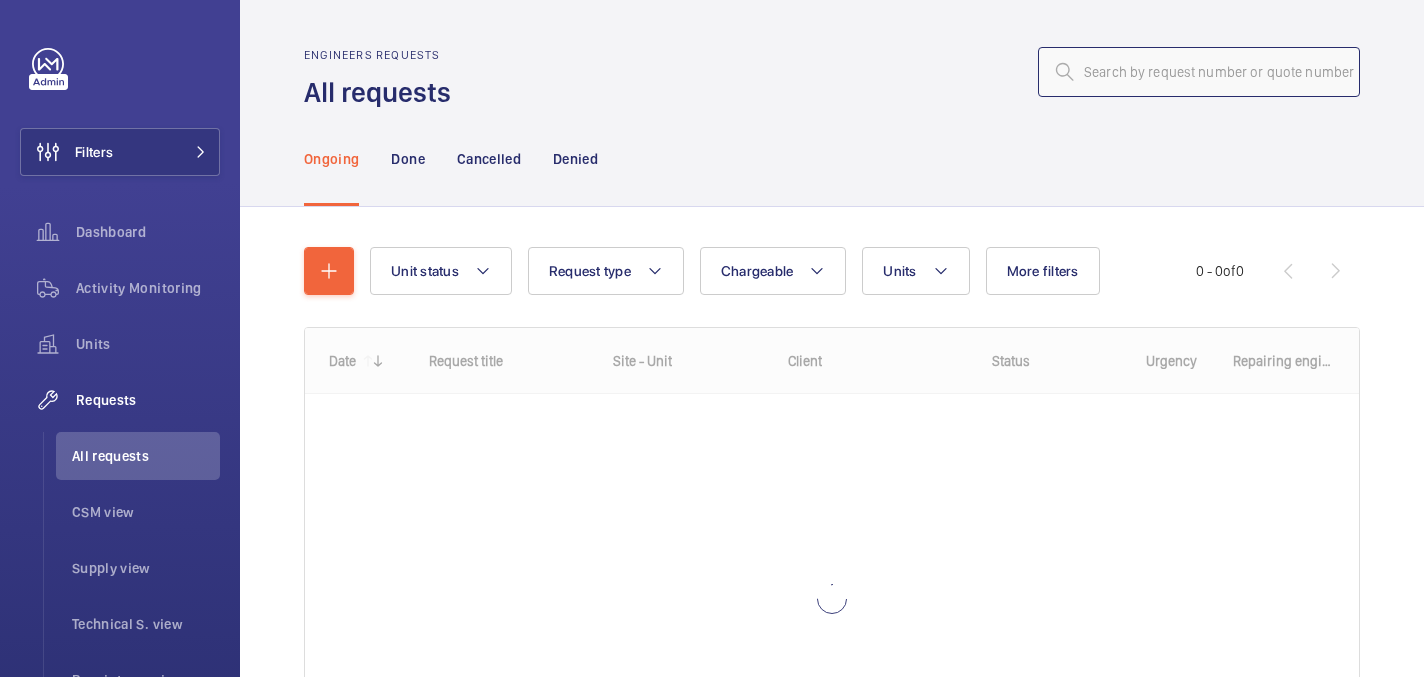 click 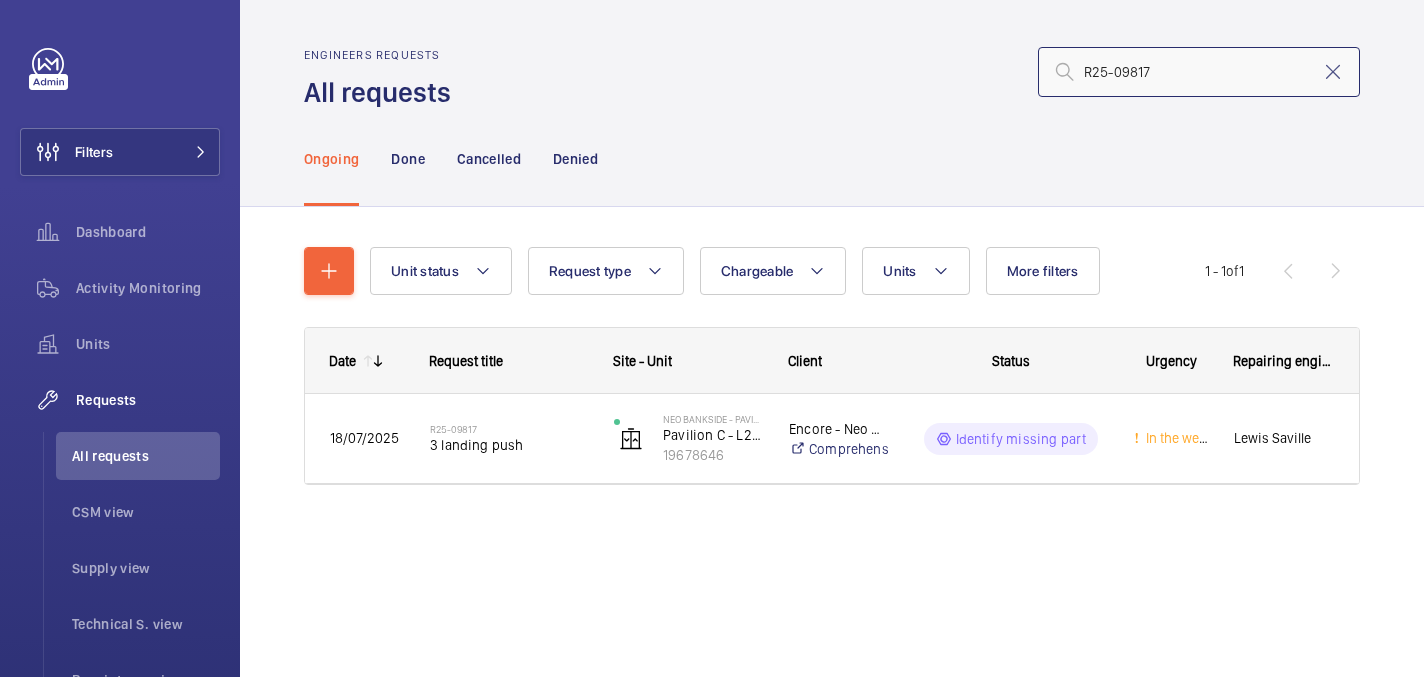 type on "R25-09817" 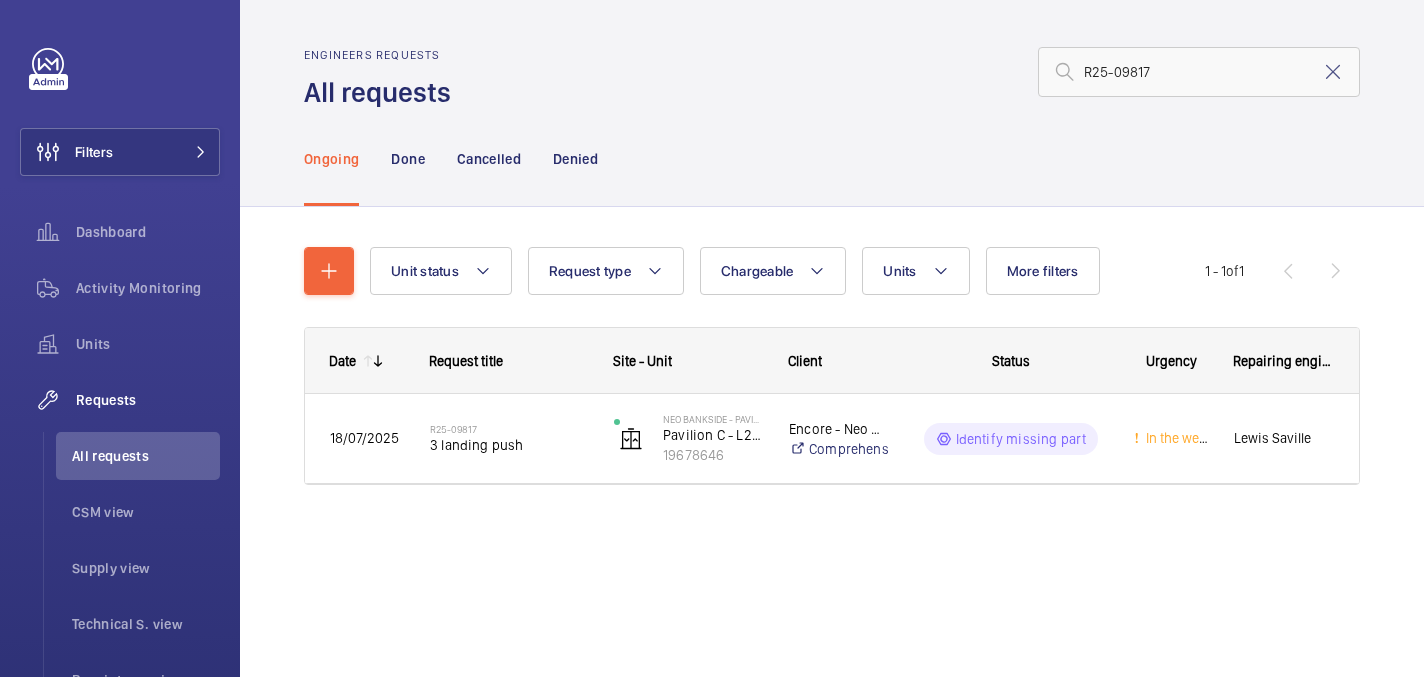 click on "3 landing push" 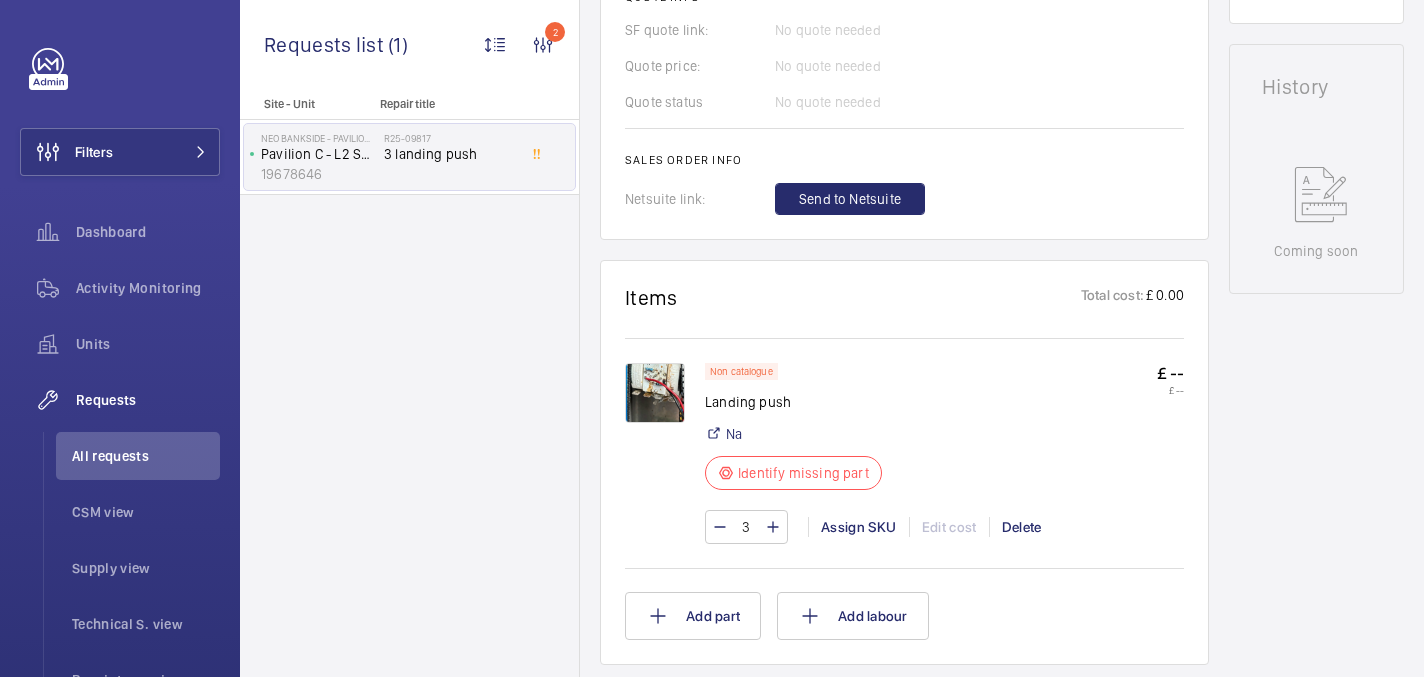 scroll, scrollTop: 910, scrollLeft: 0, axis: vertical 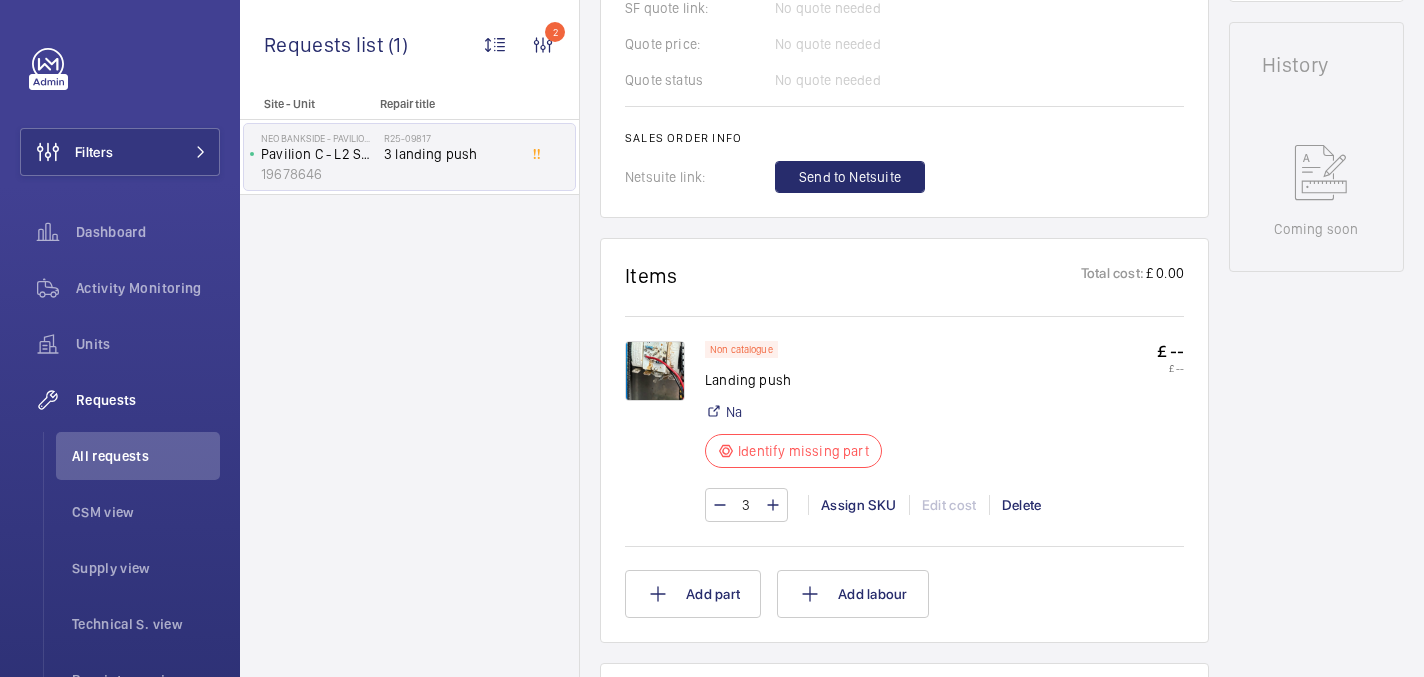 click 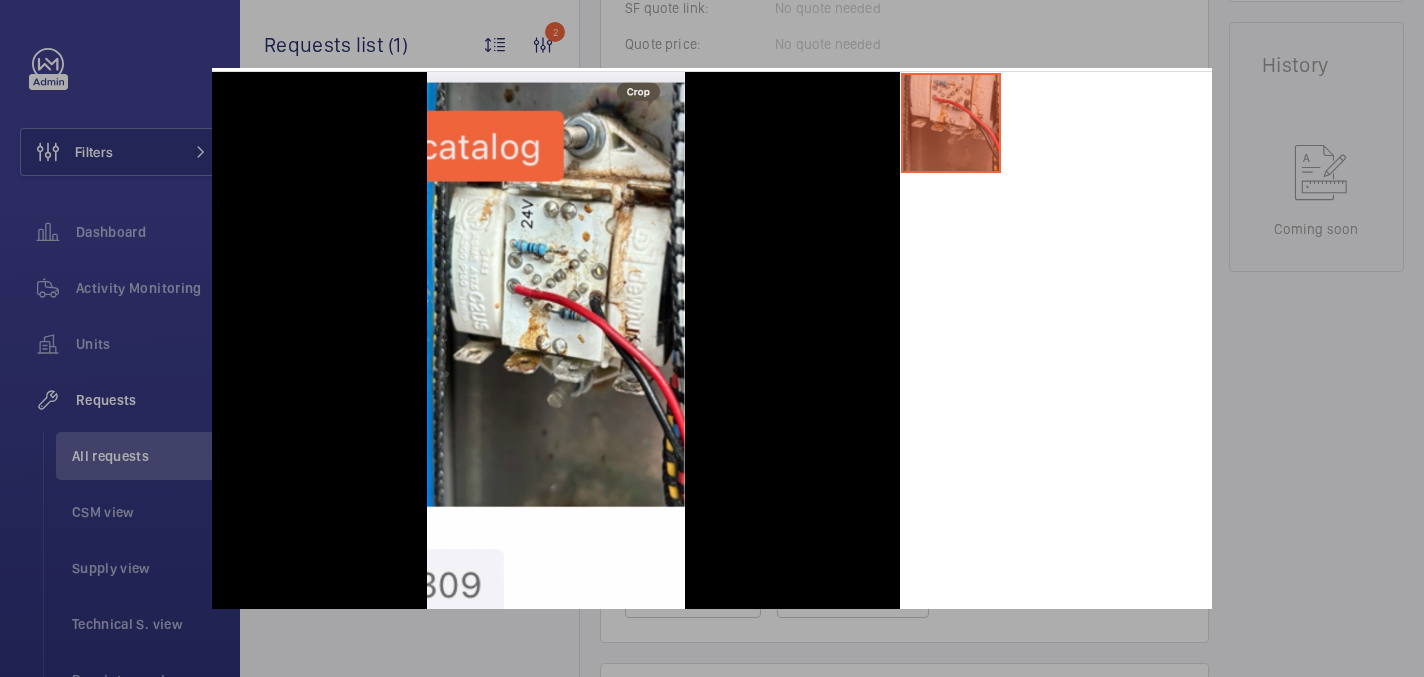 scroll, scrollTop: 107, scrollLeft: 0, axis: vertical 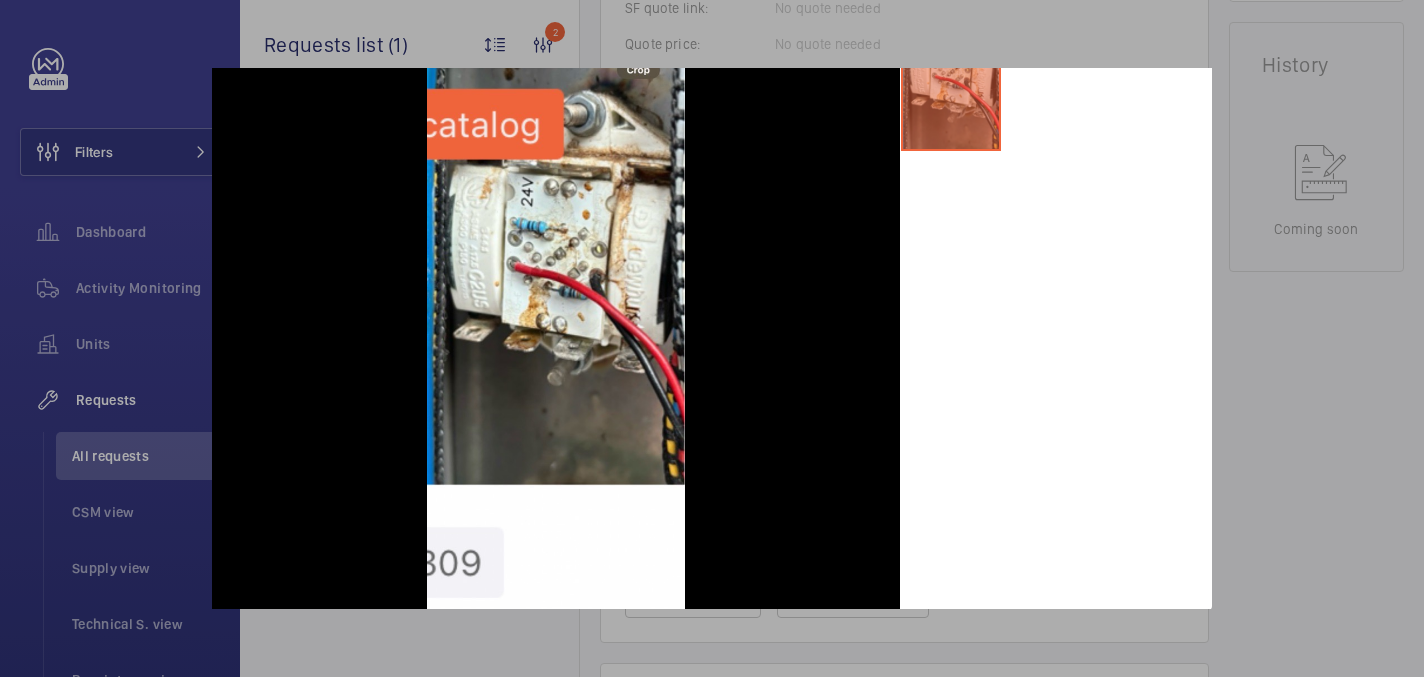 click at bounding box center (712, 338) 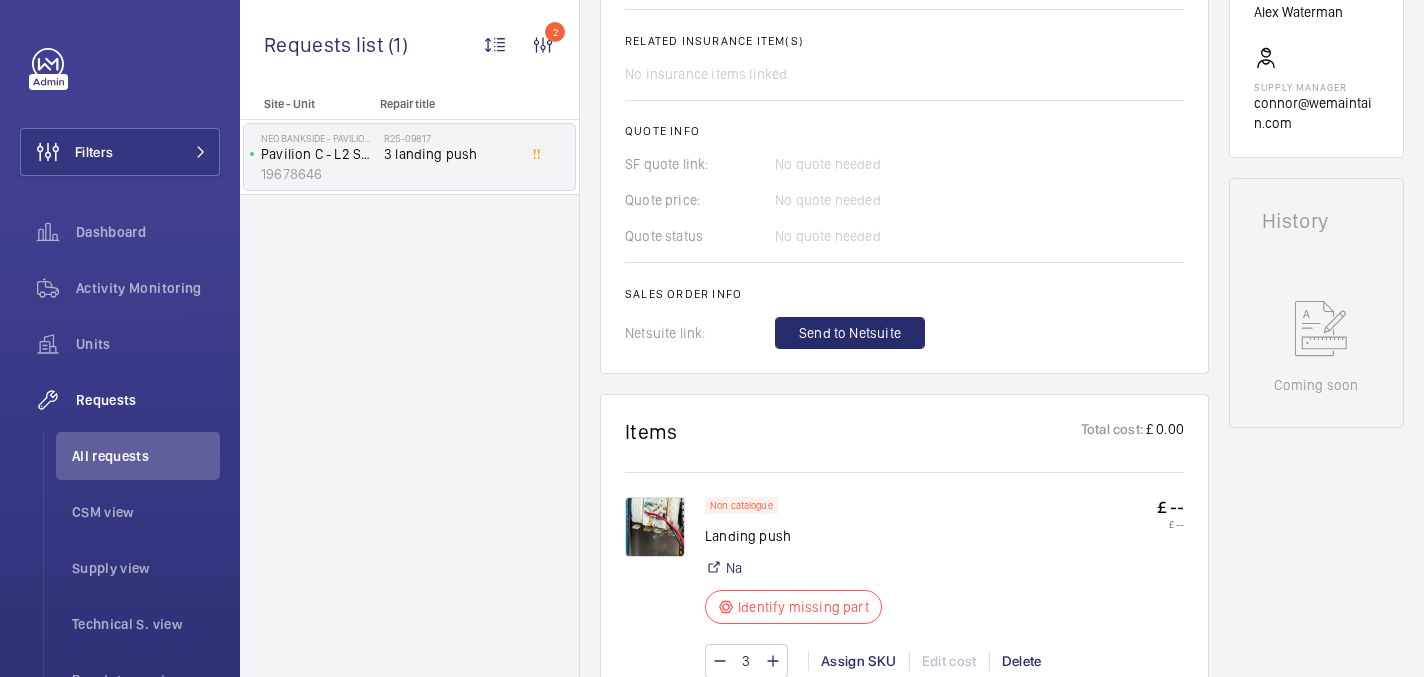 scroll, scrollTop: 1230, scrollLeft: 0, axis: vertical 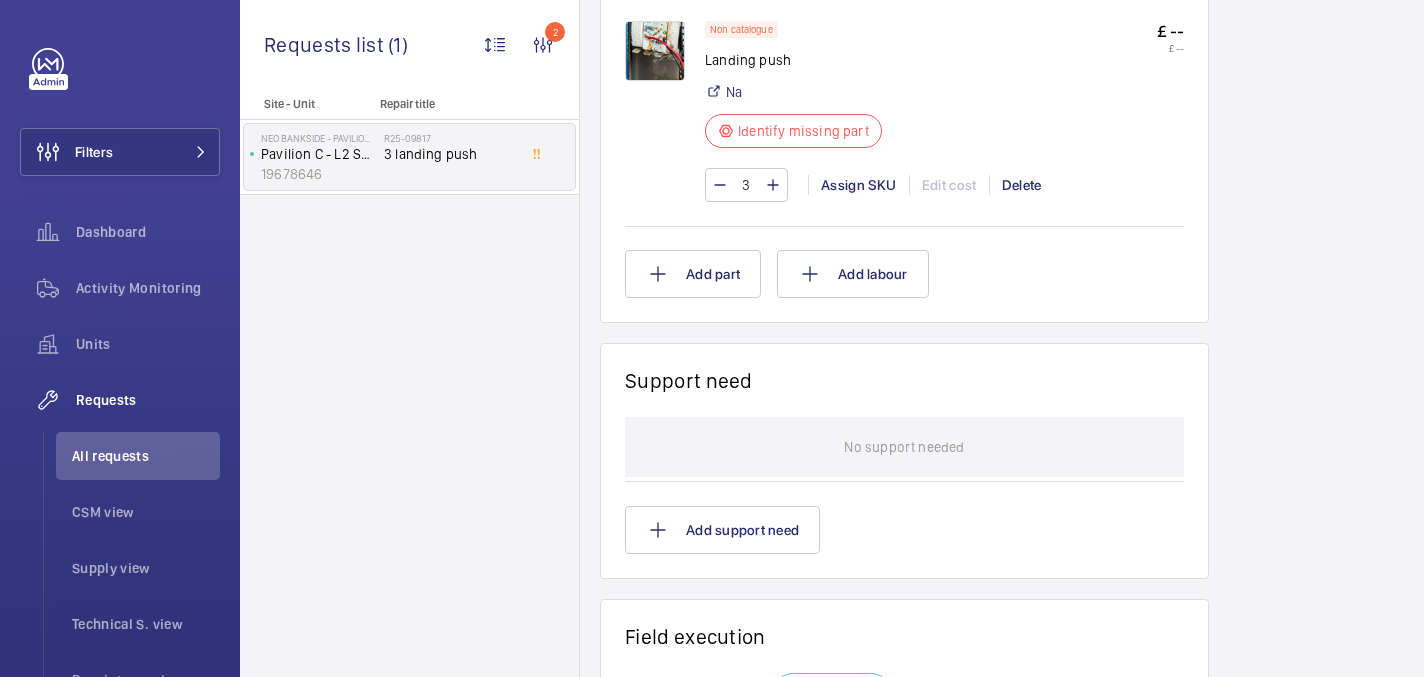 click 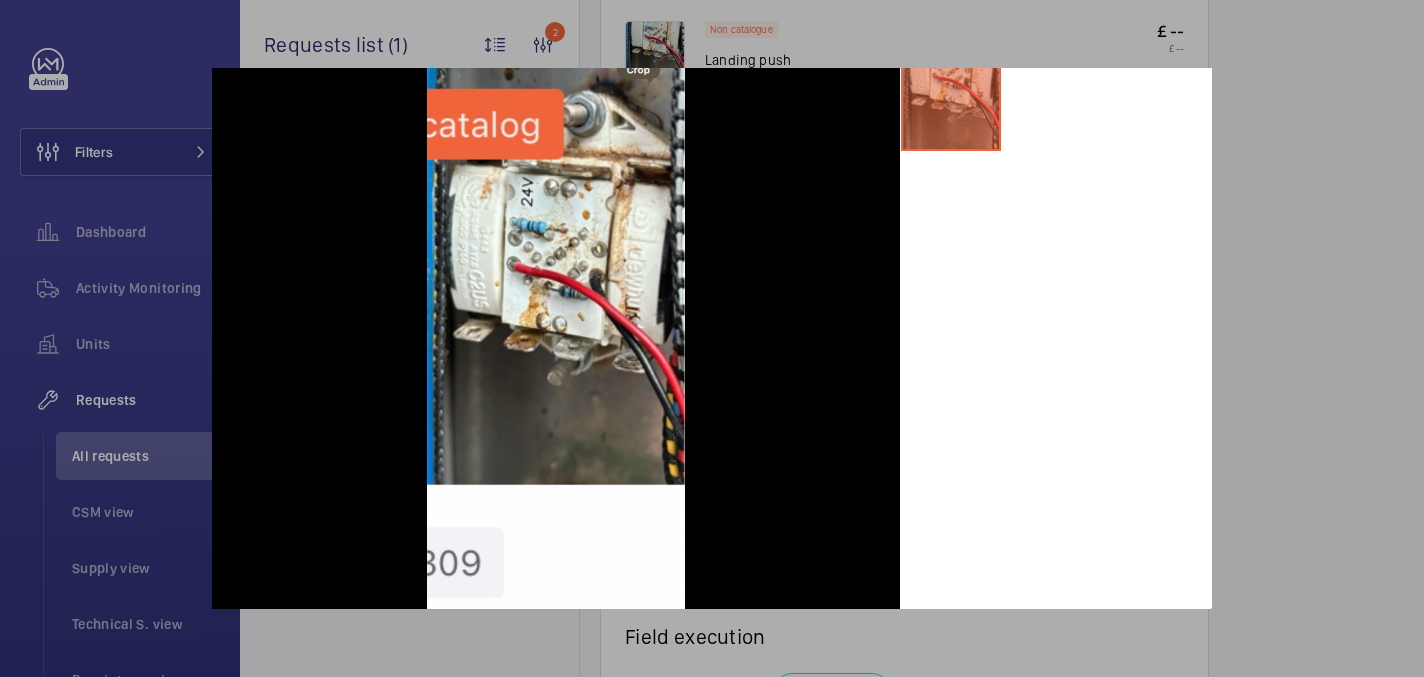 scroll, scrollTop: 80, scrollLeft: 0, axis: vertical 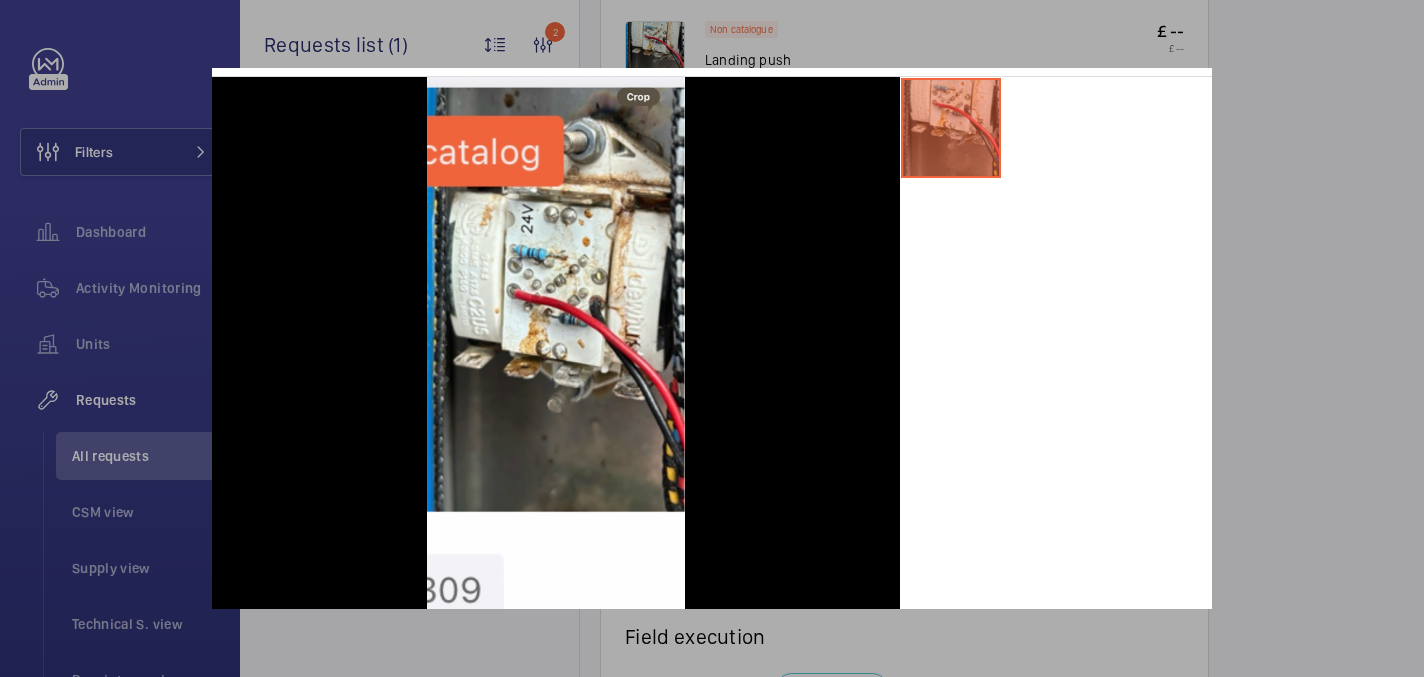 click at bounding box center [712, 338] 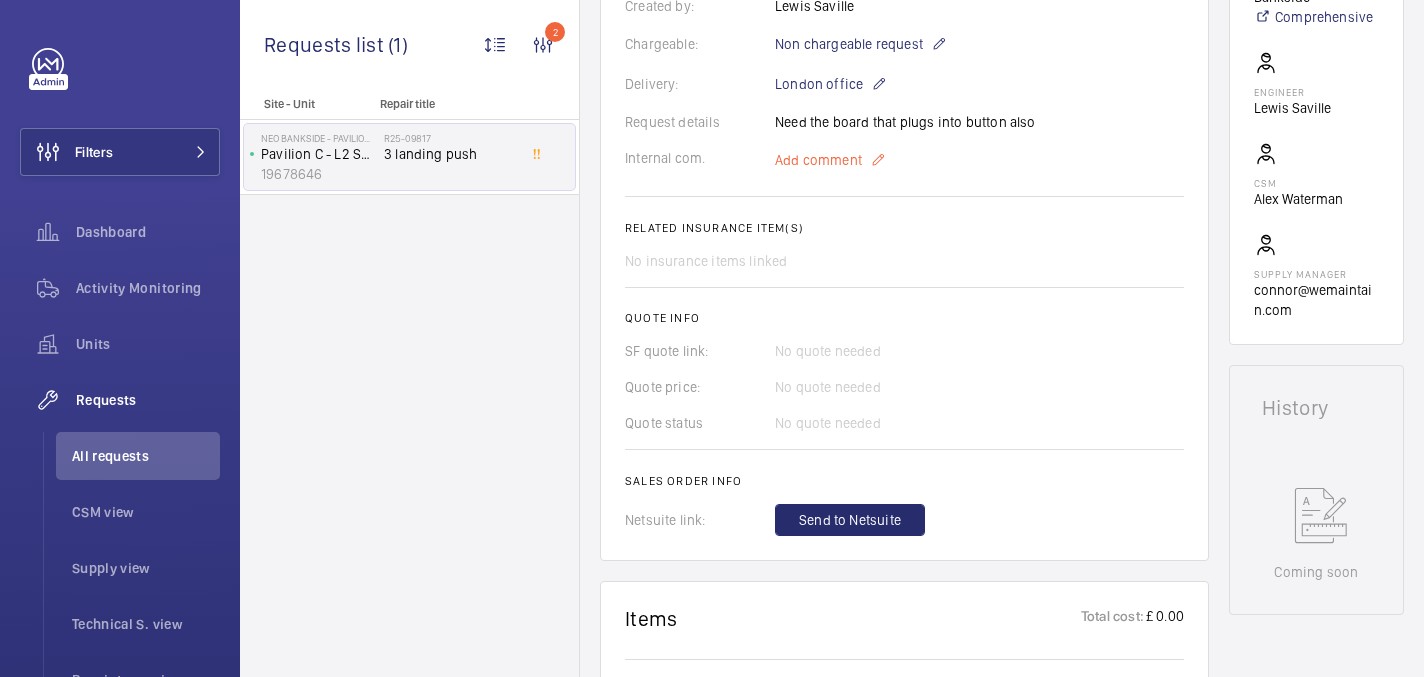 scroll, scrollTop: 0, scrollLeft: 0, axis: both 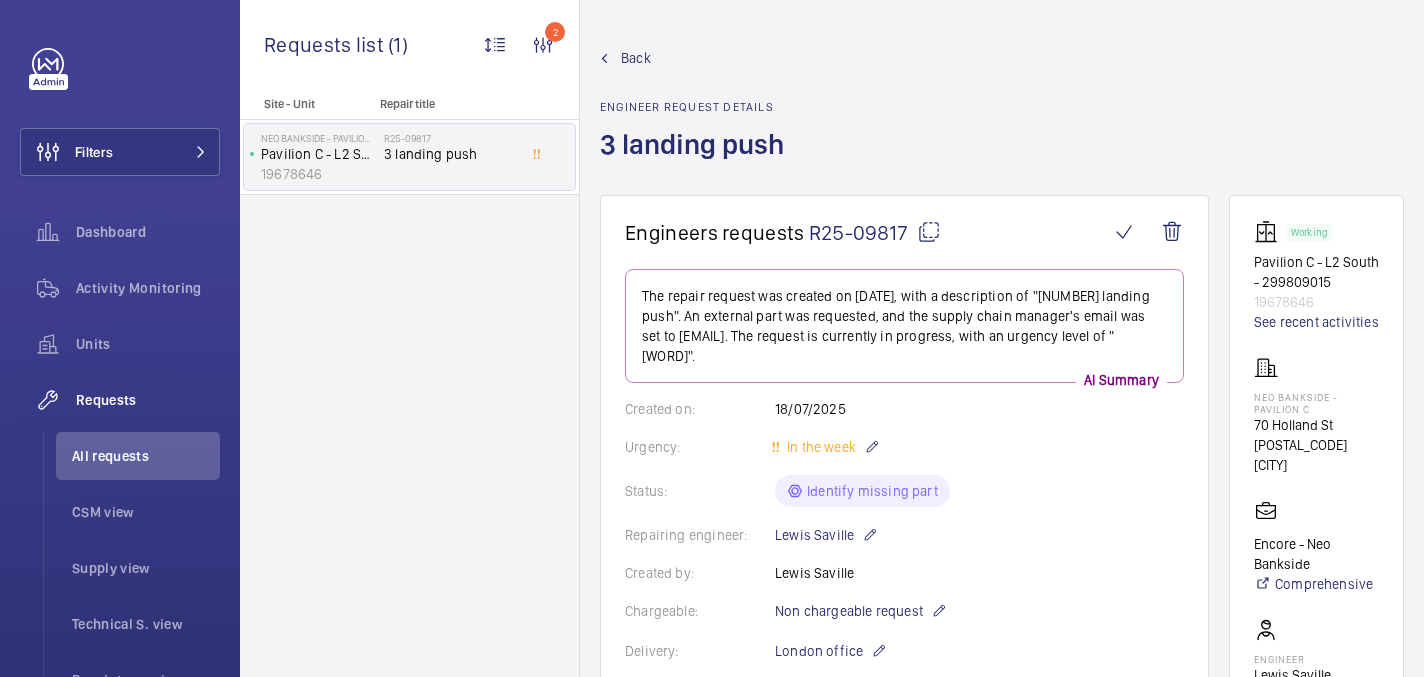 click 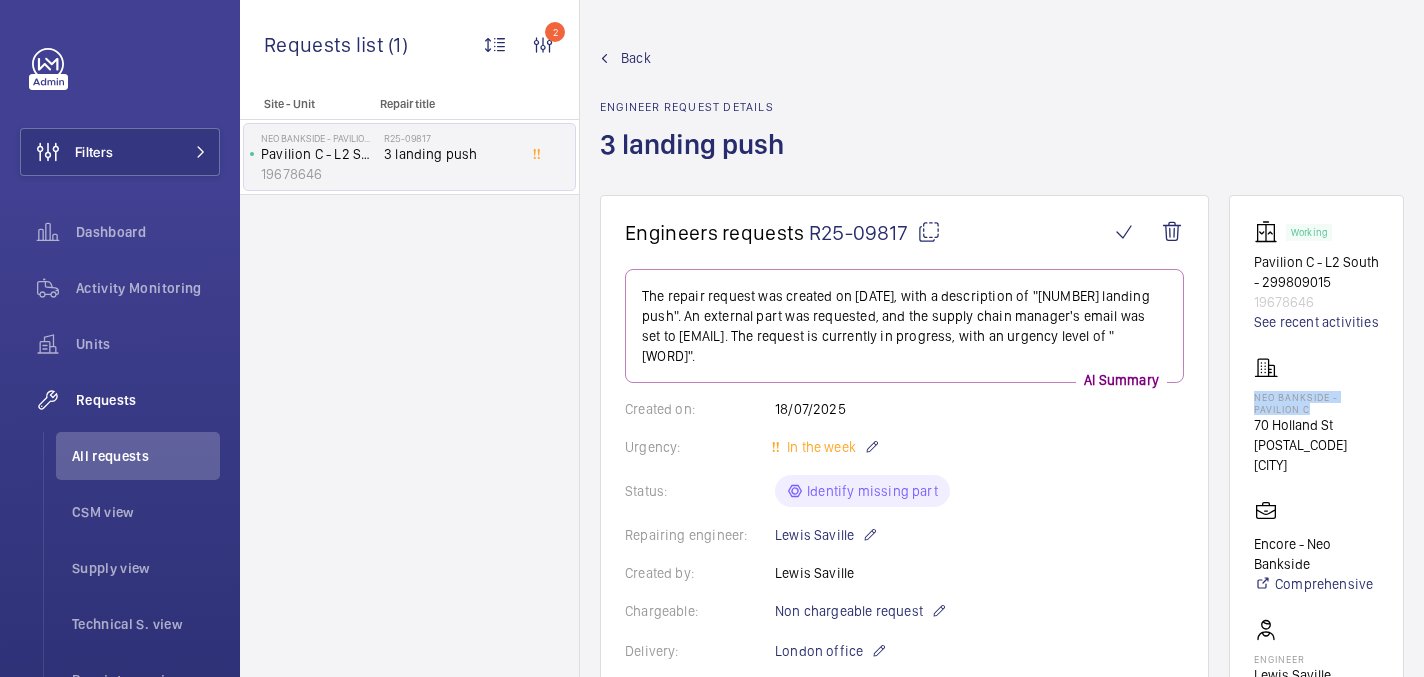 drag, startPoint x: 1251, startPoint y: 396, endPoint x: 1318, endPoint y: 409, distance: 68.24954 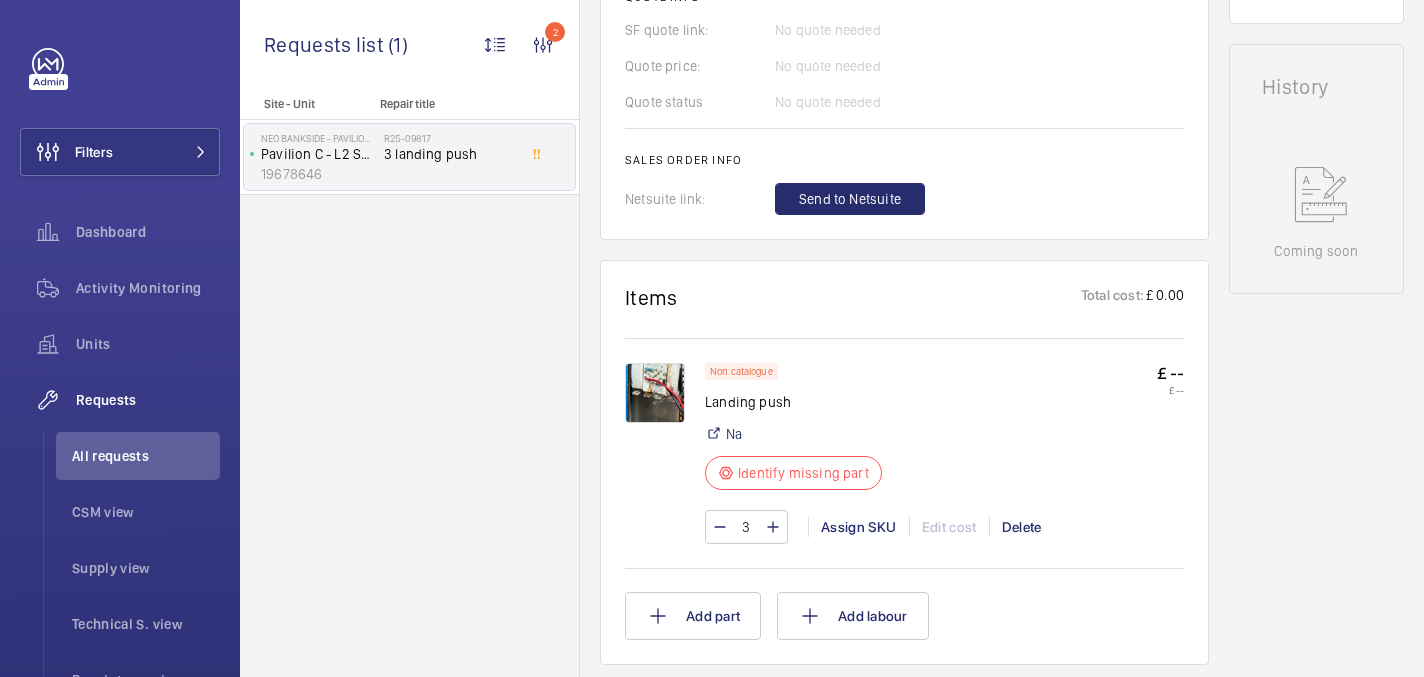 click 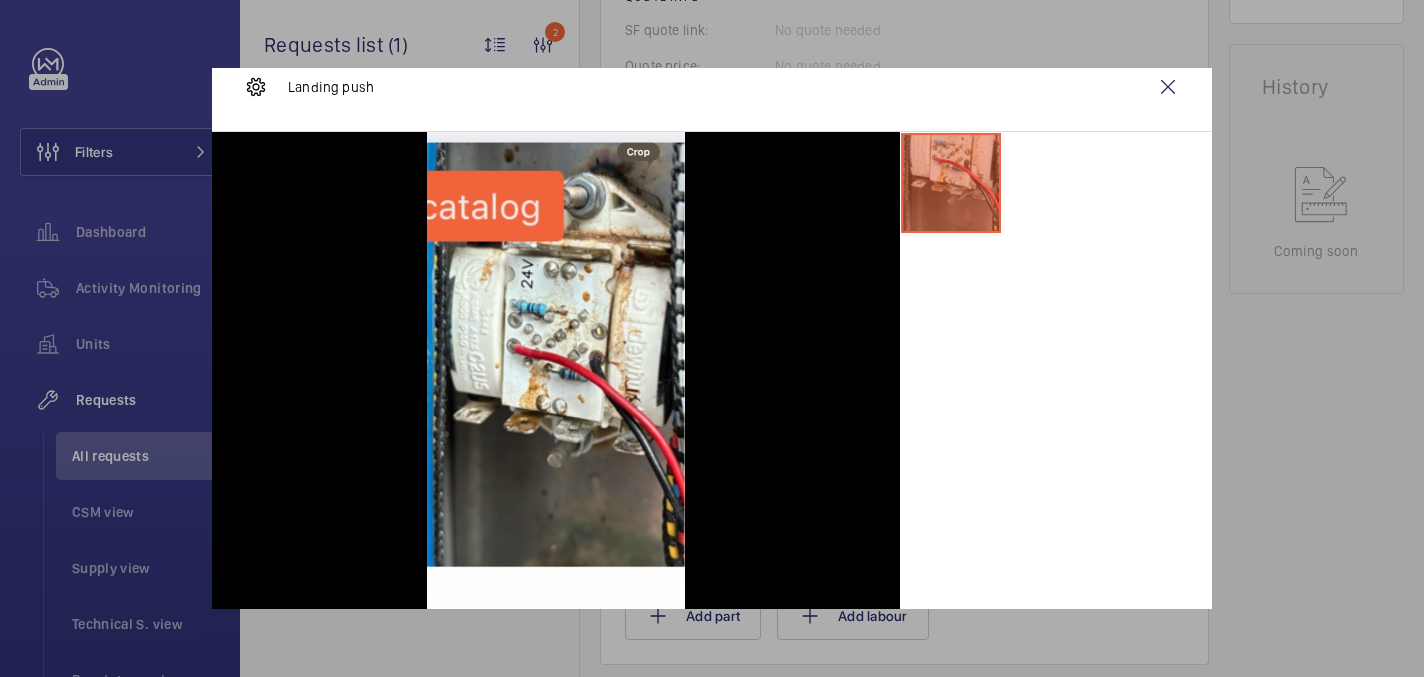 scroll, scrollTop: 27, scrollLeft: 0, axis: vertical 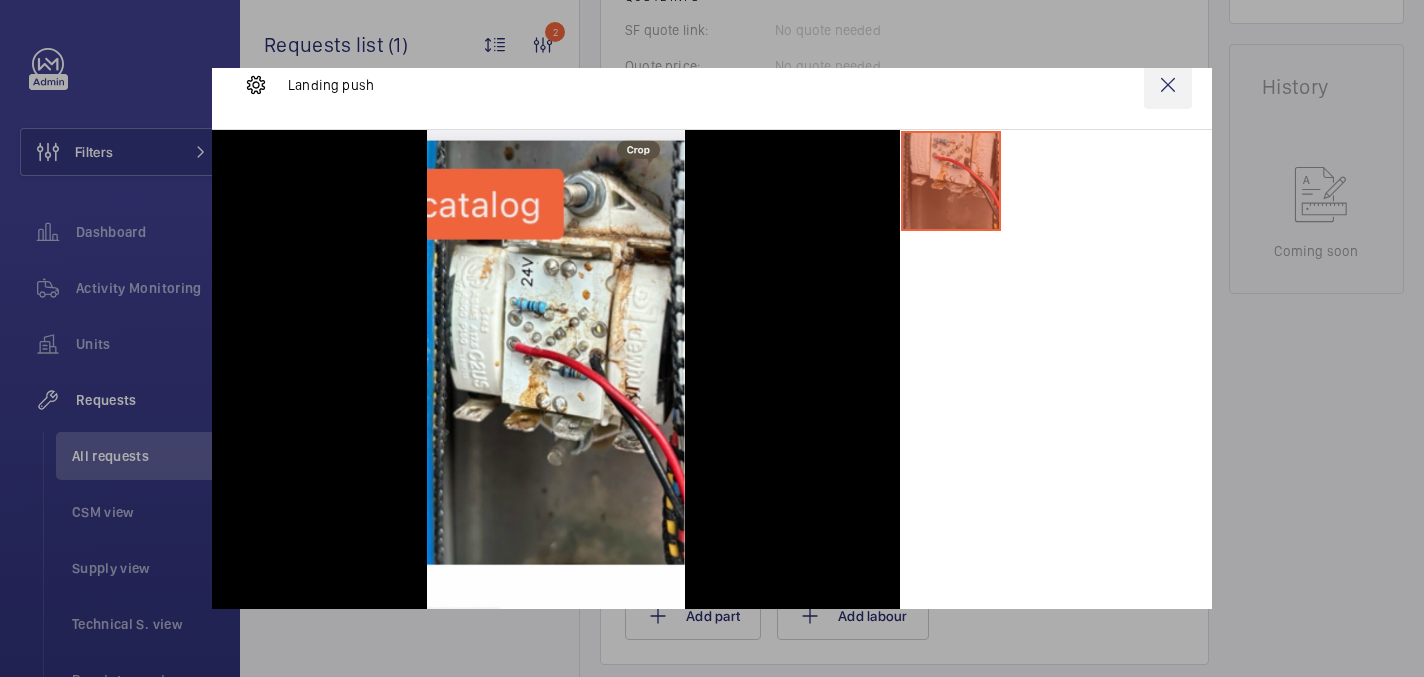 click at bounding box center [1168, 85] 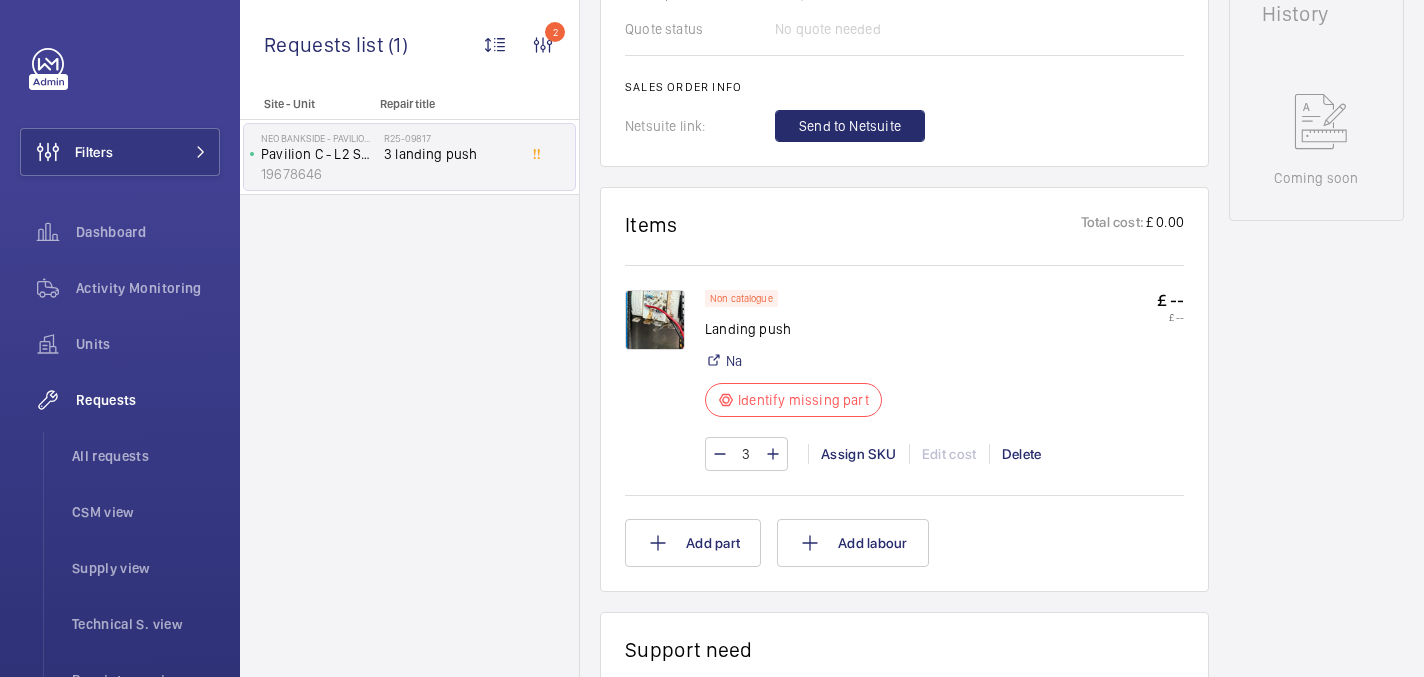 scroll, scrollTop: 965, scrollLeft: 0, axis: vertical 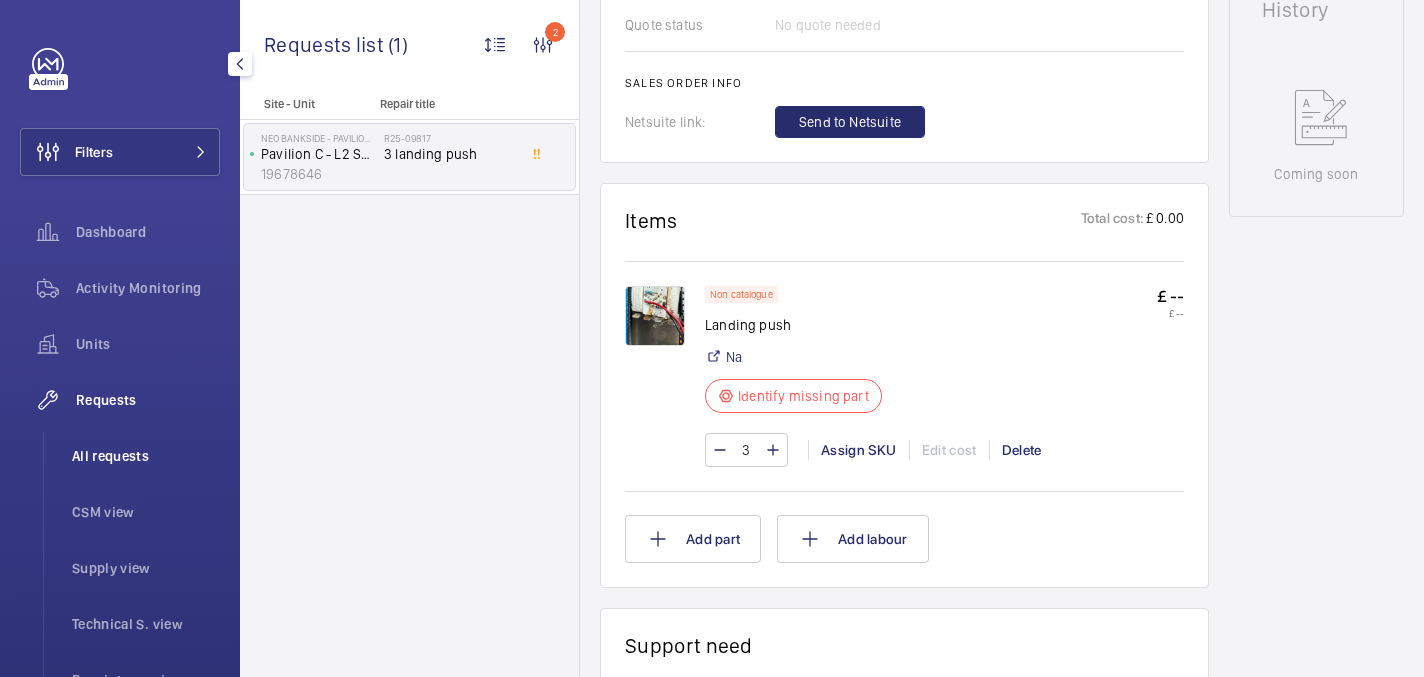 click on "All requests" 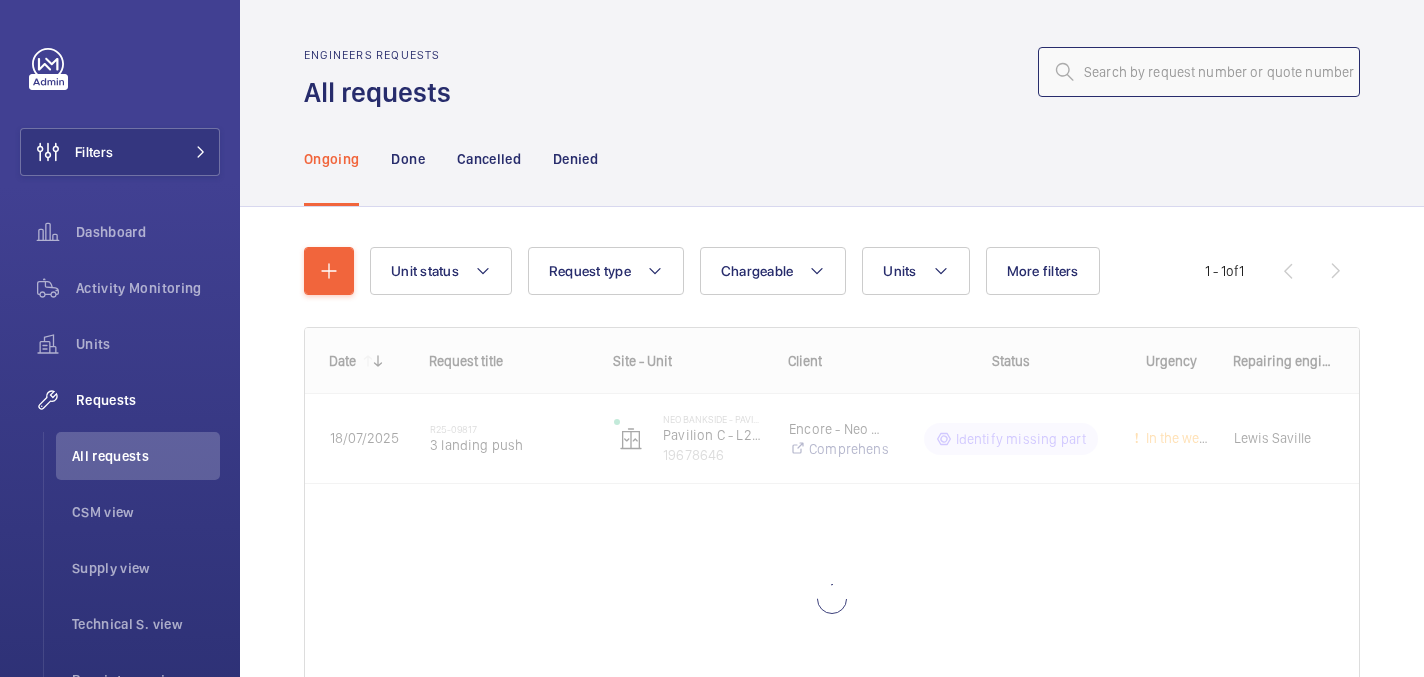 click 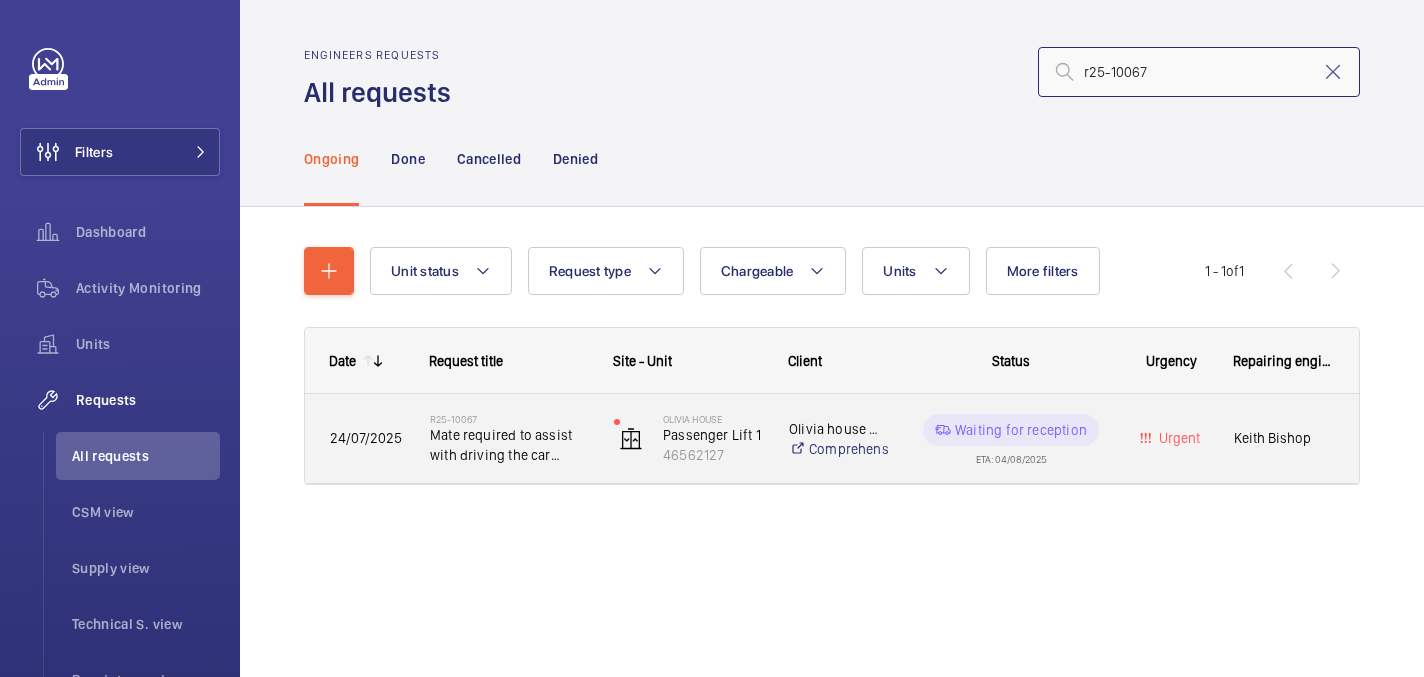 type on "r25-10067" 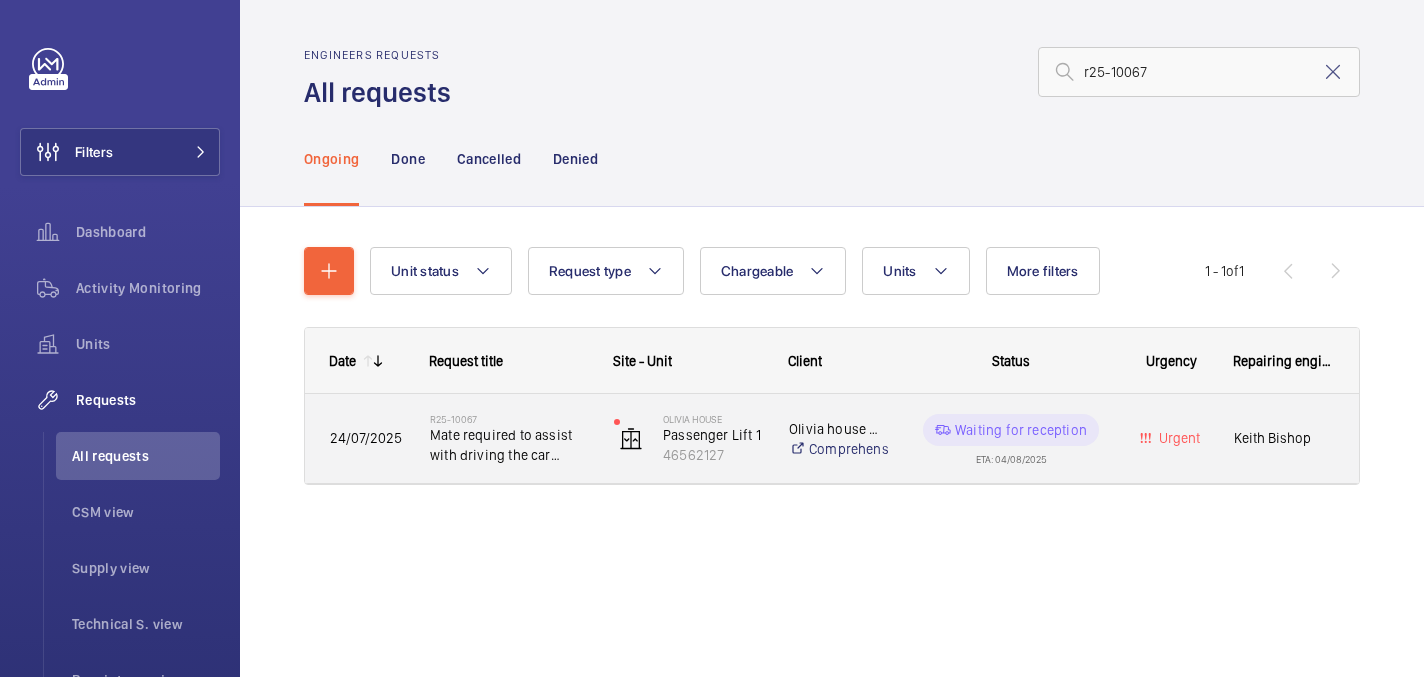 click on "R25-10067   Mate required to assist with driving the car down to the ground floor with me inside the lift car" 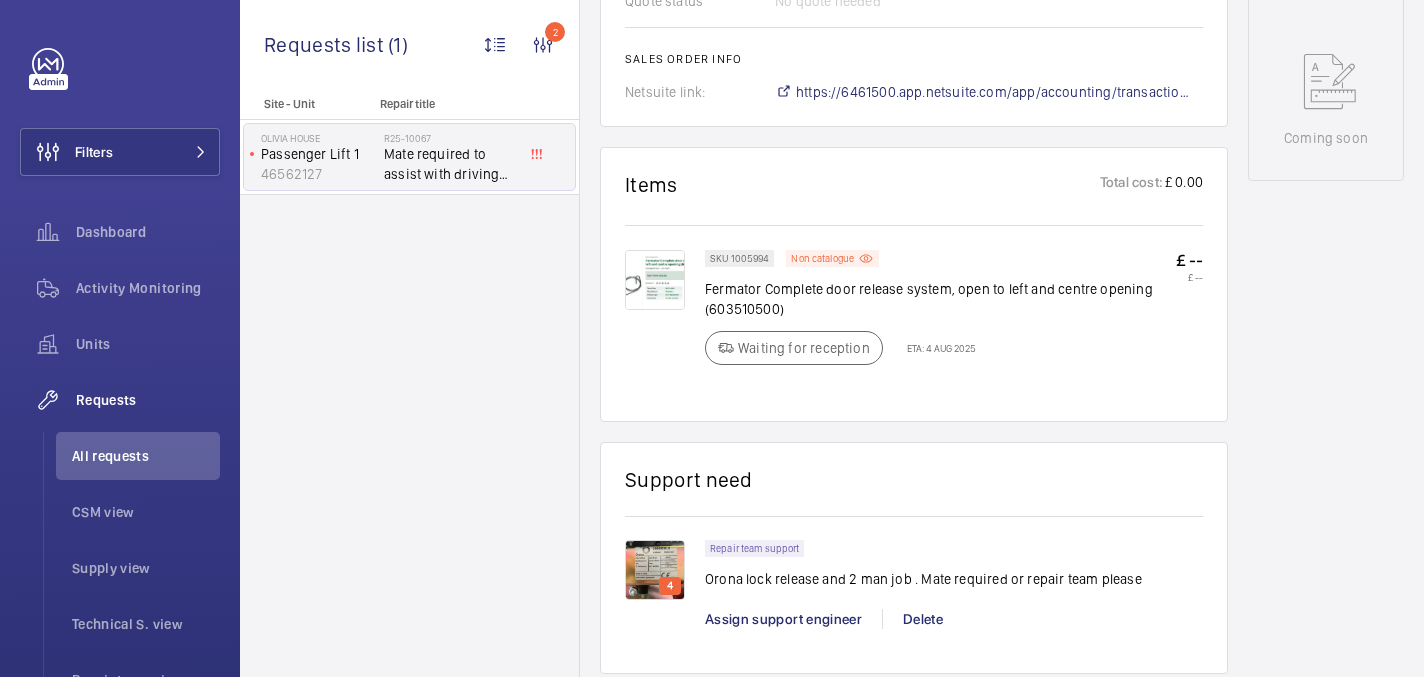 scroll, scrollTop: 1068, scrollLeft: 0, axis: vertical 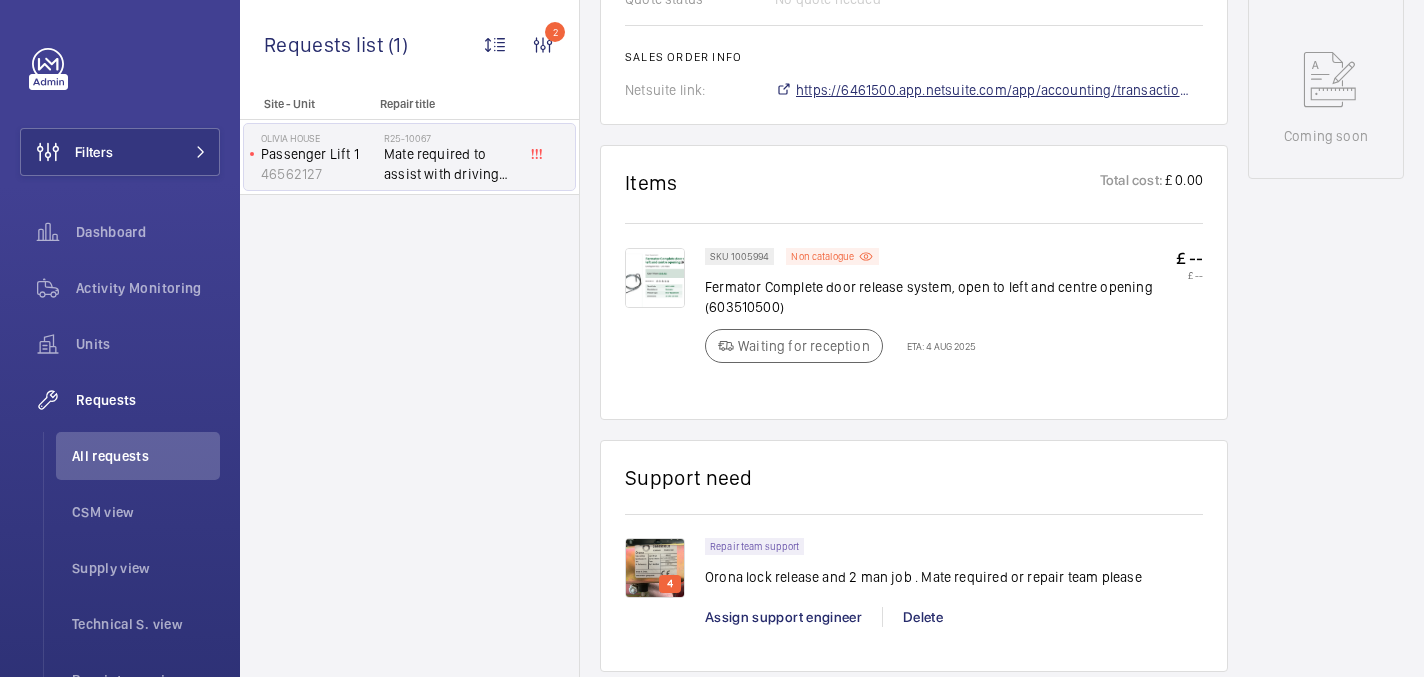click on "https://6461500.app.netsuite.com/app/accounting/transactions/salesord.nl?id=2864092" 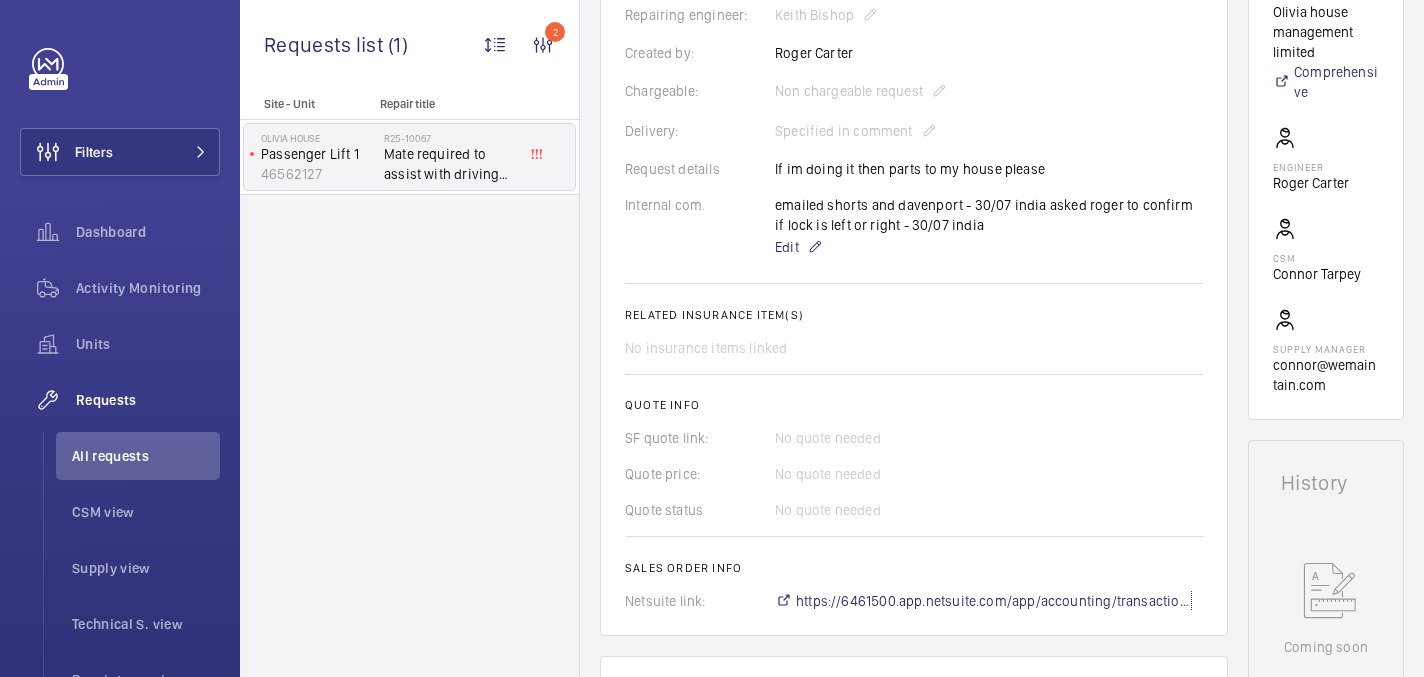 scroll, scrollTop: 772, scrollLeft: 0, axis: vertical 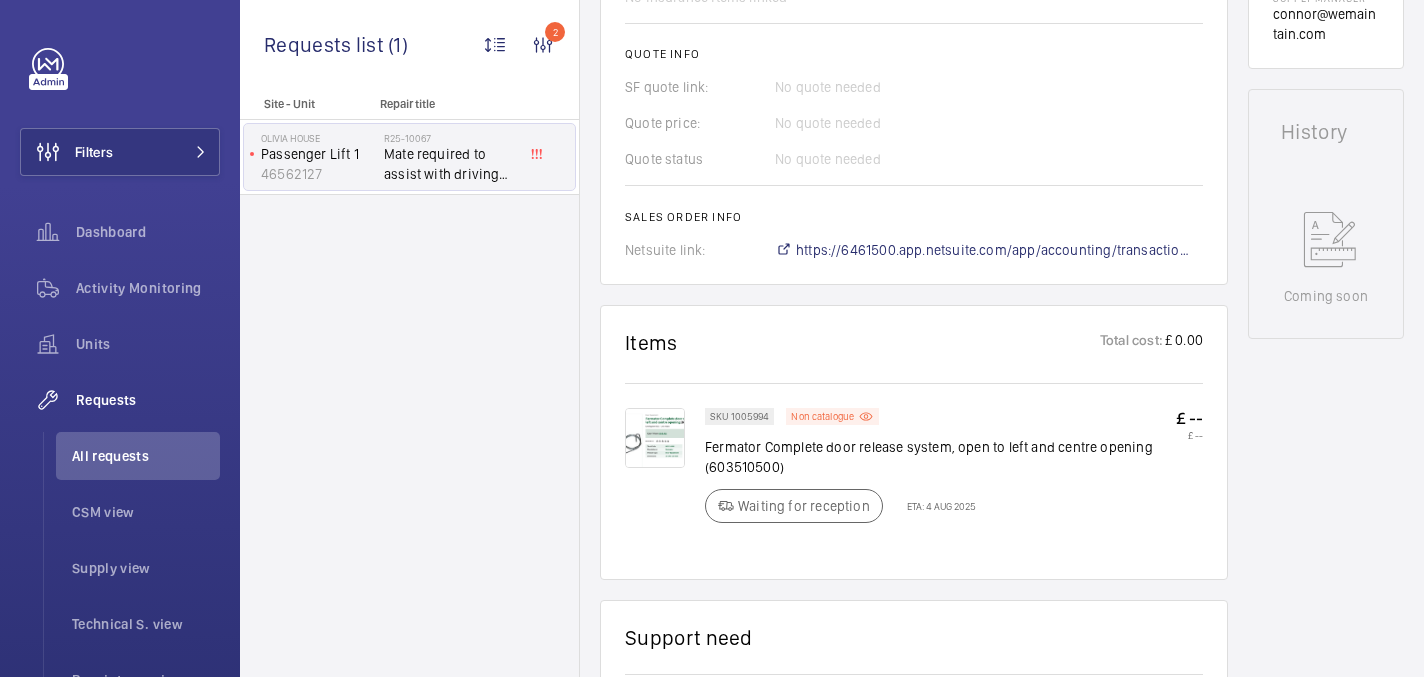 click 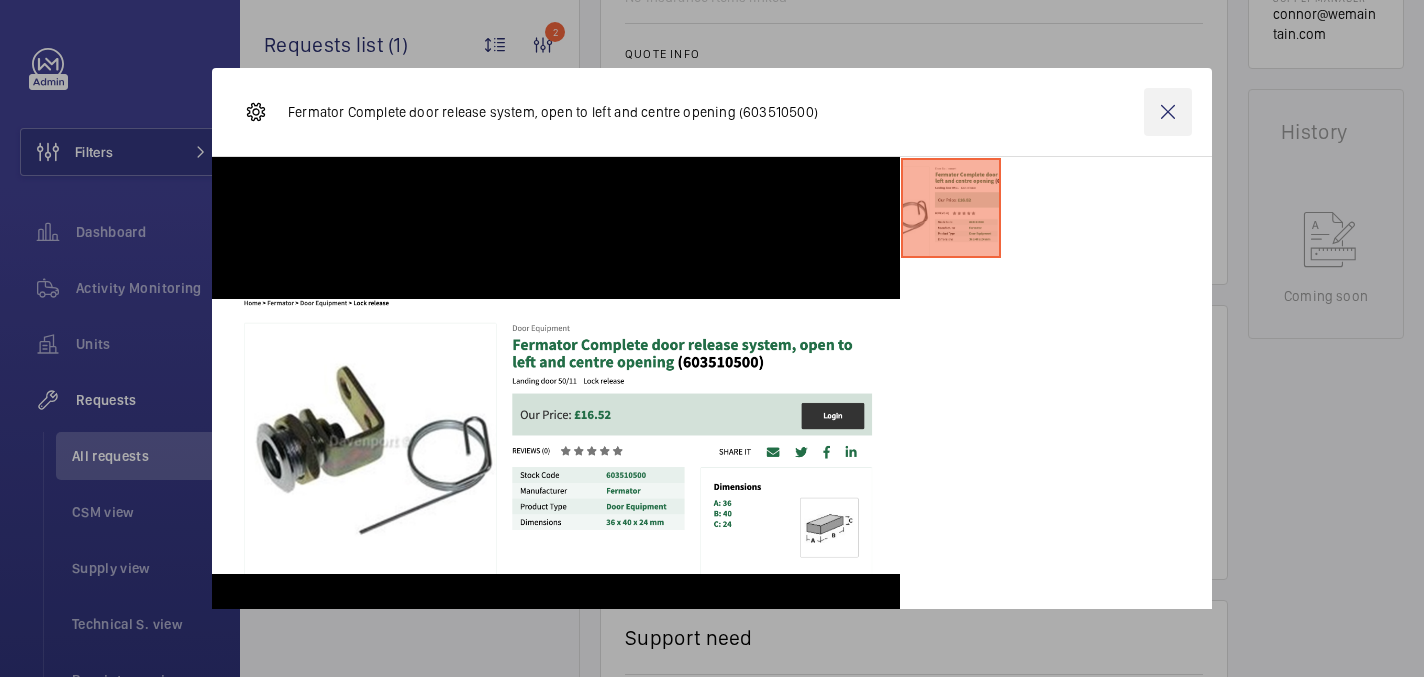click at bounding box center (1168, 112) 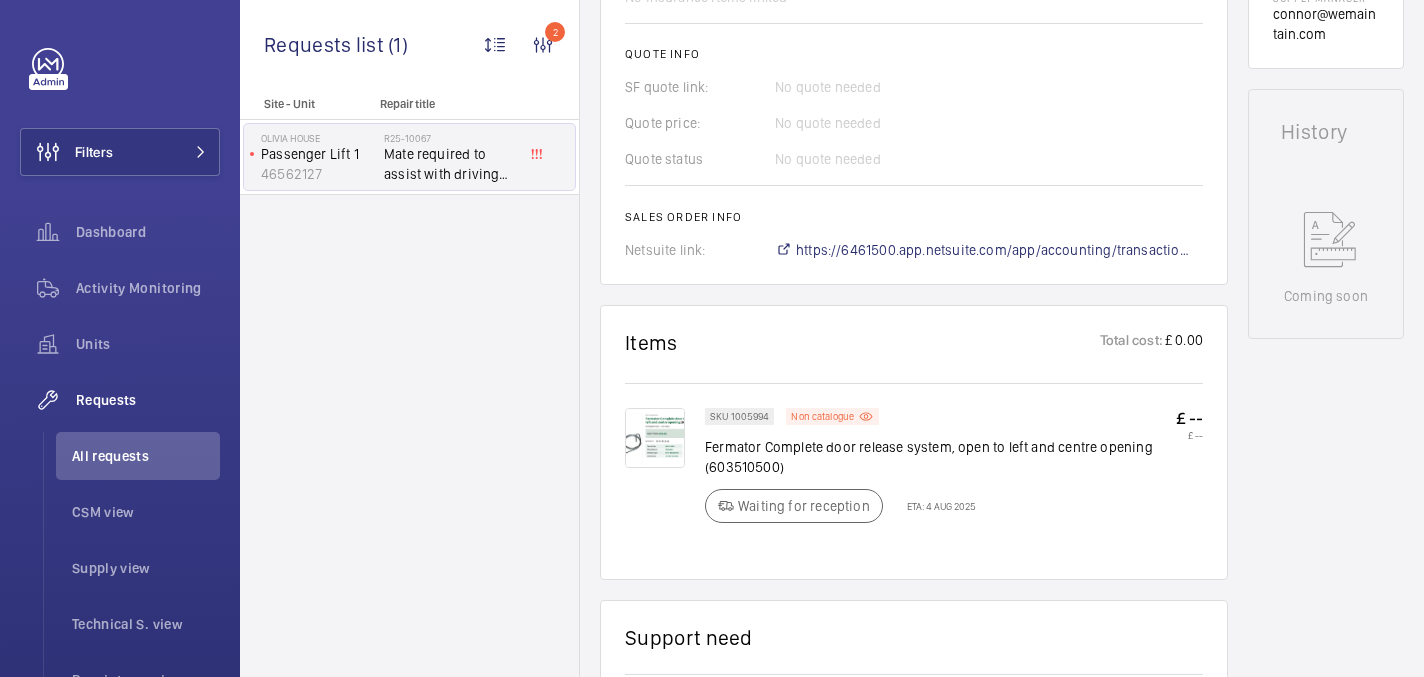 scroll, scrollTop: 950, scrollLeft: 0, axis: vertical 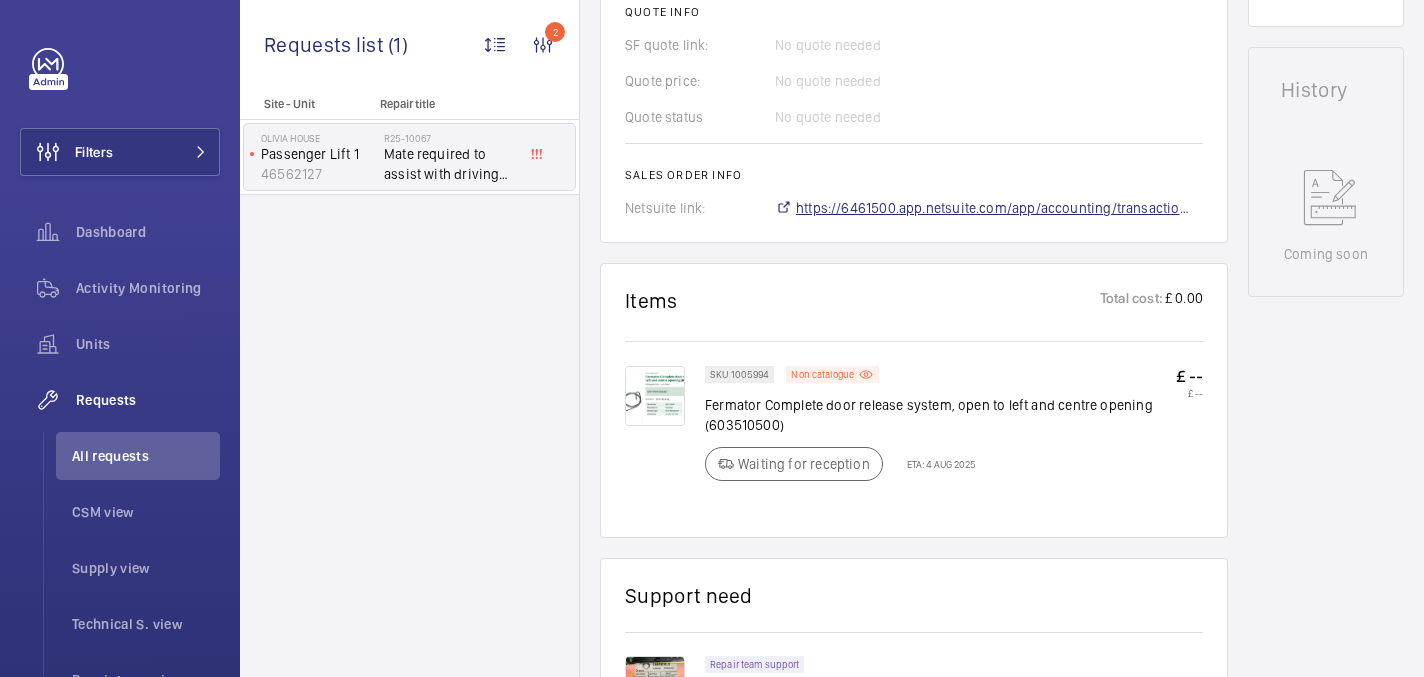 click on "https://6461500.app.netsuite.com/app/accounting/transactions/salesord.nl?id=2864092" 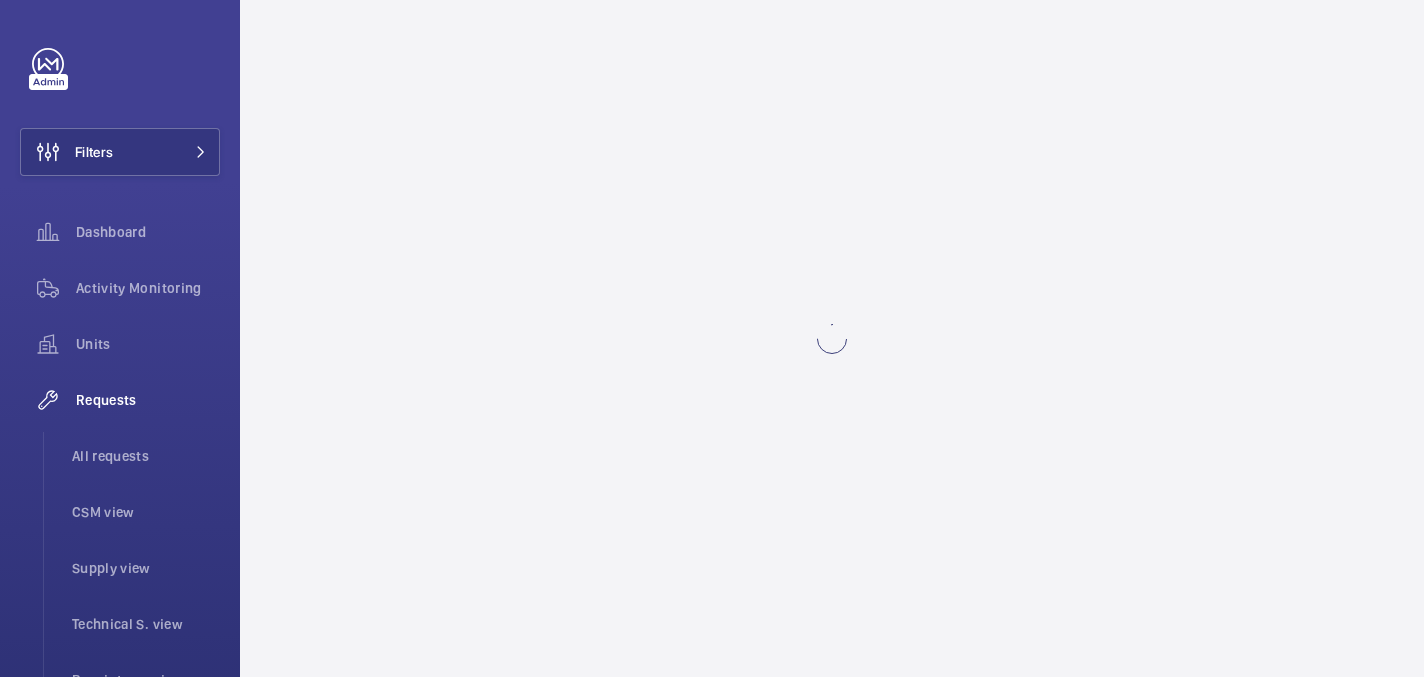 scroll, scrollTop: 0, scrollLeft: 0, axis: both 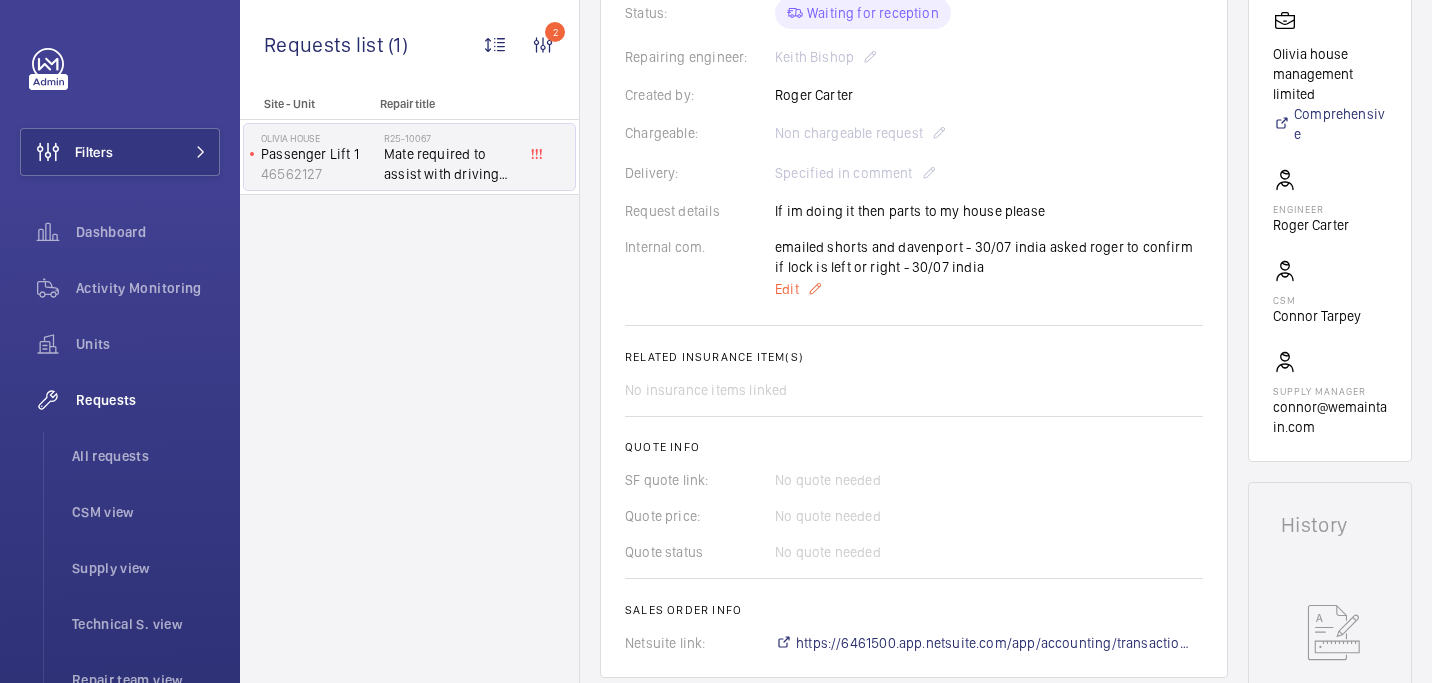 click on "Edit" 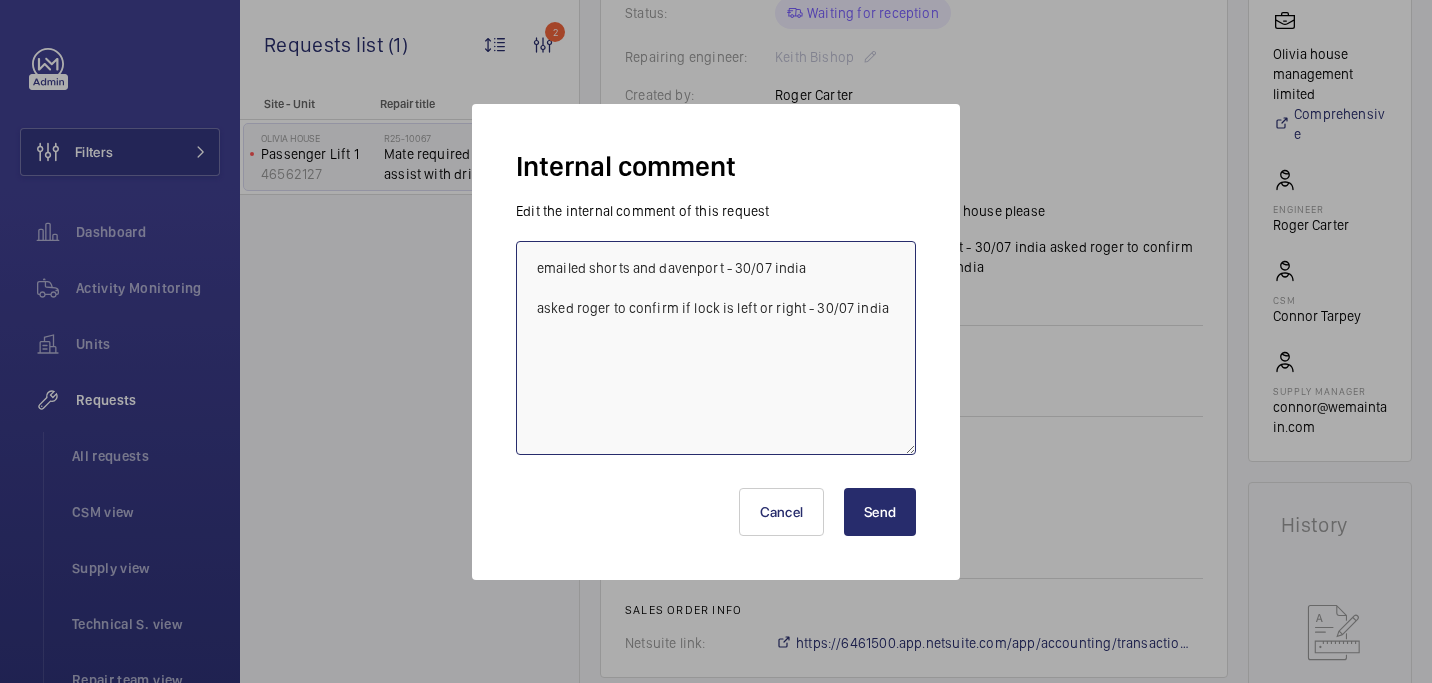 click on "emailed shorts and davenport - 30/07 india
asked roger to confirm if lock is left or right - 30/07 india" at bounding box center [716, 348] 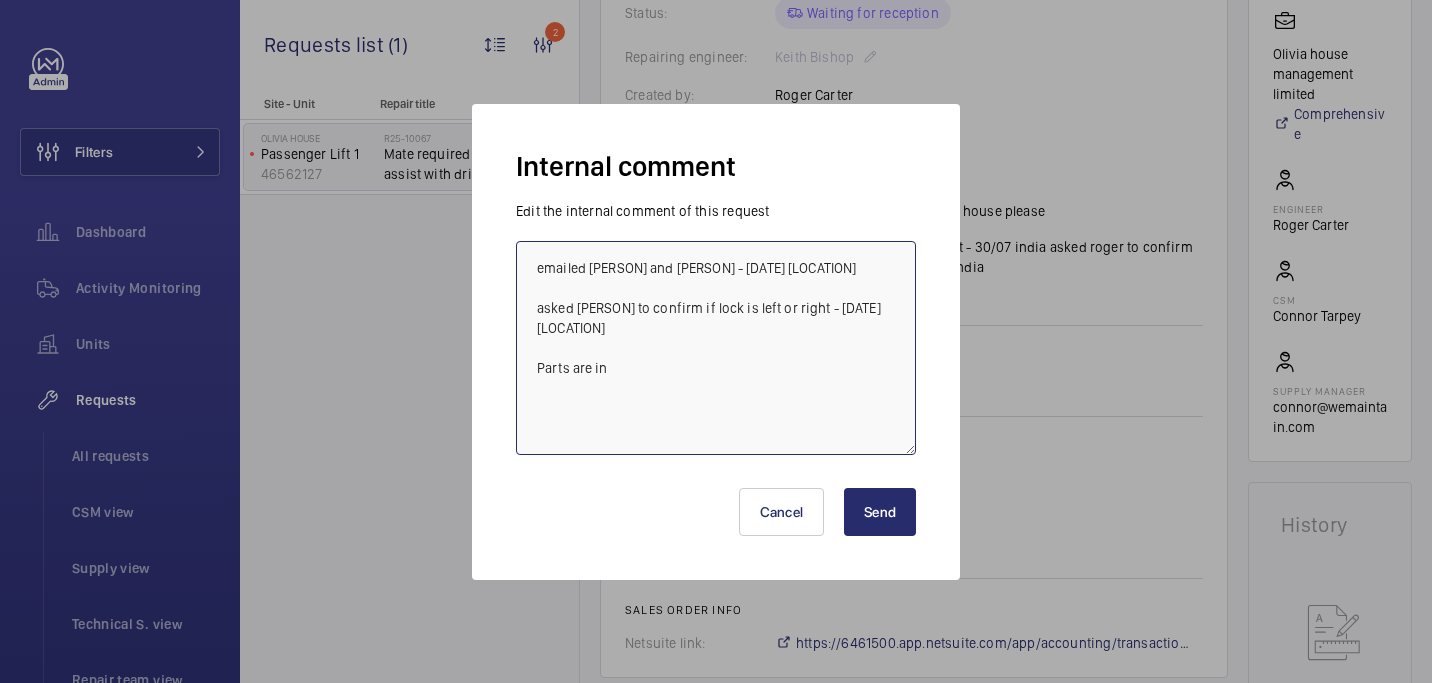 type on "emailed [PERSON] and [PERSON] - [DATE] [LOCATION]
asked [PERSON] to confirm if lock is left or right - [DATE] [LOCATION]
Parts are in" 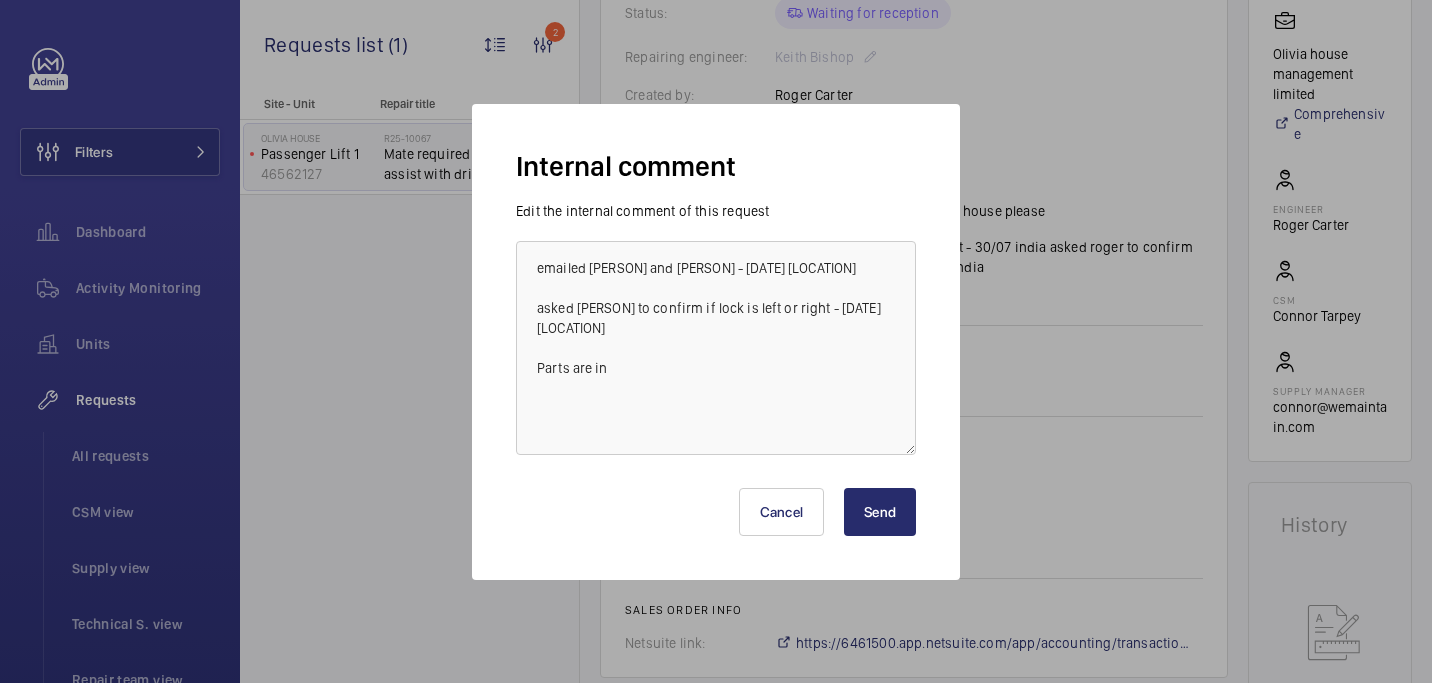 click on "Send" at bounding box center [880, 512] 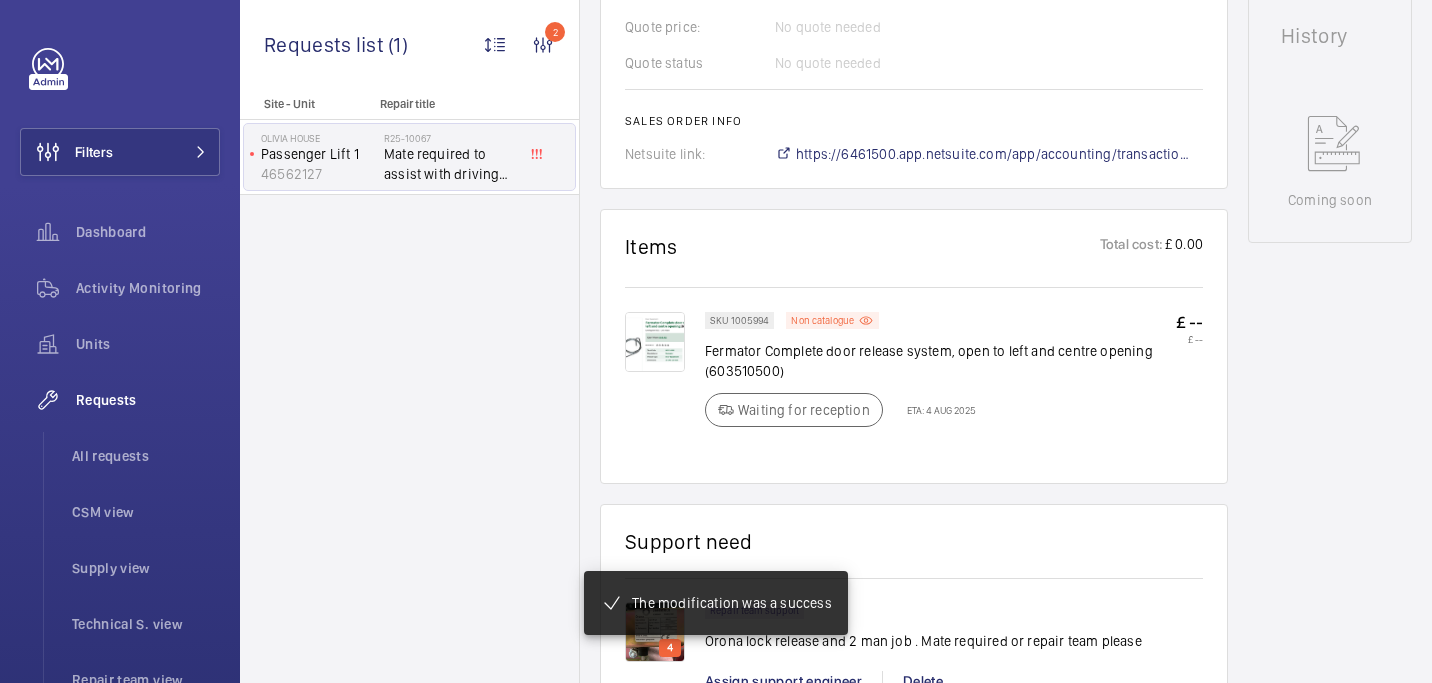 scroll, scrollTop: 1024, scrollLeft: 0, axis: vertical 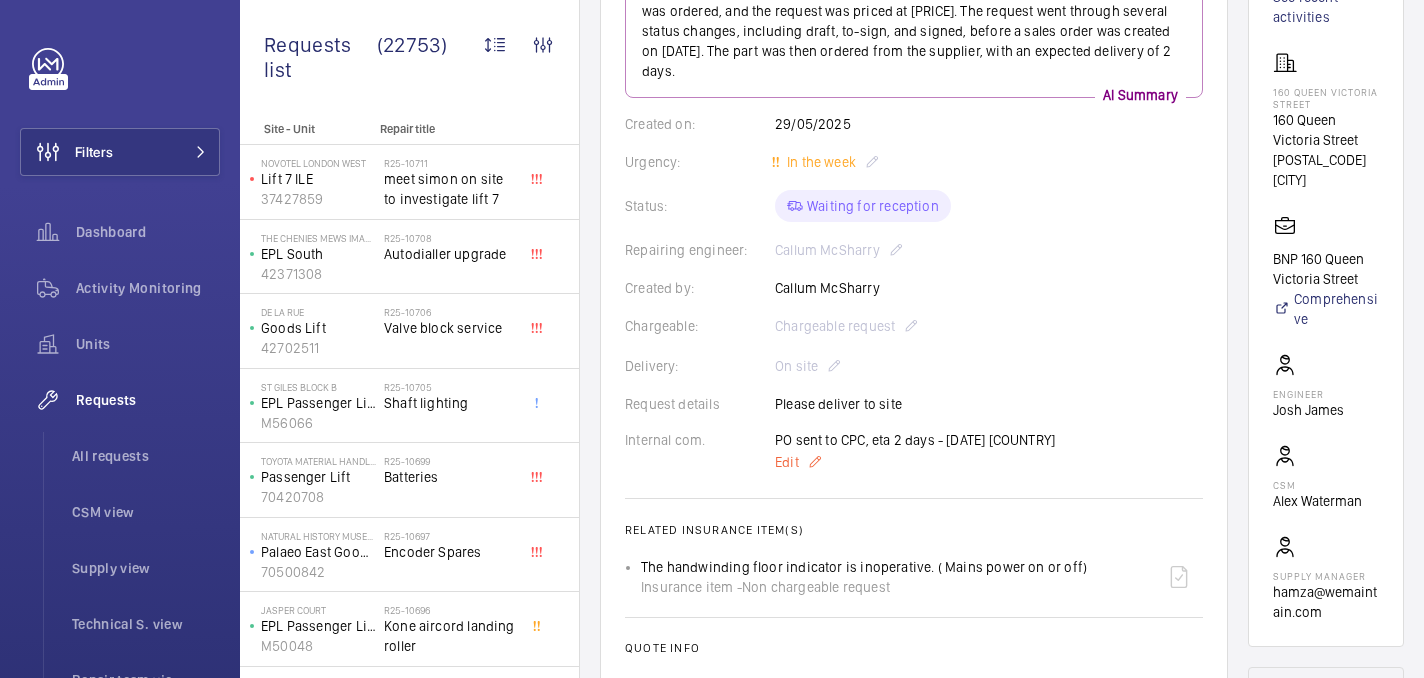 click on "Edit" 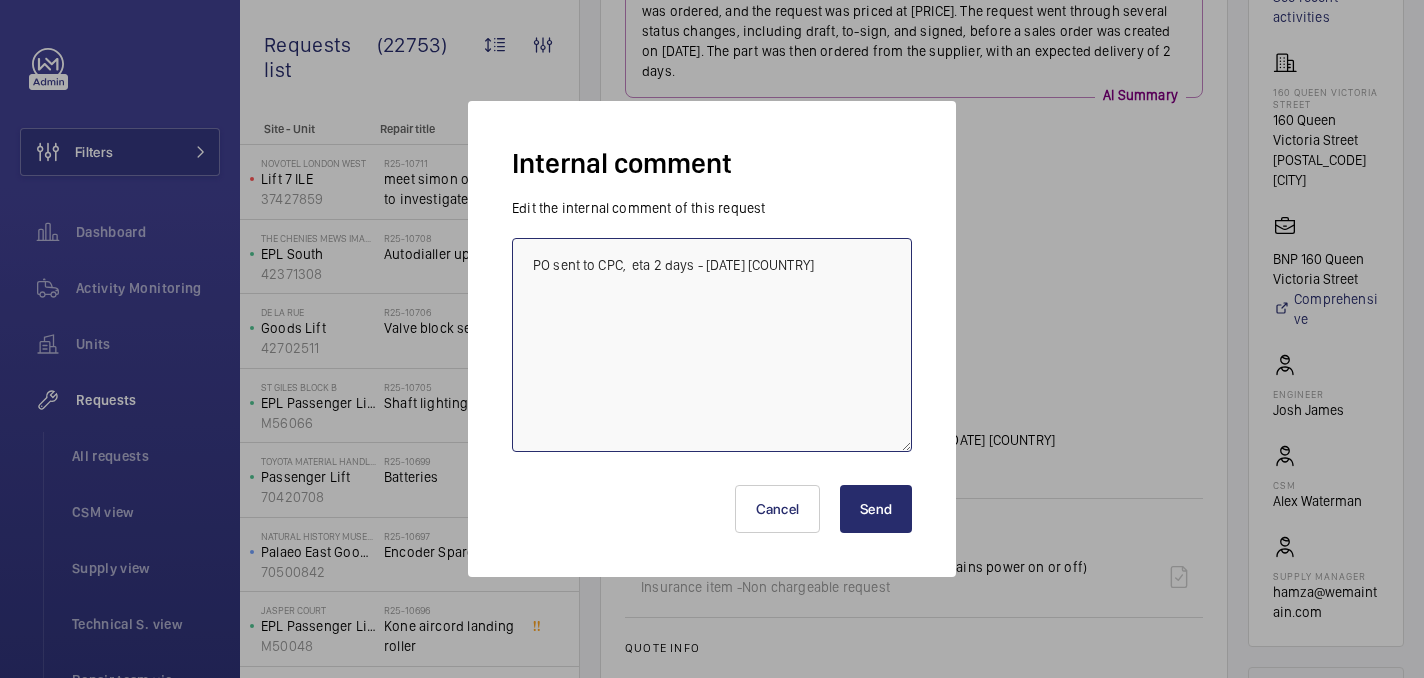 click on "PO sent to CPC,  eta 2 days - [DATE] [COUNTRY]" at bounding box center [712, 345] 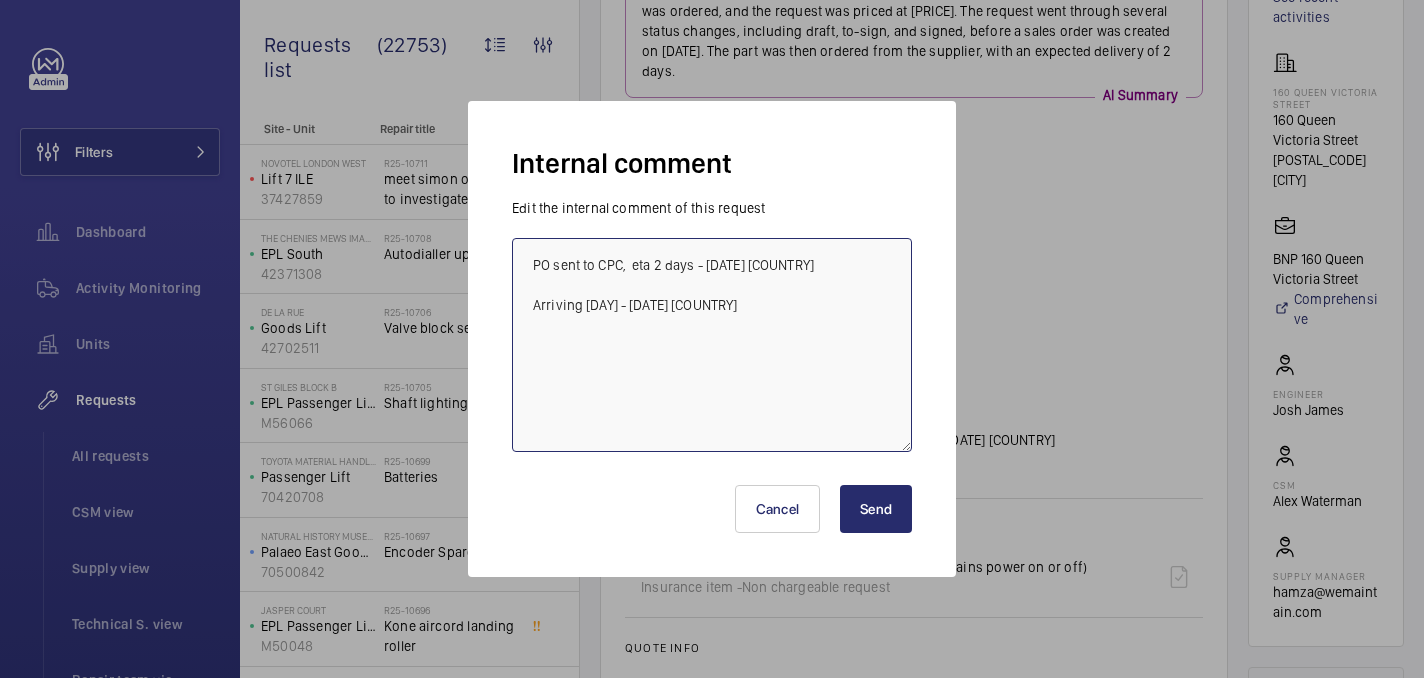 type on "PO sent to CPC,  eta 2 days - [DATE] [COUNTRY]
Arriving [DAY] - [DATE] [COUNTRY]" 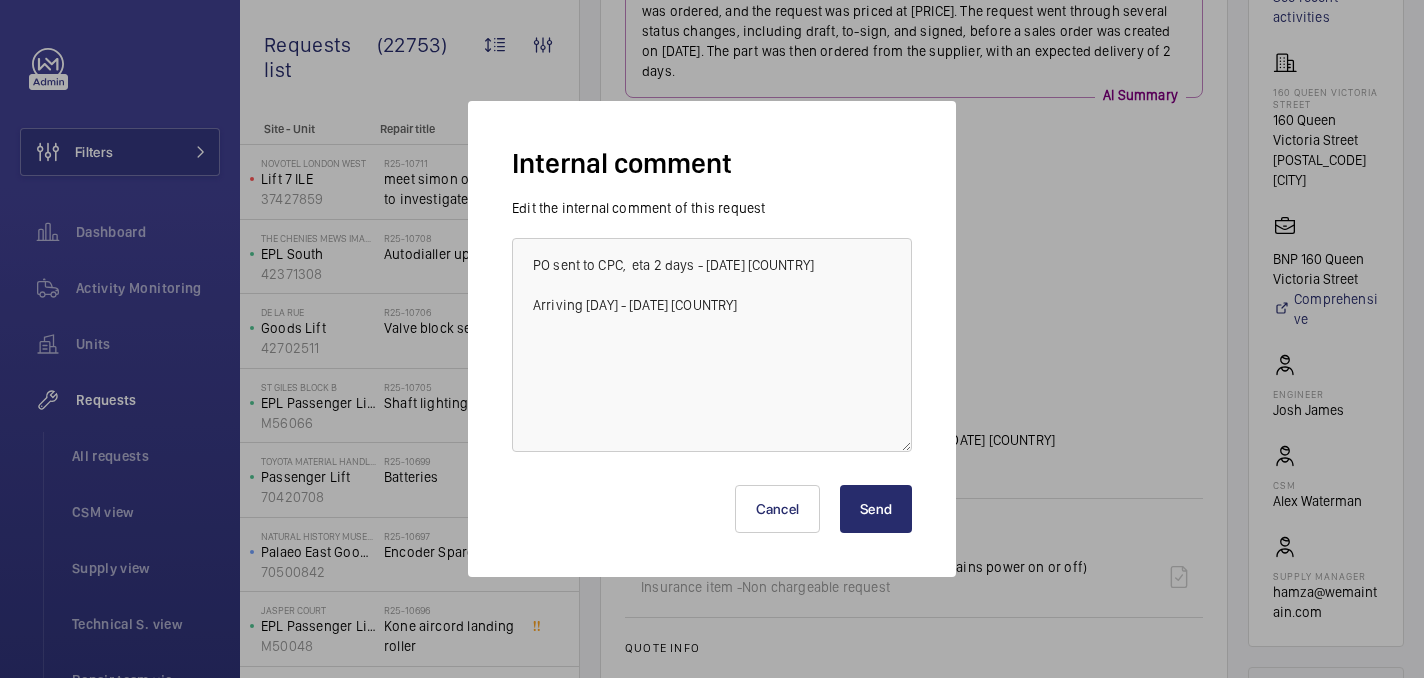 click on "Send" at bounding box center [876, 509] 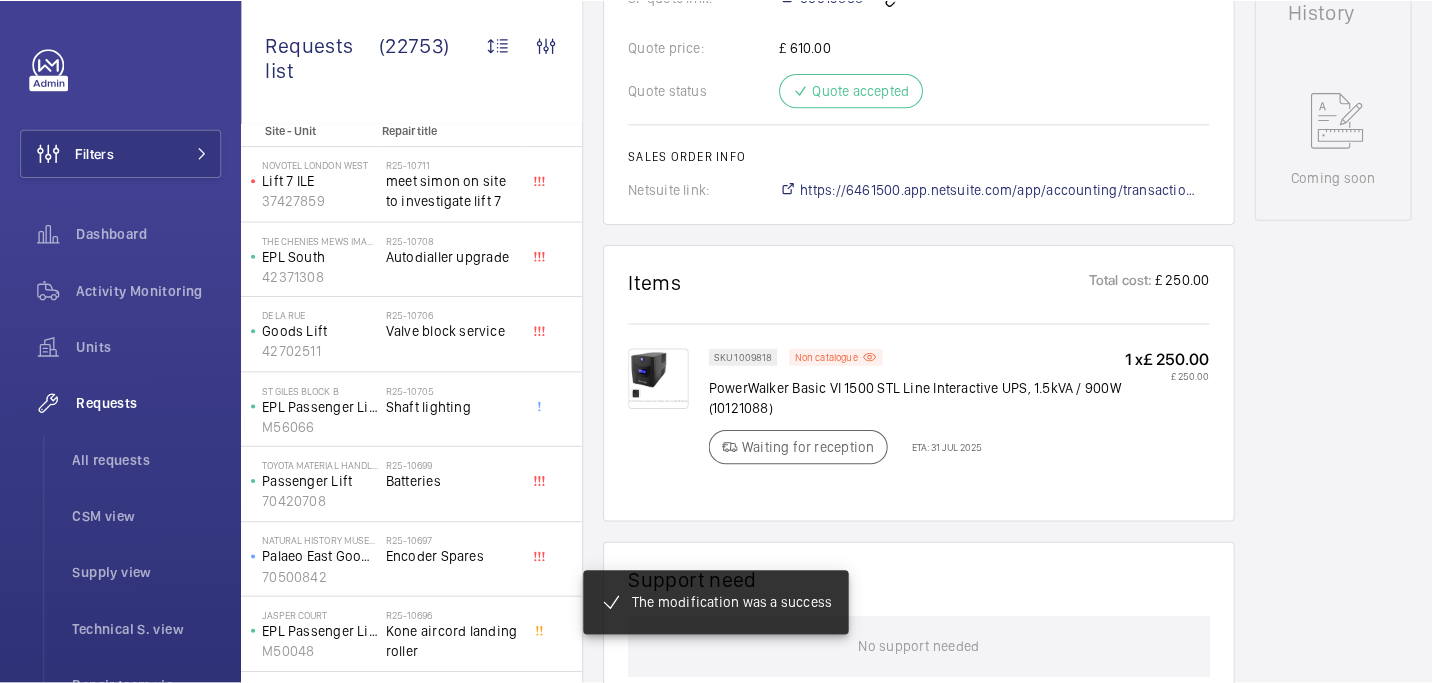 scroll, scrollTop: 1004, scrollLeft: 0, axis: vertical 